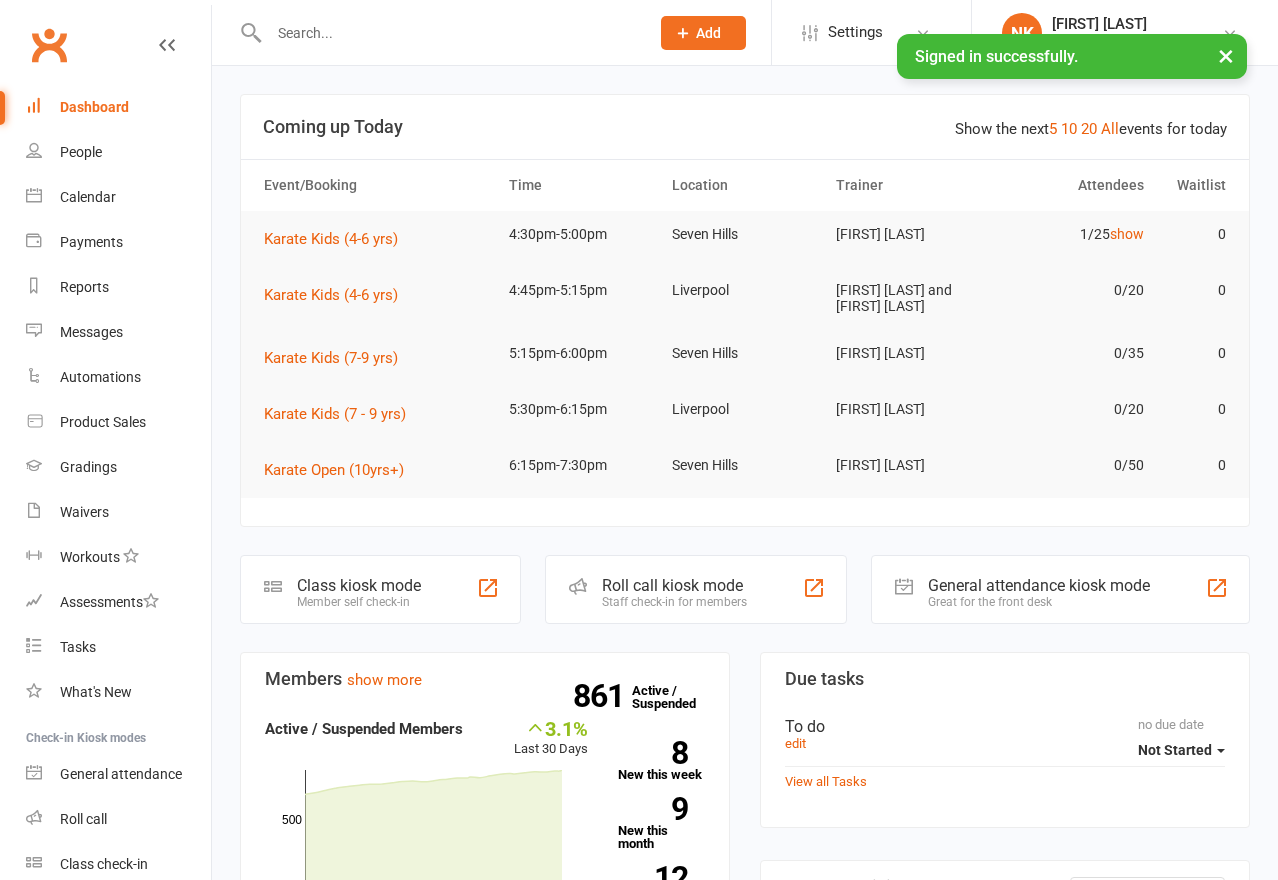 scroll, scrollTop: 0, scrollLeft: 0, axis: both 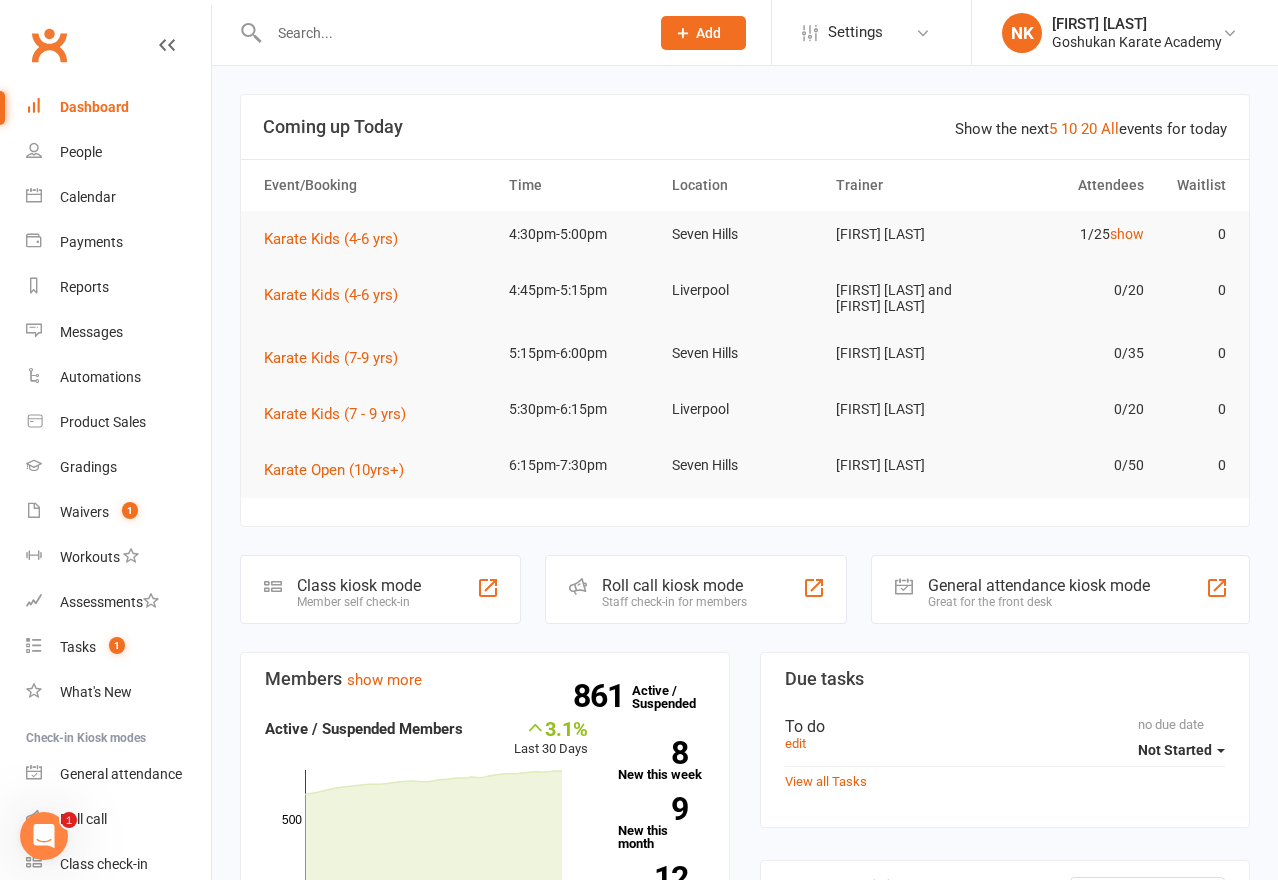click at bounding box center (437, 32) 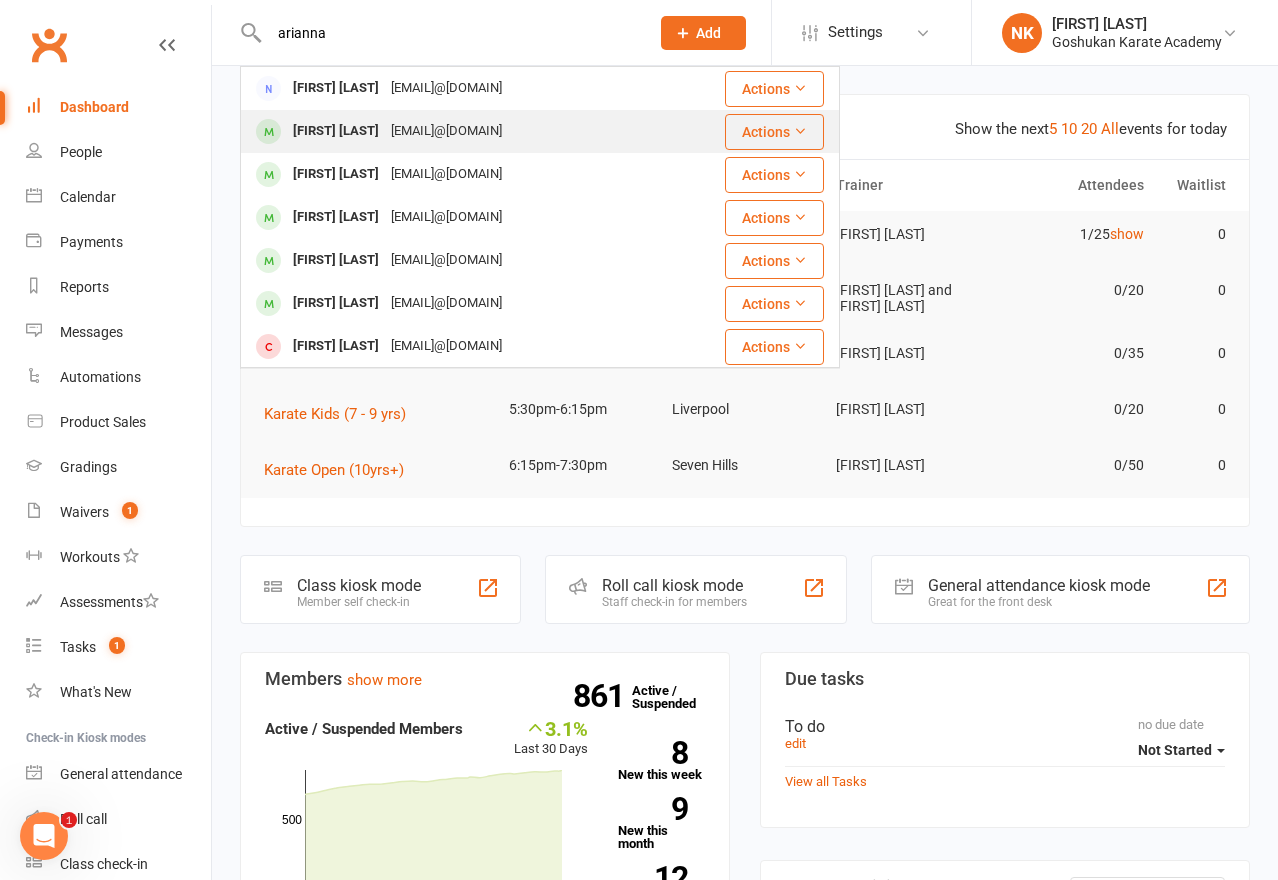 type on "arianna" 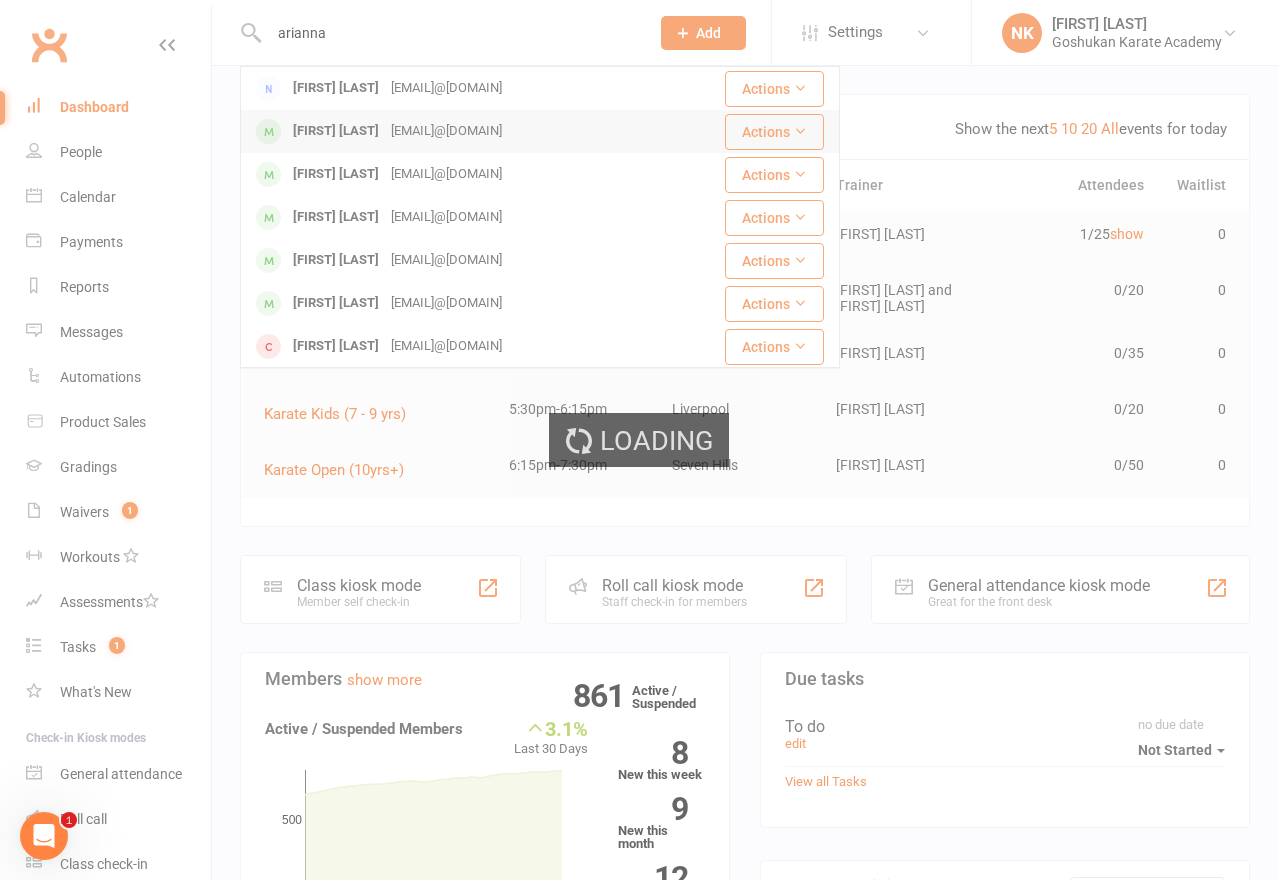 type 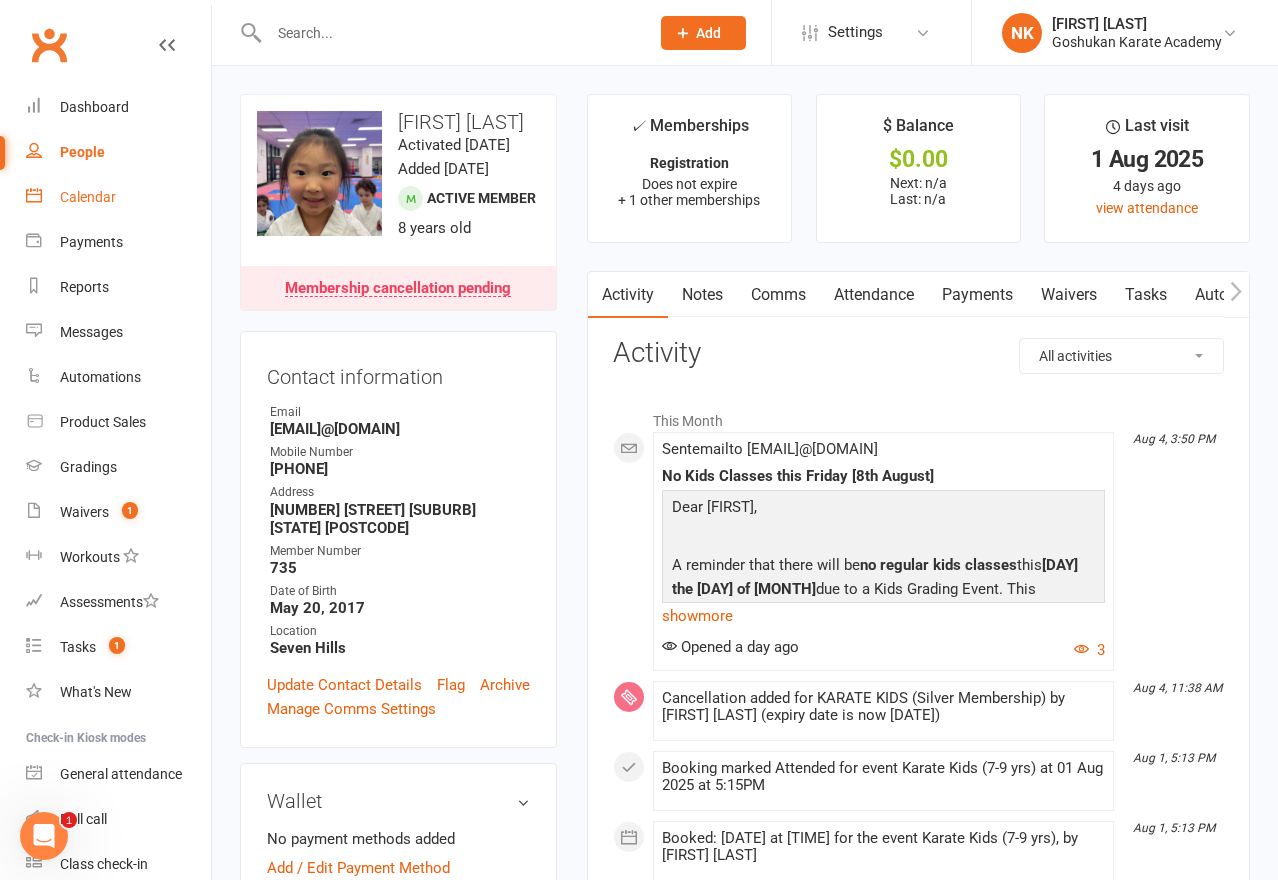 click on "Calendar" at bounding box center (118, 197) 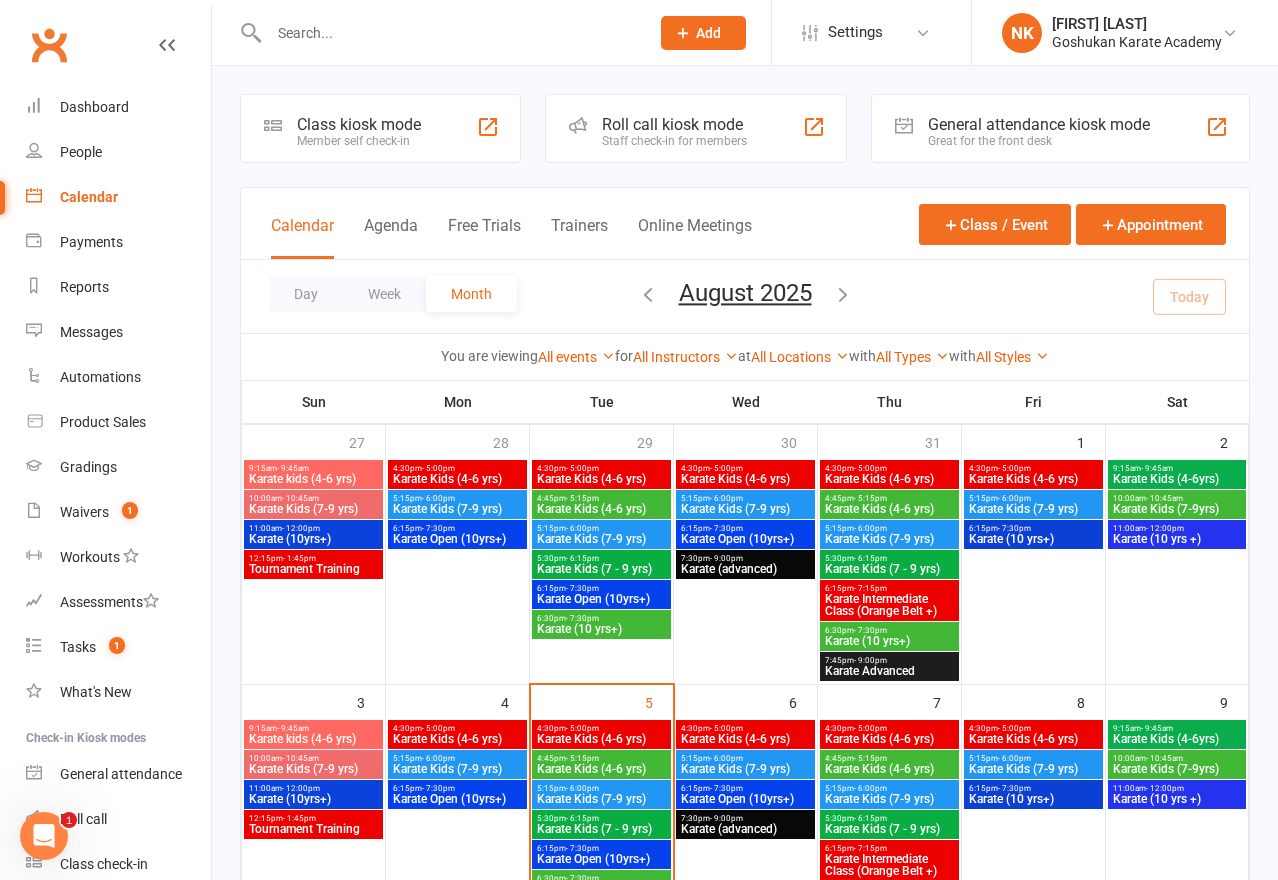 click on "Roll call kiosk mode" at bounding box center (674, 124) 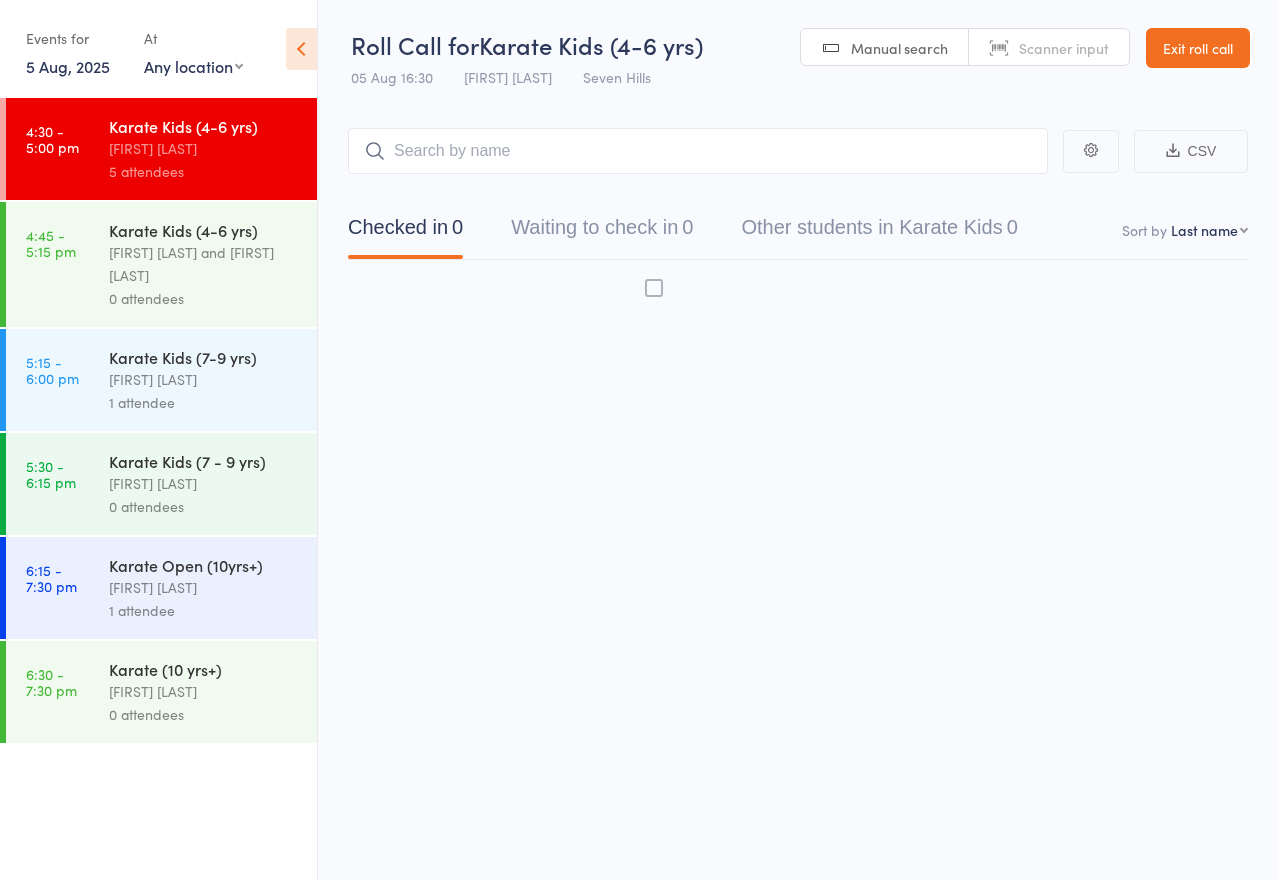 scroll, scrollTop: 0, scrollLeft: 0, axis: both 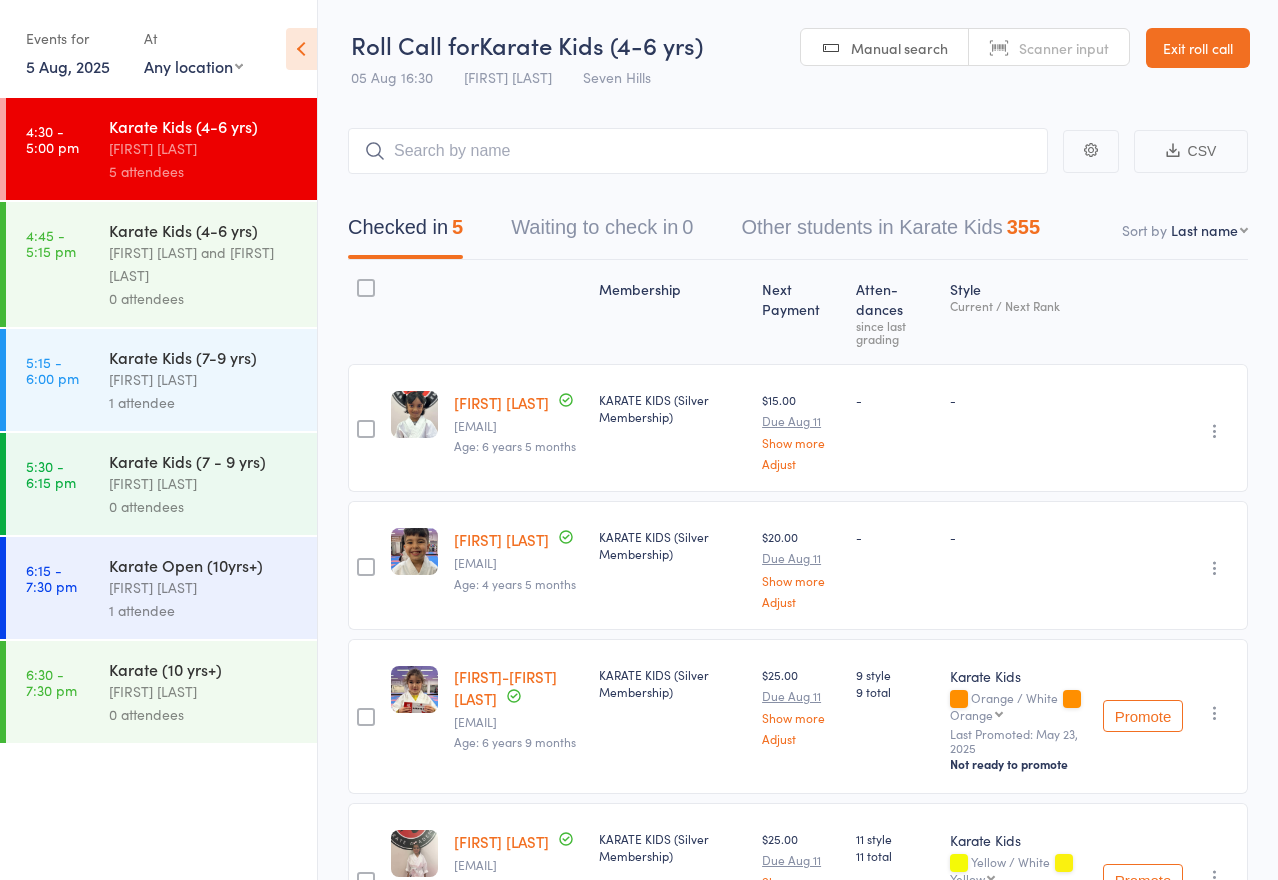 click on "Exit roll call" at bounding box center (1198, 48) 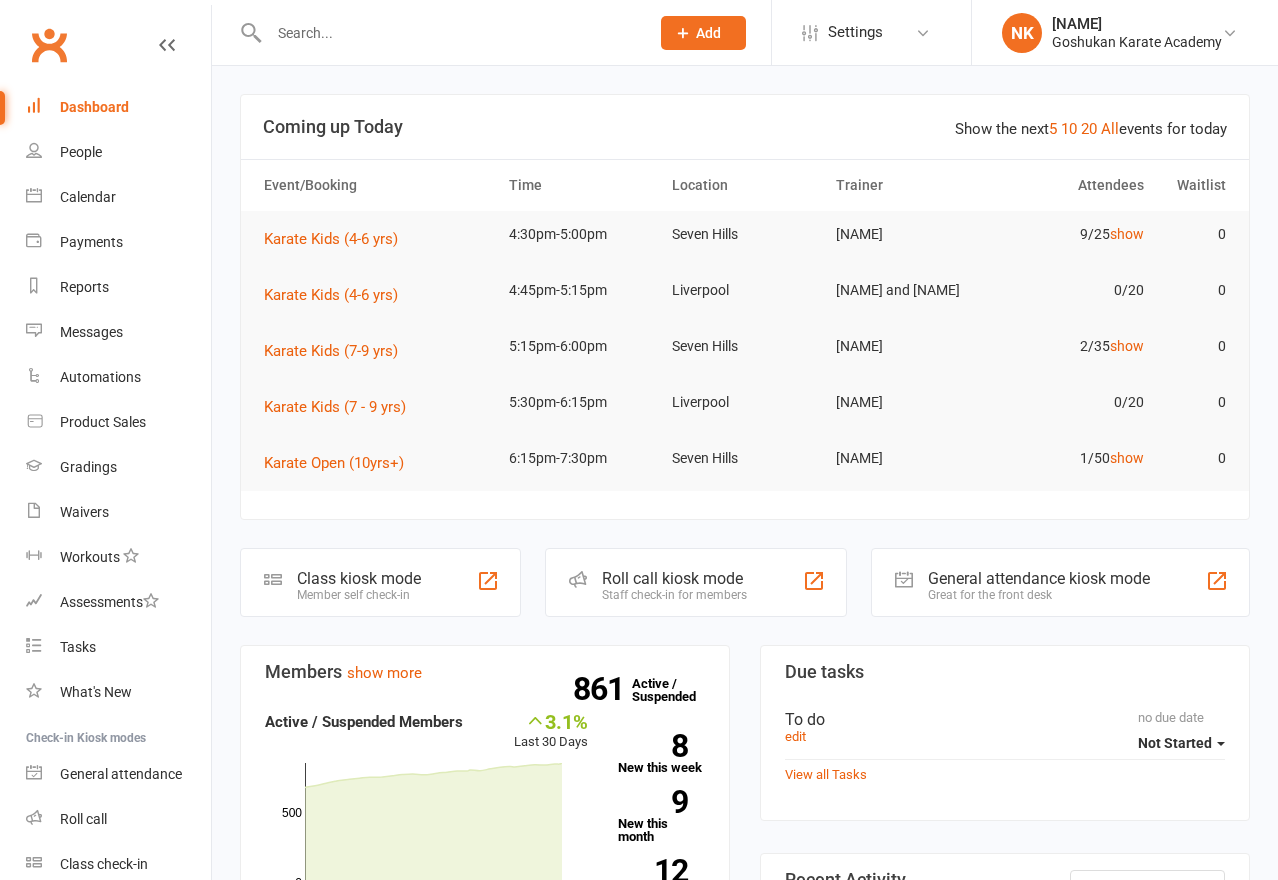 scroll, scrollTop: 0, scrollLeft: 0, axis: both 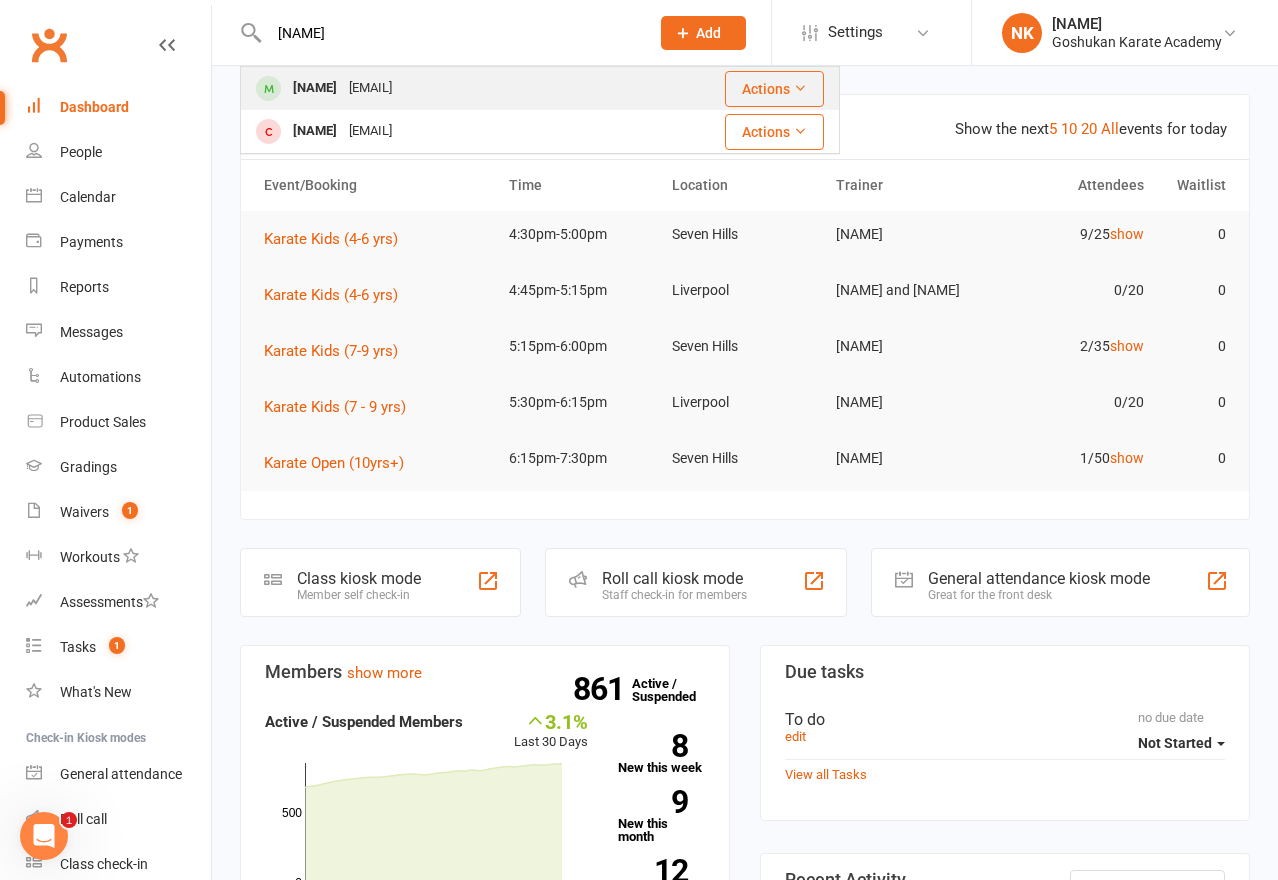 type on "zion" 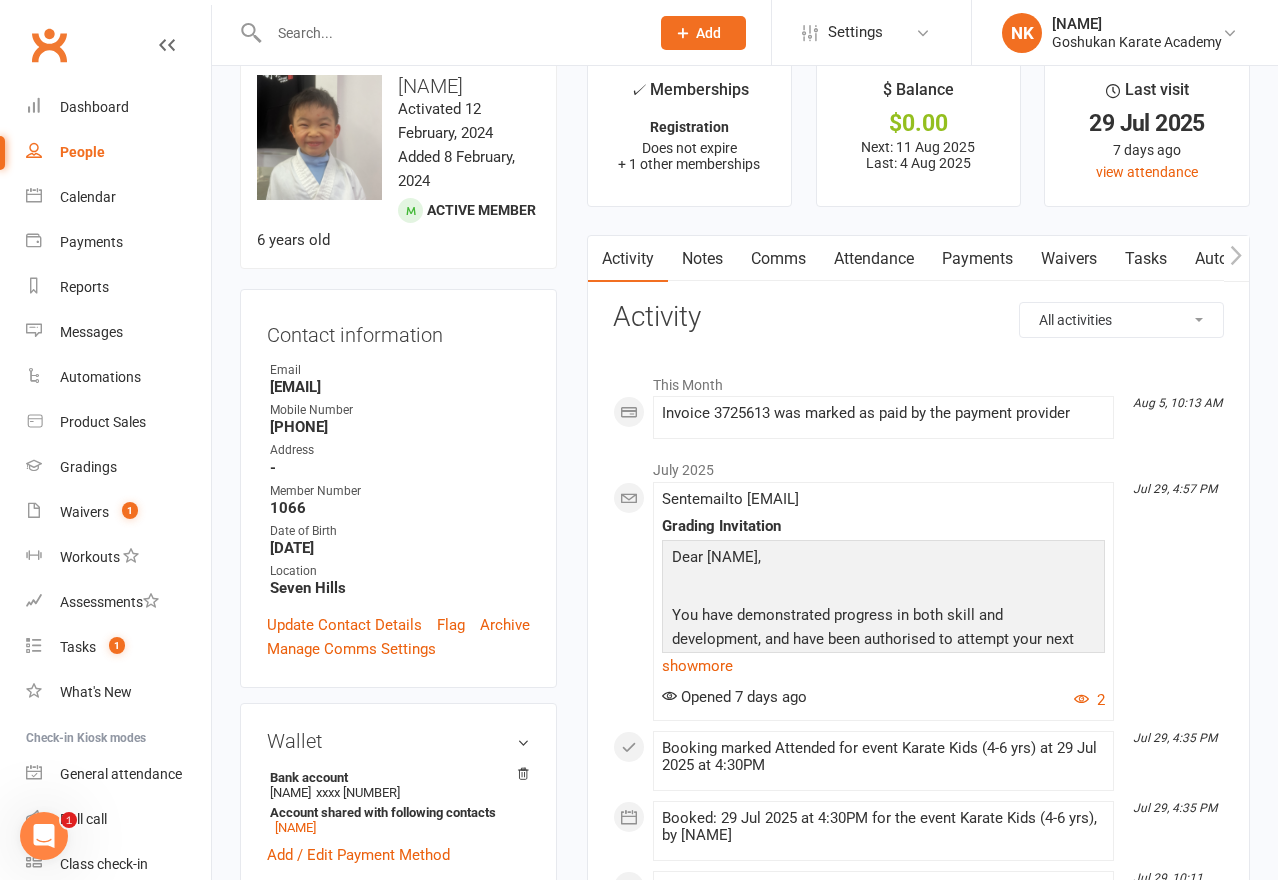 scroll, scrollTop: 47, scrollLeft: 0, axis: vertical 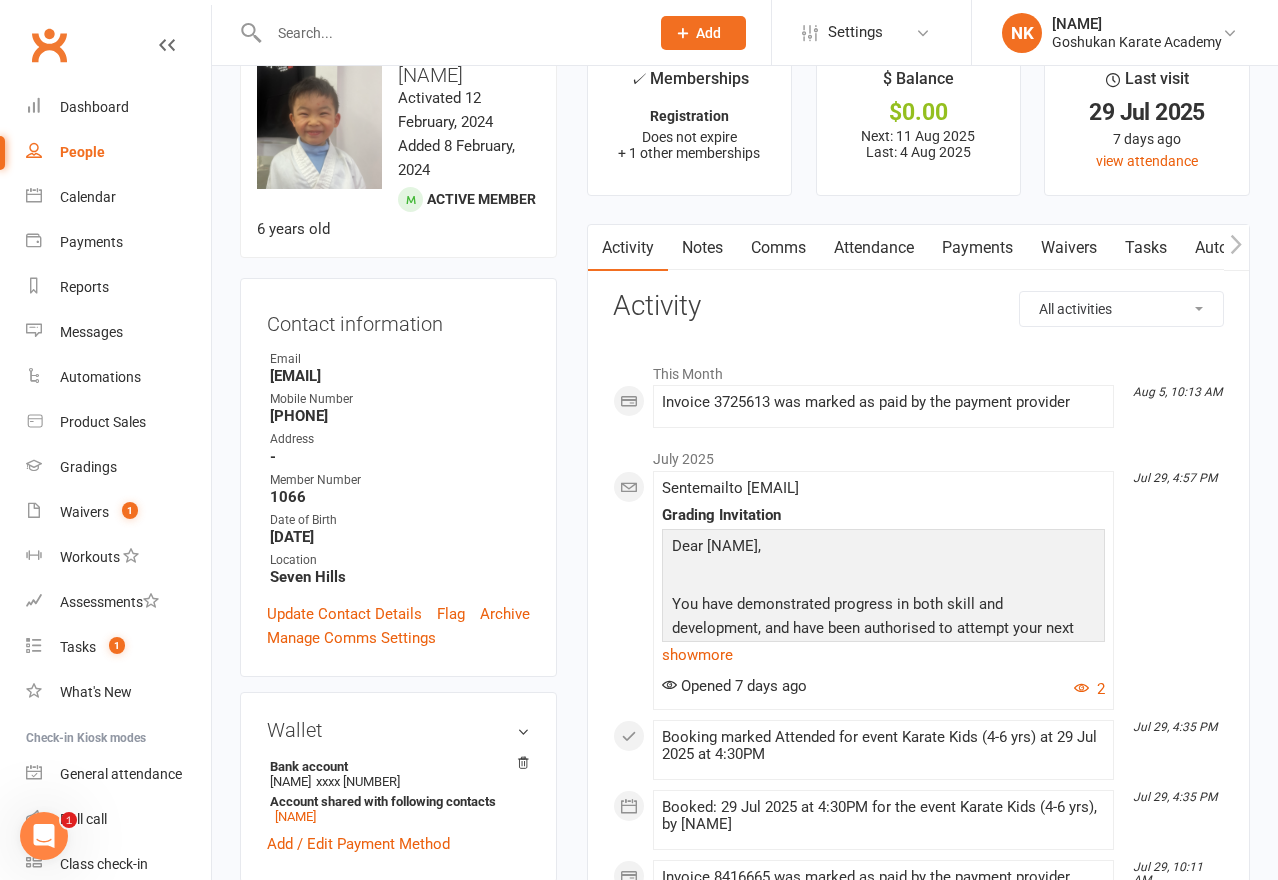 drag, startPoint x: 255, startPoint y: 538, endPoint x: 378, endPoint y: 536, distance: 123.01626 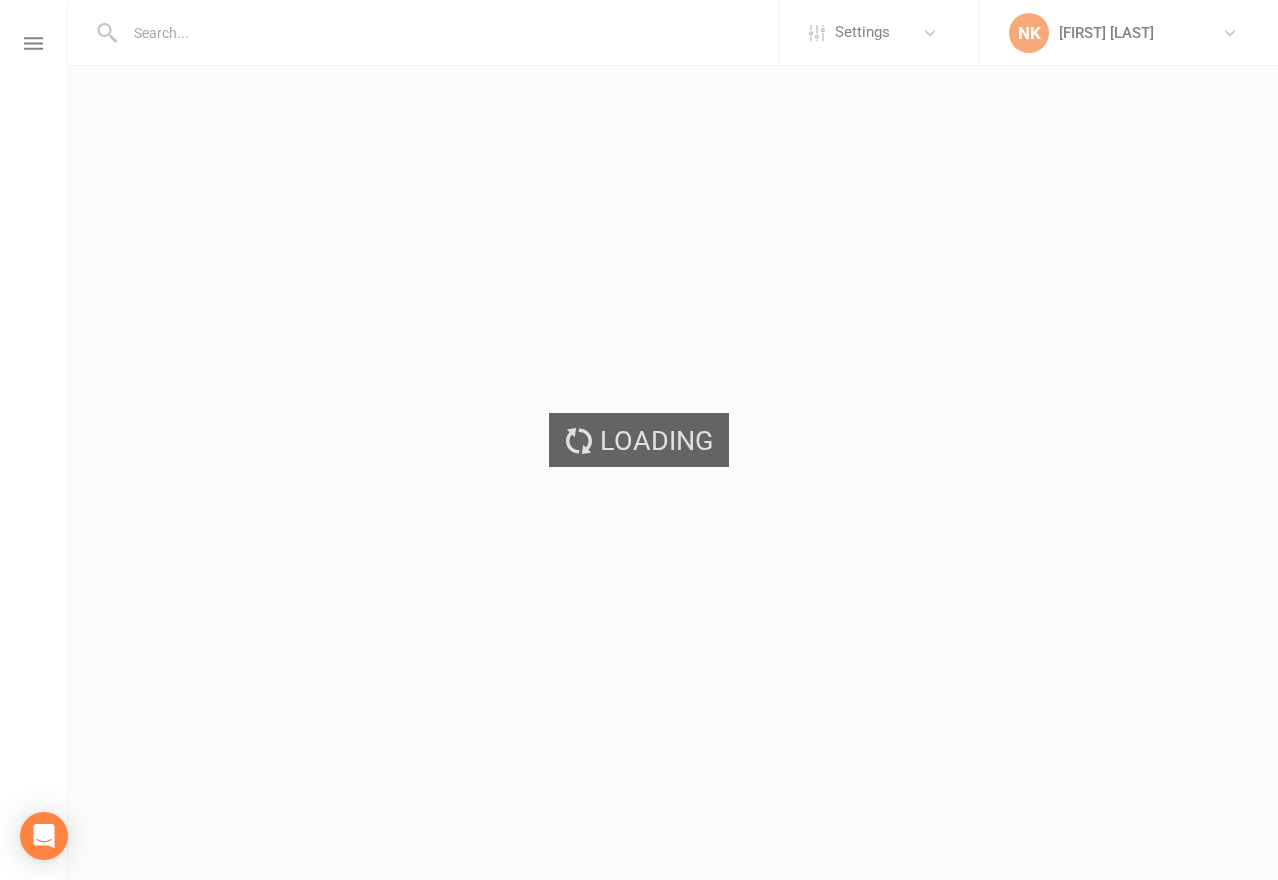 scroll, scrollTop: 0, scrollLeft: 0, axis: both 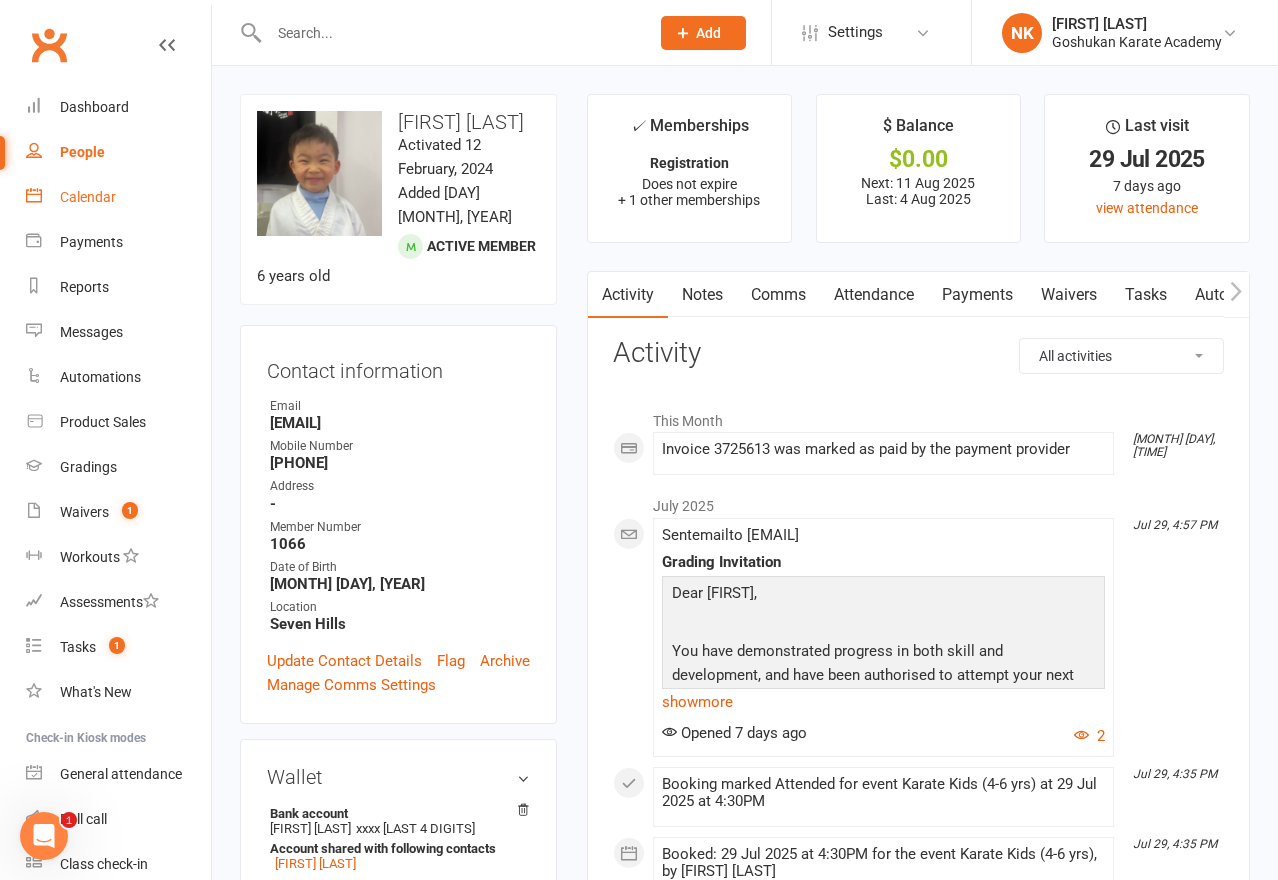 click on "Calendar" at bounding box center (118, 197) 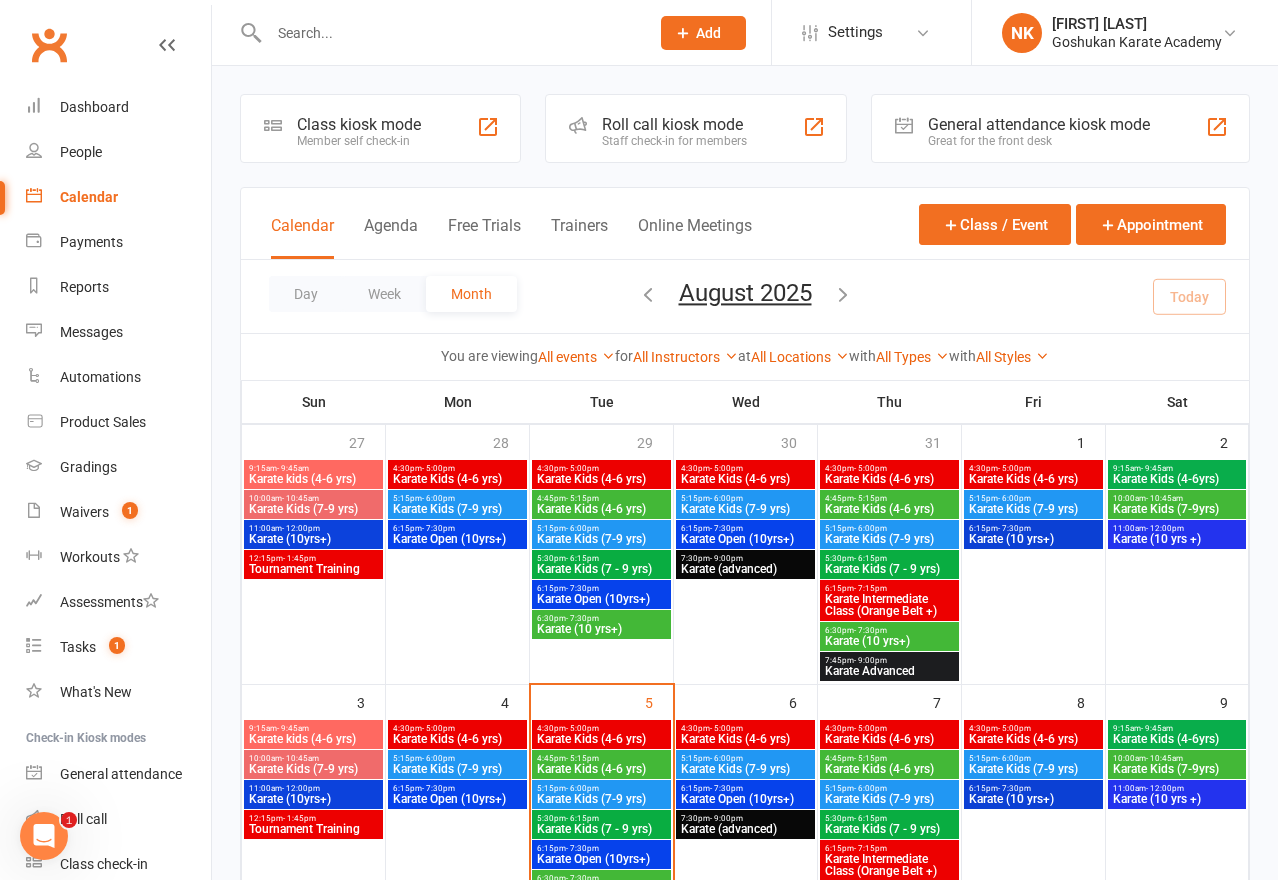 click on "Staff check-in for members" at bounding box center (674, 141) 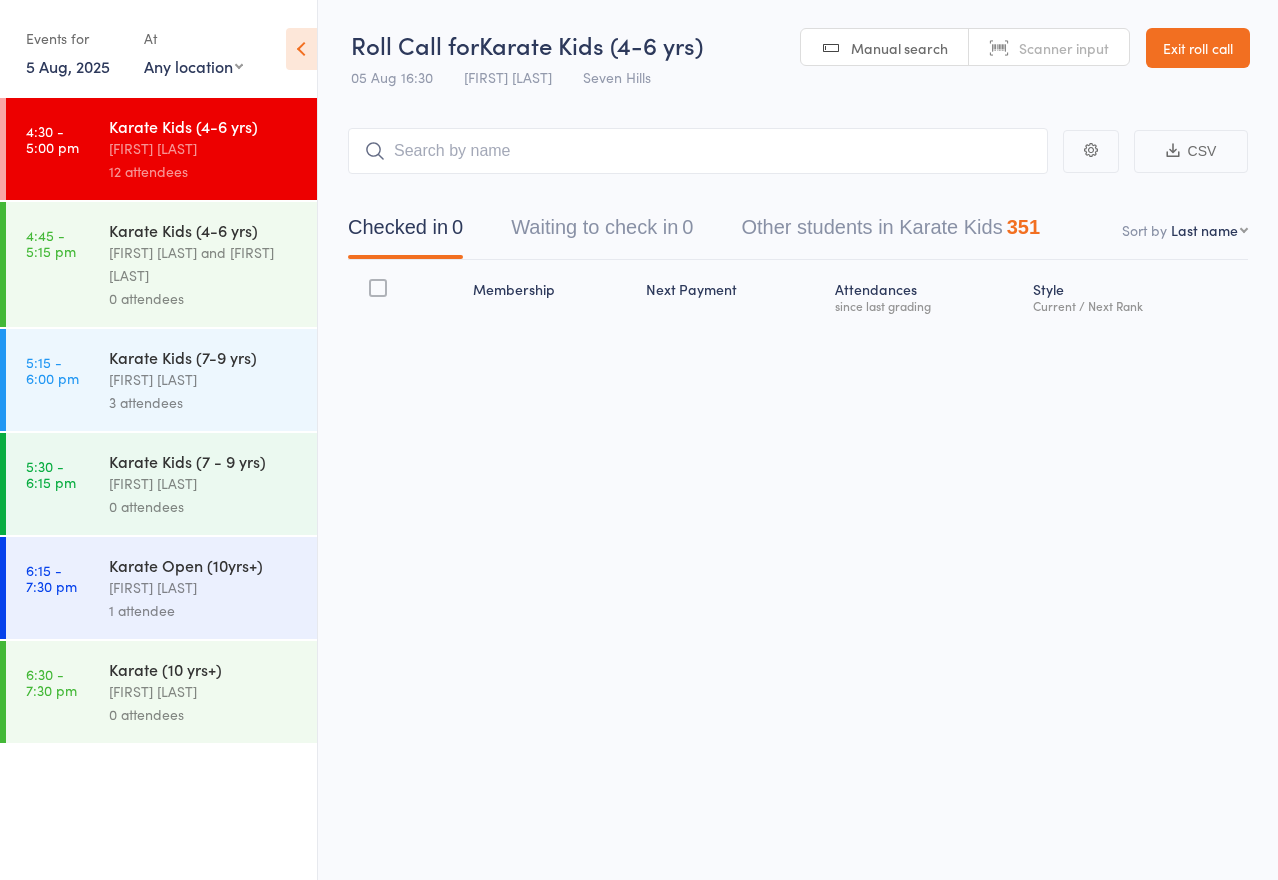 scroll, scrollTop: 0, scrollLeft: 0, axis: both 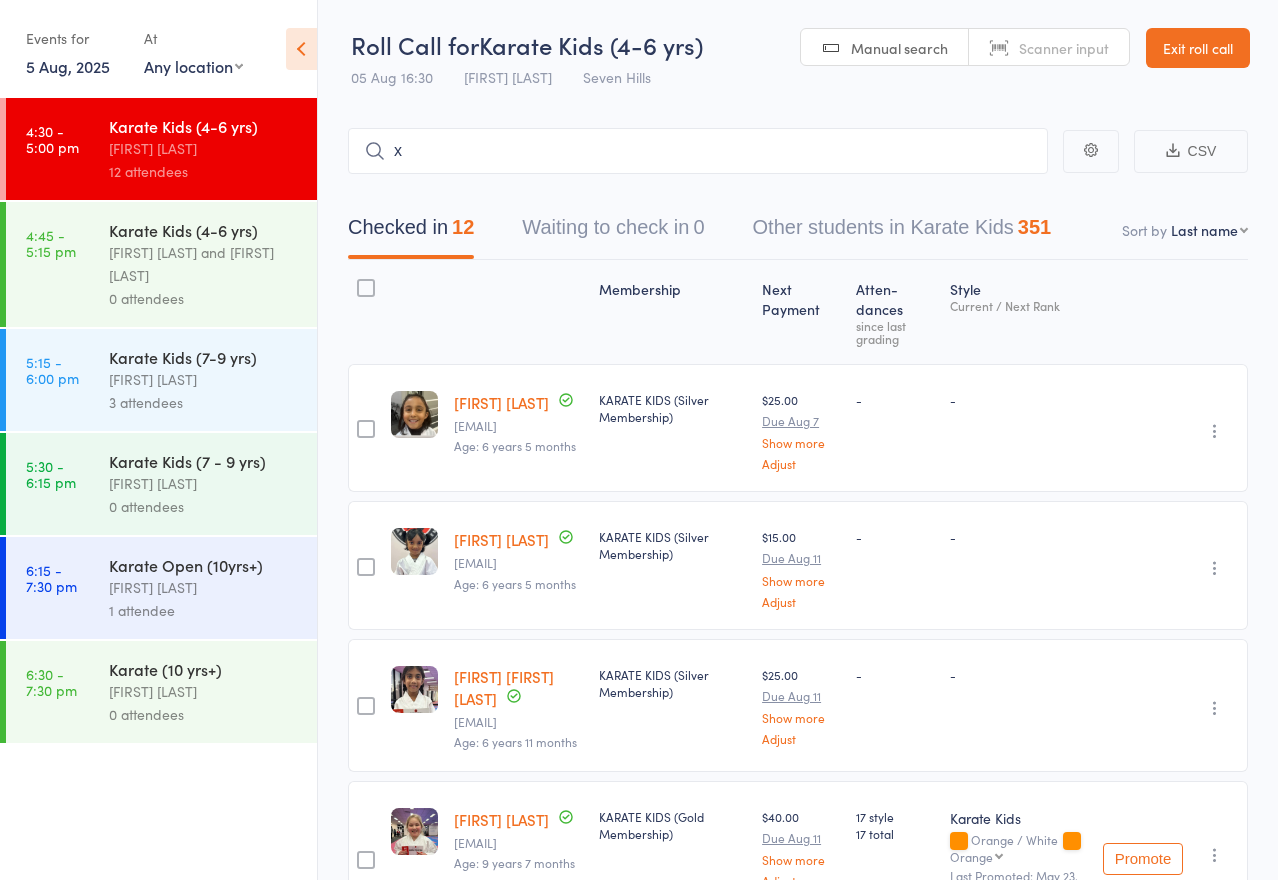 type on "x" 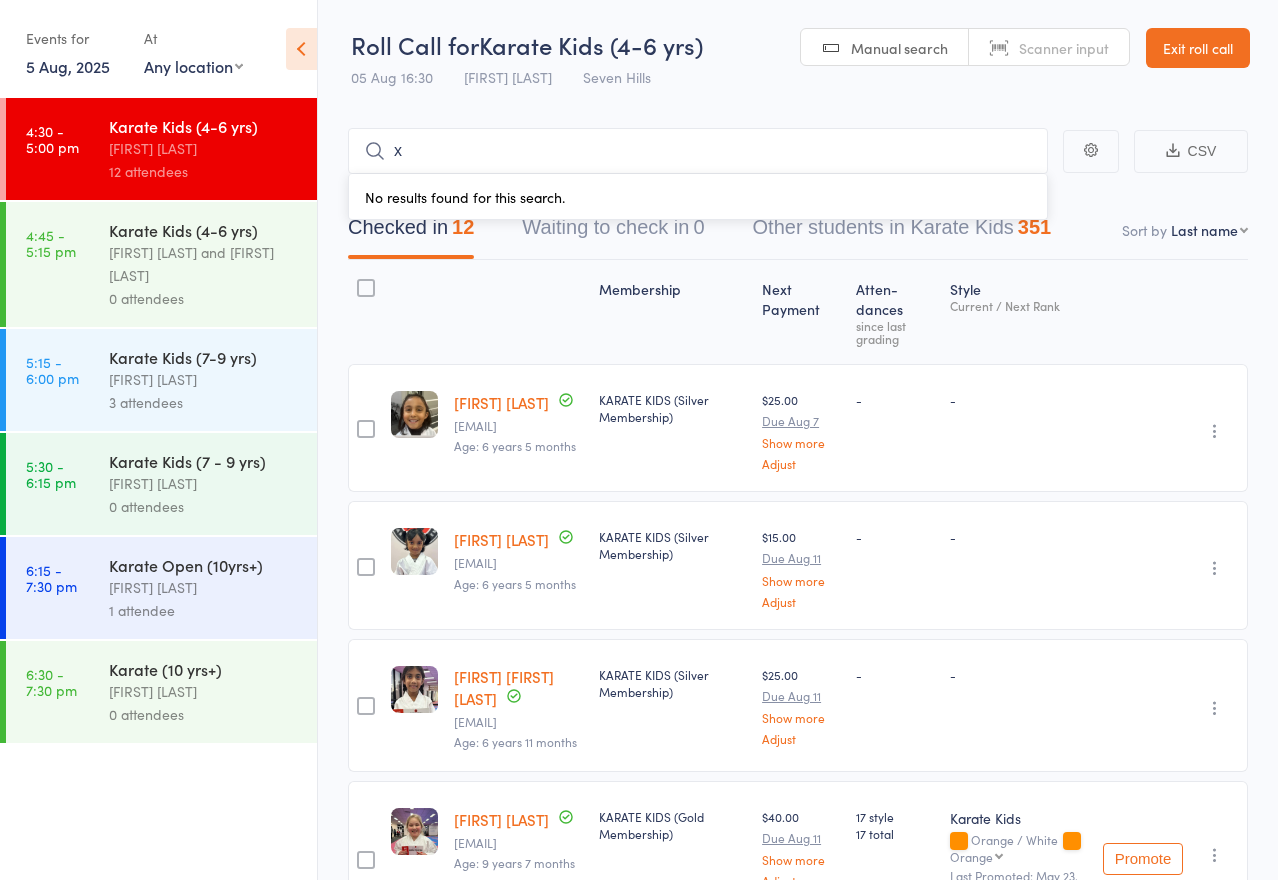 click on "Vaishnavi Barmalli" at bounding box center (501, 539) 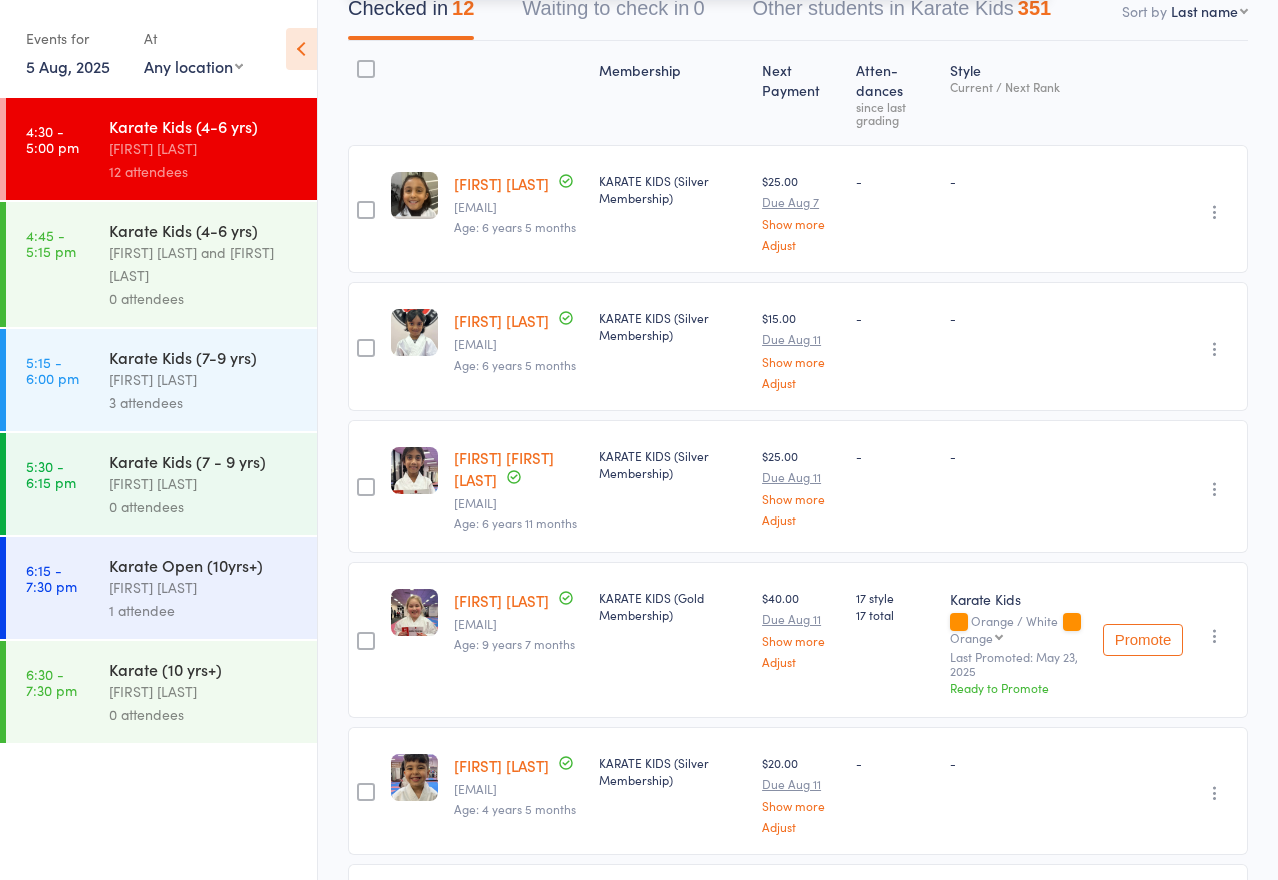 click on "Ariana Jade Botumanchi" at bounding box center [504, 468] 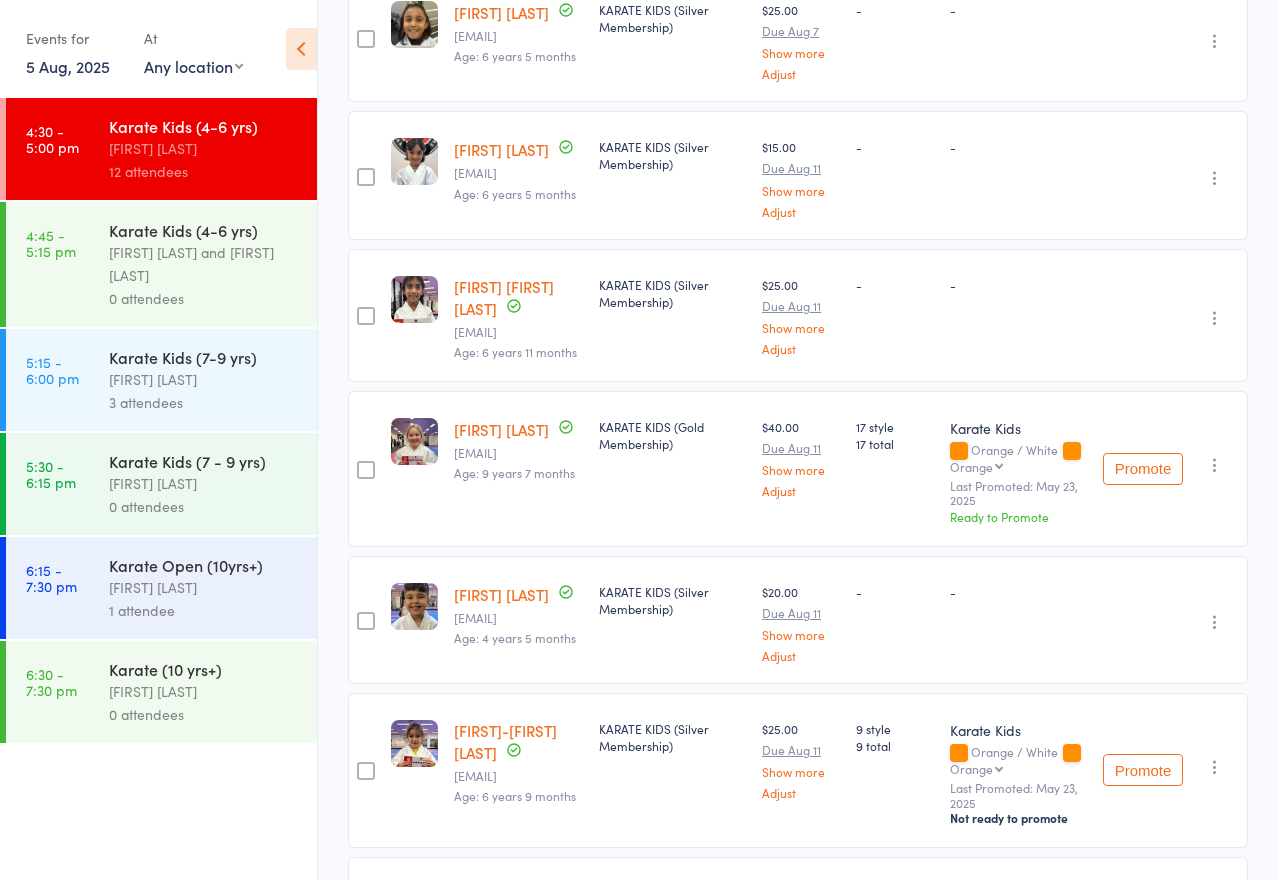 scroll, scrollTop: 412, scrollLeft: 0, axis: vertical 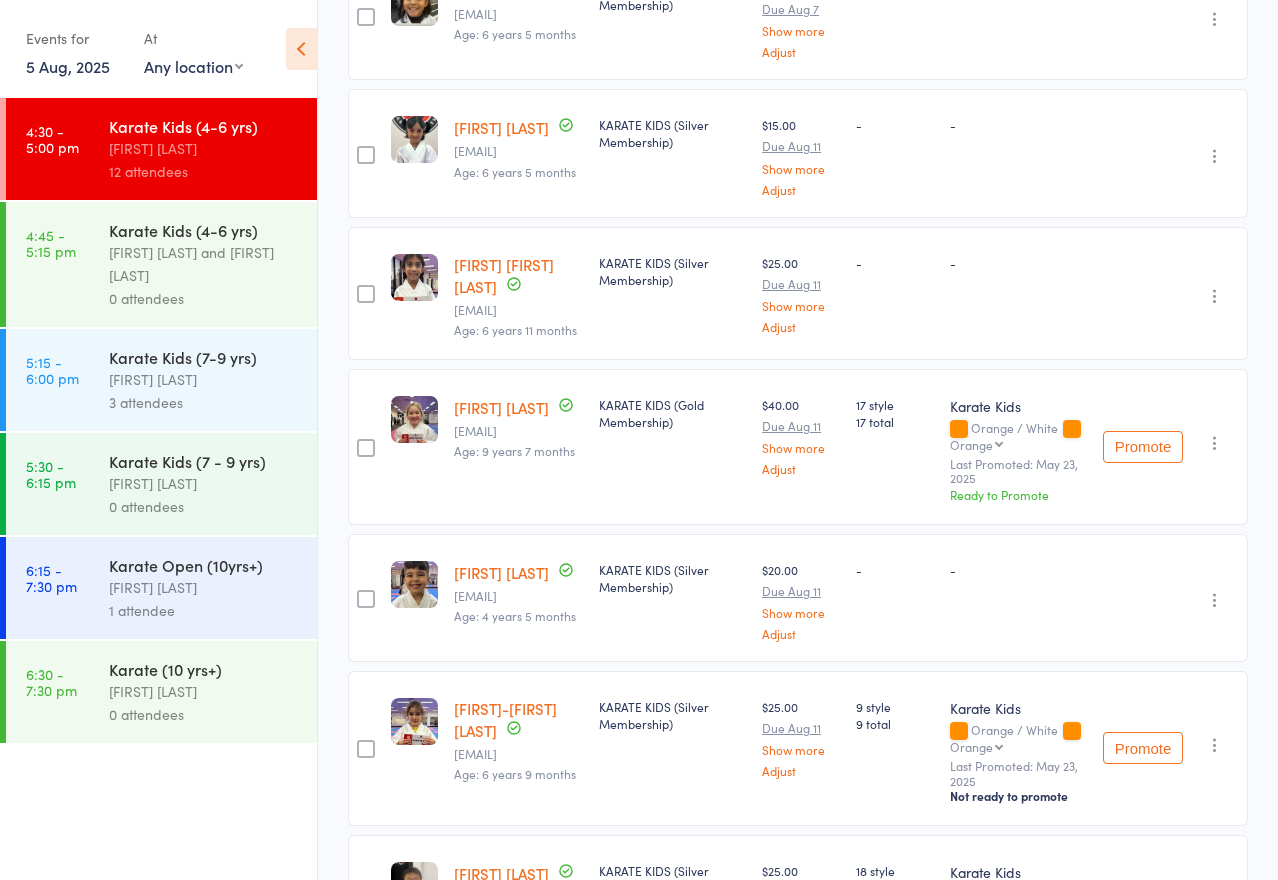 click on "Eve Butterworth" at bounding box center [501, 407] 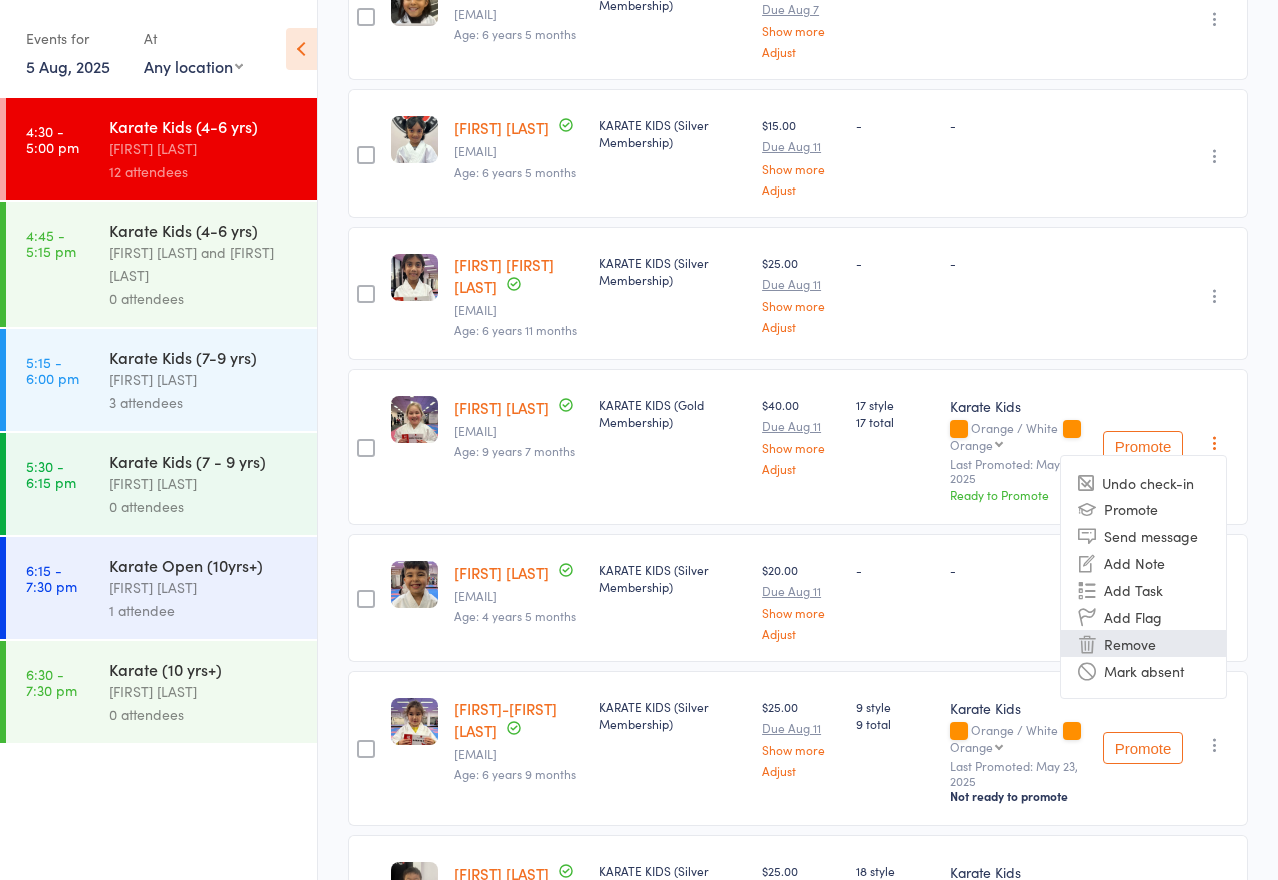 click on "Remove" at bounding box center [1143, 643] 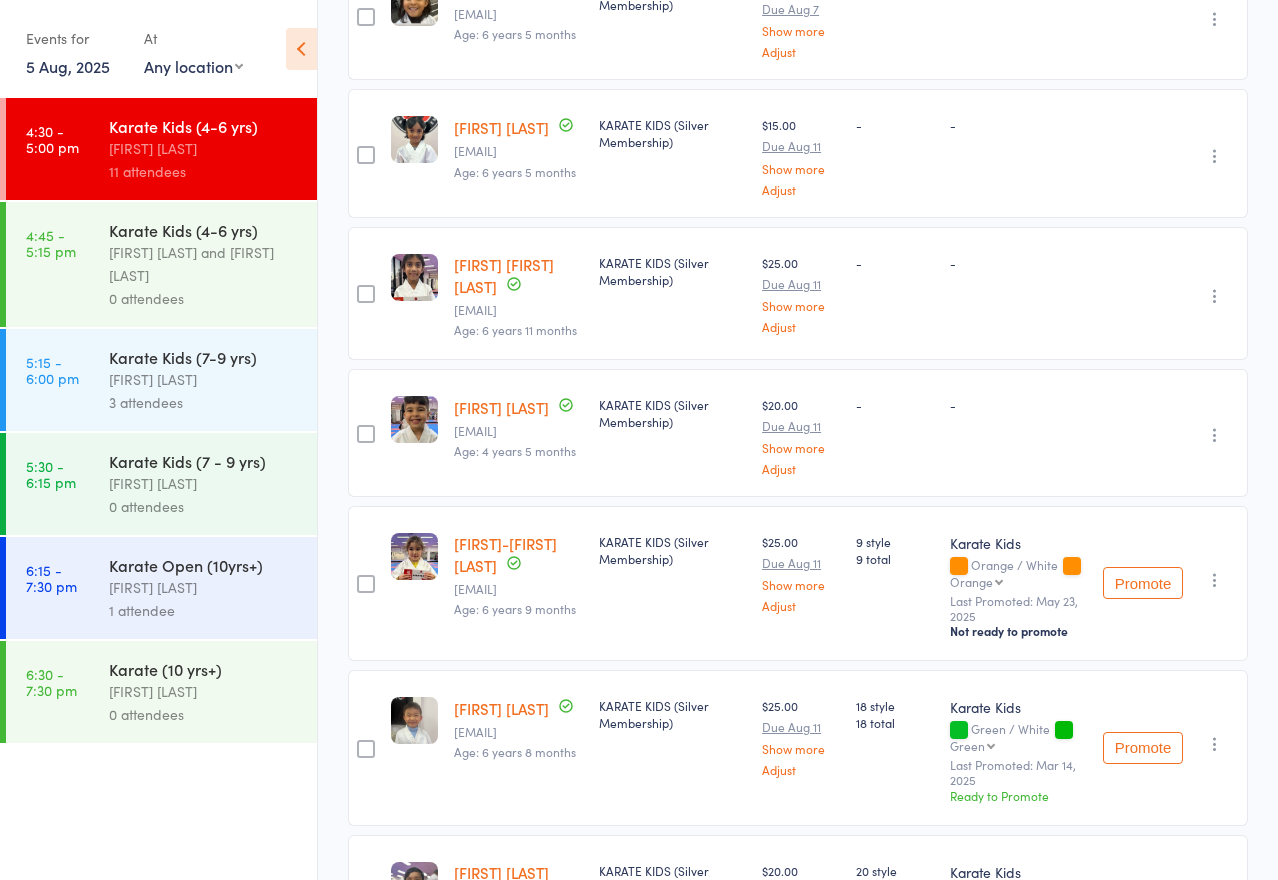 click on "Zachary Diab" at bounding box center (501, 407) 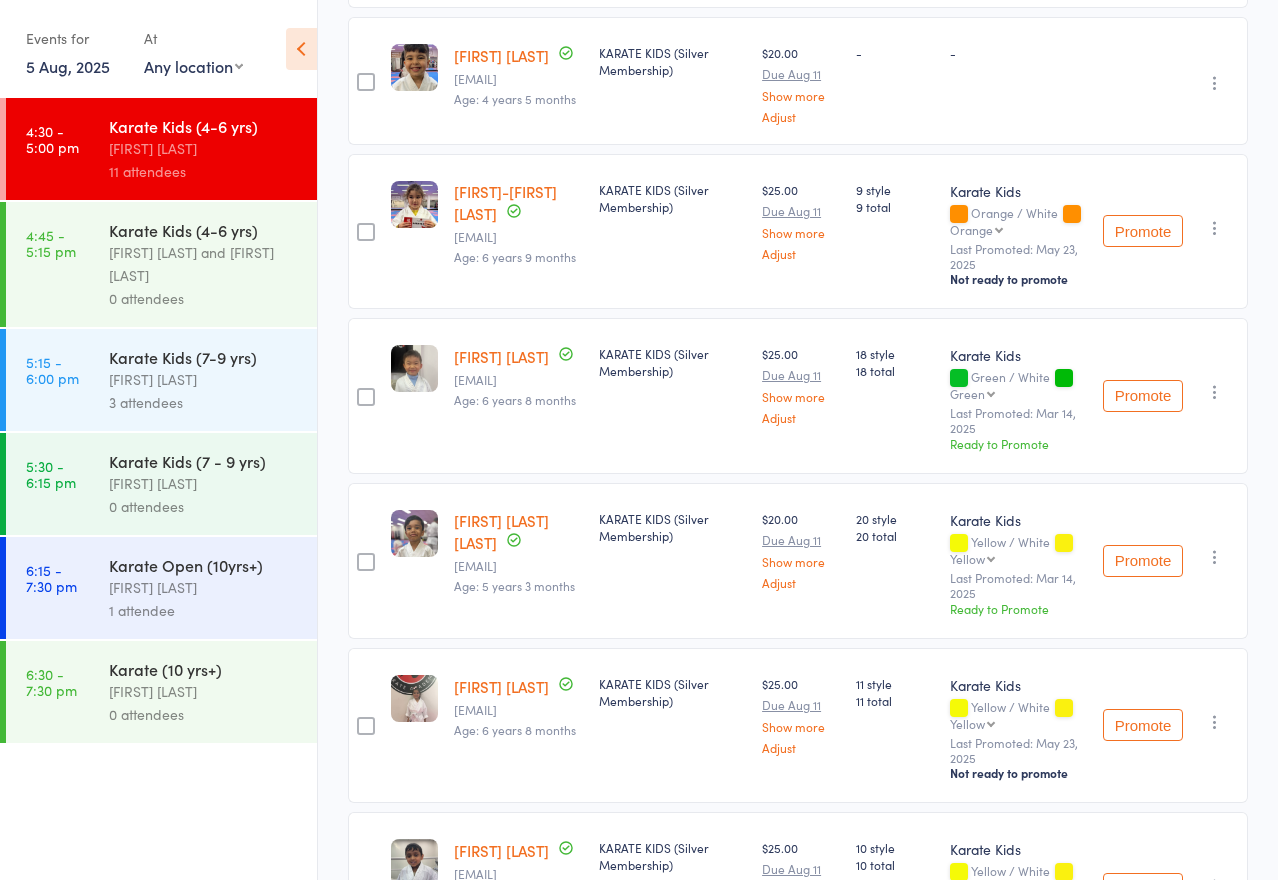 scroll, scrollTop: 767, scrollLeft: 0, axis: vertical 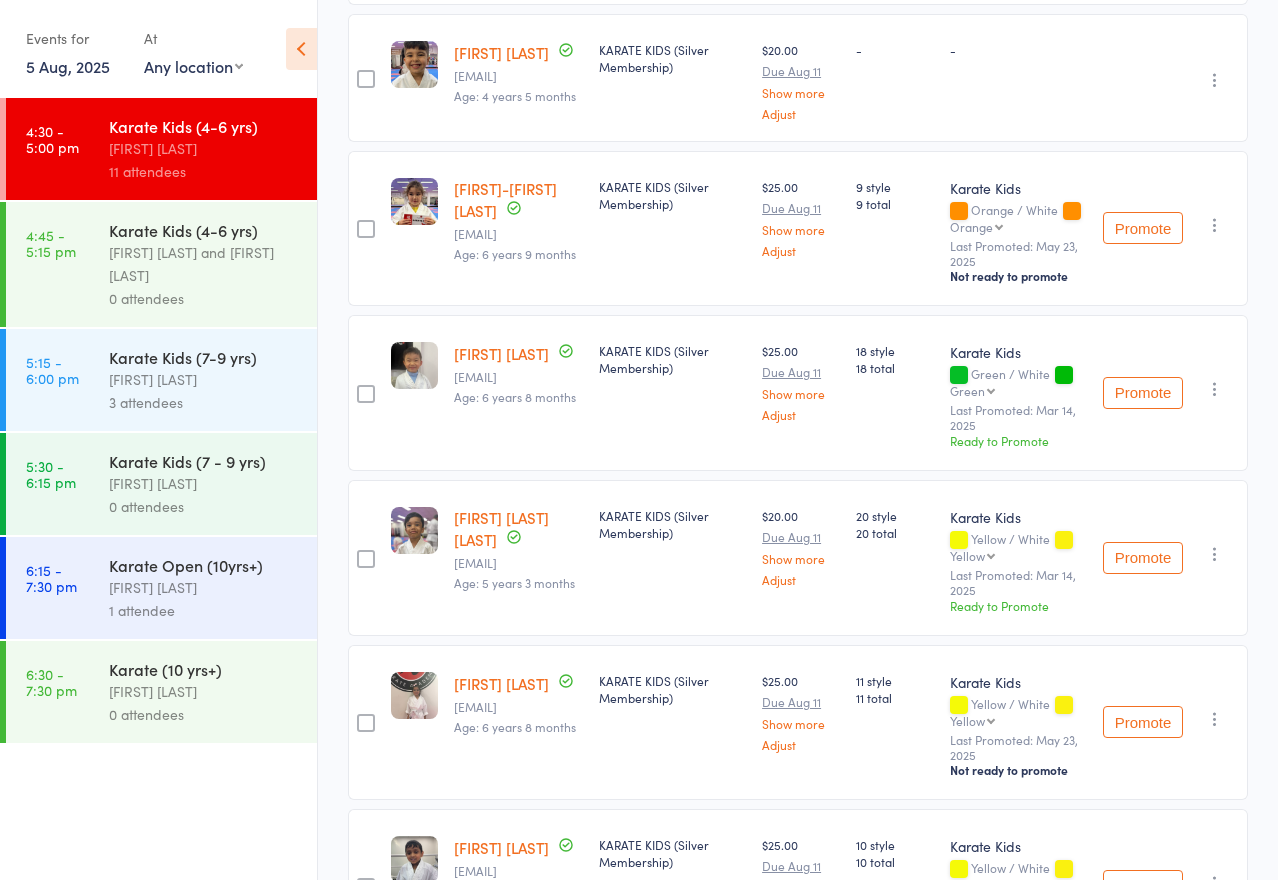 click on "Date of birth: 13-Nov-2018" at bounding box center (499, 368) 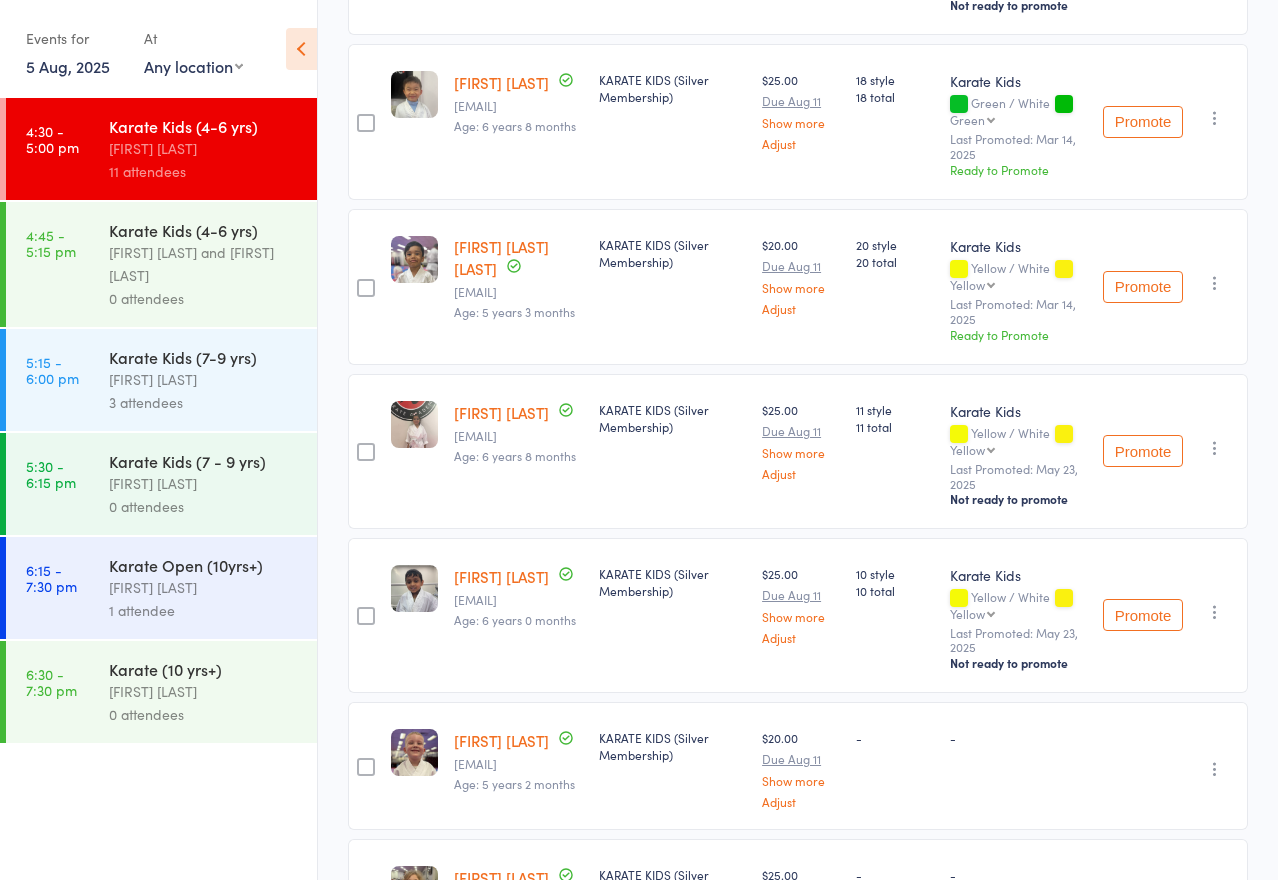 scroll, scrollTop: 1290, scrollLeft: 0, axis: vertical 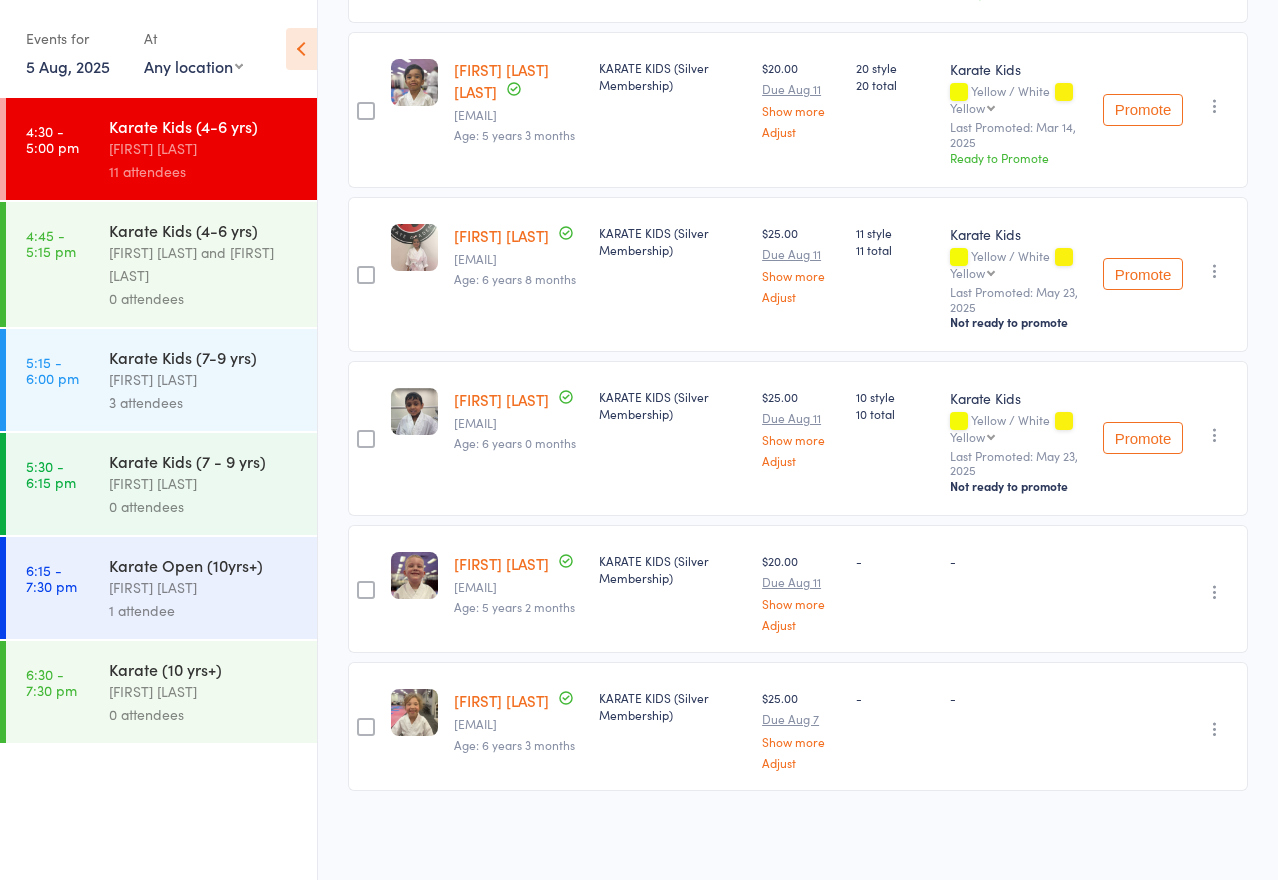 click on "[FIRST] [LAST]" at bounding box center [501, 563] 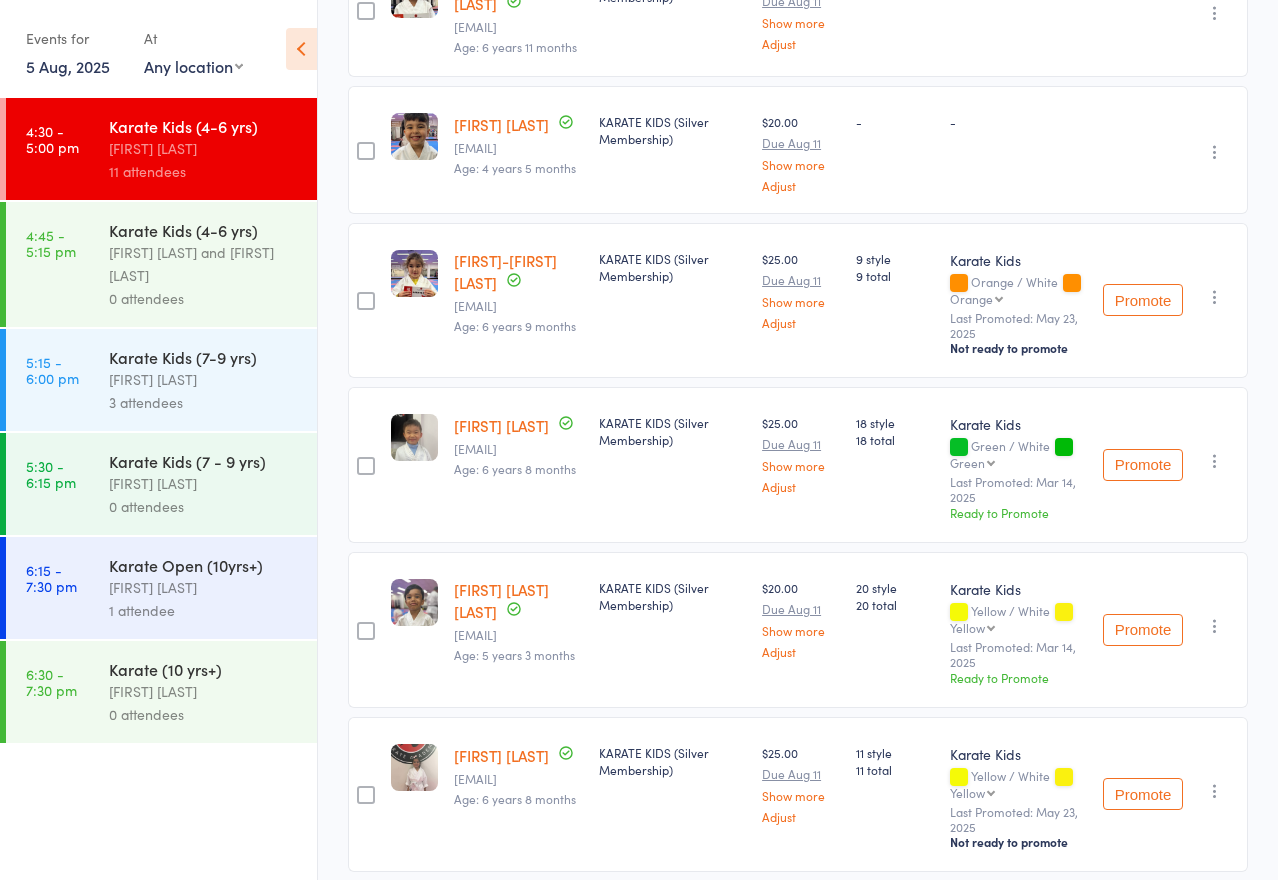 scroll, scrollTop: 0, scrollLeft: 0, axis: both 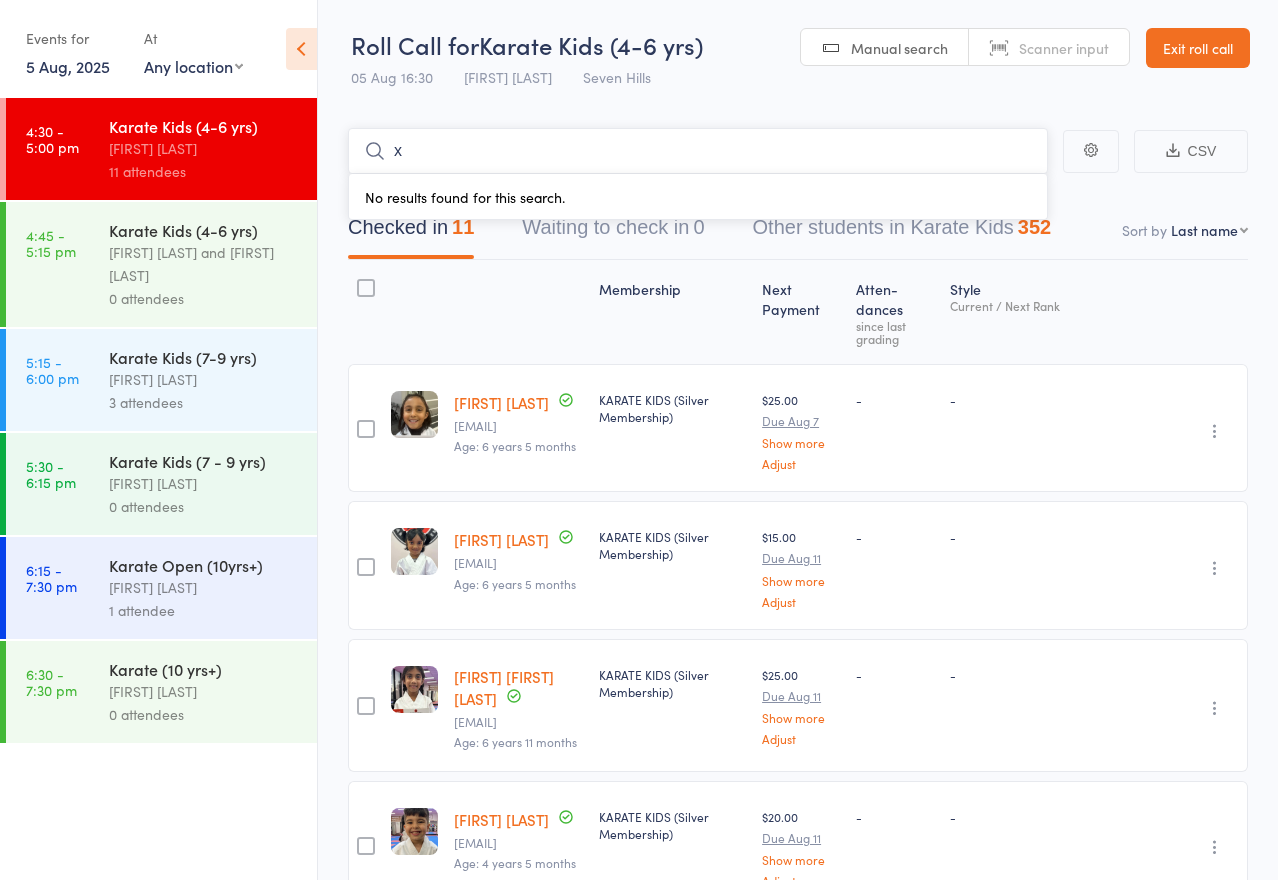 click on "x" at bounding box center [698, 151] 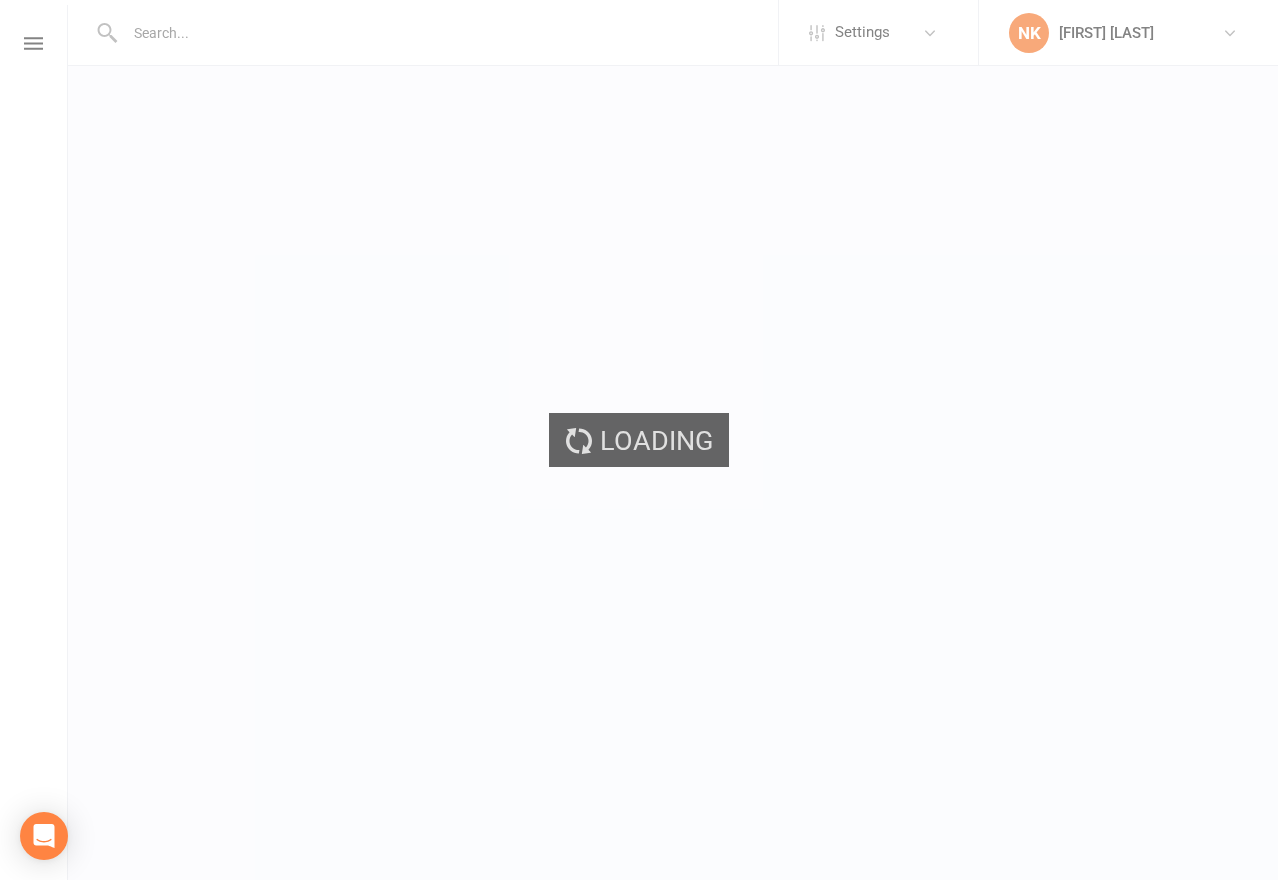 scroll, scrollTop: 0, scrollLeft: 0, axis: both 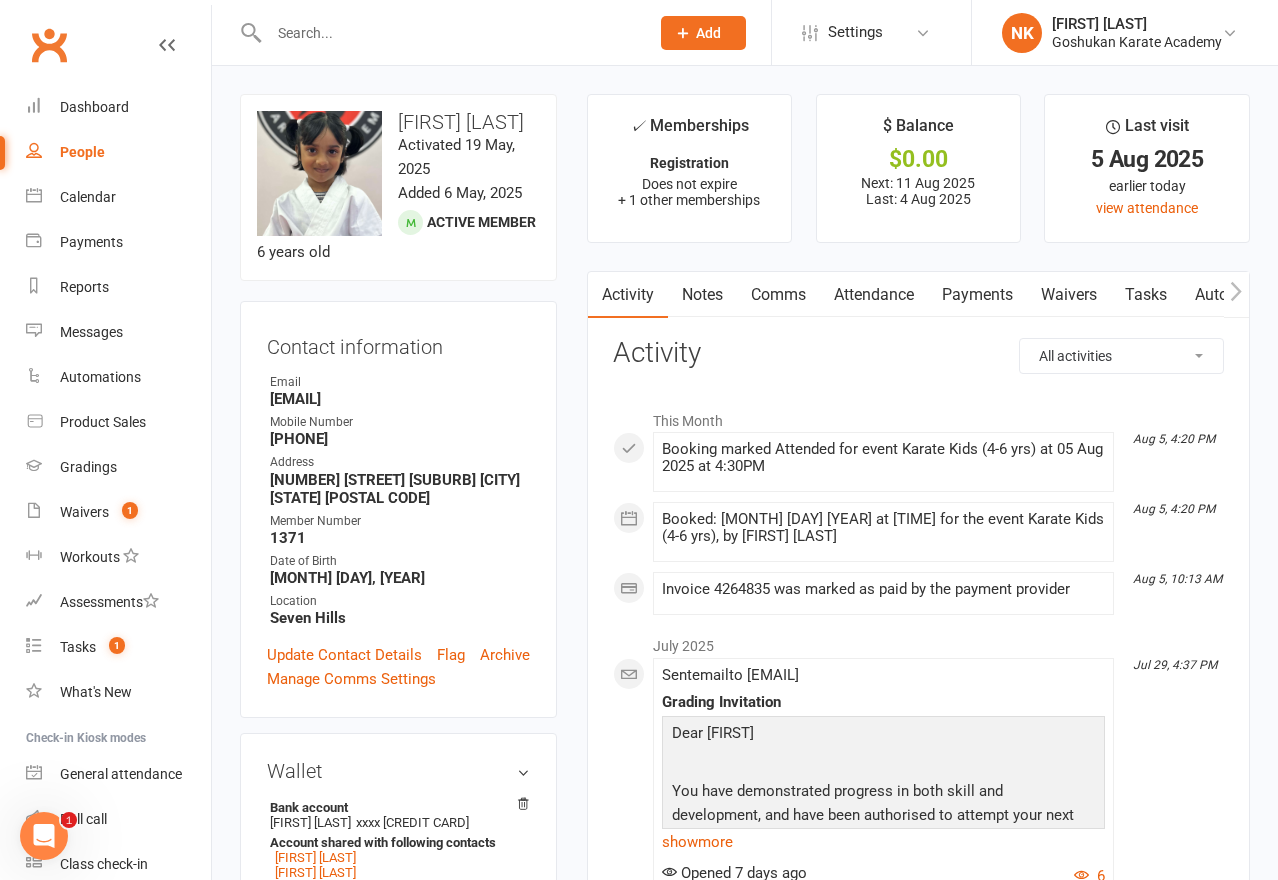 click on "Attendance" at bounding box center (874, 295) 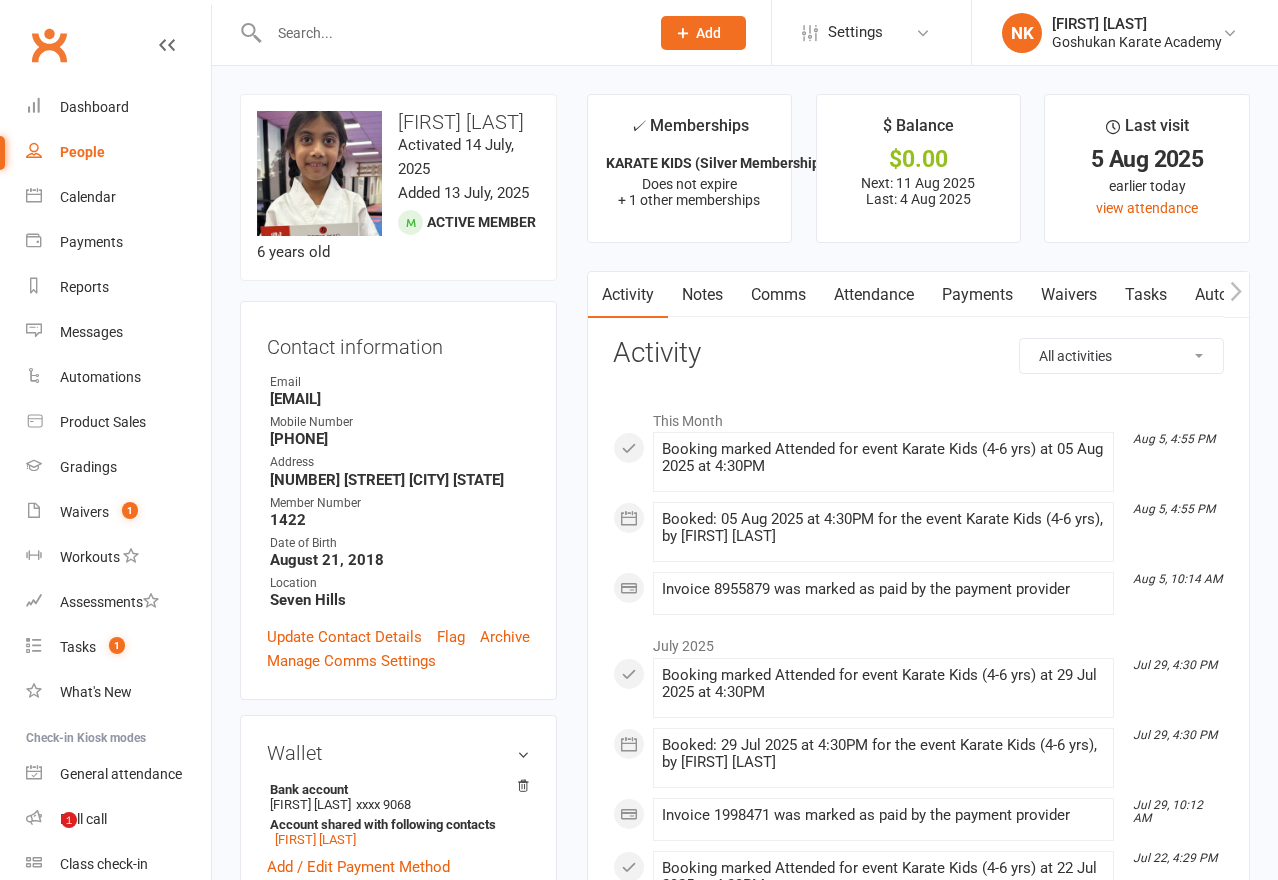 scroll, scrollTop: 0, scrollLeft: 0, axis: both 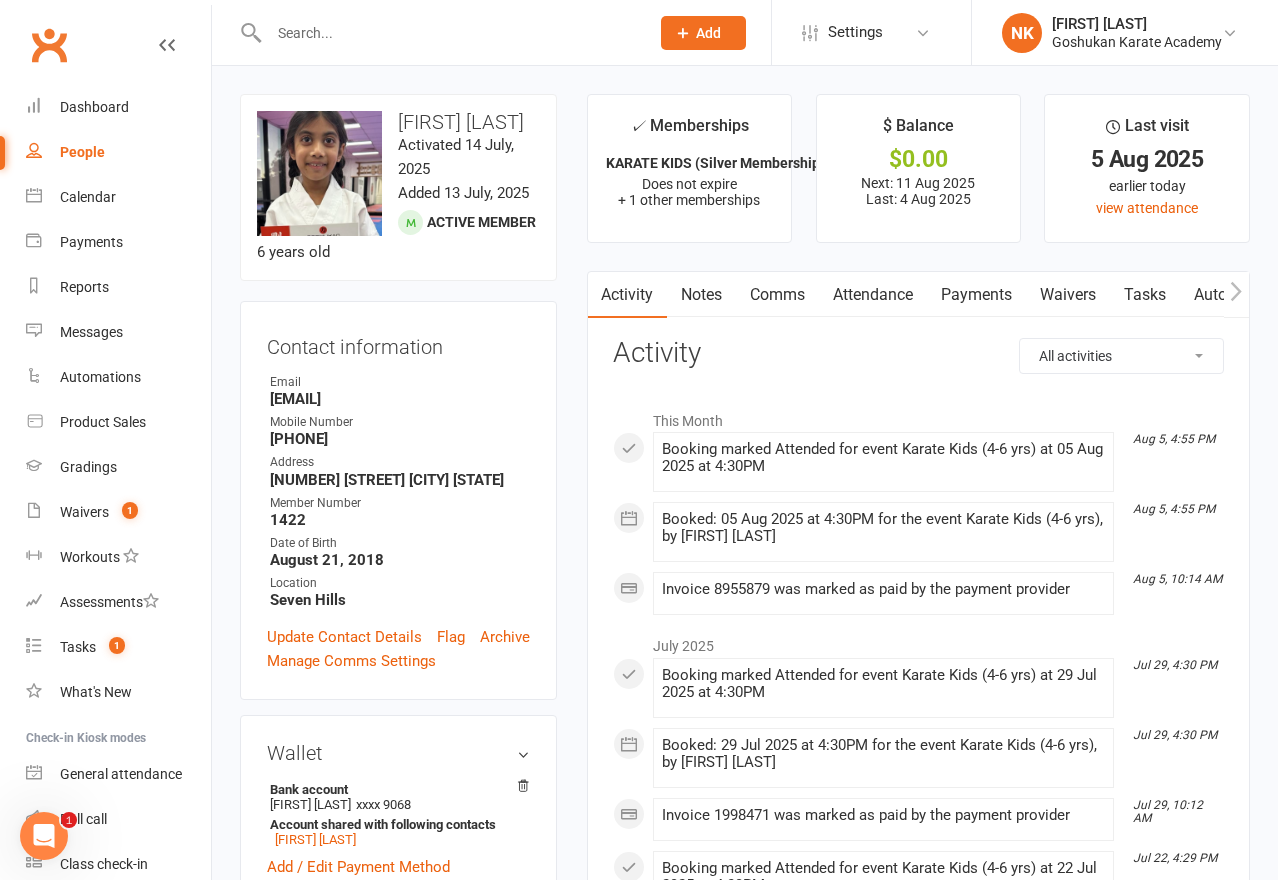 click on "Comms" at bounding box center (777, 295) 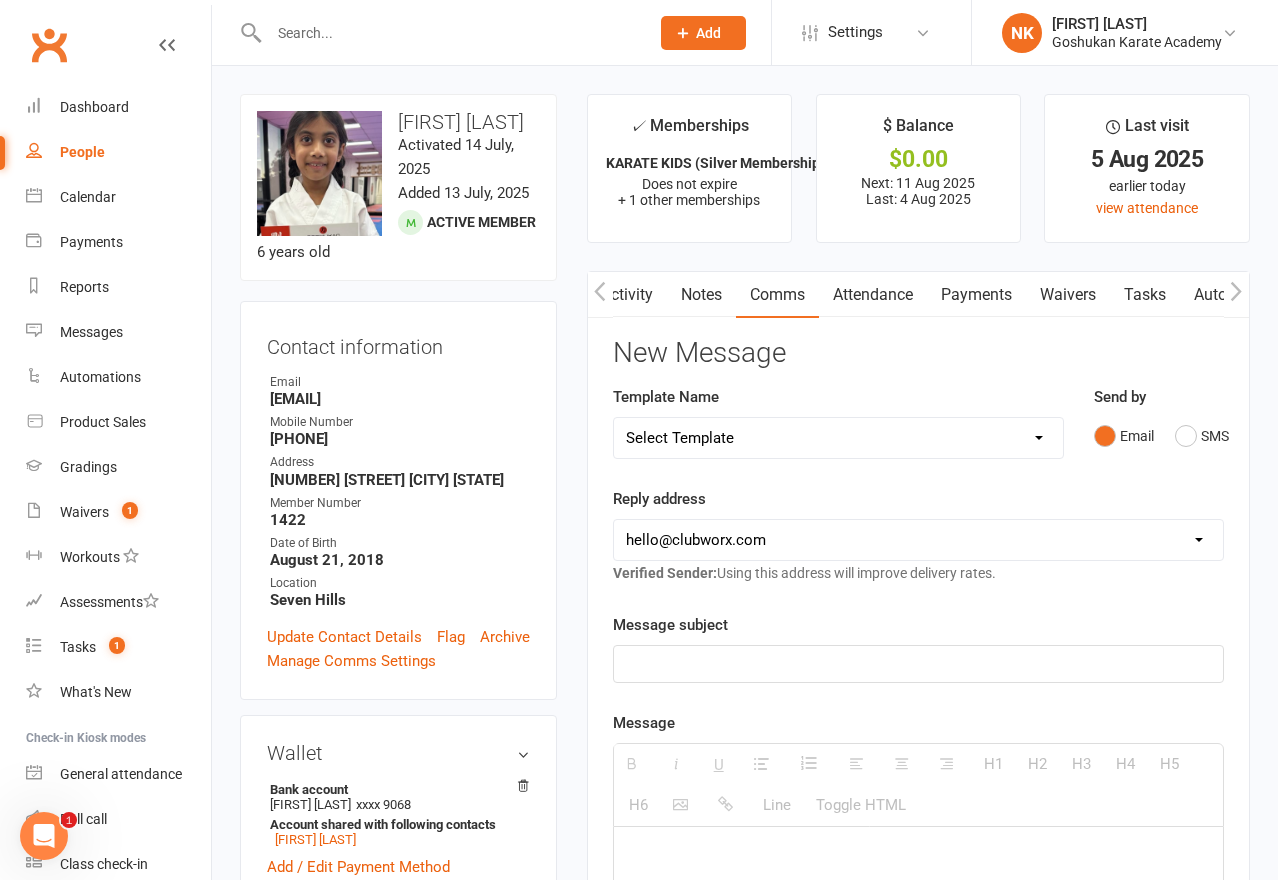 click on "Attendance" at bounding box center (873, 295) 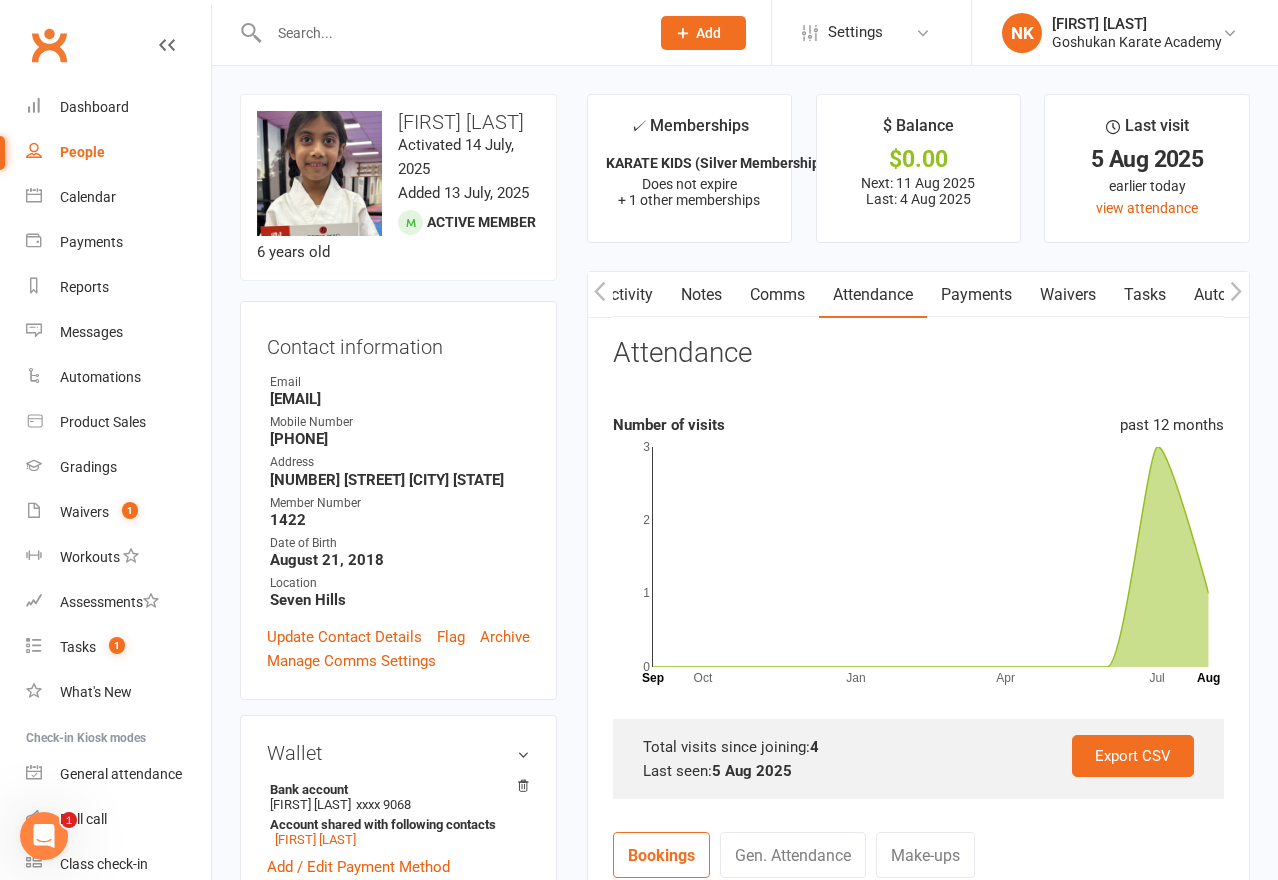 scroll, scrollTop: 5, scrollLeft: 0, axis: vertical 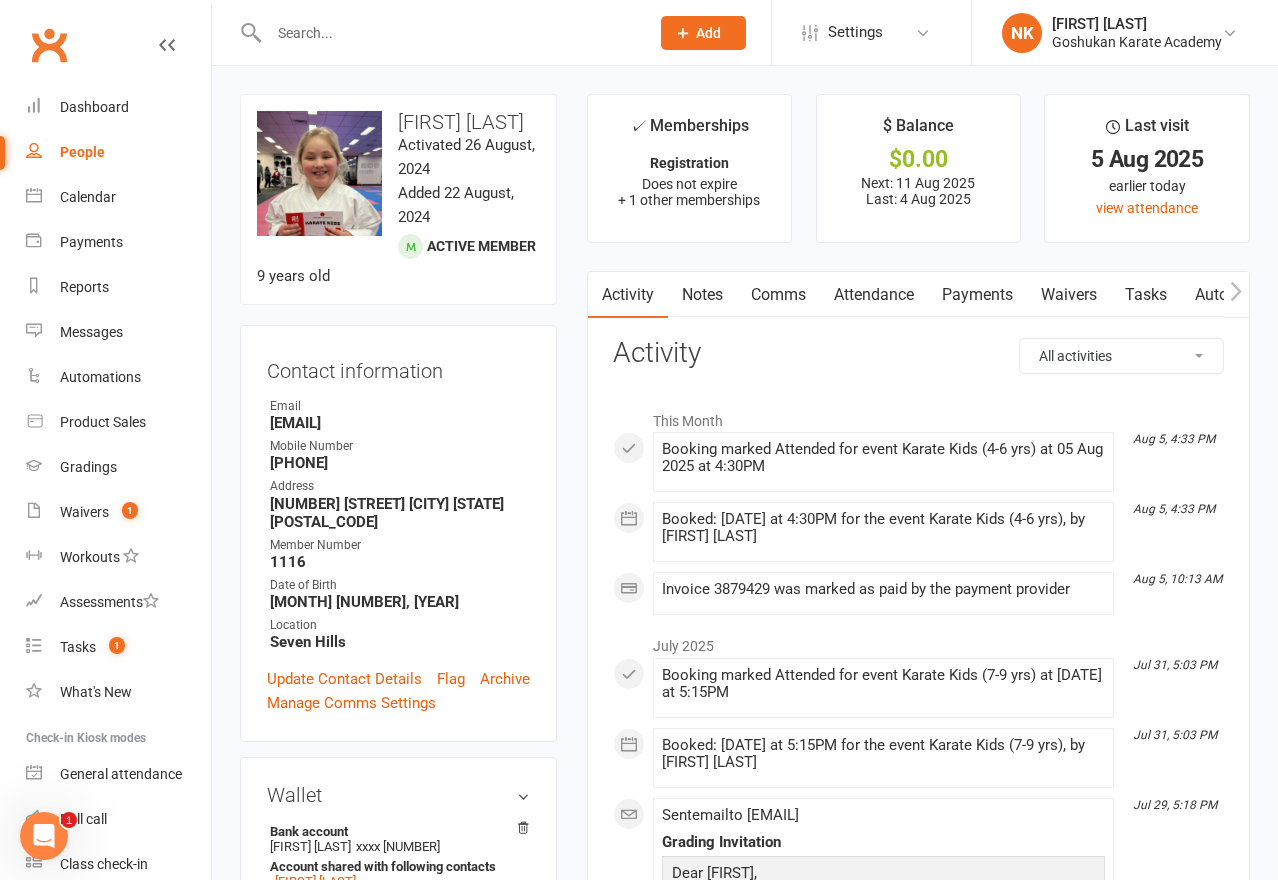 click on "Attendance" at bounding box center [874, 295] 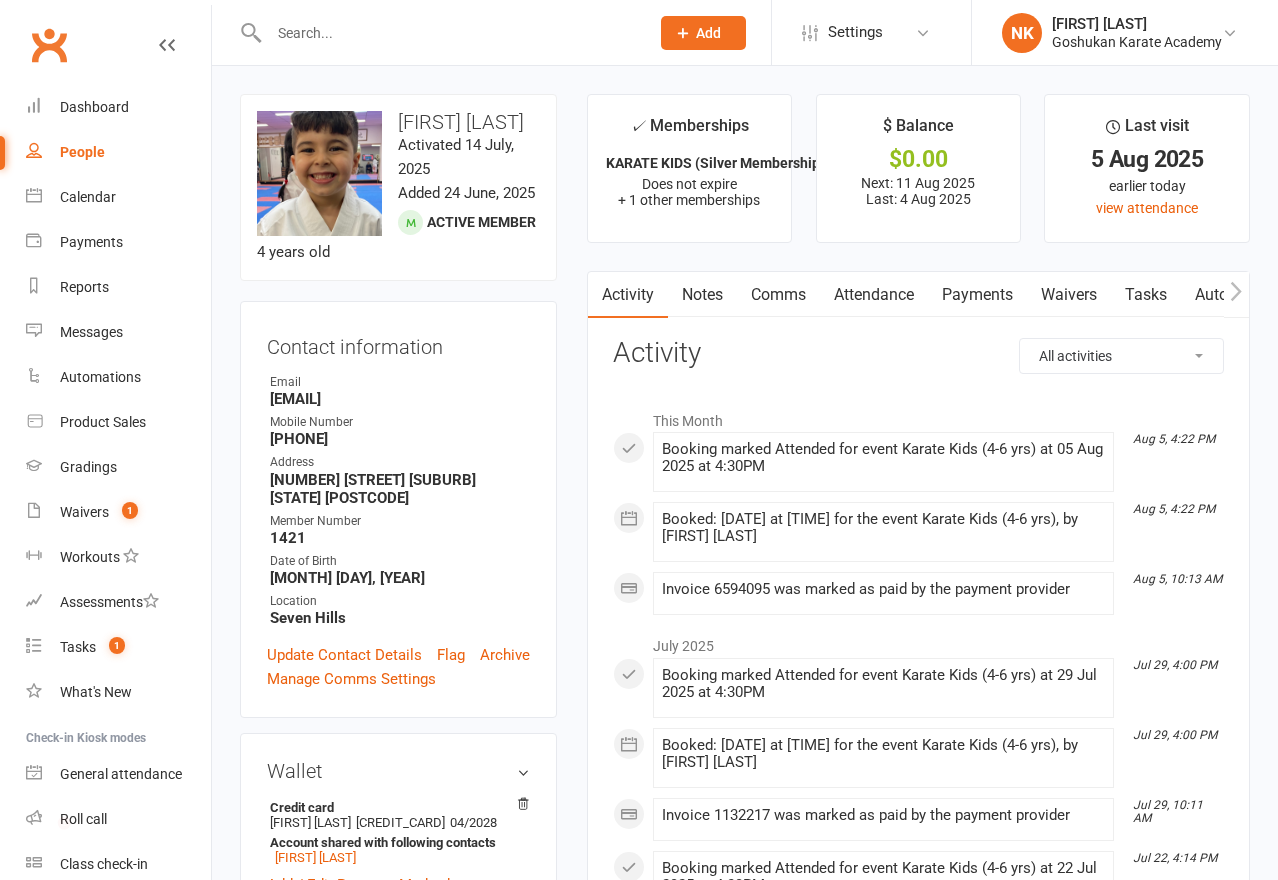 scroll, scrollTop: 0, scrollLeft: 0, axis: both 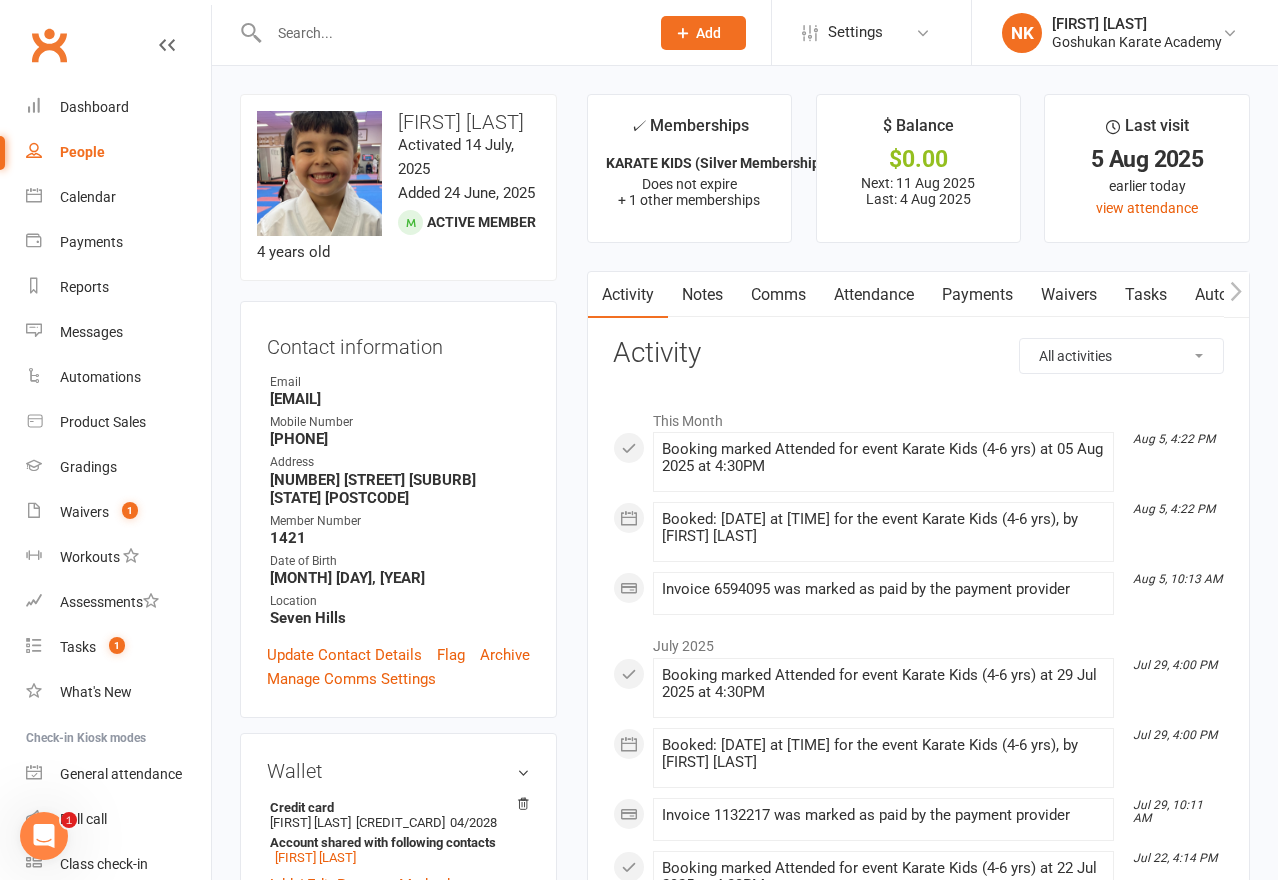 click on "Attendance" at bounding box center [874, 295] 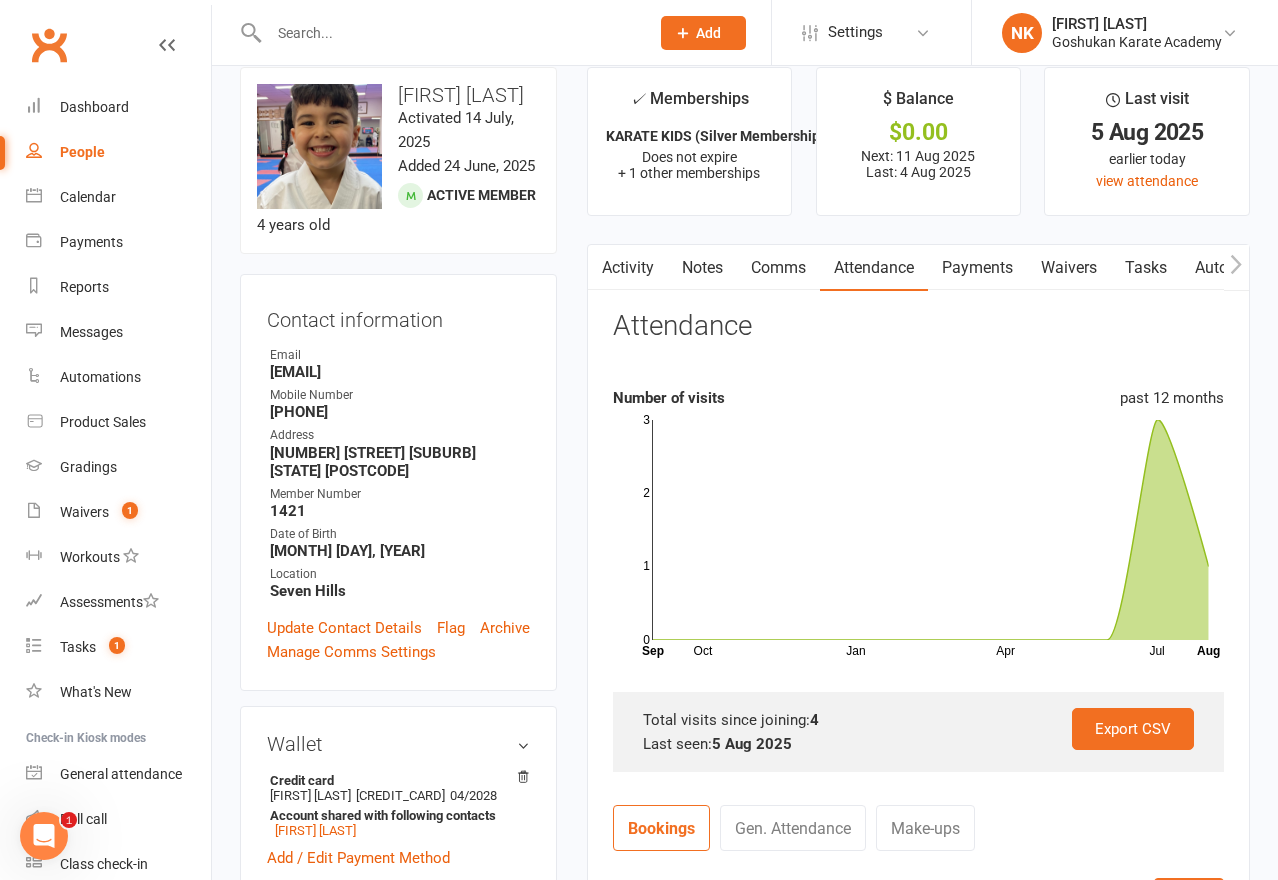 scroll, scrollTop: 0, scrollLeft: 0, axis: both 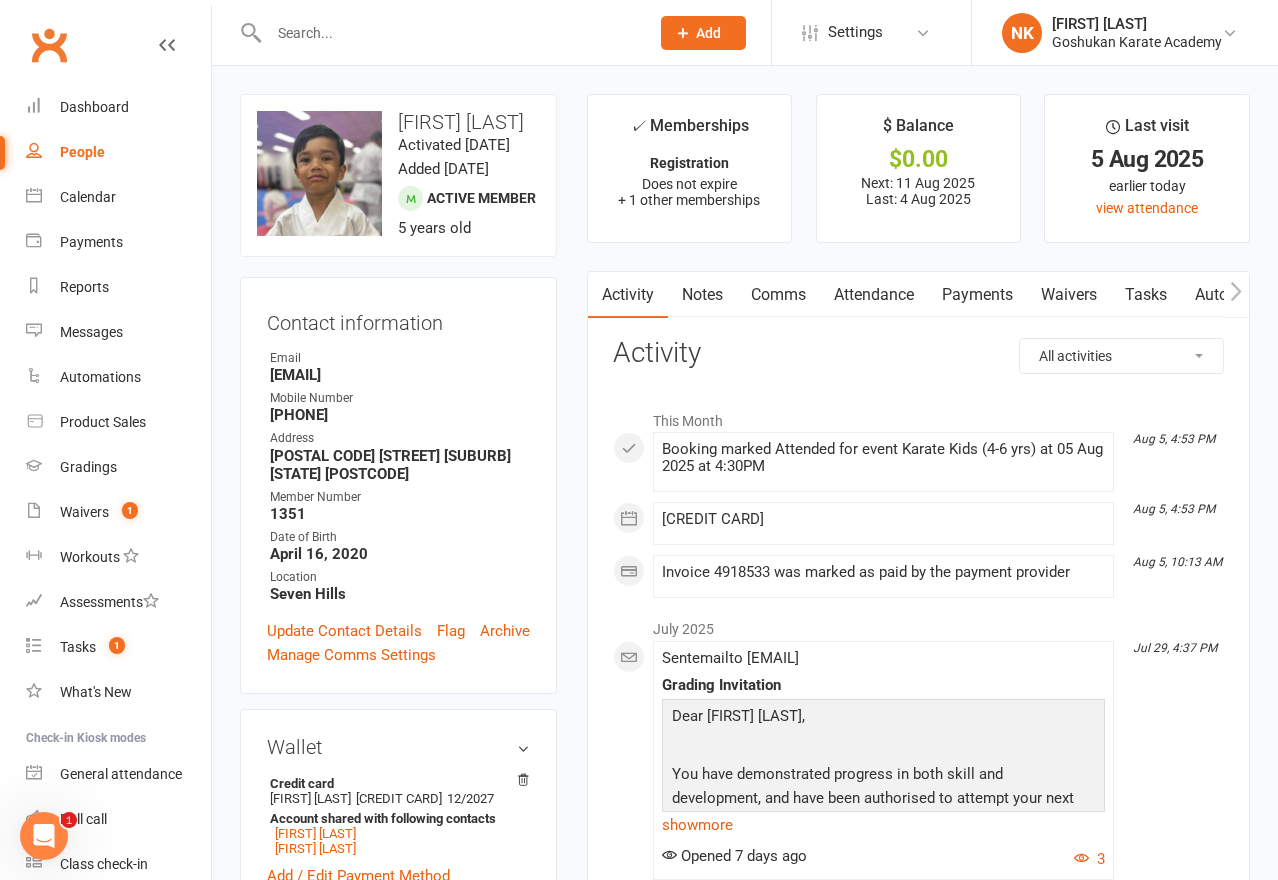 click on "Attendance" at bounding box center [874, 295] 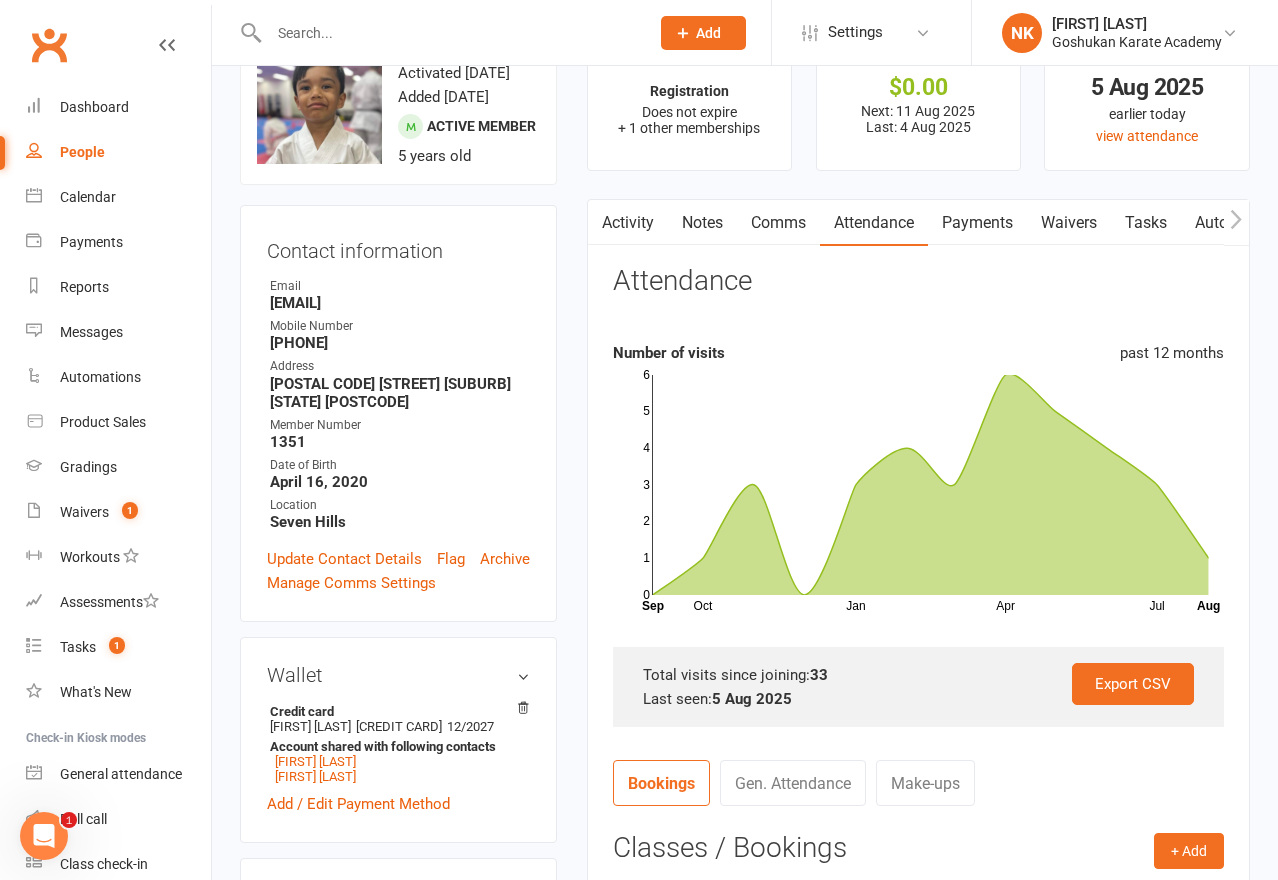 scroll, scrollTop: 0, scrollLeft: 0, axis: both 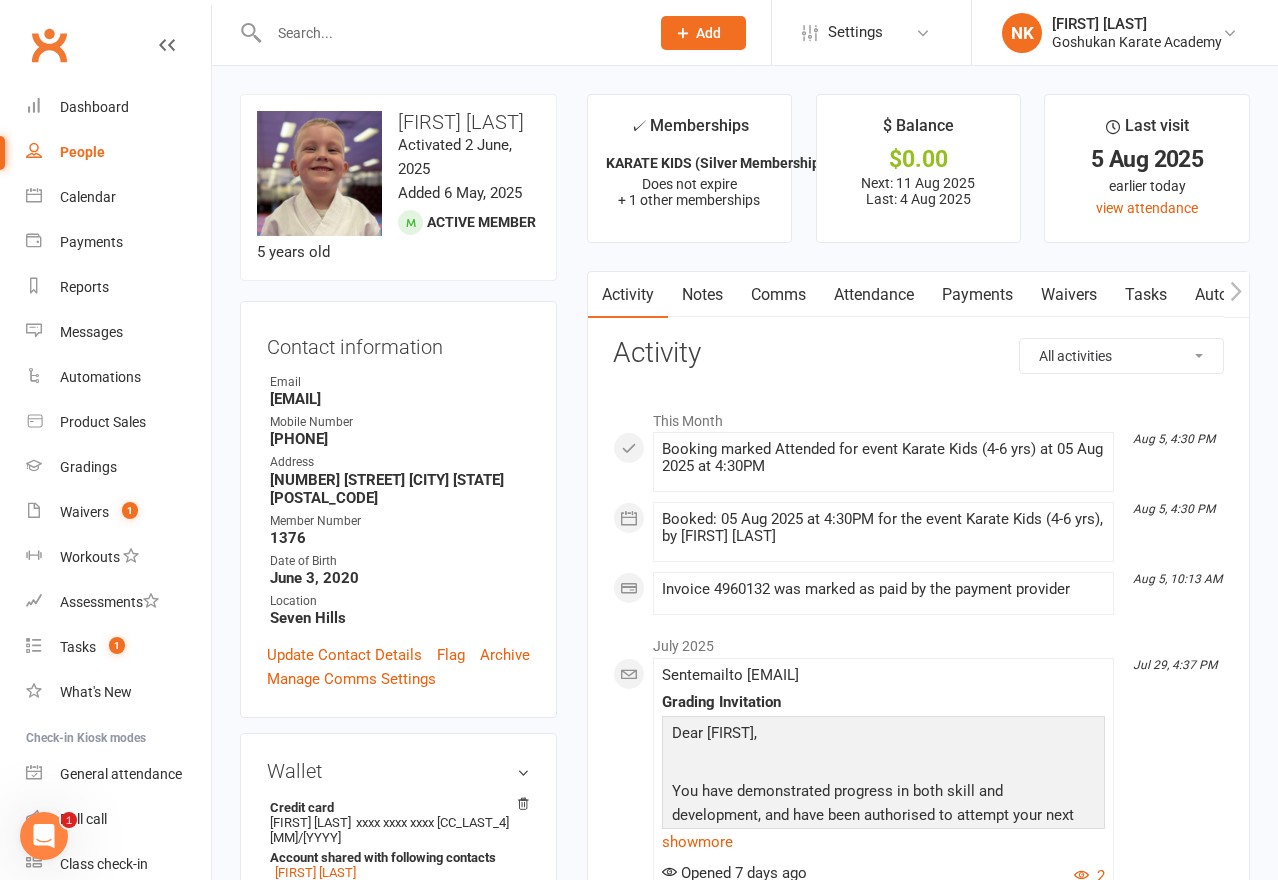 click on "Attendance" at bounding box center [874, 295] 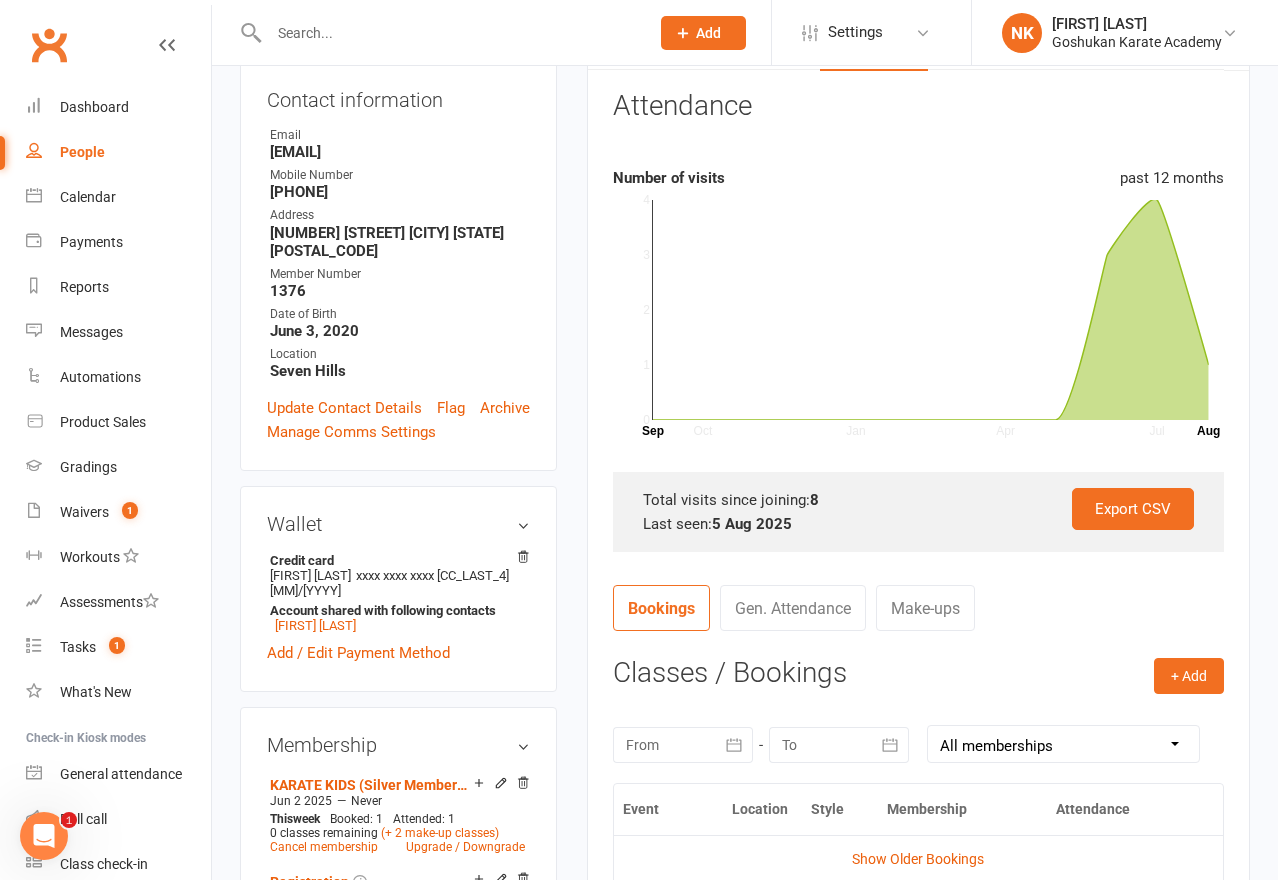 scroll, scrollTop: 284, scrollLeft: 0, axis: vertical 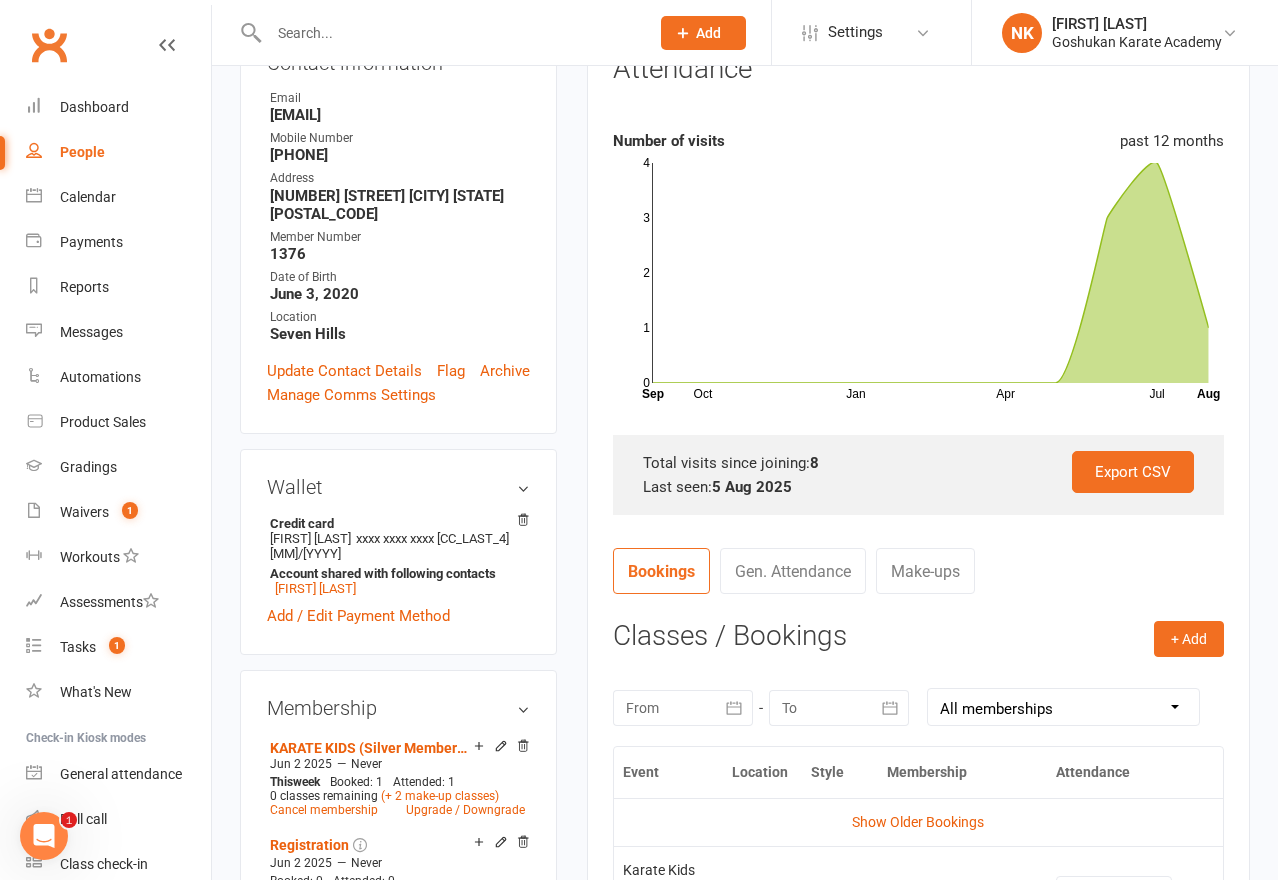 click on "upload photo change photo Henry Templeman Activated 2 June, 2025 Added 6 May, 2025   Active member 5 years old  Contact information Owner   Email  Templeman.Lauren@gmail.com
Mobile Number  0414232289
Address  37 Lanhams Rd Winston Hills NSW 2153
Member Number  1376
Date of Birth  June 3, 2020
Location  Seven Hills
Update Contact Details Flag Archive Manage Comms Settings
Wallet Credit card Lauren Templeman  xxxx xxxx xxxx 6928  11/2027 Account shared with following contacts Lauren Templeman
Add / Edit Payment Method
Membership      KARATE KIDS (Silver Membership) Jun 2 2025 — Never This  week Booked: 1 Attended: 1 0 classes remaining    (+ 2 make-up classes) Cancel membership Upgrade / Downgrade     Registration Jun 2 2025 — Never Booked: 0 Attended: 0 0 classes remaining    Cancel membership Upgrade / Downgrade Add new membership
Styles & Ranks  This member does not have any active styles yet. Add new style
Family Members   Lauren Templeman - Parent / Guardian
Suspensions
edit" at bounding box center (398, 793) 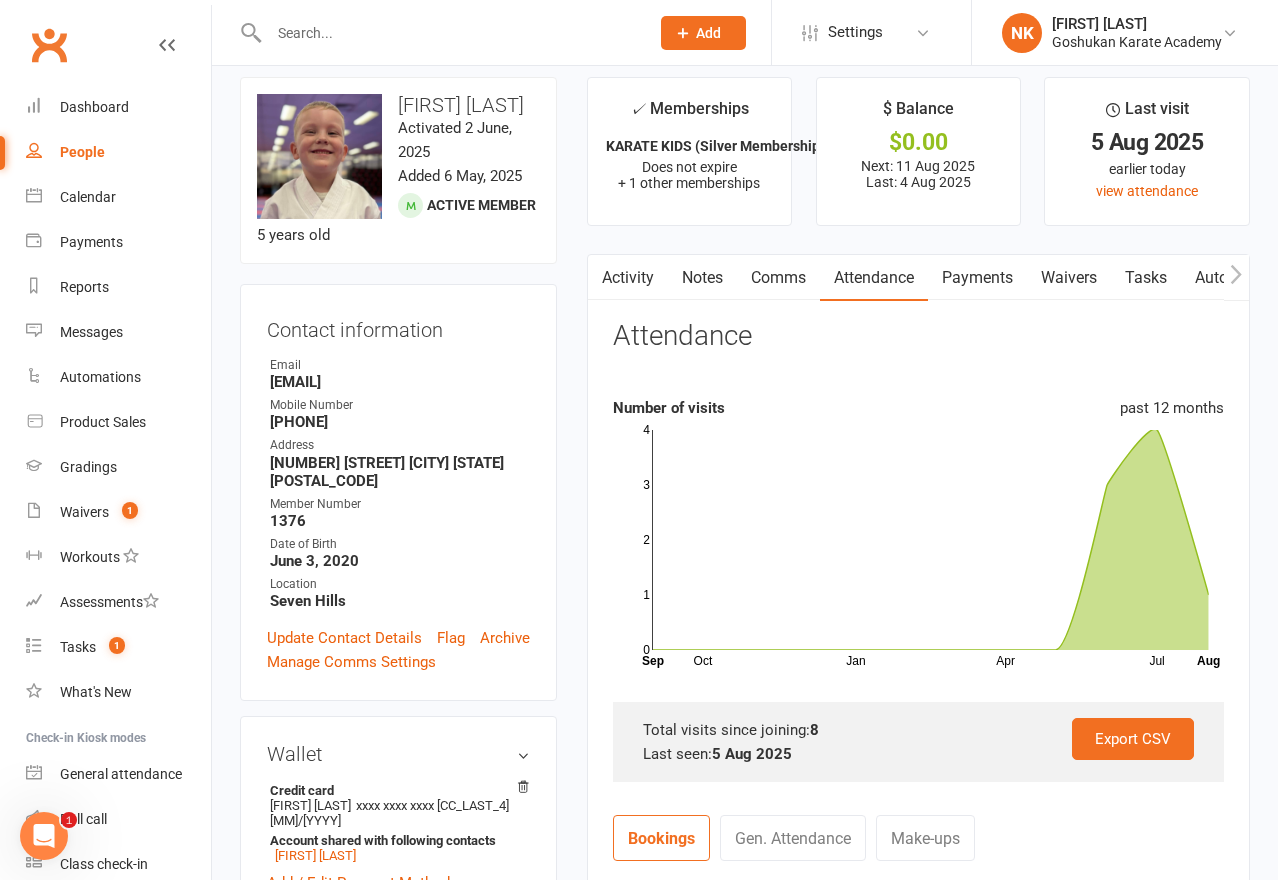 scroll, scrollTop: 0, scrollLeft: 0, axis: both 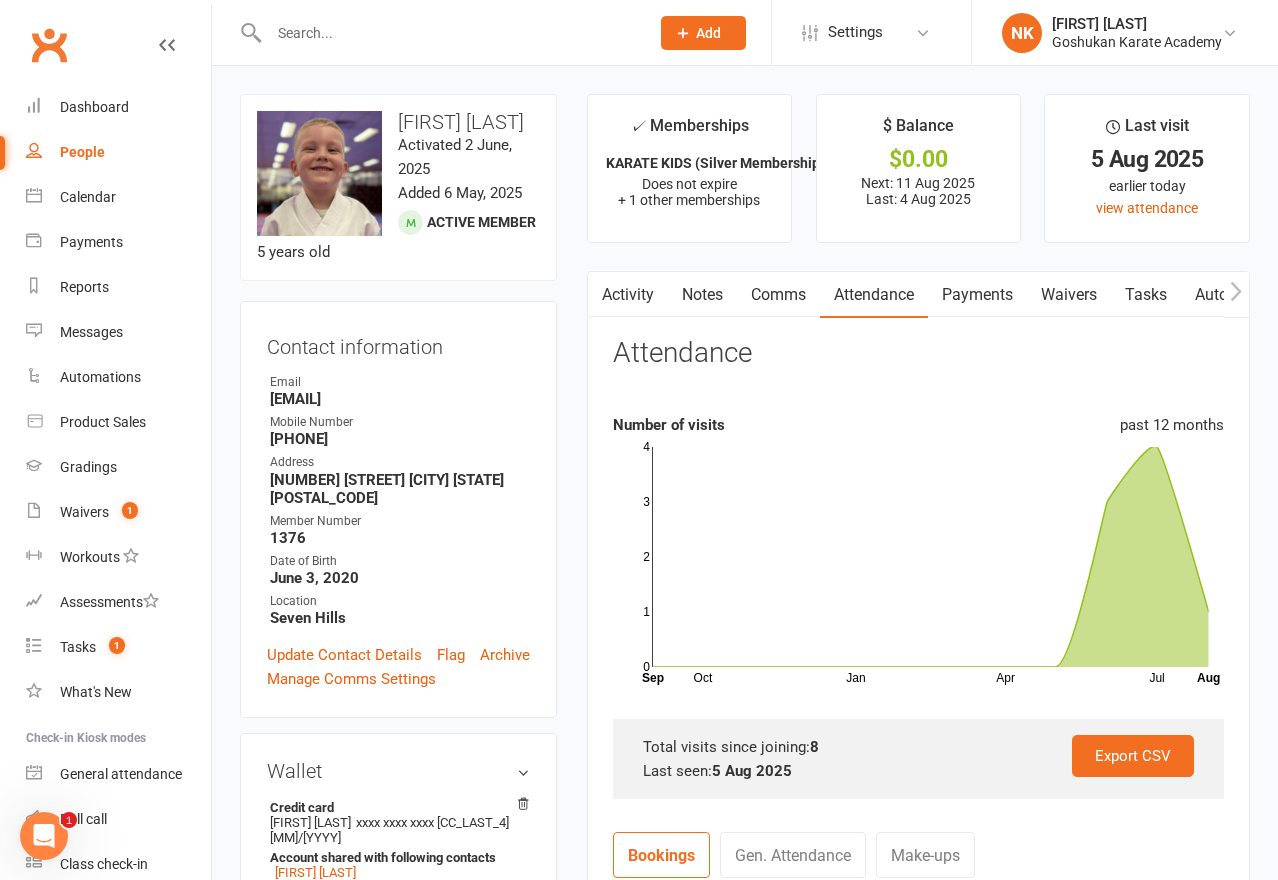 click on "✓ Memberships KARATE KIDS (Silver Membership) Does not expire + 1 other memberships $ Balance $0.00 Next: 11 Aug 2025 Last: 4 Aug 2025 Last visit 5 Aug 2025 earlier today view attendance
Activity Notes Comms Attendance Payments Waivers Tasks Automations Gradings / Promotions Credit balance
Attendance Number of visits past 12 months Oct Jan Apr Jul Month Sep Aug  0  1  2  3  4 Export CSV Total visits since joining:  8 Last seen:  5 Aug 2025 Bookings Gen. Attendance Make-ups + Add Book Event Add Appointment Book a Friend Classes / Bookings
August 2025
Sun Mon Tue Wed Thu Fri Sat
31
27
28
29
30
31
01
02
32
03
04
05
06
07
08
09" at bounding box center (918, 749) 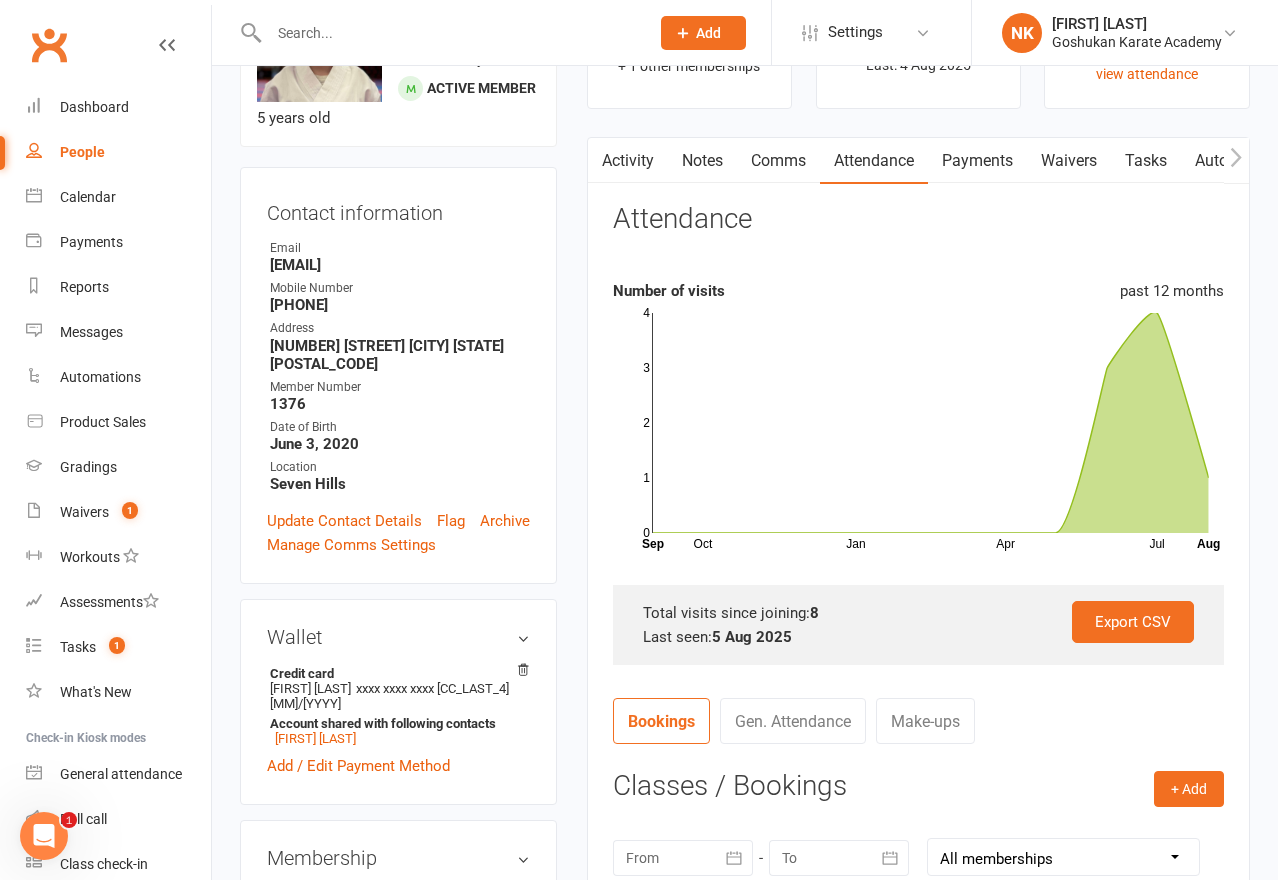 scroll, scrollTop: 0, scrollLeft: 0, axis: both 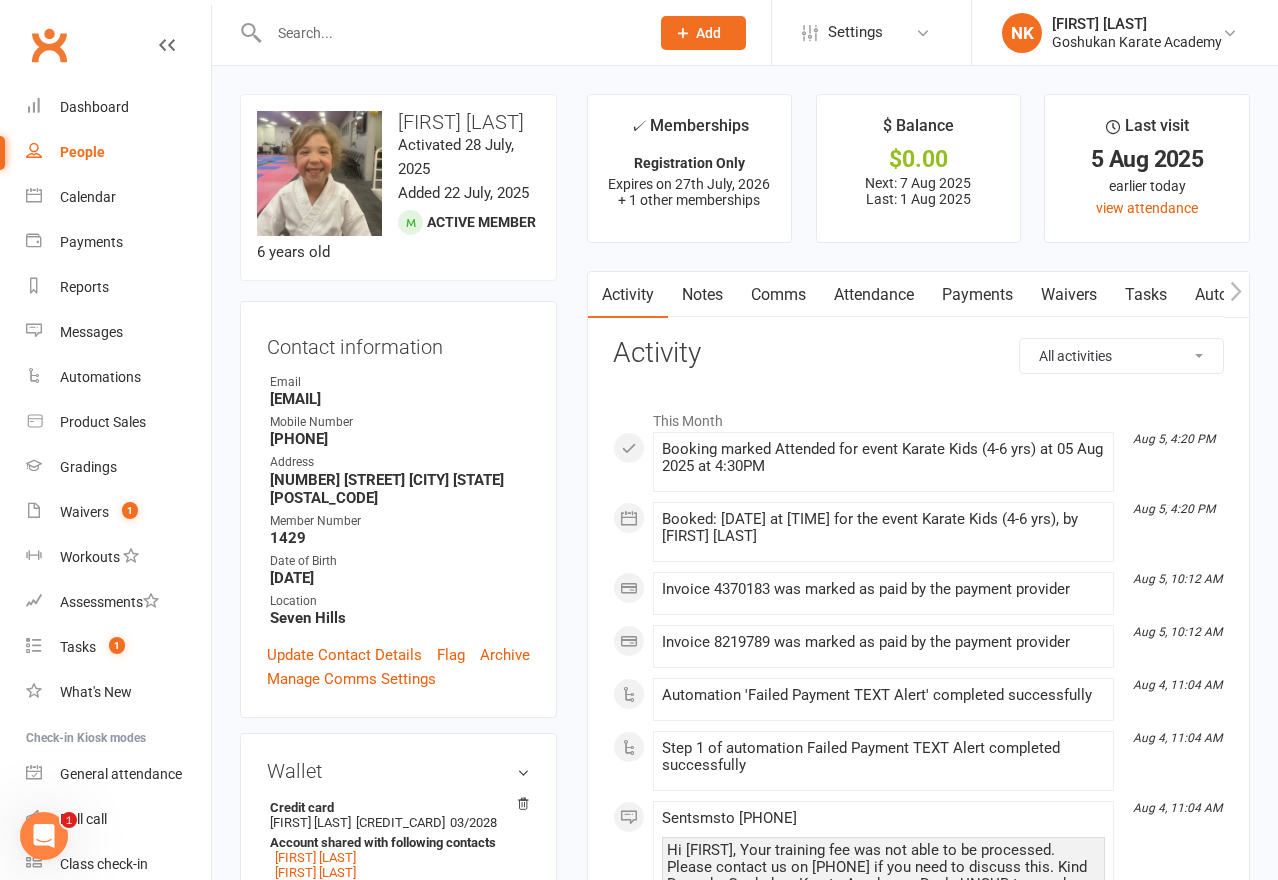 click on "Attendance" at bounding box center [874, 295] 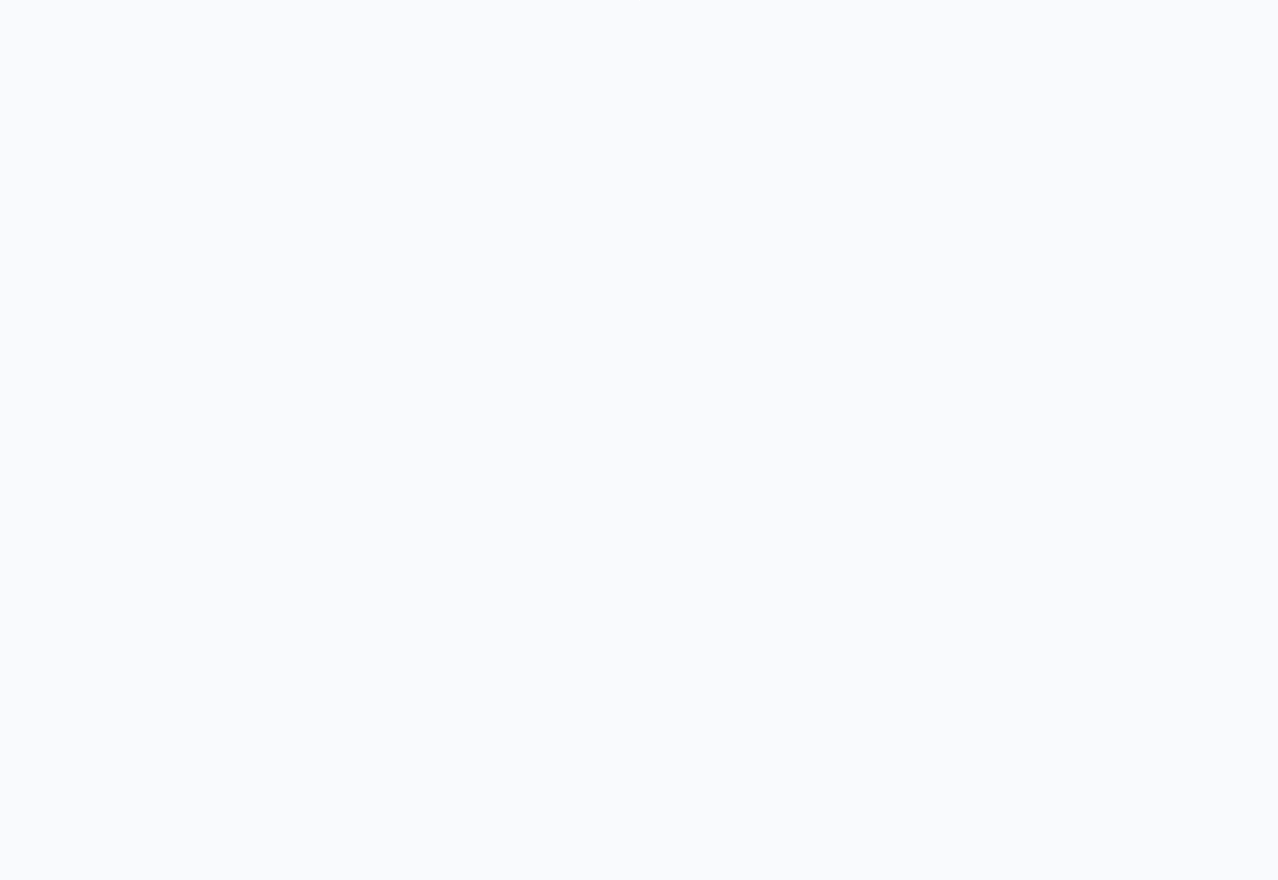 scroll, scrollTop: 0, scrollLeft: 0, axis: both 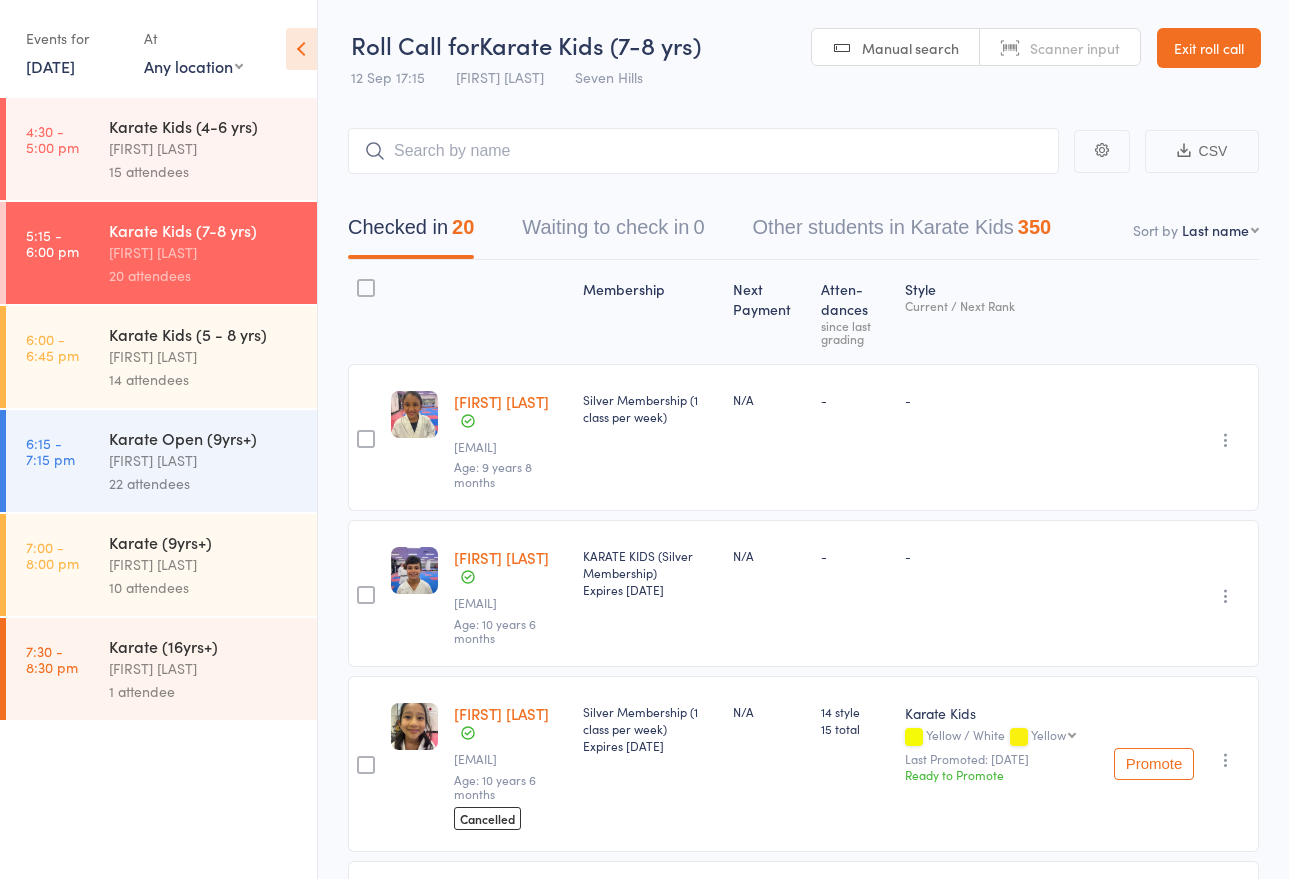click on "Exit roll call" at bounding box center [1209, 48] 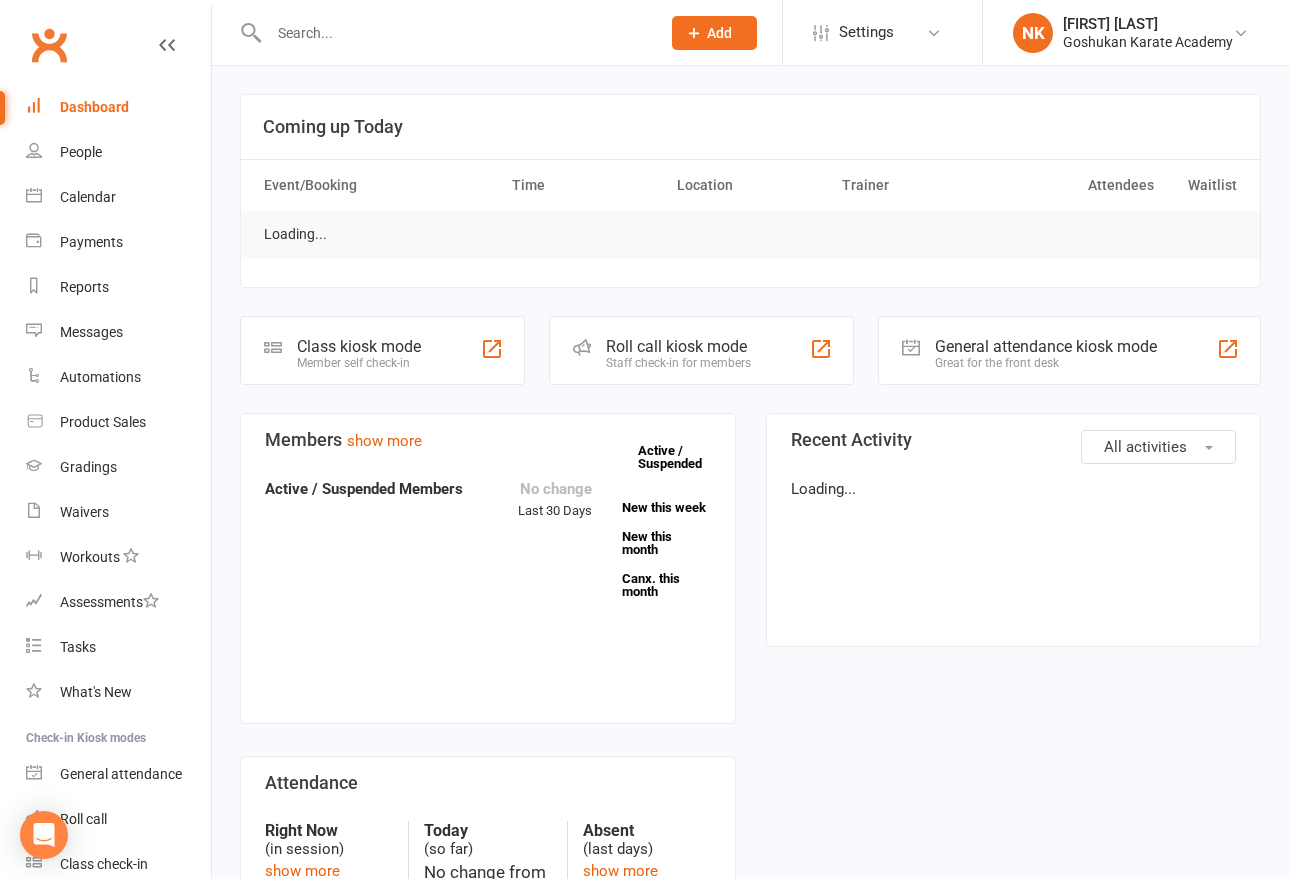 scroll, scrollTop: 0, scrollLeft: 0, axis: both 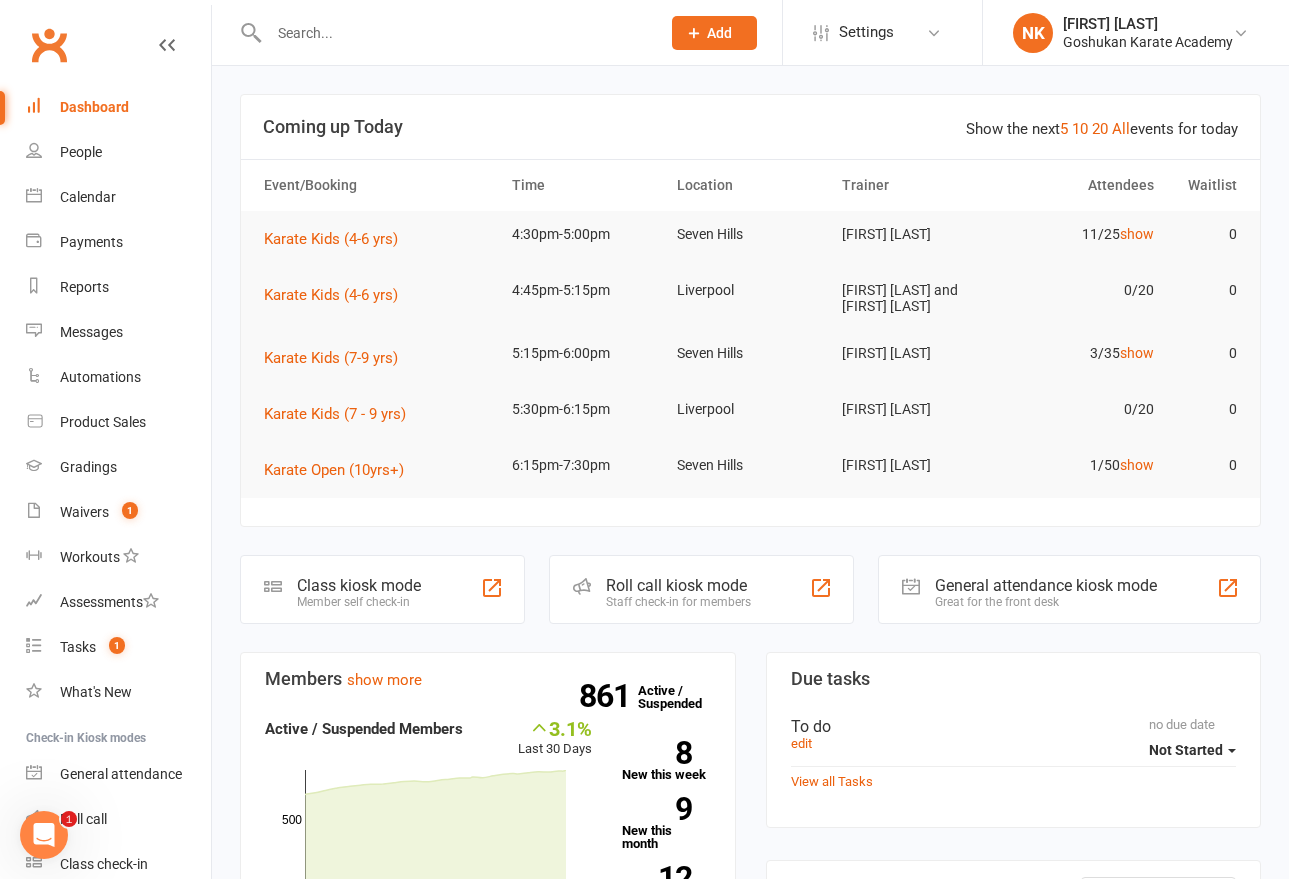 click at bounding box center (454, 33) 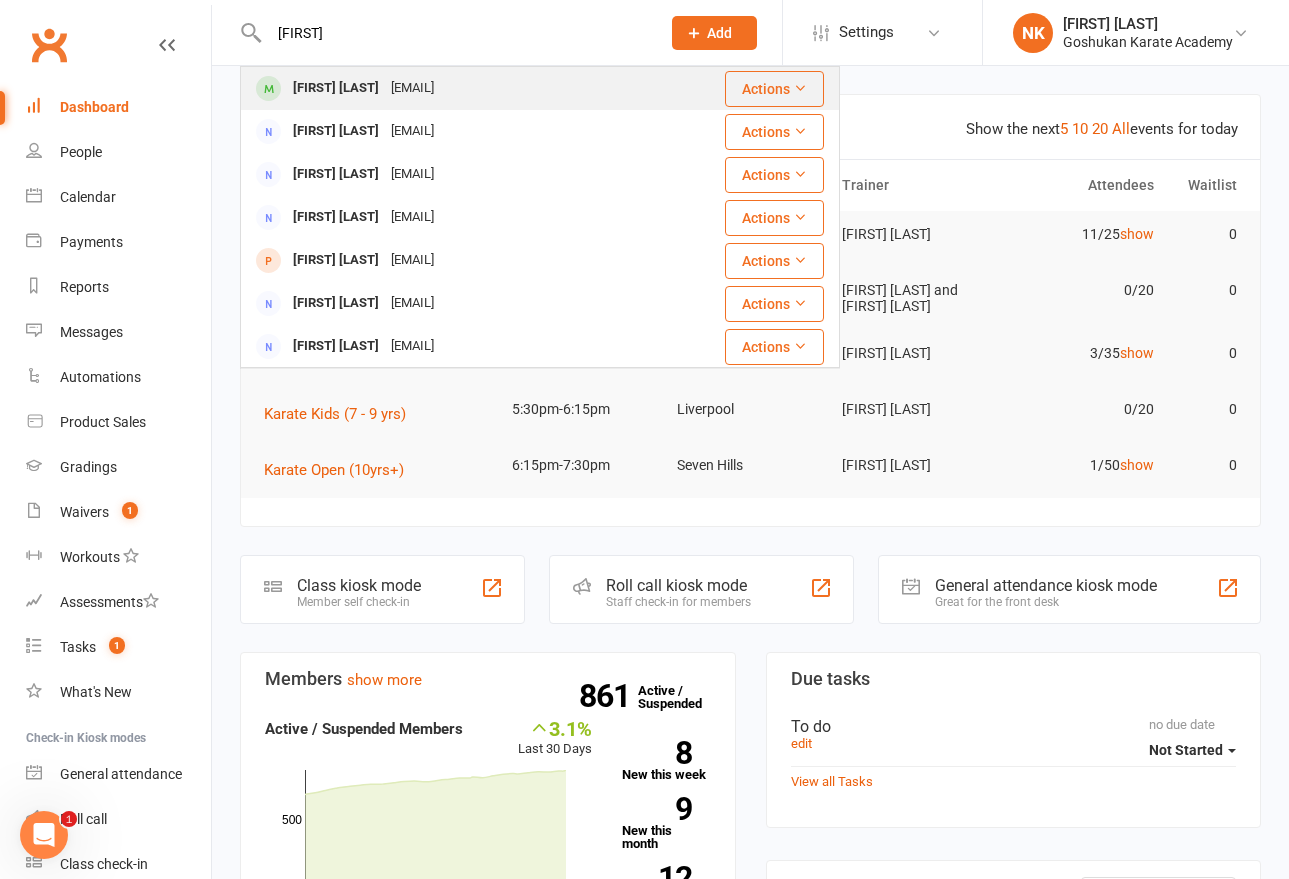 type on "[FIRST]" 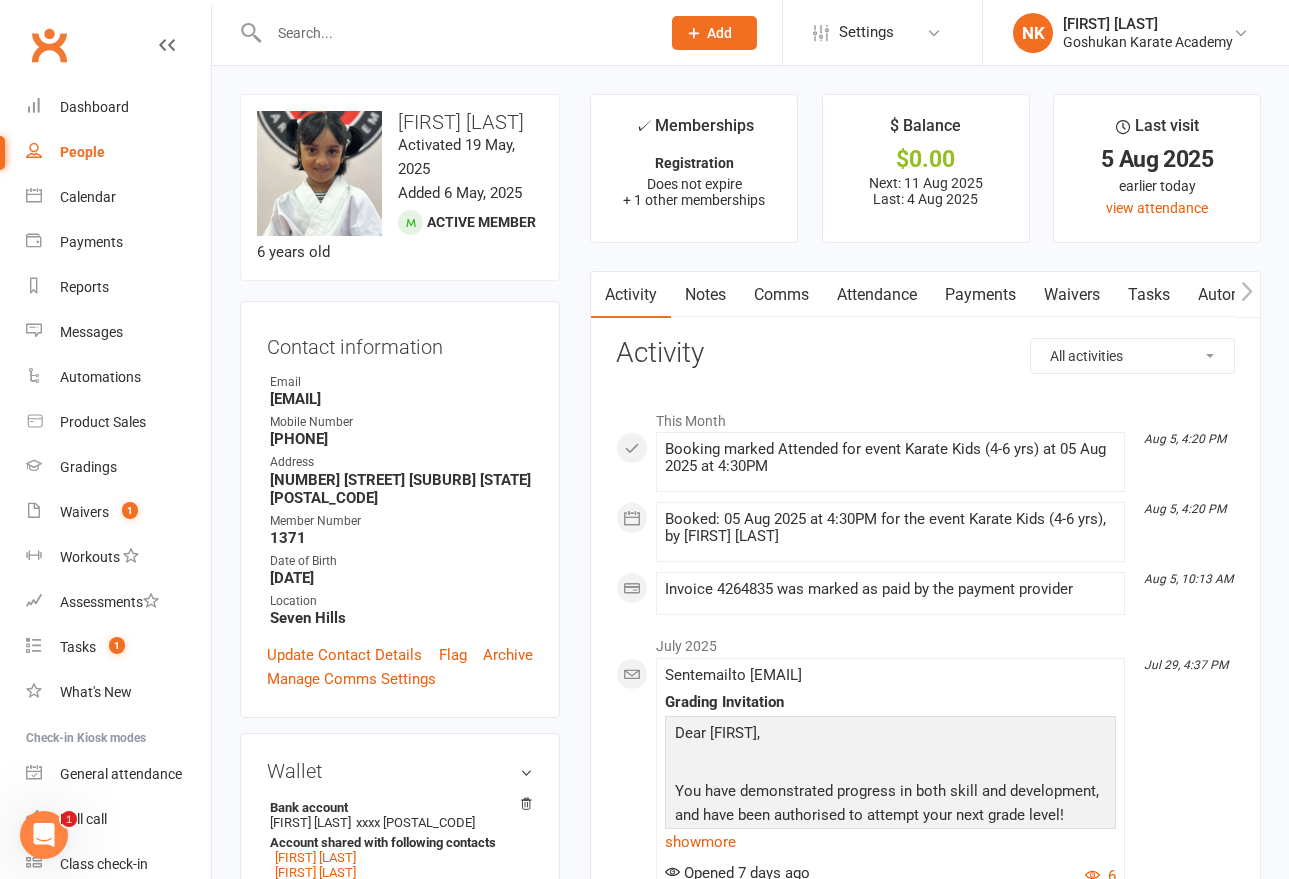 click at bounding box center [454, 33] 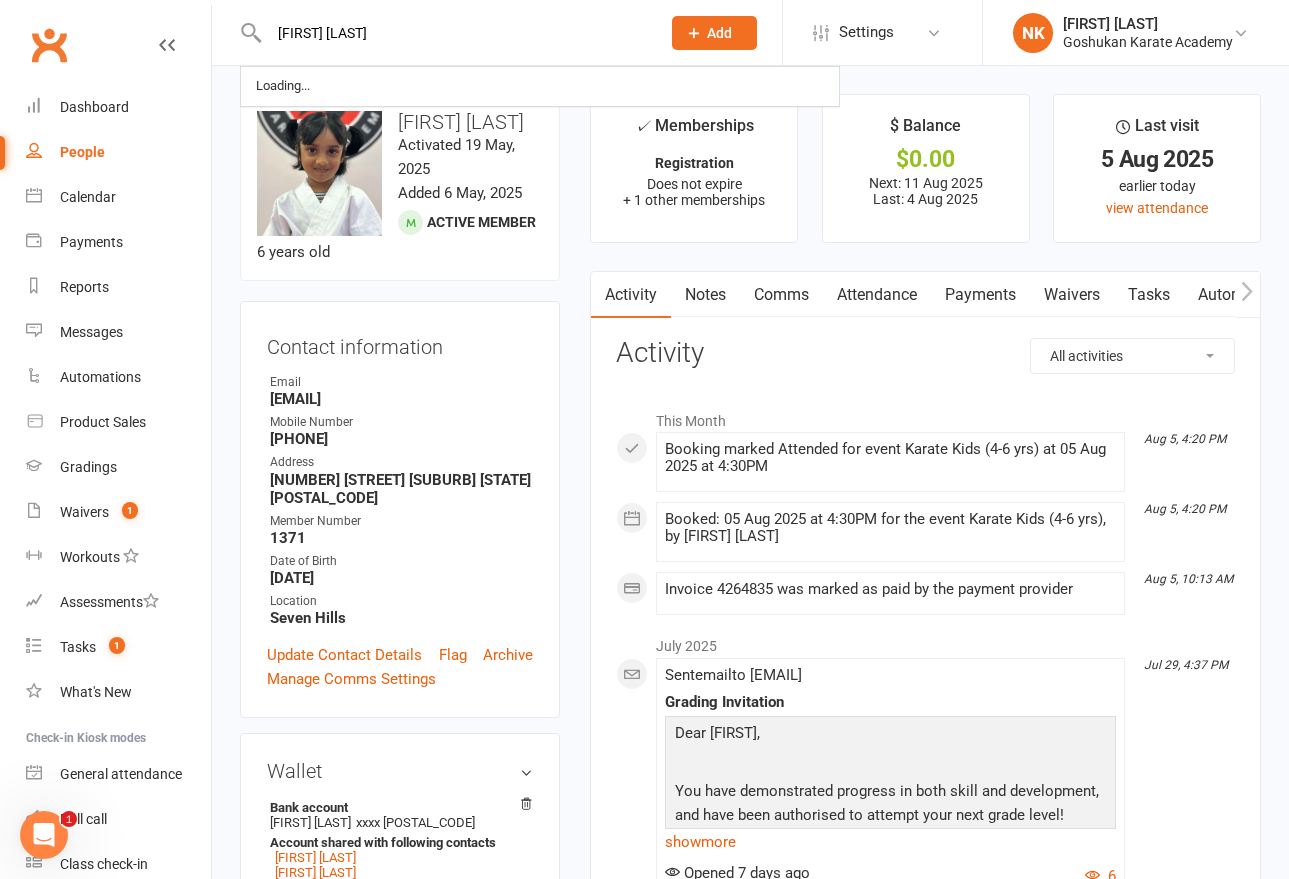 type on "danika roshan" 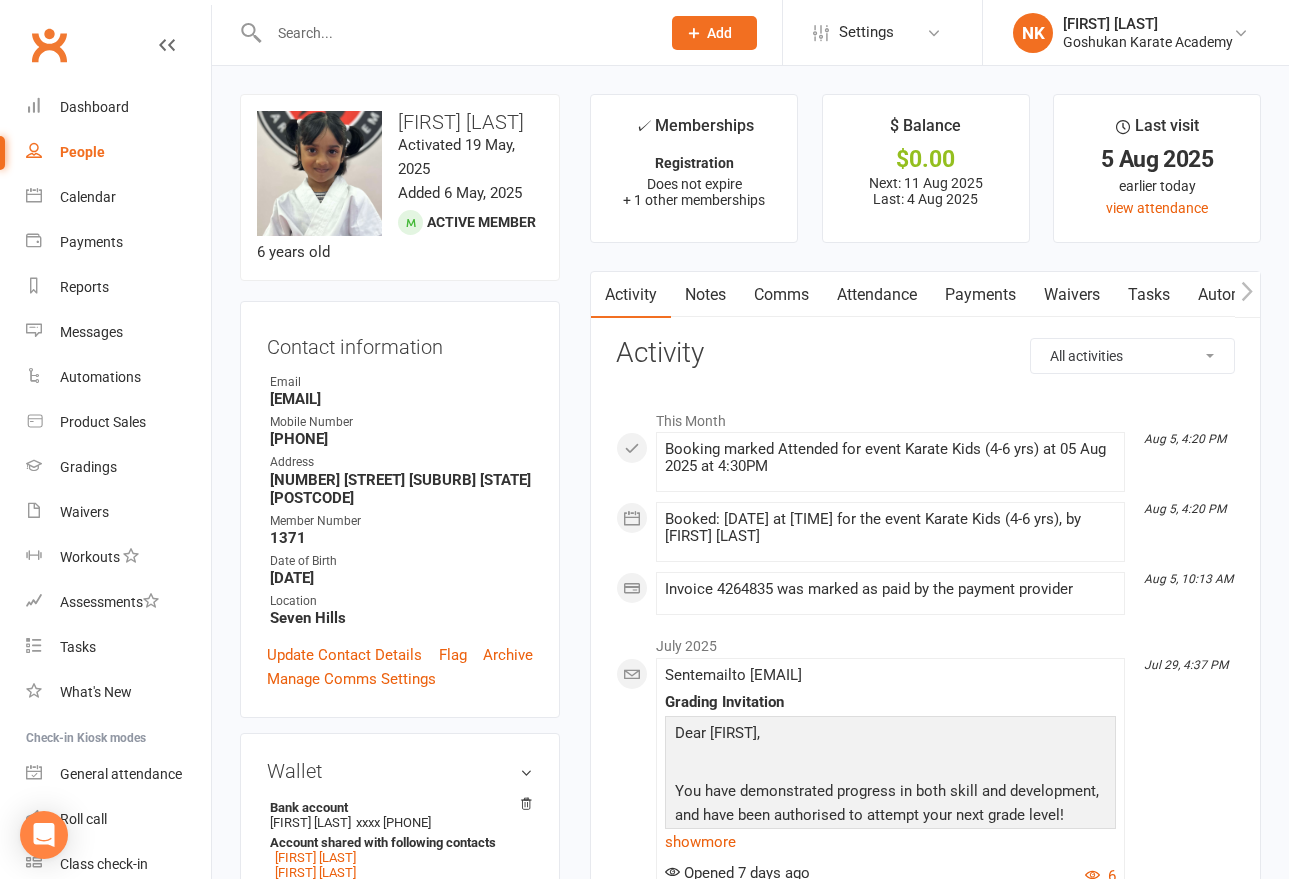 scroll, scrollTop: 0, scrollLeft: 0, axis: both 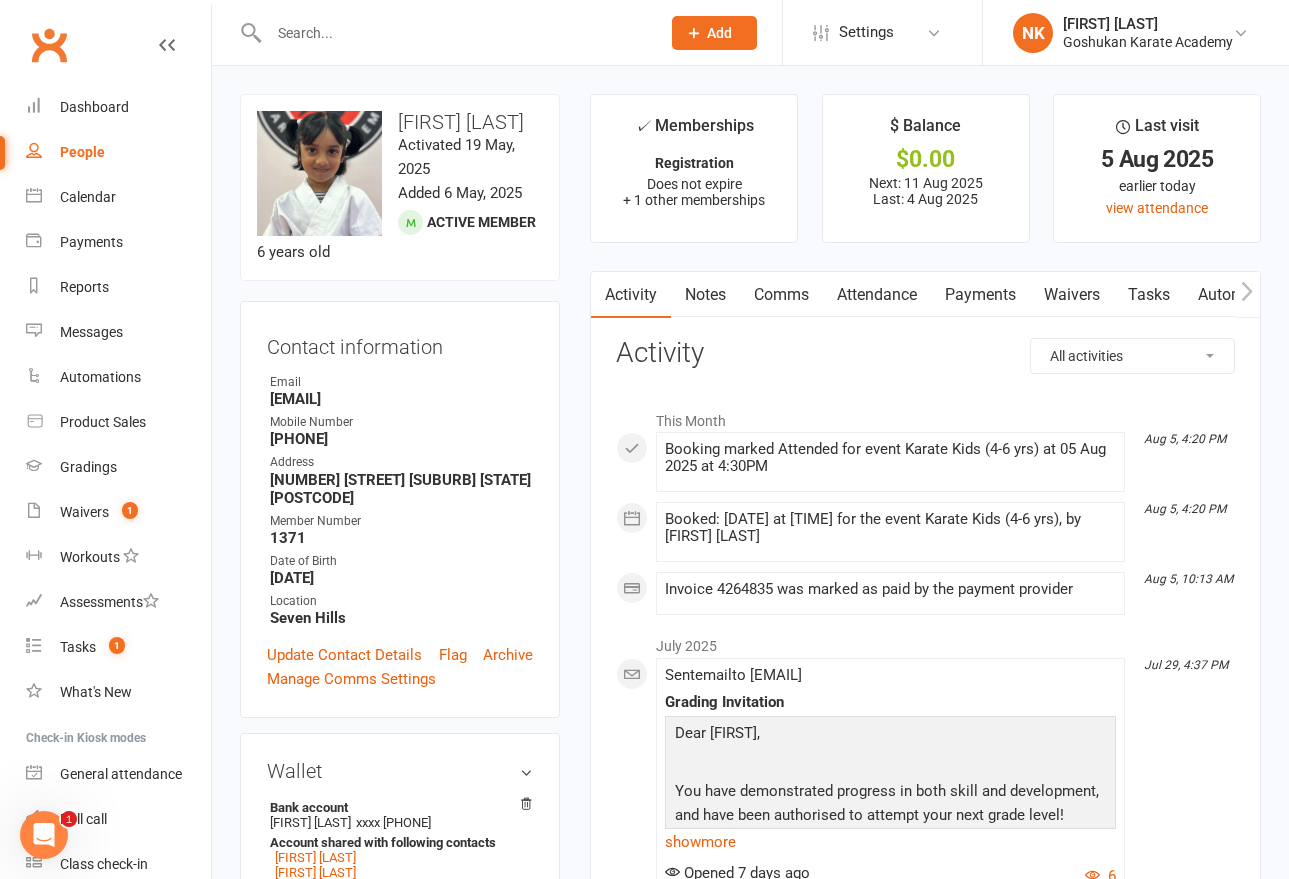 click at bounding box center [454, 33] 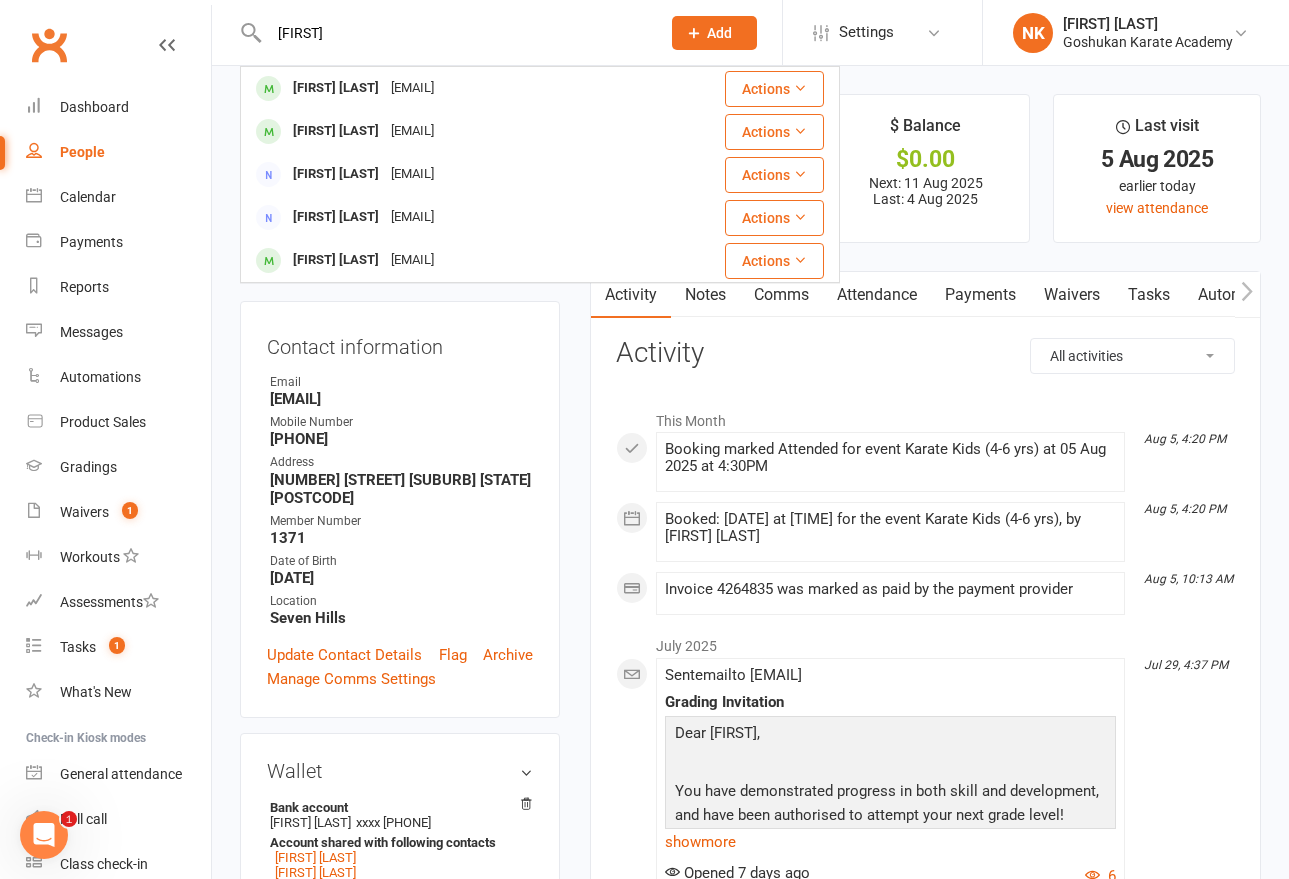 type on "kawika" 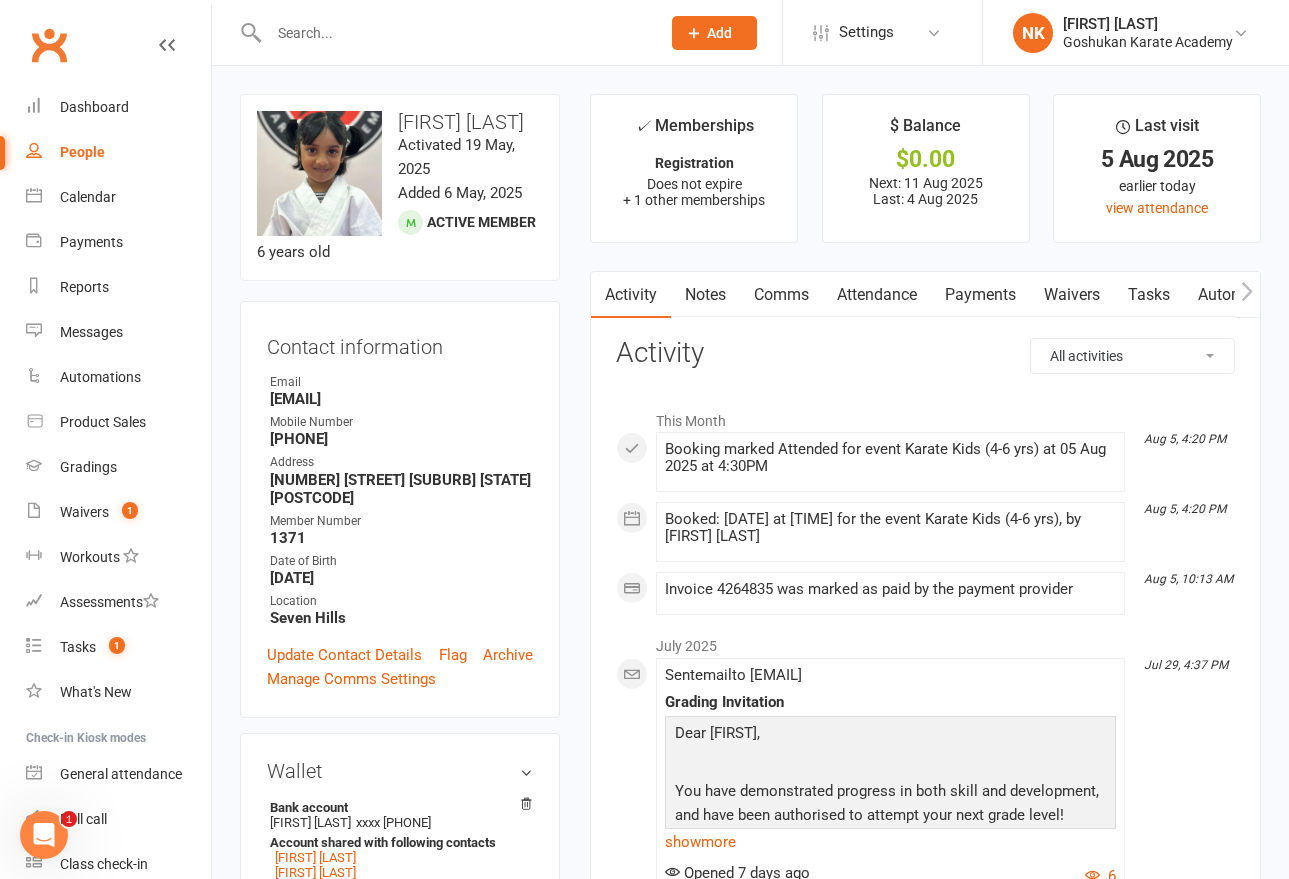 click at bounding box center [454, 33] 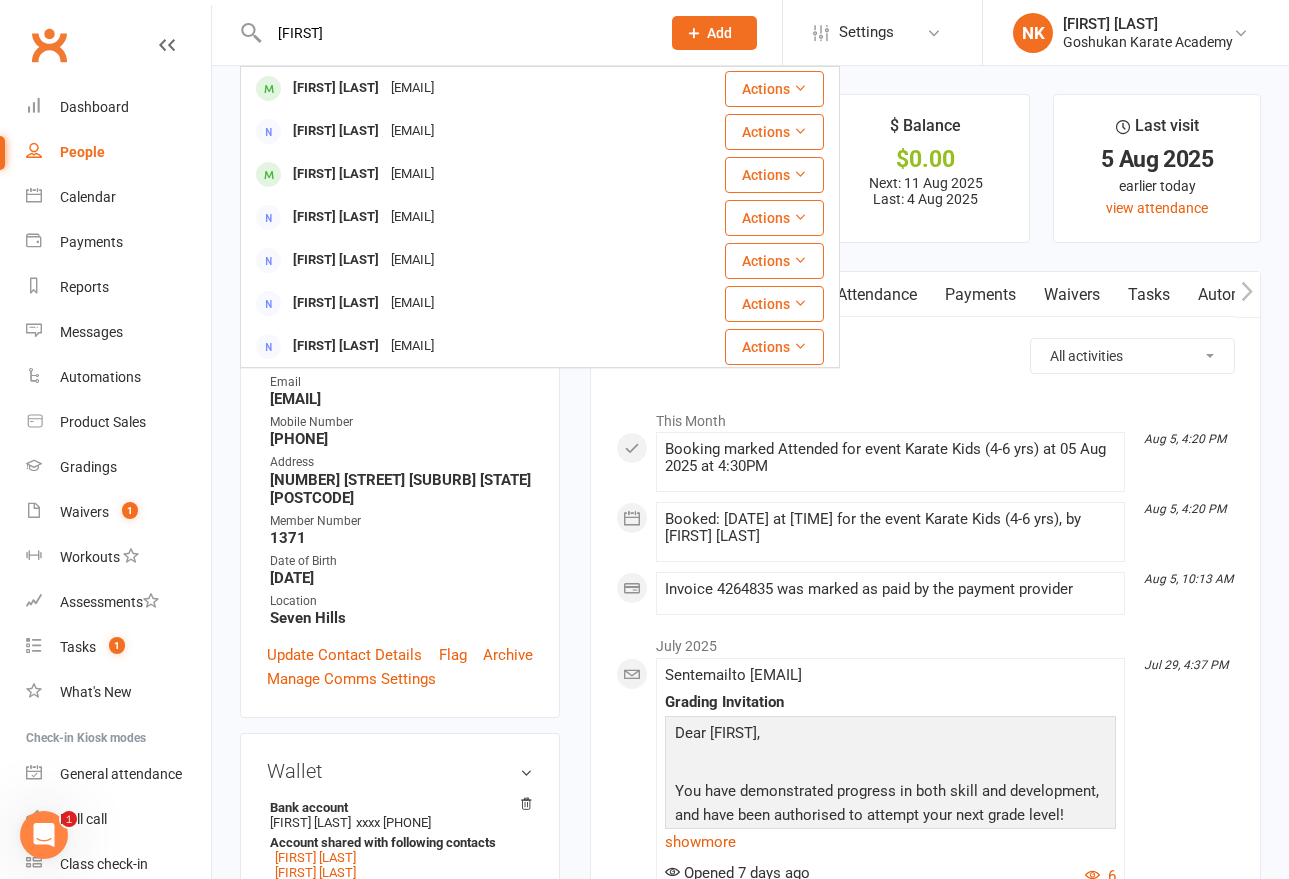 type on "divit" 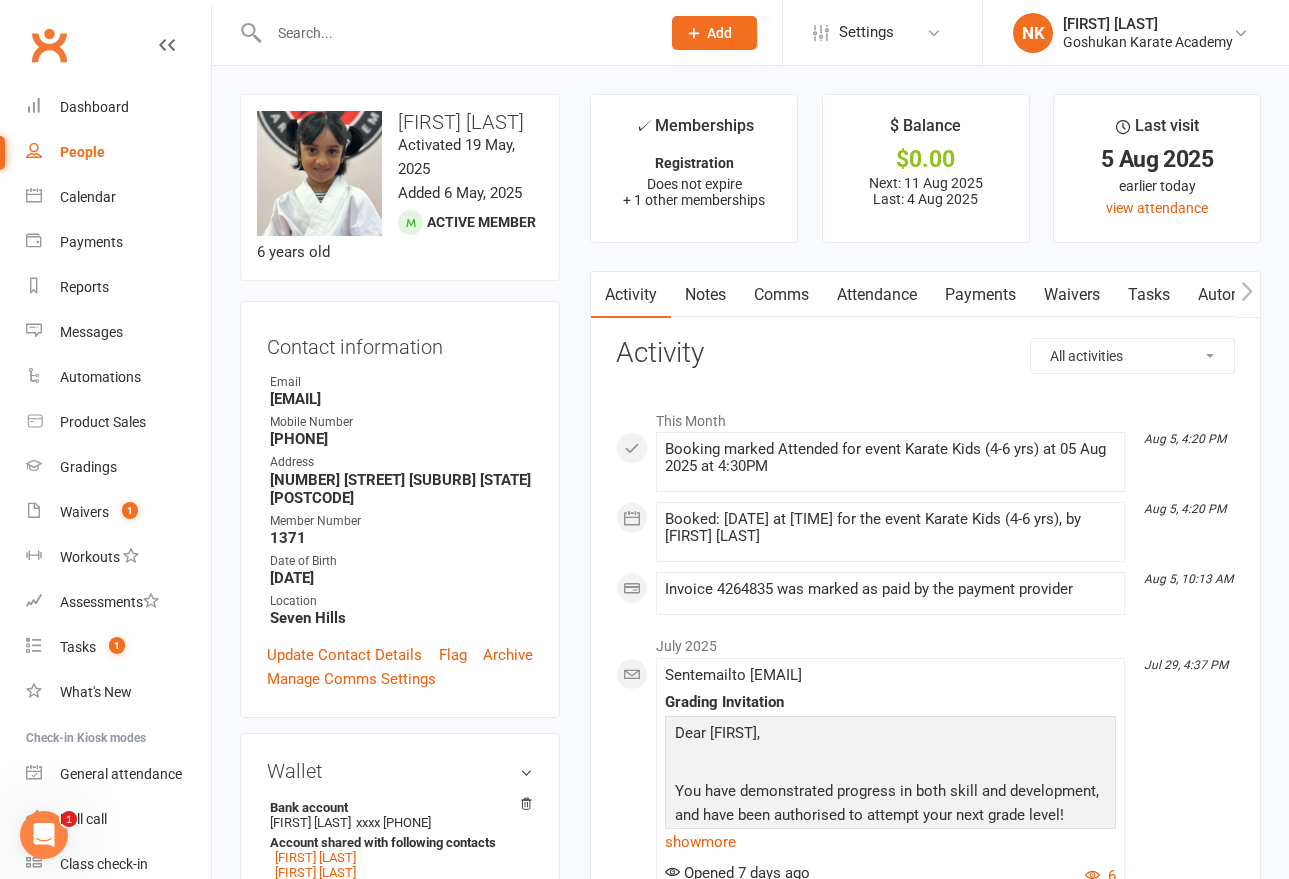 click at bounding box center [454, 33] 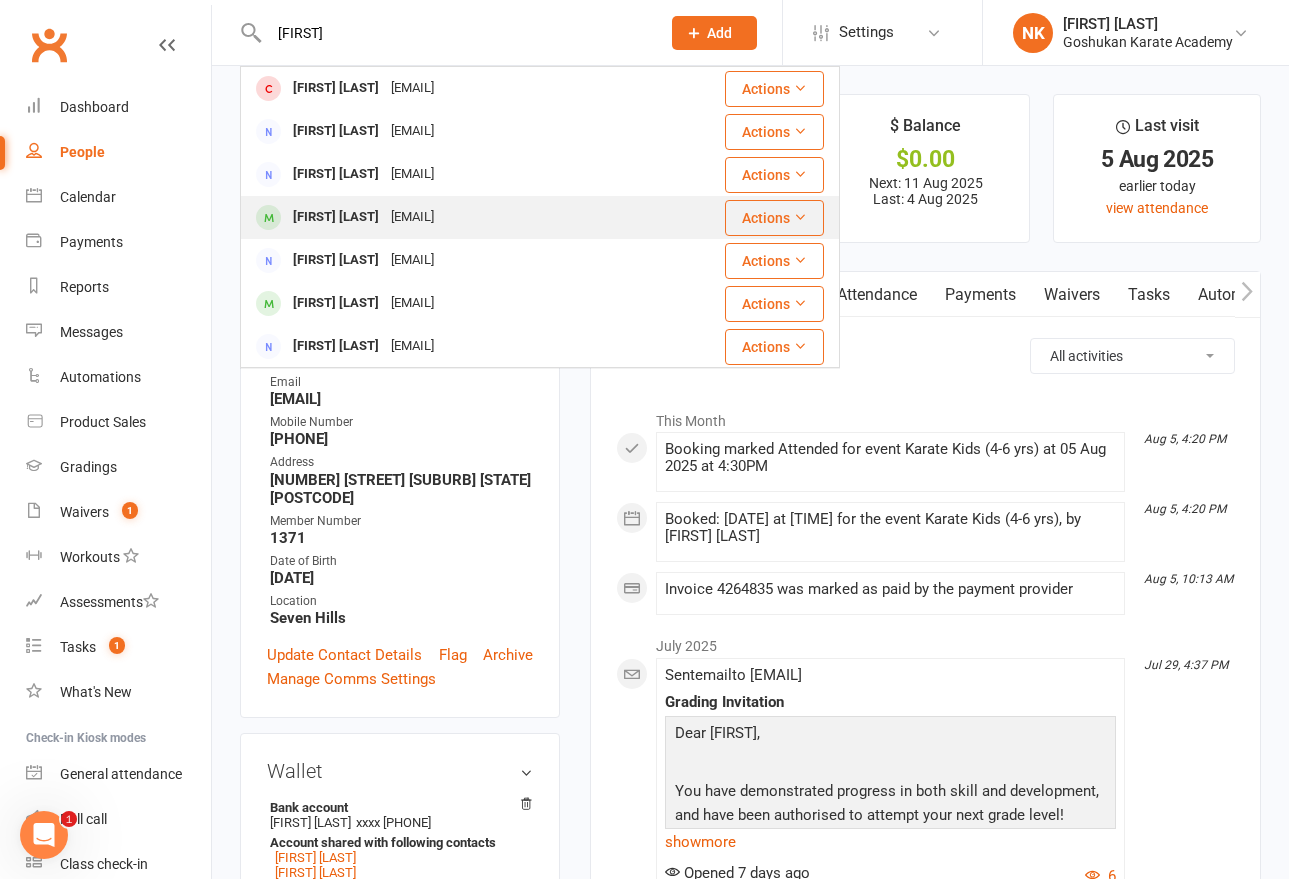 type on "selmee" 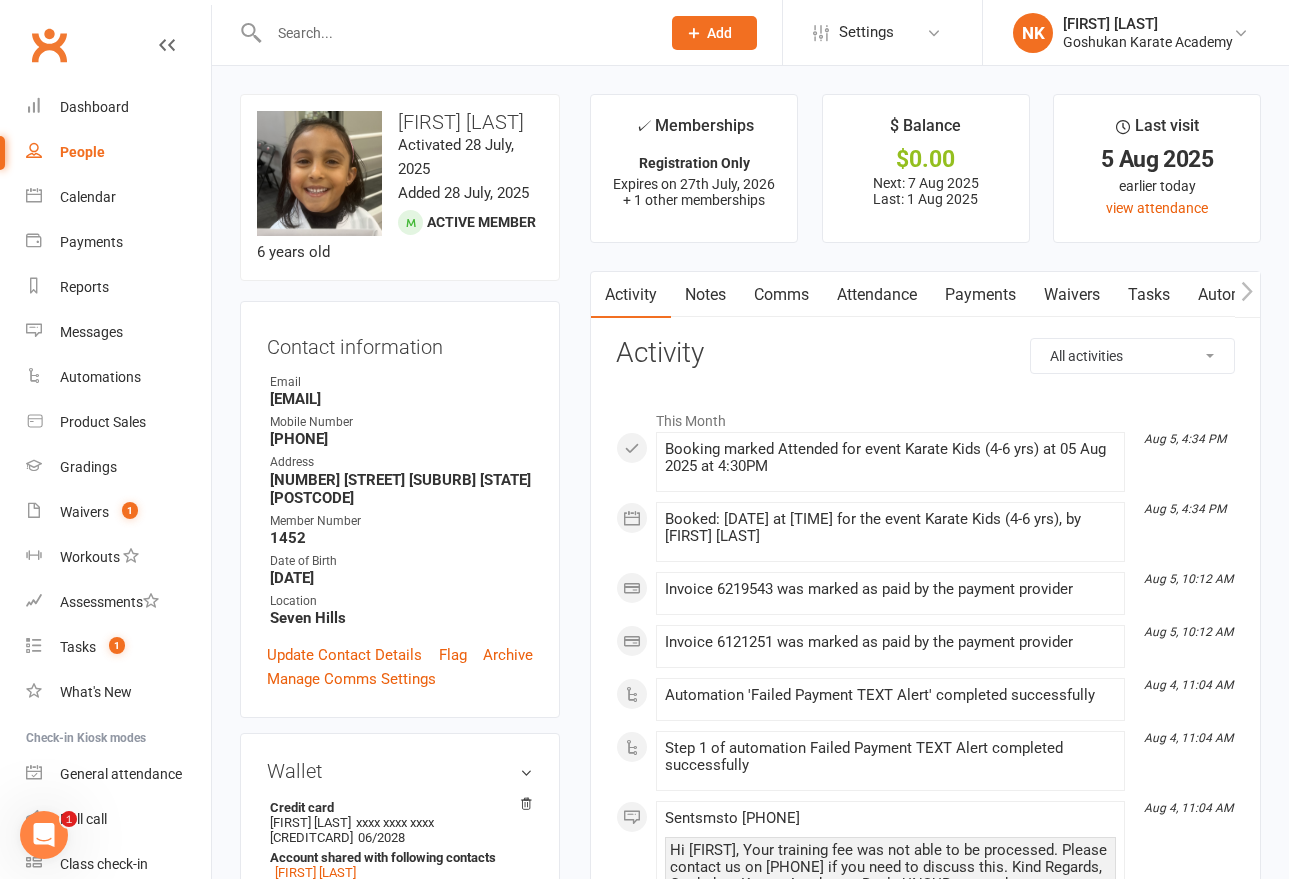 click on "Attendance" at bounding box center (877, 295) 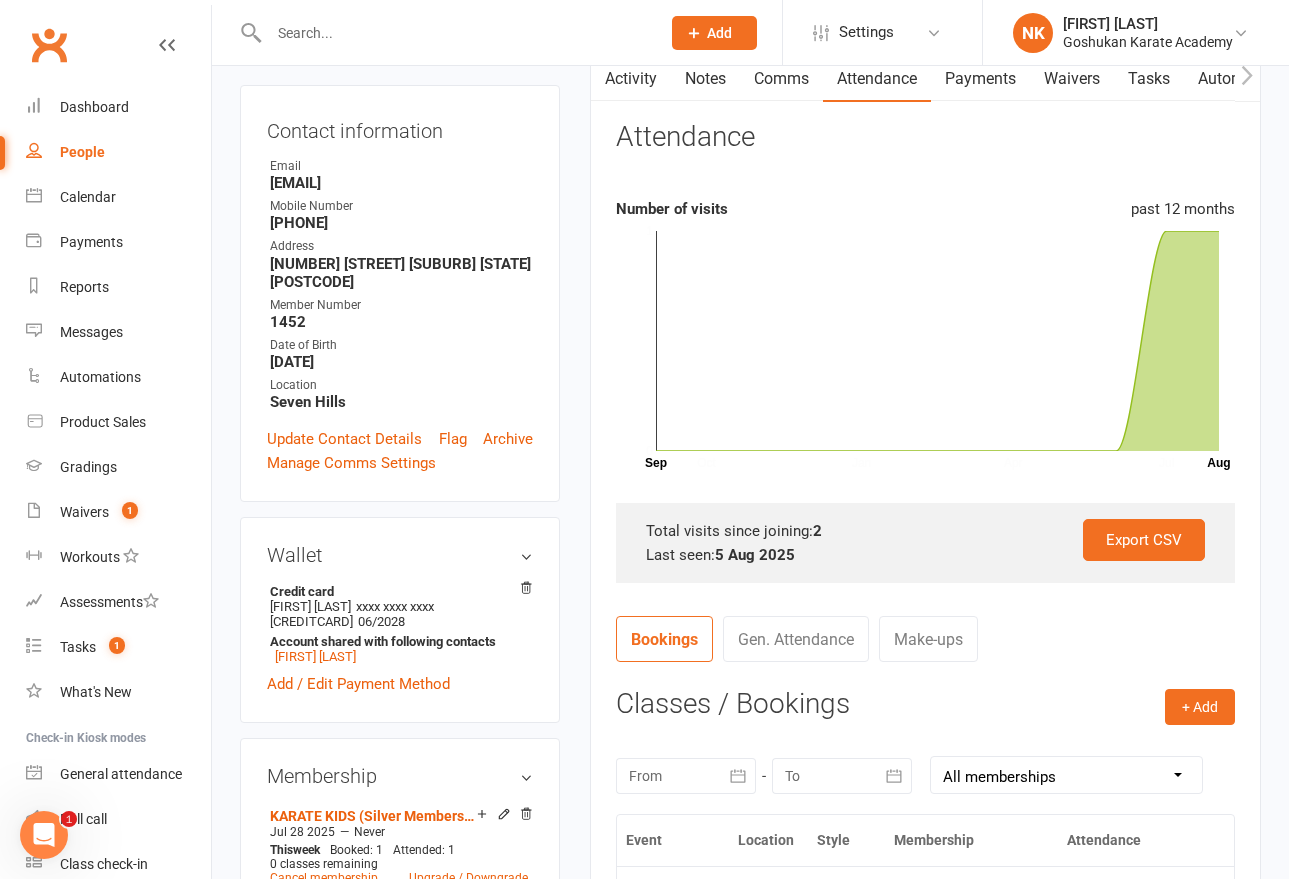 scroll, scrollTop: 0, scrollLeft: 0, axis: both 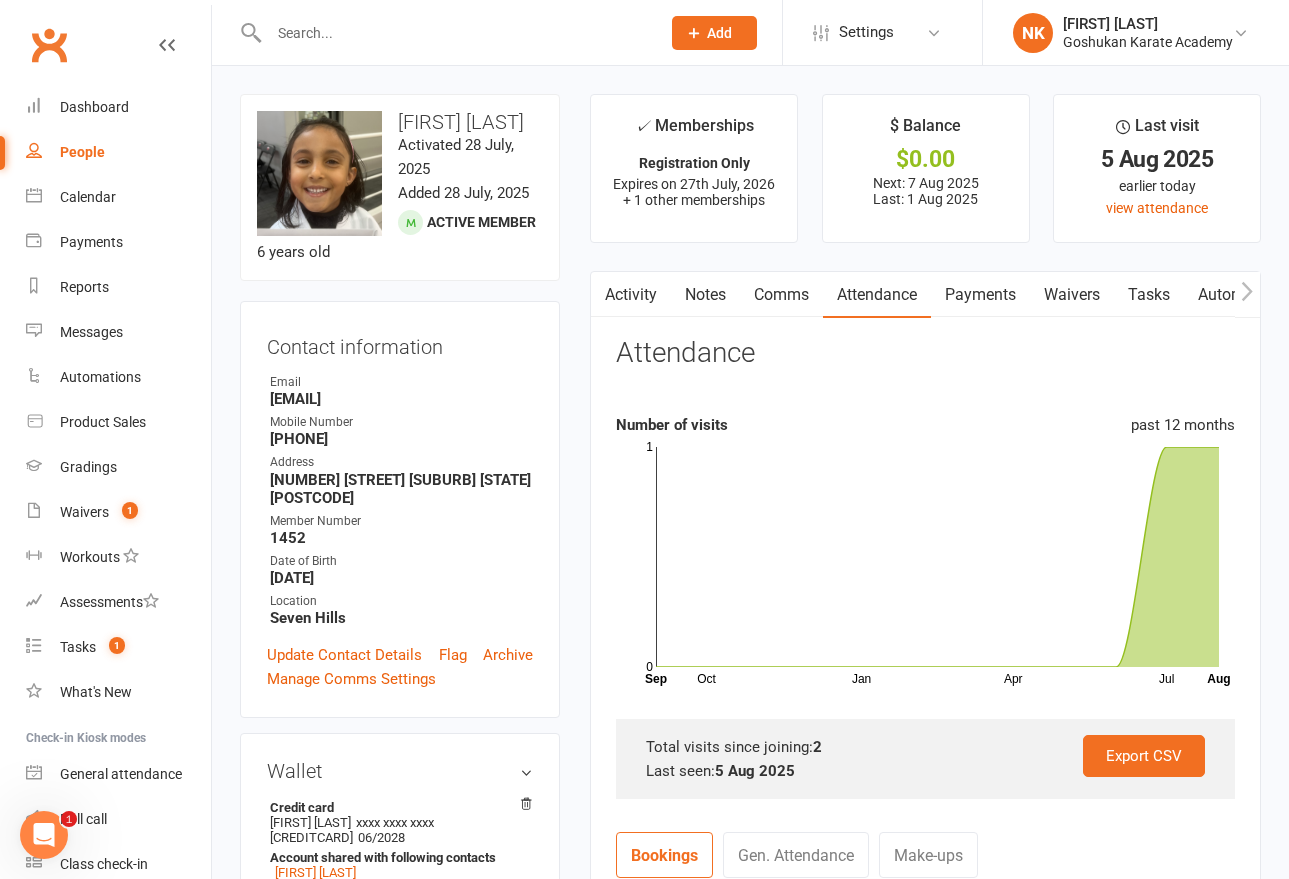 click on "Payments" at bounding box center [980, 295] 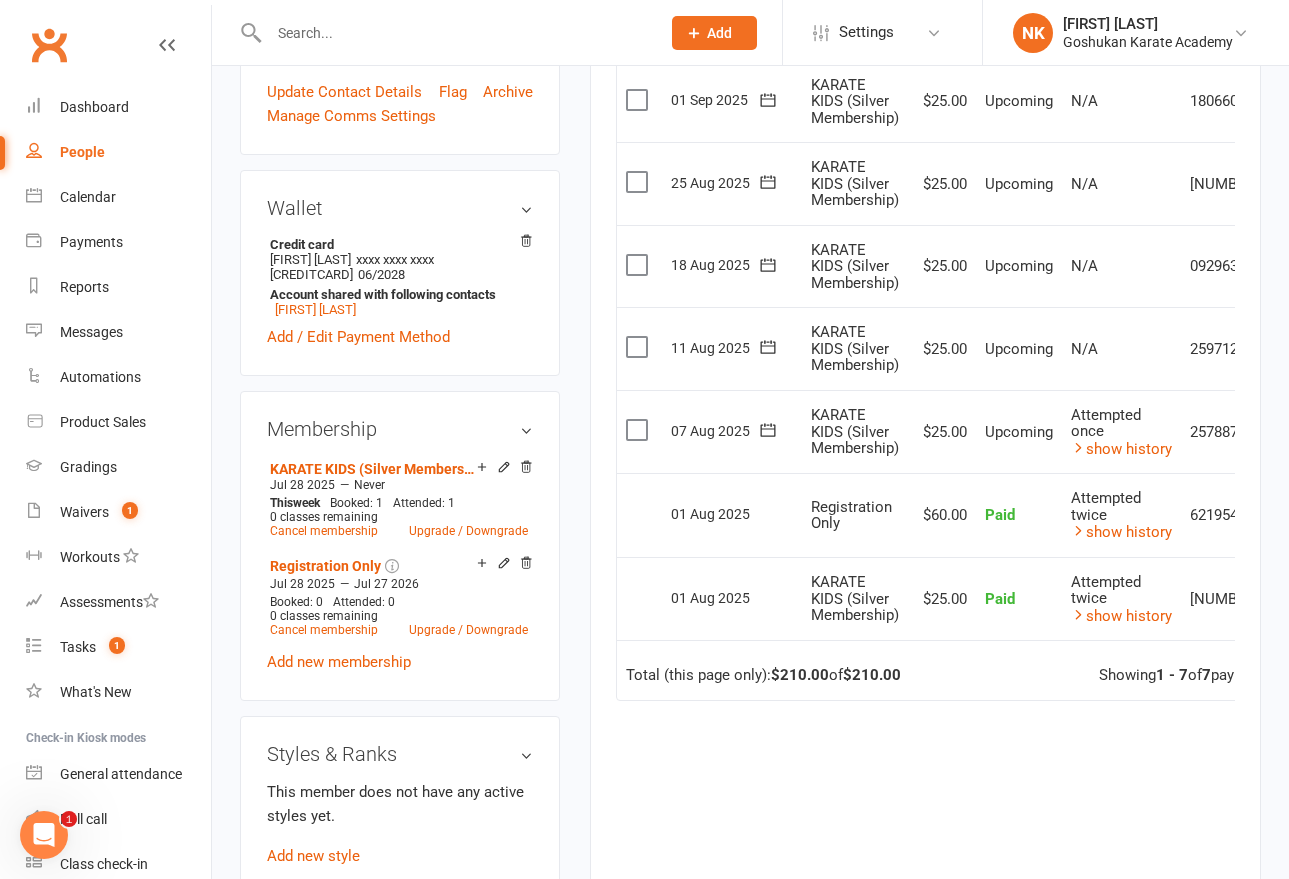 scroll, scrollTop: 564, scrollLeft: 0, axis: vertical 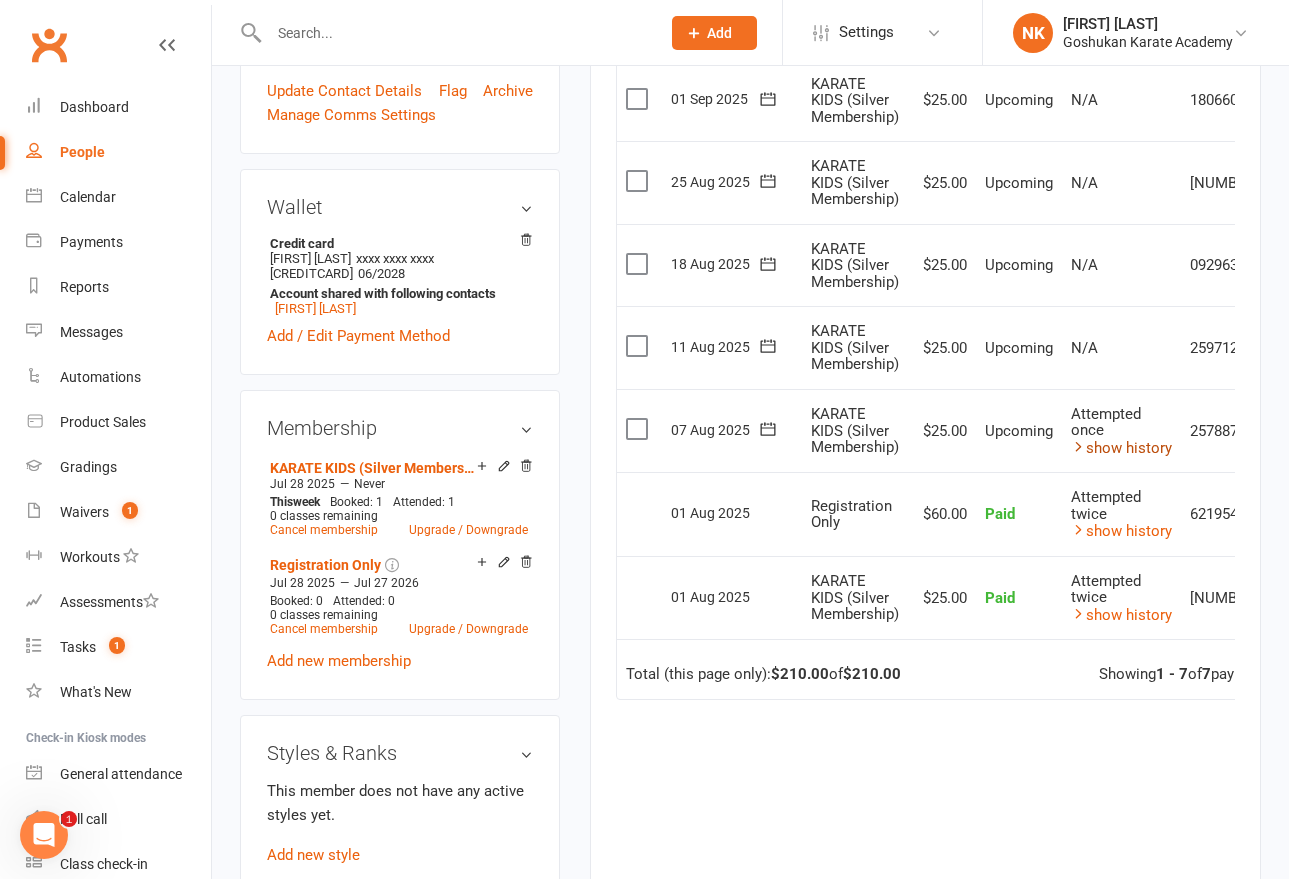 click on "show history" at bounding box center (1121, 448) 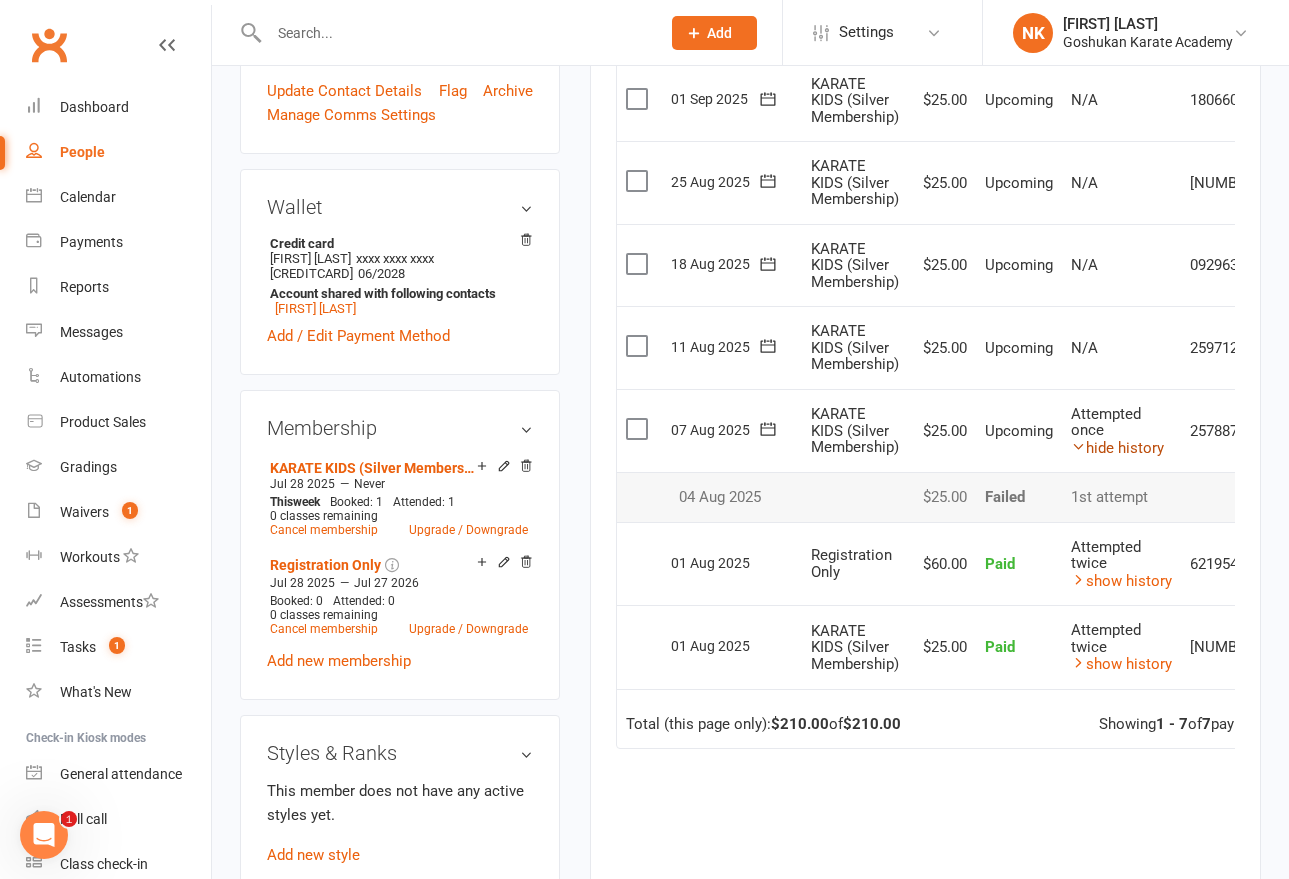 click on "hide history" at bounding box center (1117, 448) 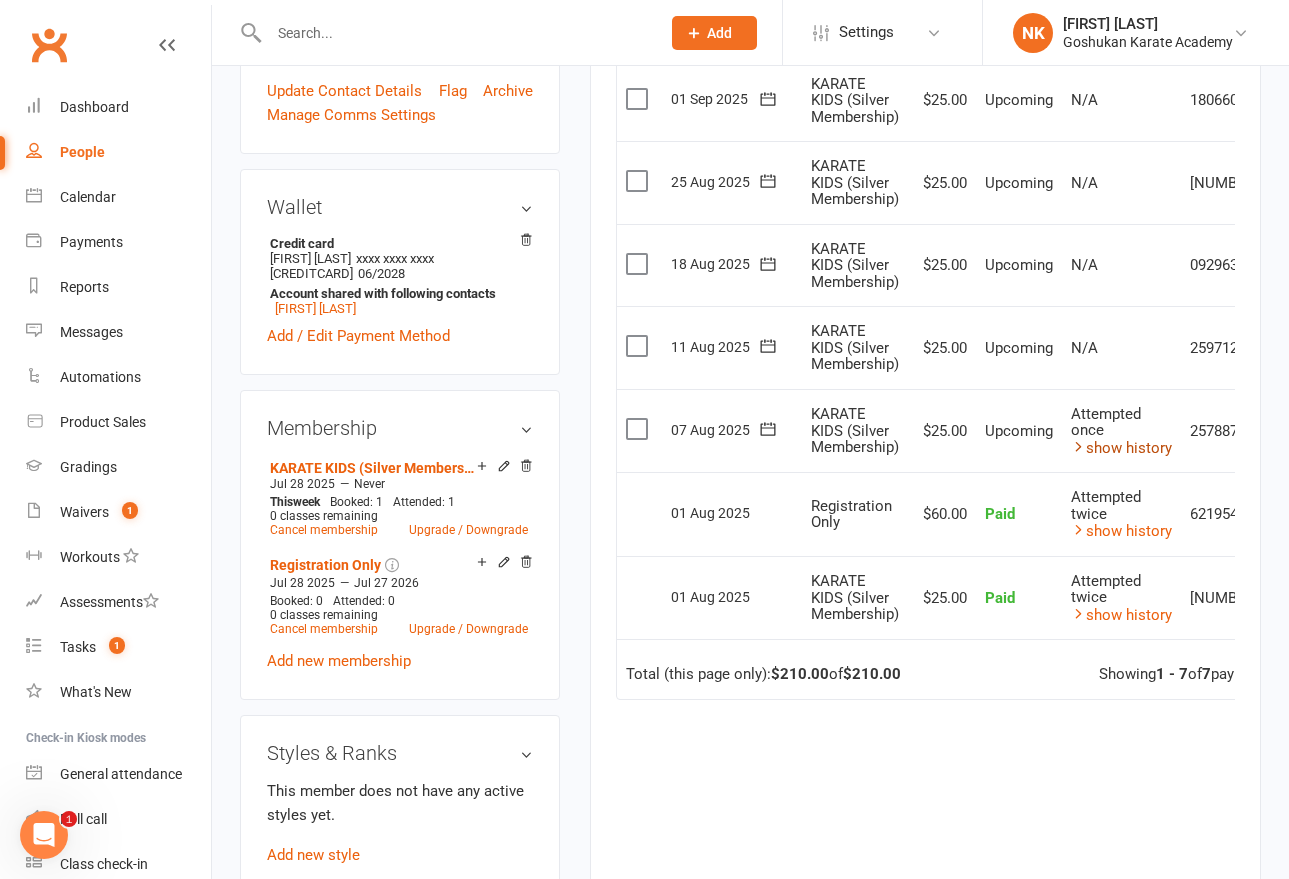 click on "show history" at bounding box center (1121, 448) 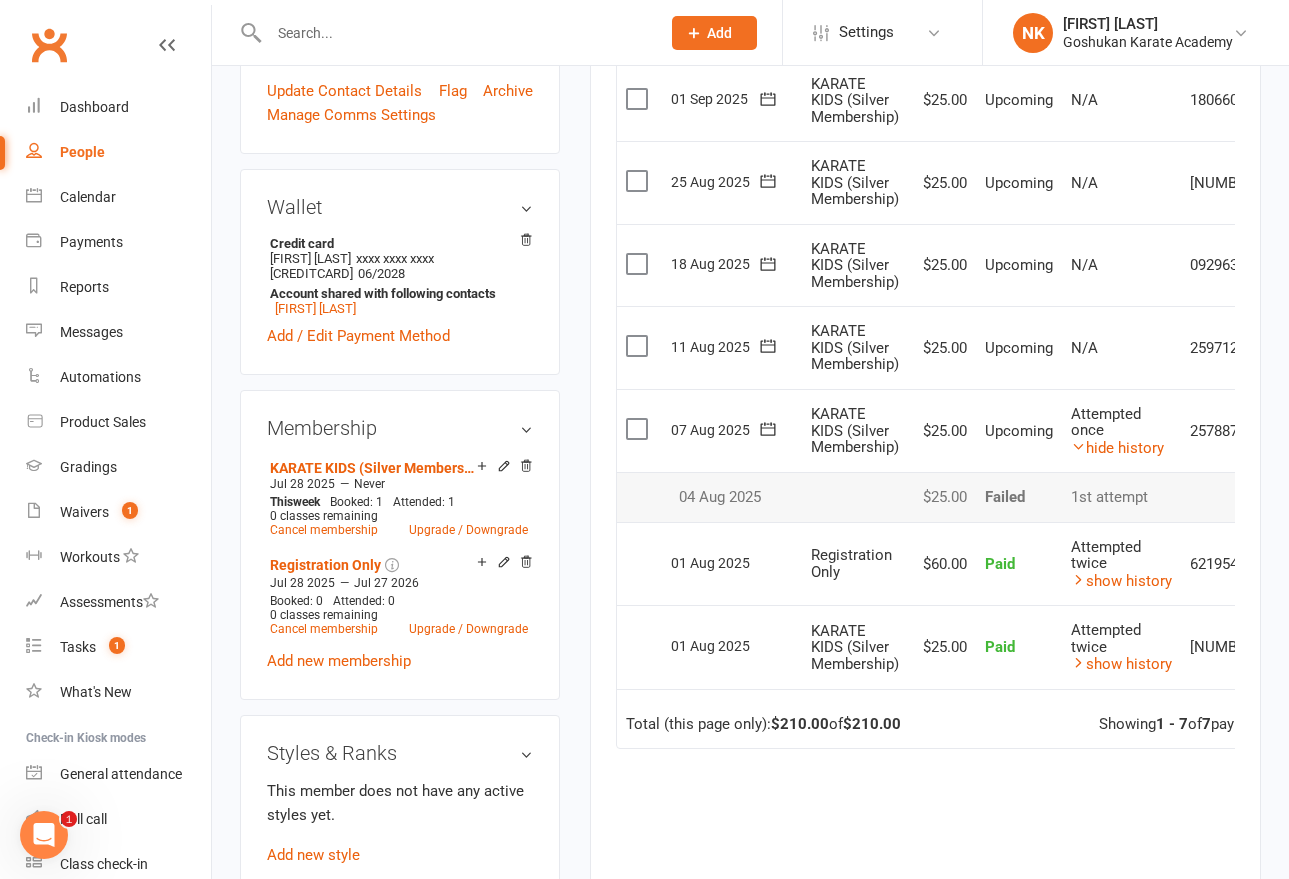click on "1st attempt" at bounding box center (1121, 497) 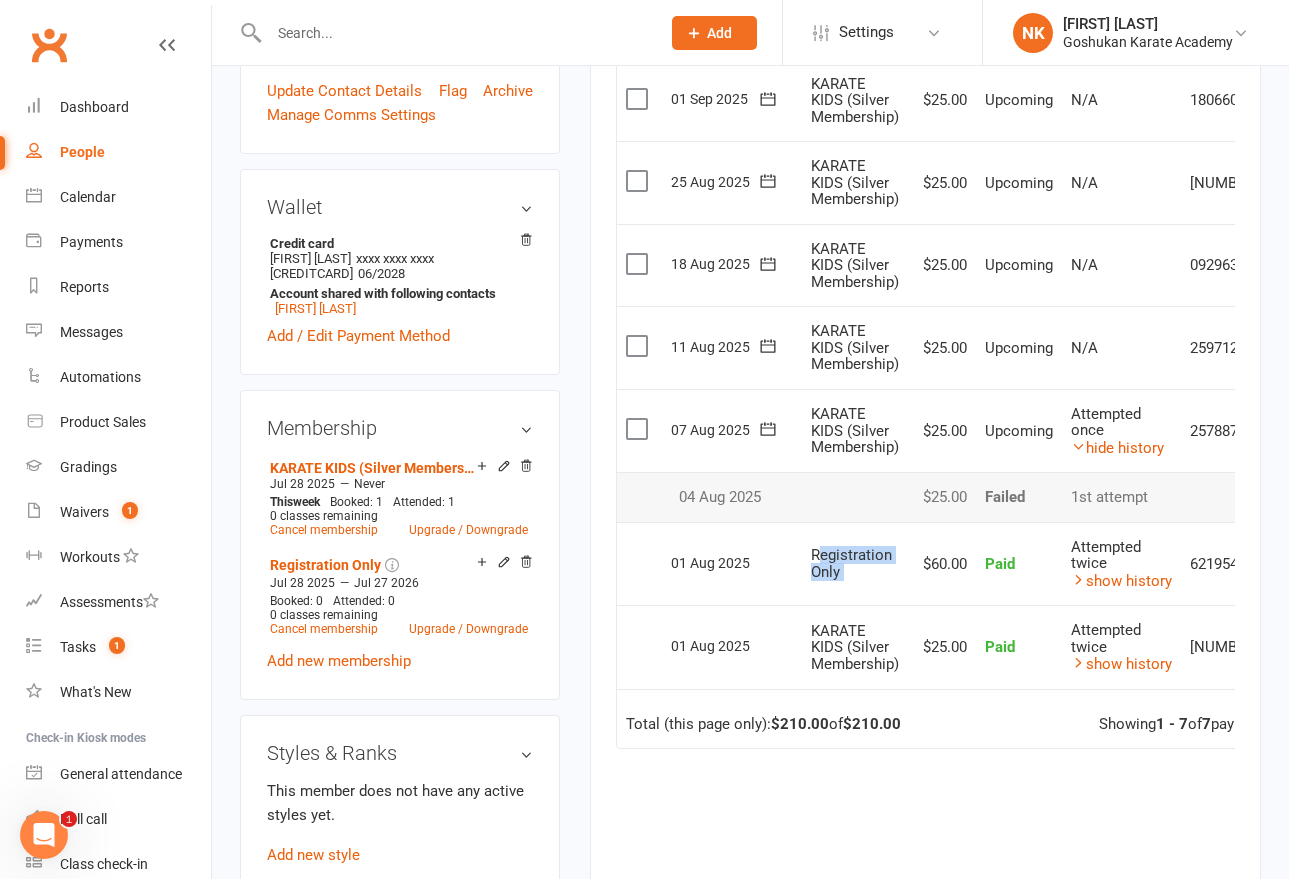 drag, startPoint x: 816, startPoint y: 557, endPoint x: 914, endPoint y: 557, distance: 98 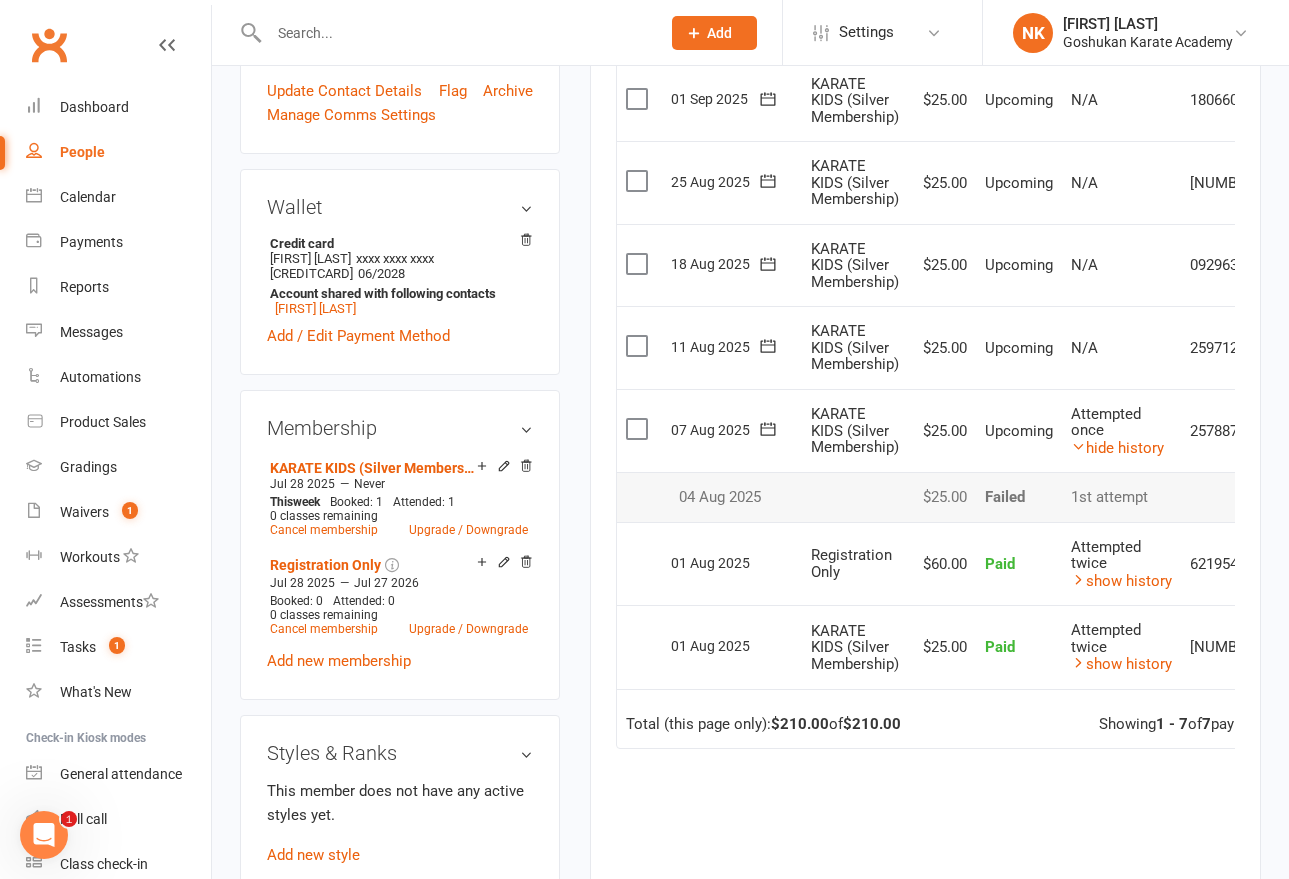 click on "1st attempt" at bounding box center [1121, 497] 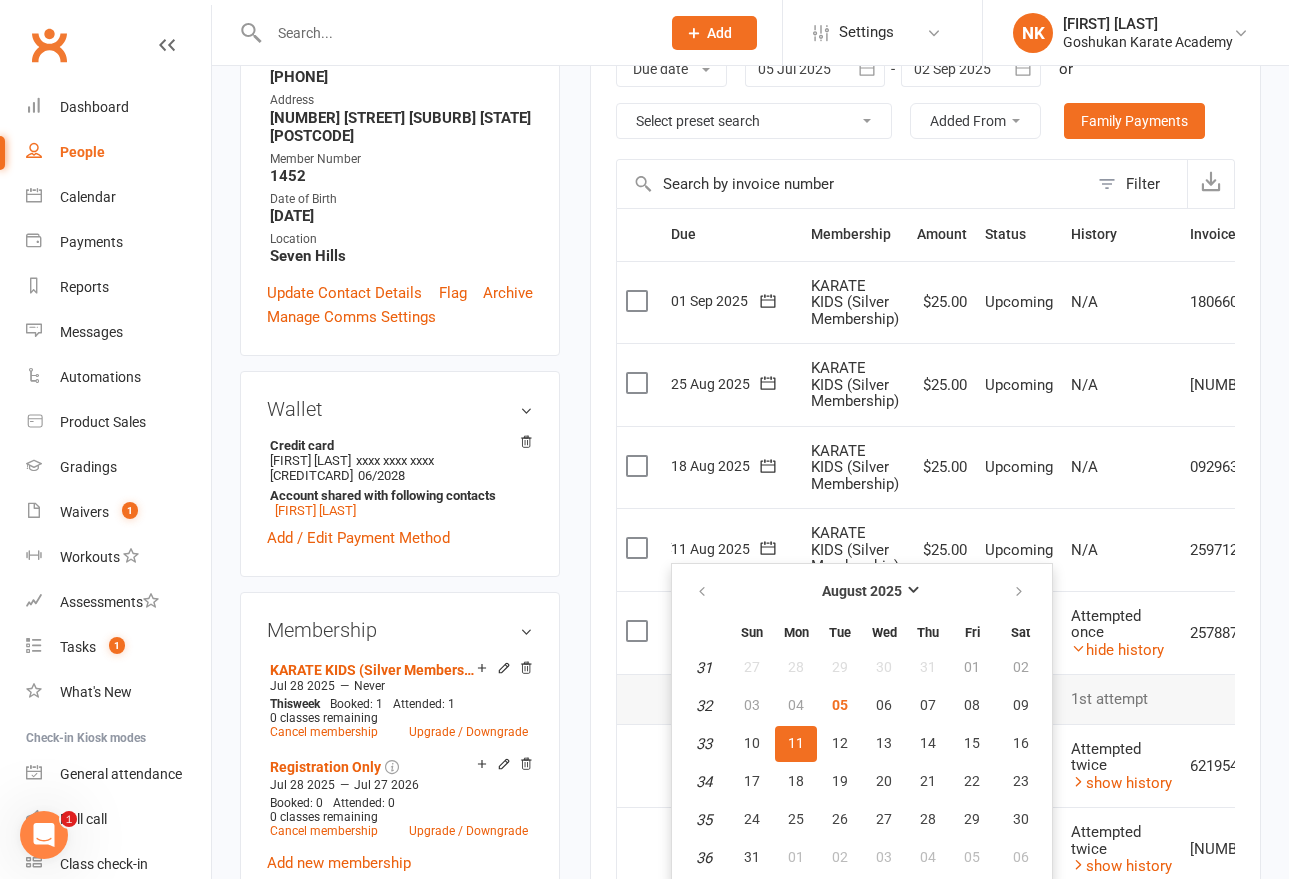 scroll, scrollTop: 0, scrollLeft: 0, axis: both 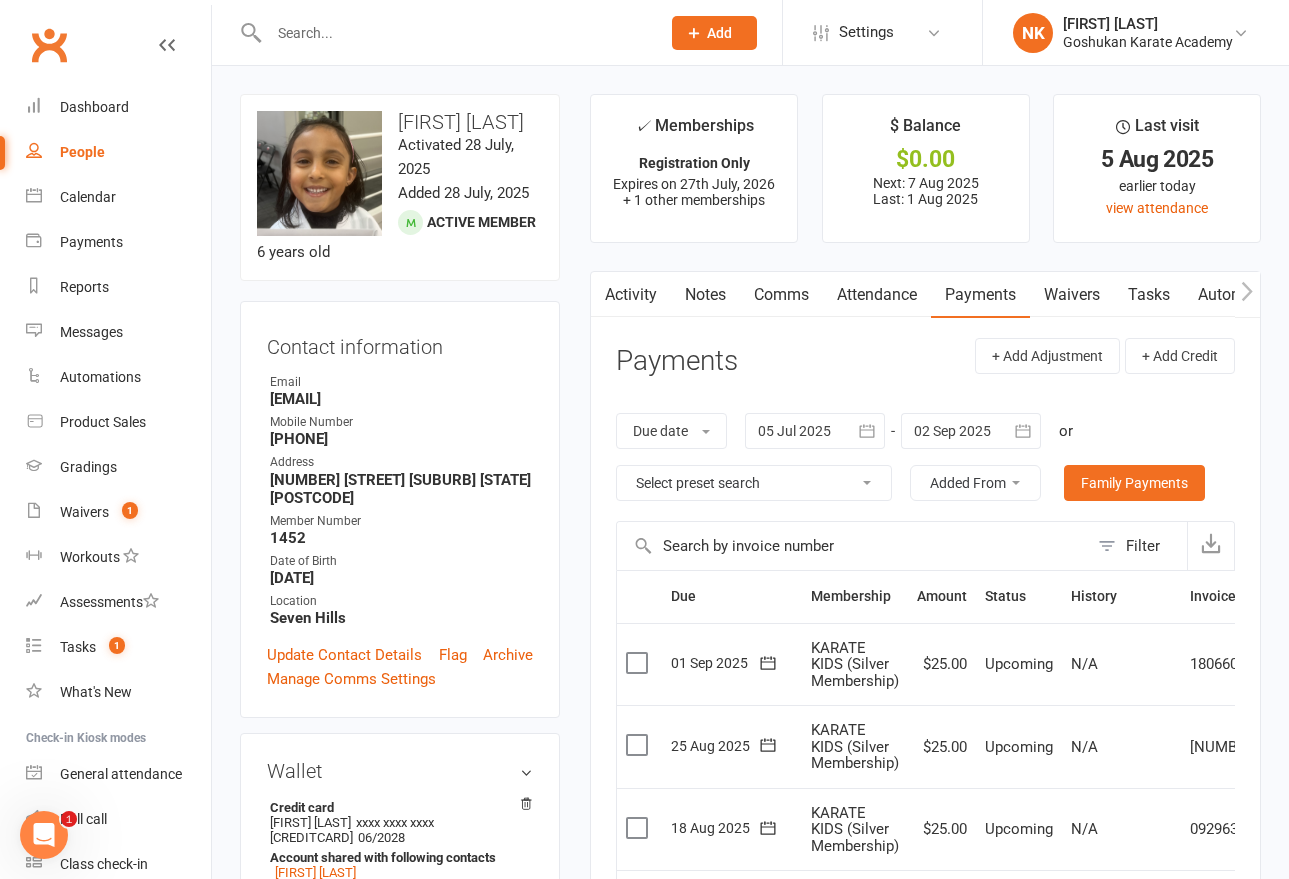 click at bounding box center [443, 32] 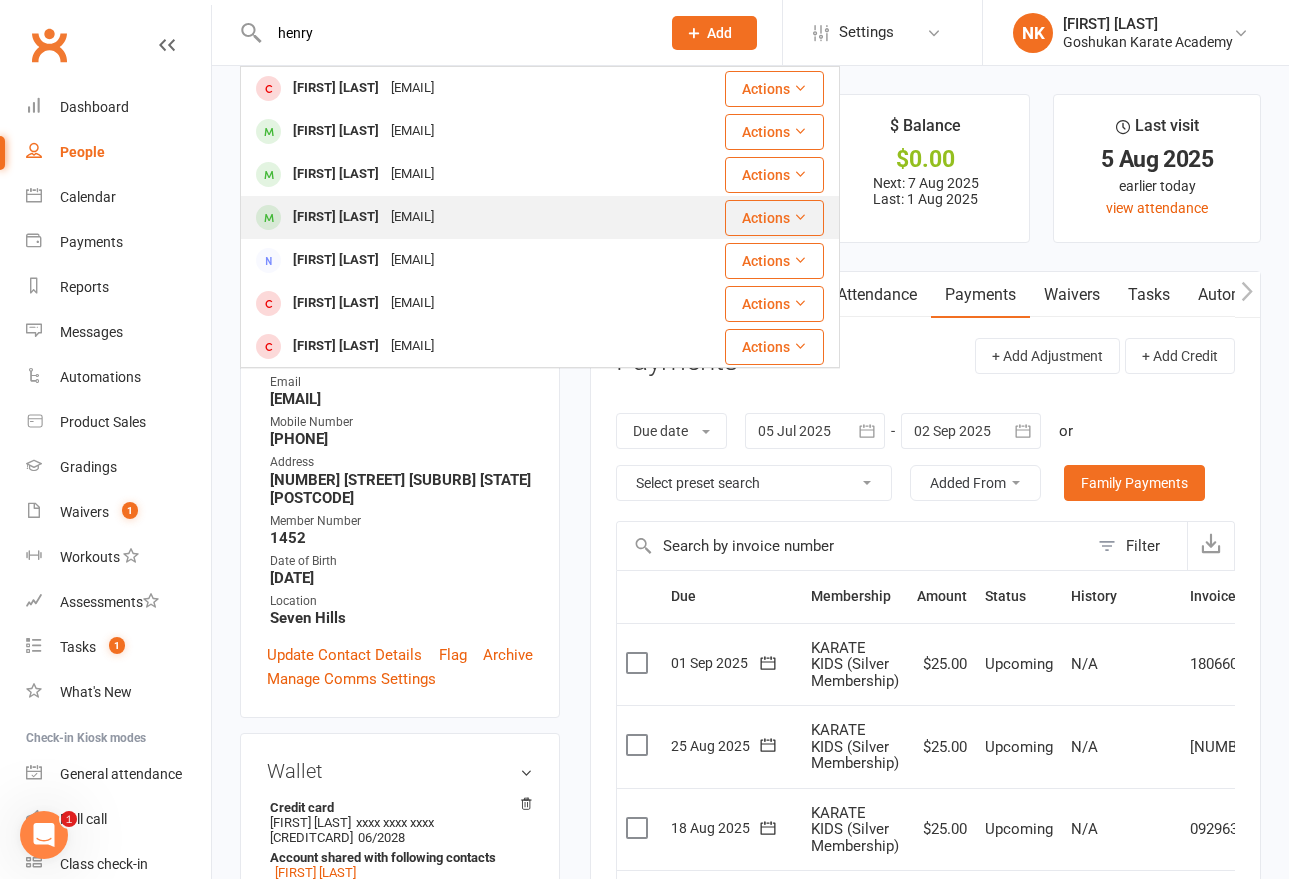 type on "henry" 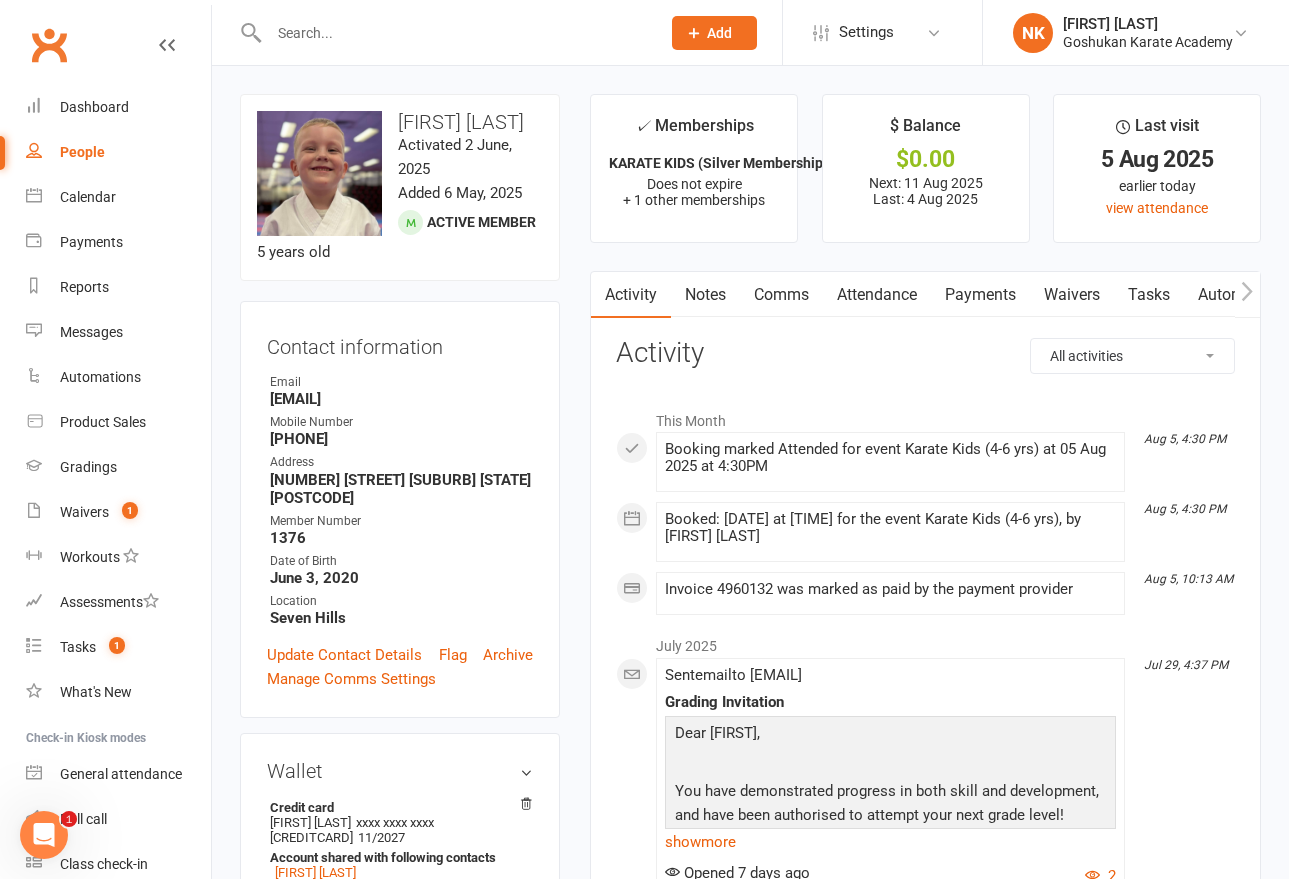 click at bounding box center [443, 32] 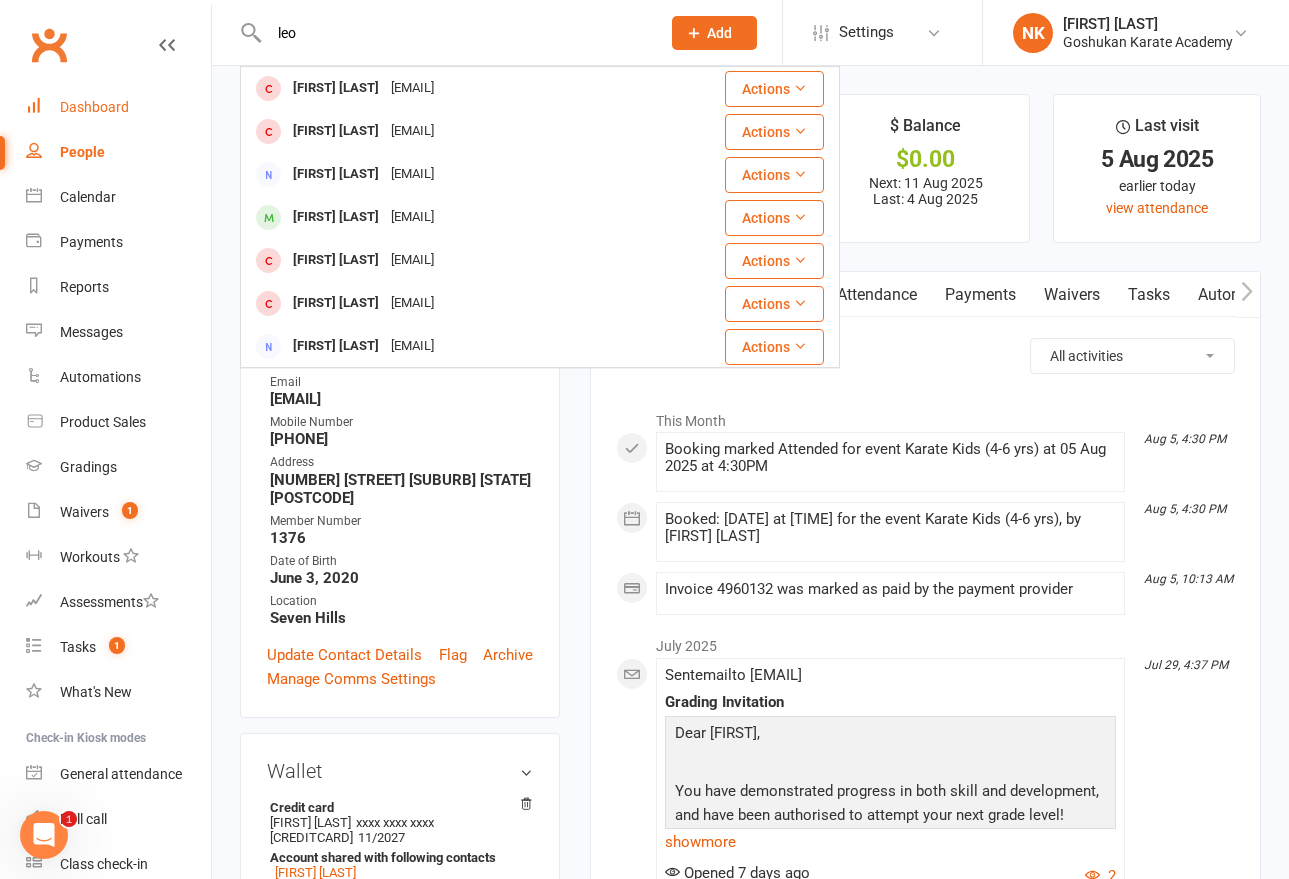 type on "leo" 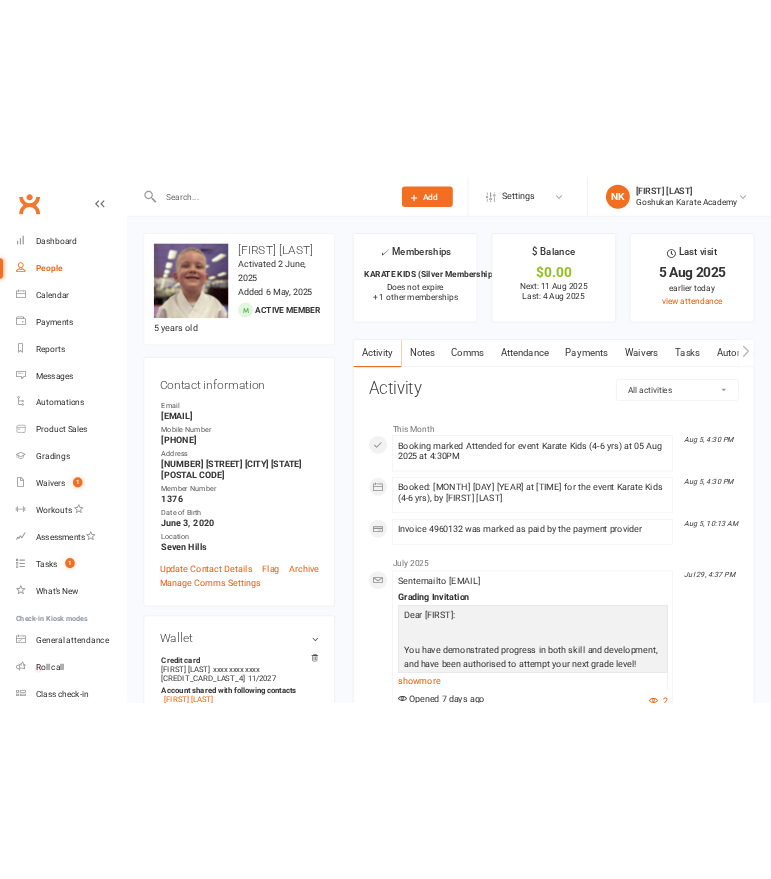 scroll, scrollTop: 0, scrollLeft: 0, axis: both 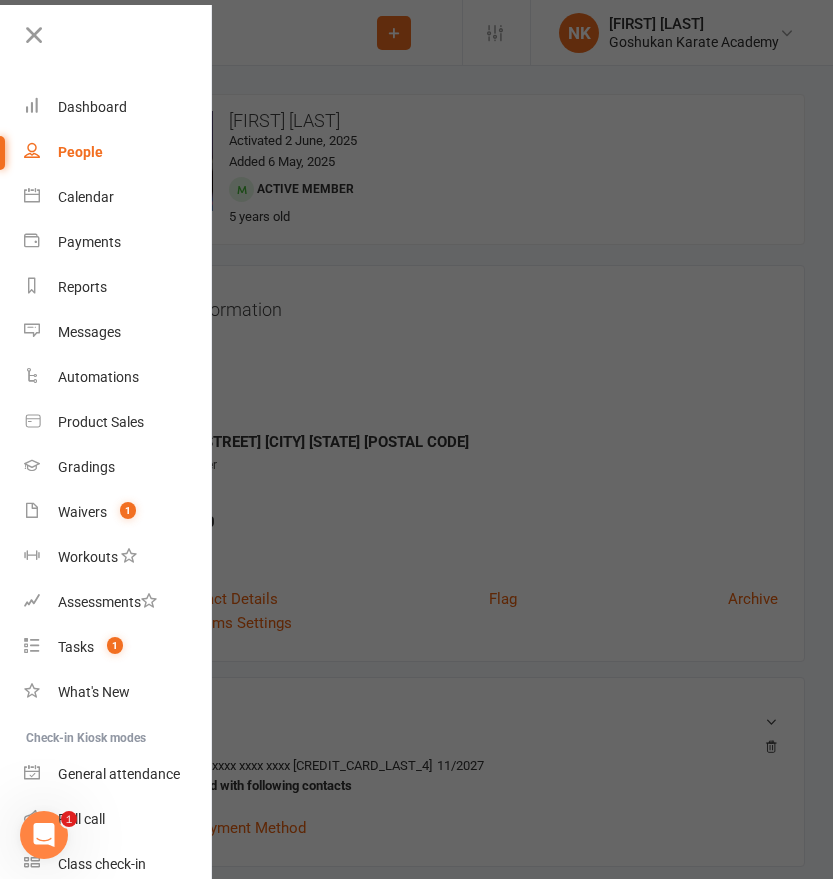 click at bounding box center (416, 439) 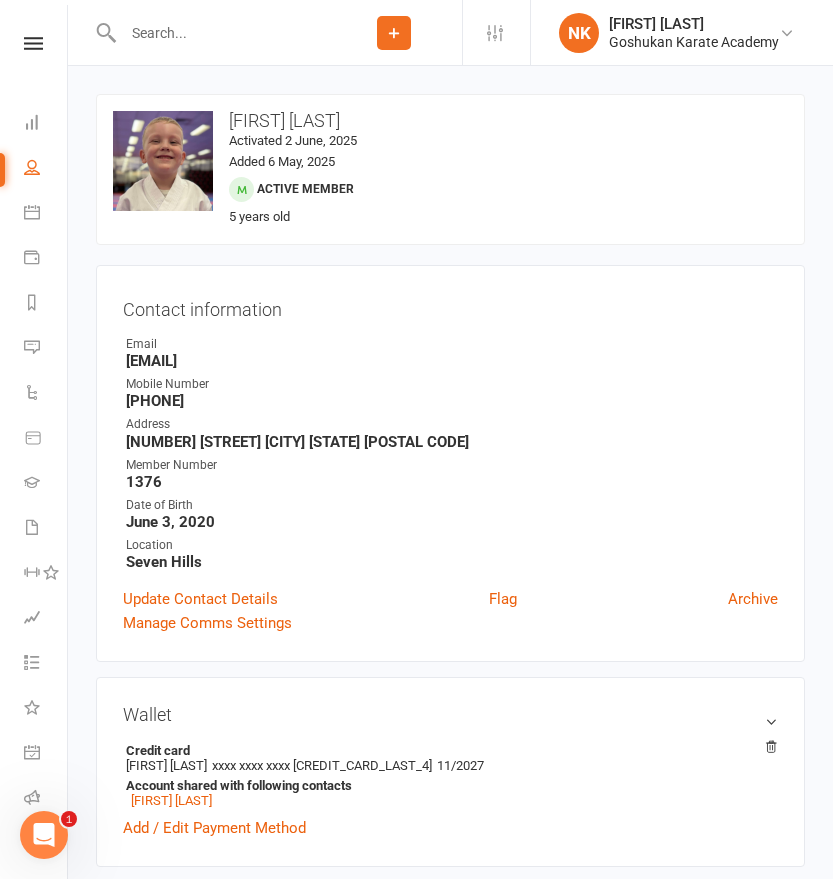 click at bounding box center (221, 33) 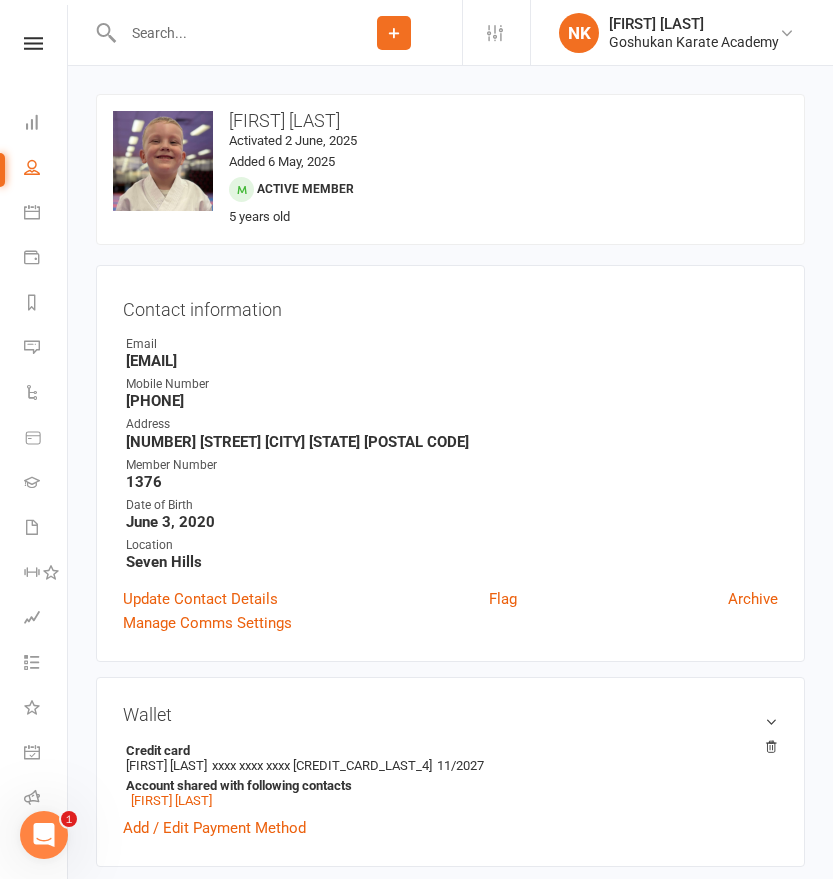 type on "E" 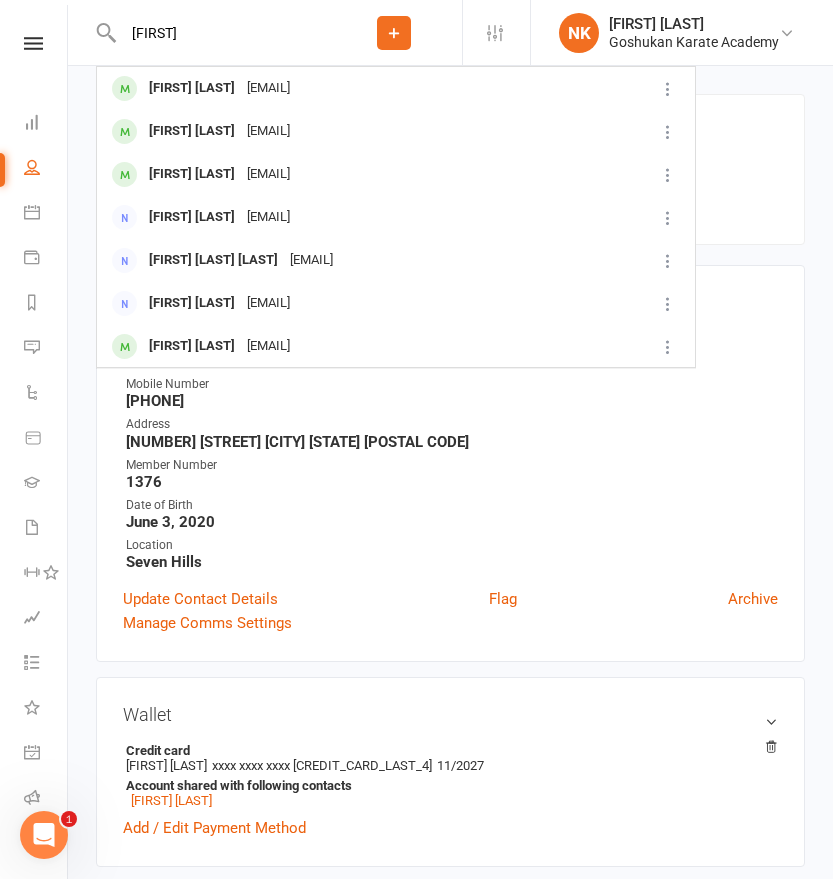 type on "[FIRST]" 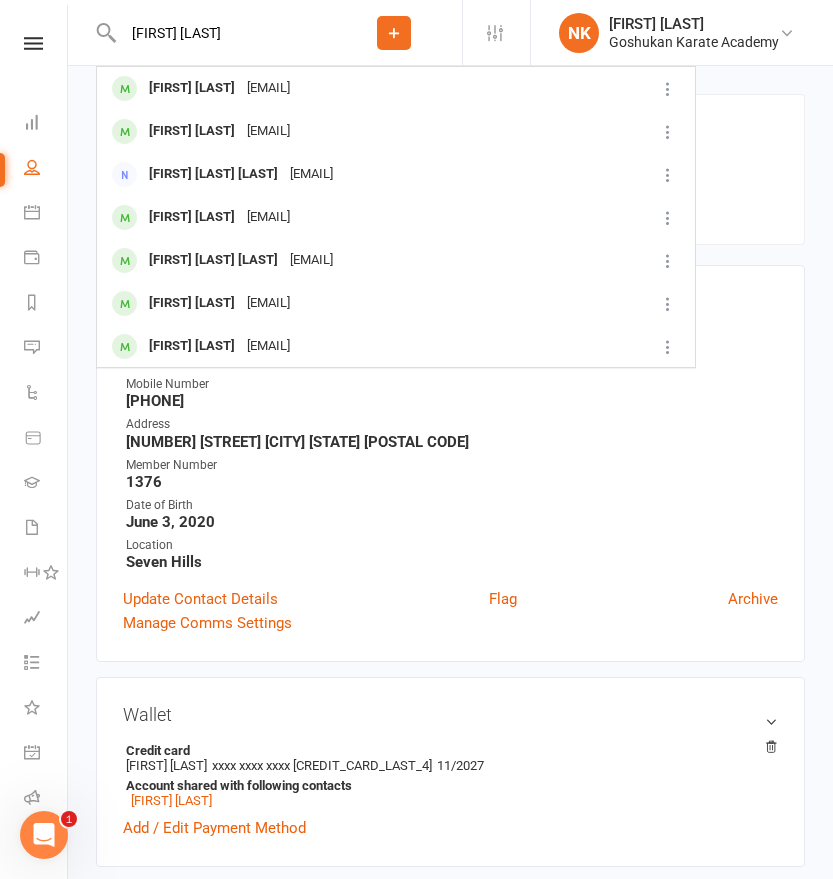 click on "[FIRST] [LAST]" at bounding box center [221, 33] 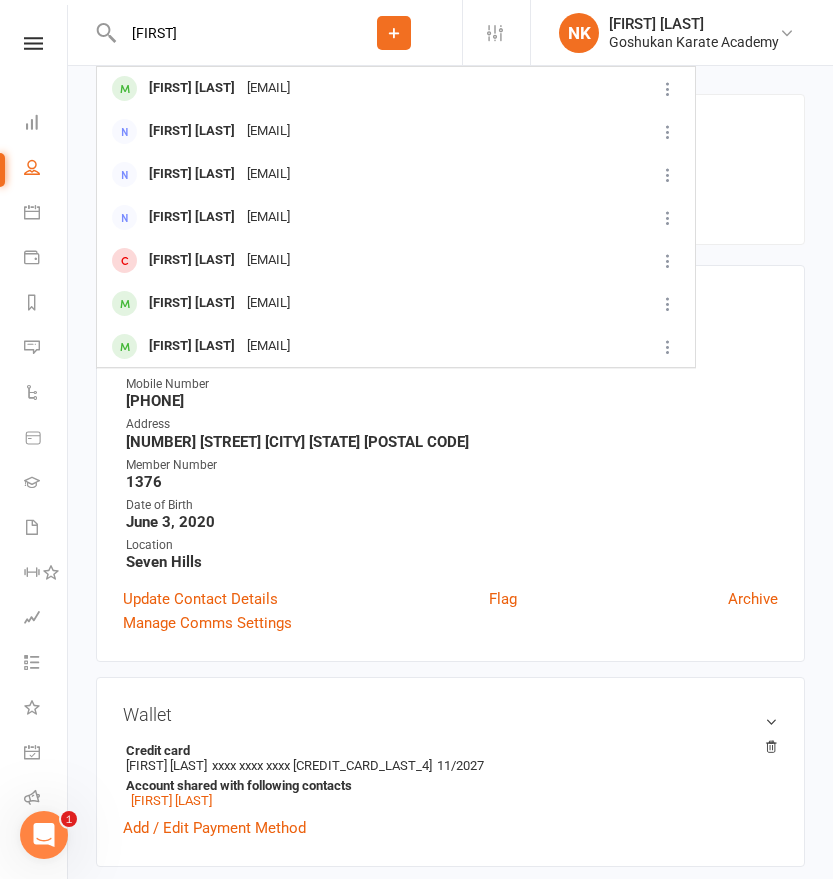 type on "[FIRST]" 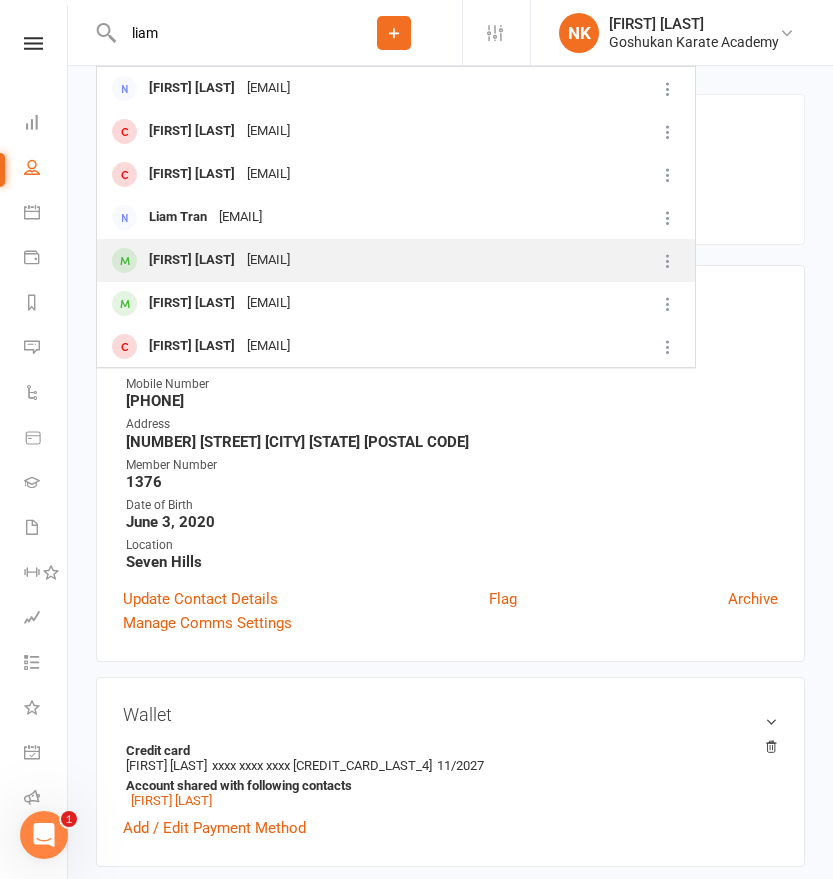 type on "liam" 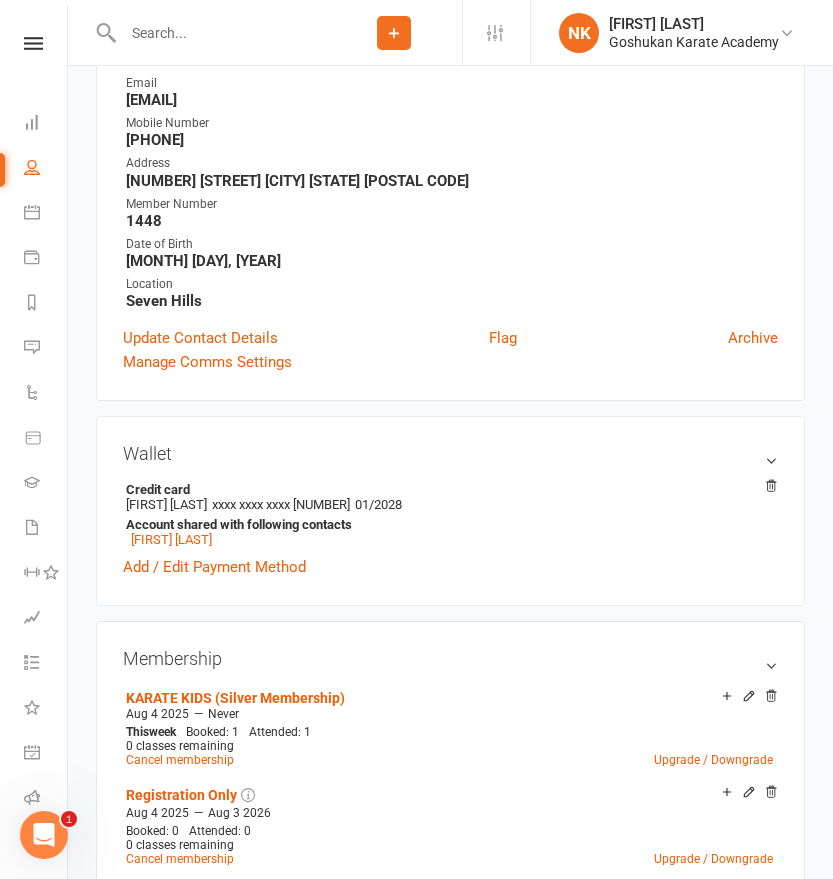 scroll, scrollTop: 0, scrollLeft: 0, axis: both 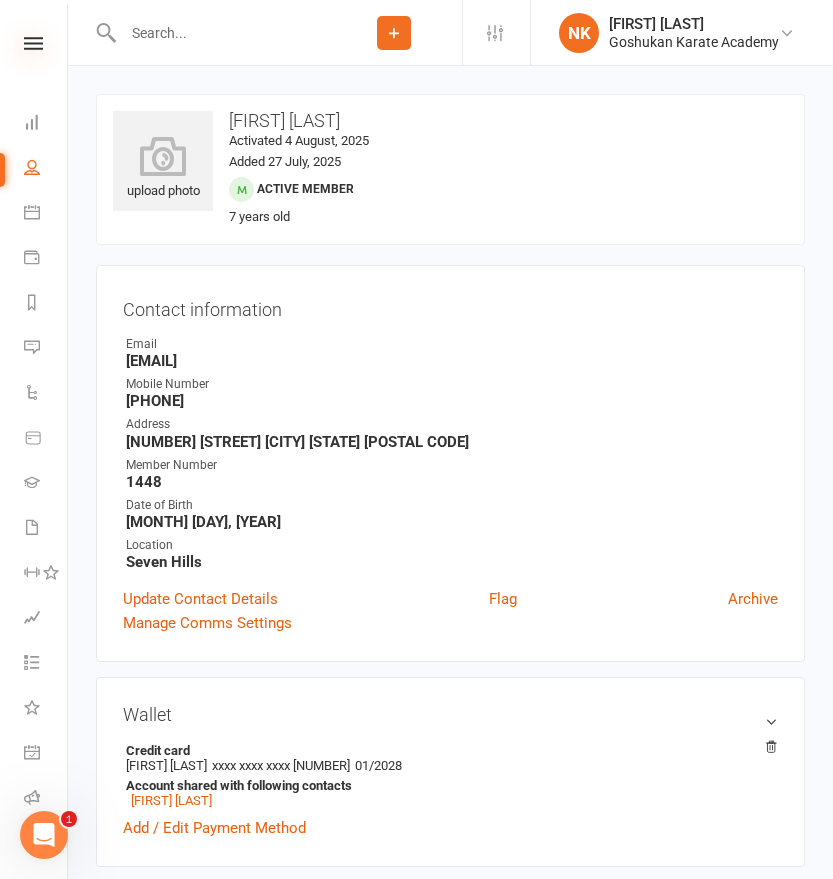 click at bounding box center [33, 43] 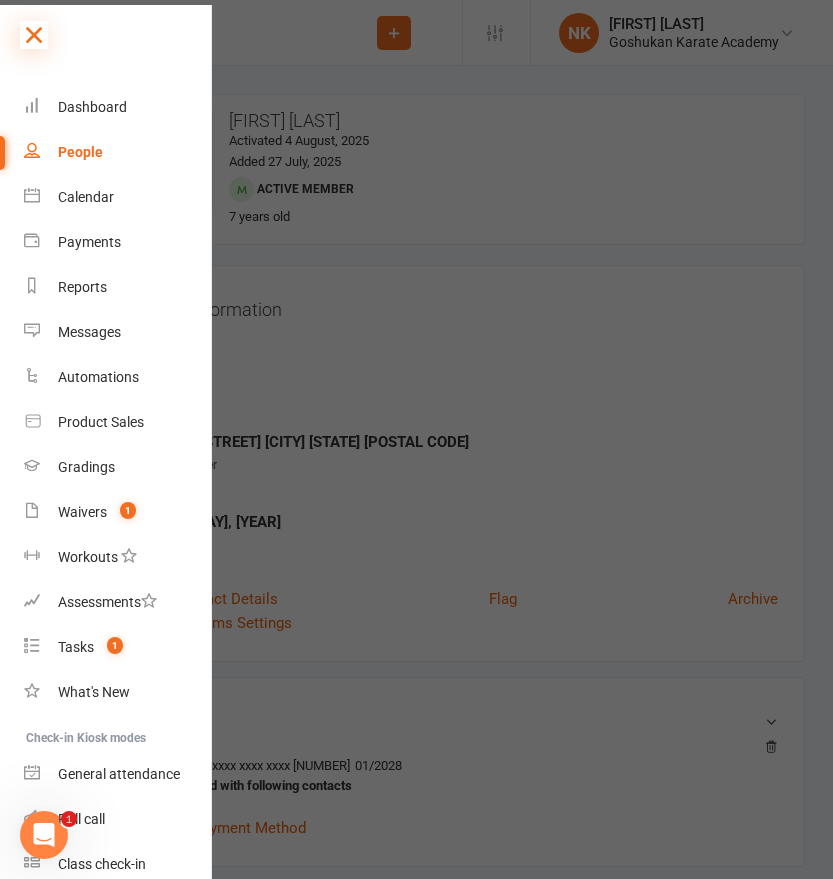 click at bounding box center (34, 35) 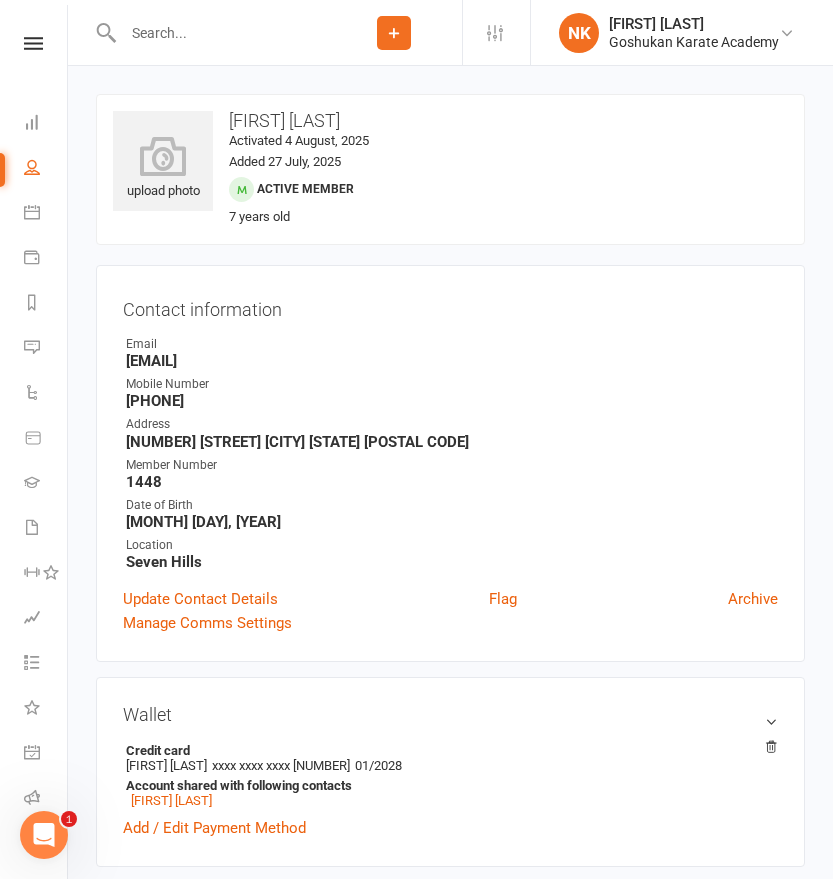 click at bounding box center (221, 33) 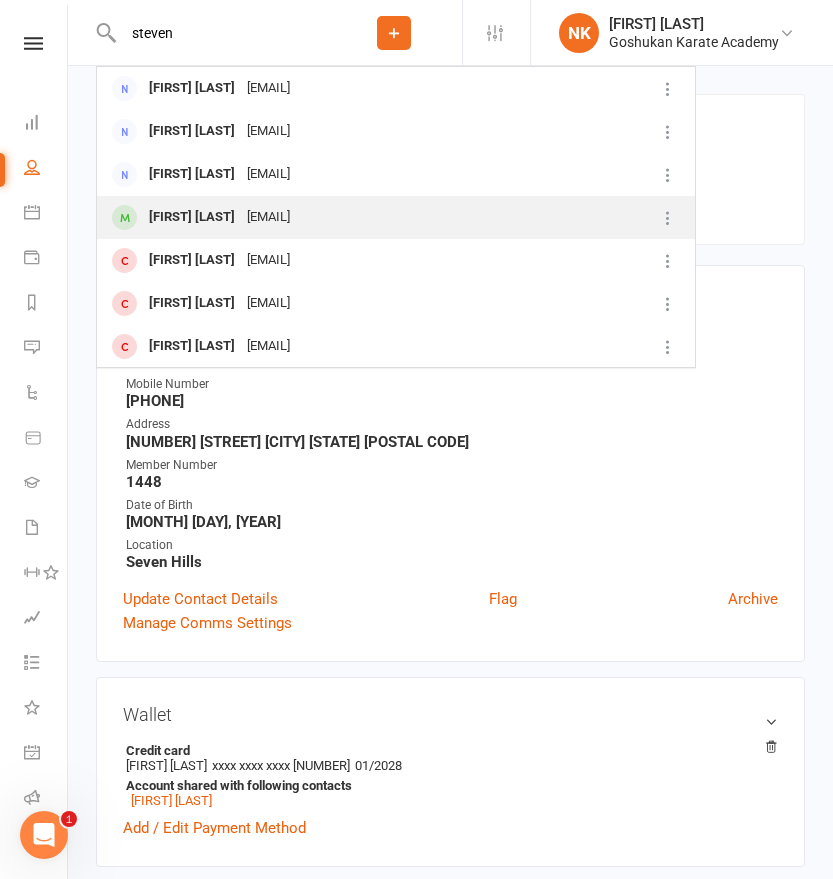 type on "steven" 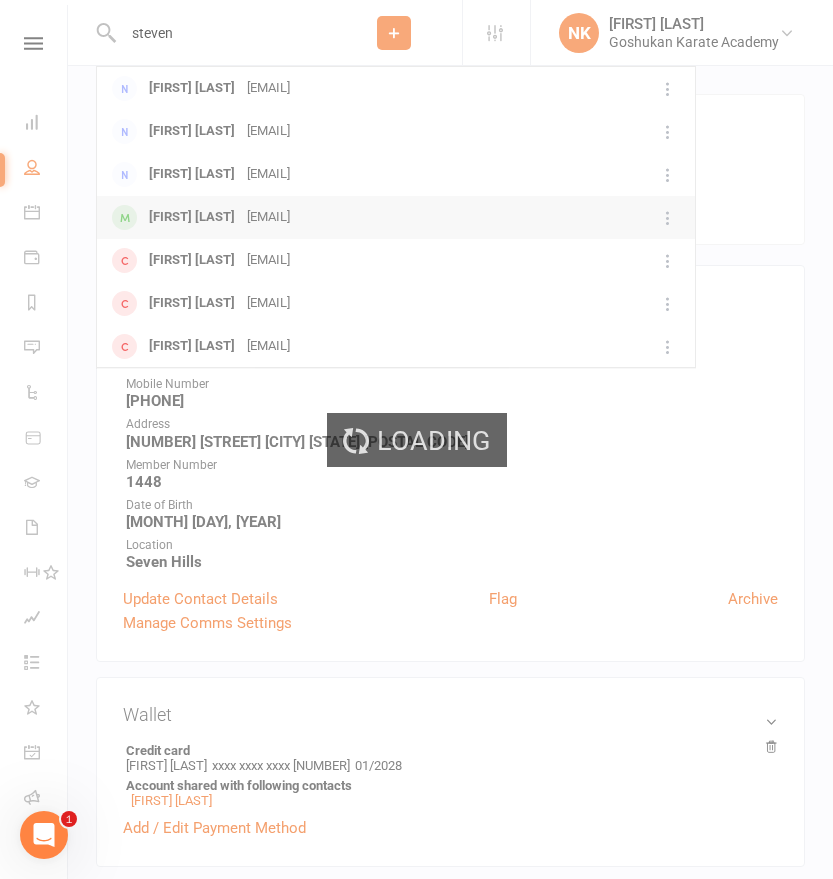 type 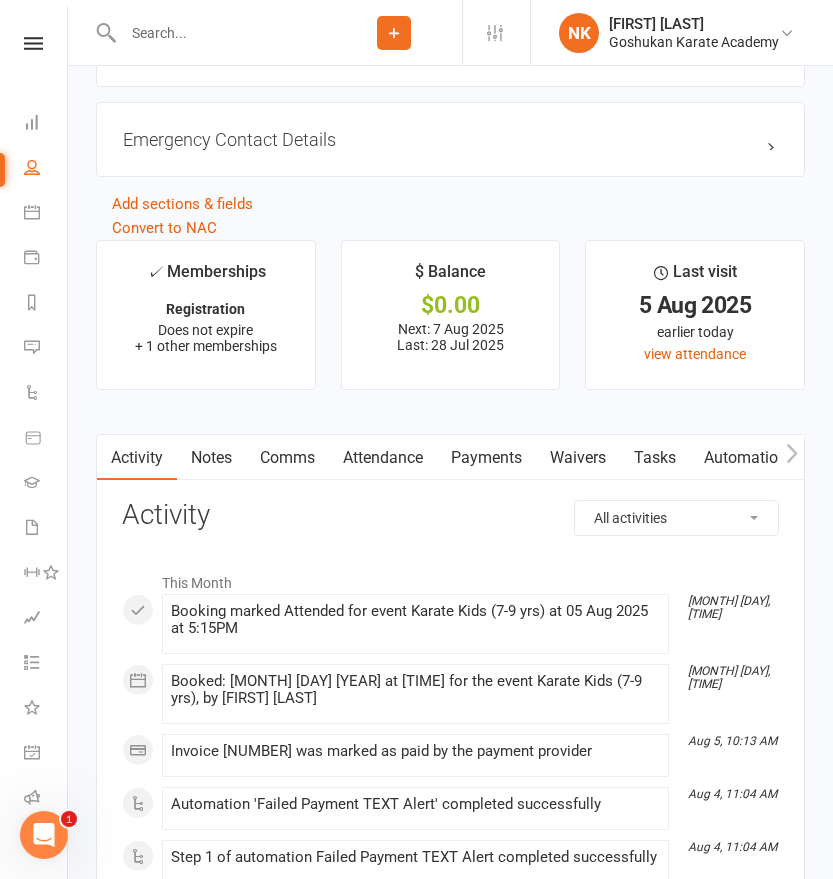 scroll, scrollTop: 1930, scrollLeft: 0, axis: vertical 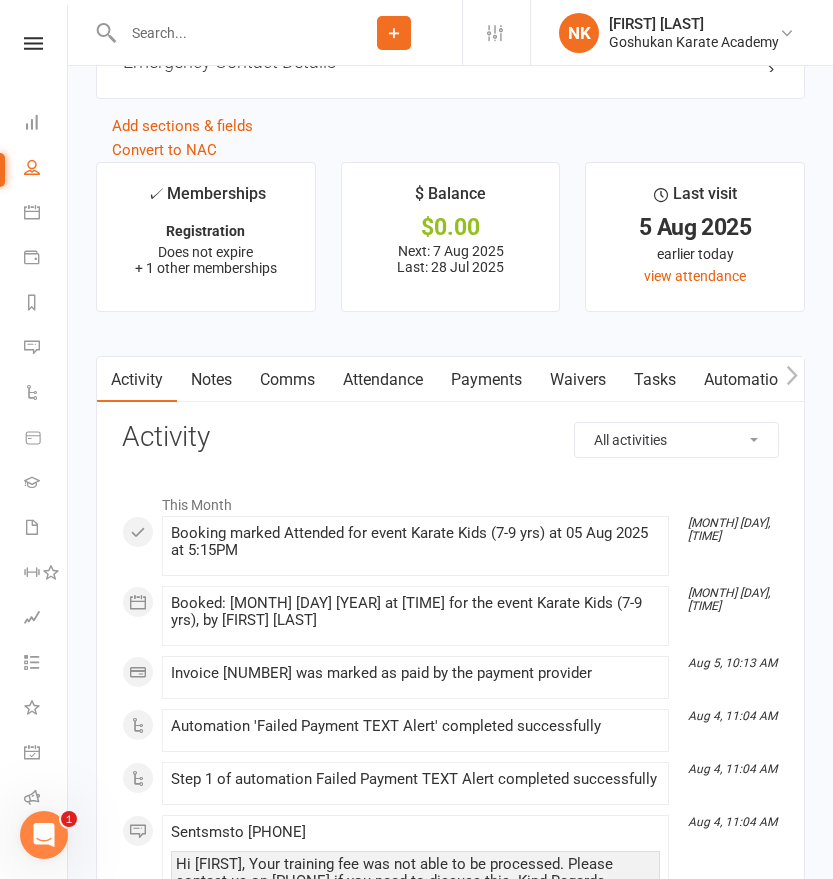 click on "Attendance" at bounding box center [383, 380] 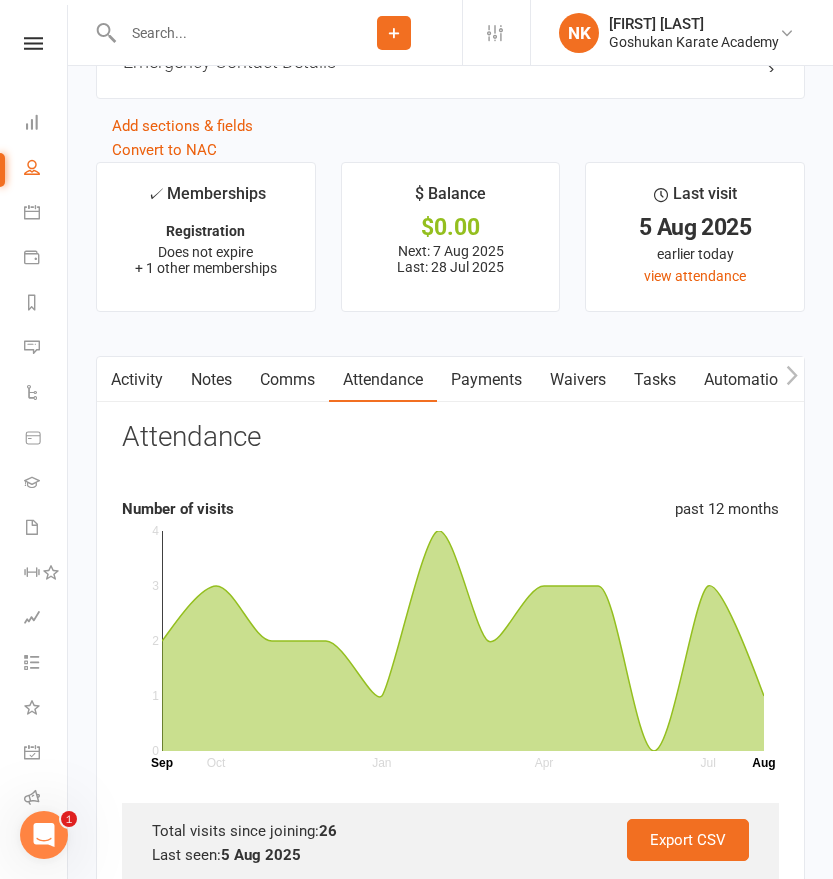scroll, scrollTop: 2104, scrollLeft: 0, axis: vertical 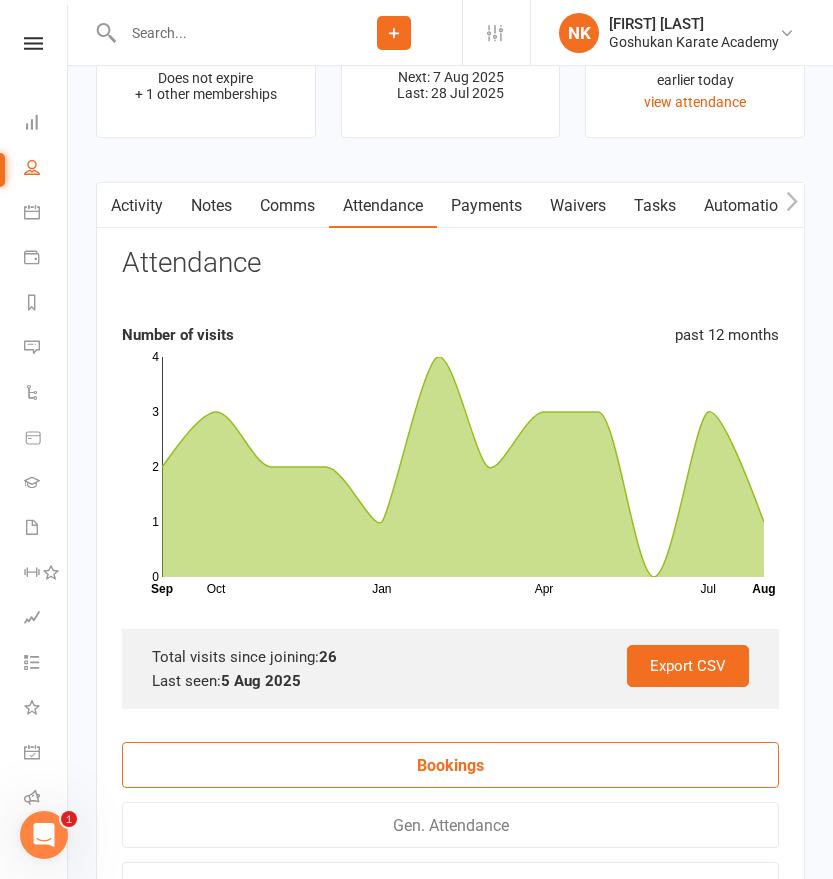 click on "Attendance Number of visits past 12 months Oct Jan Apr Jul Month Sep Aug  0  1  2  3  4 Export CSV Total visits since joining:  26 Last seen:  [MONTH] [DAY], [YEAR]" at bounding box center (450, 478) 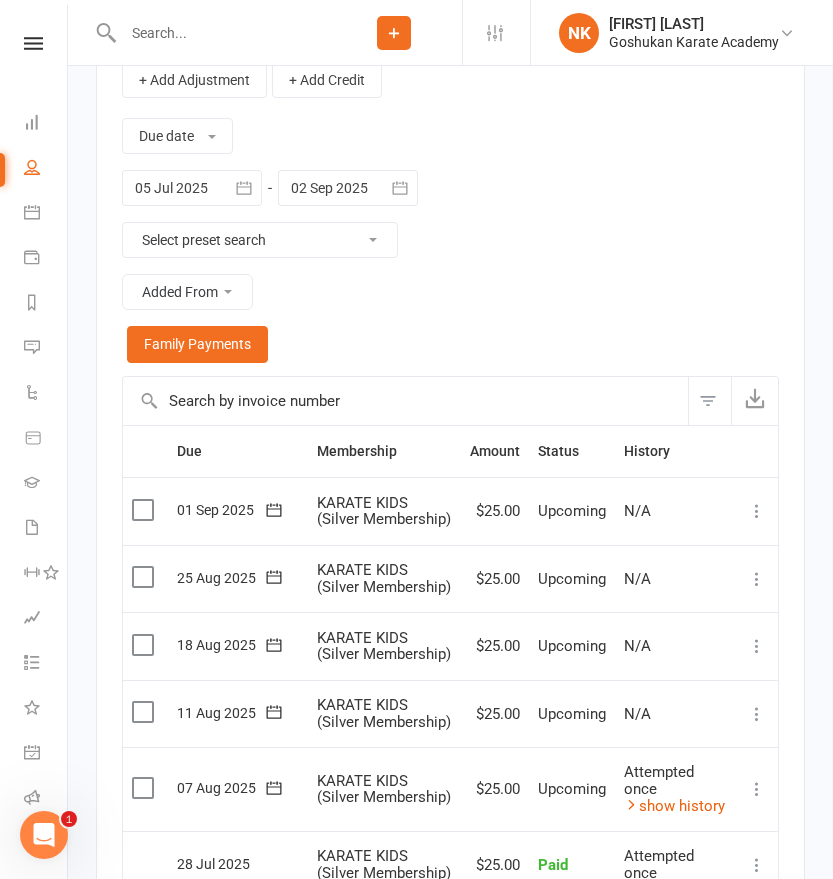 scroll, scrollTop: 2606, scrollLeft: 0, axis: vertical 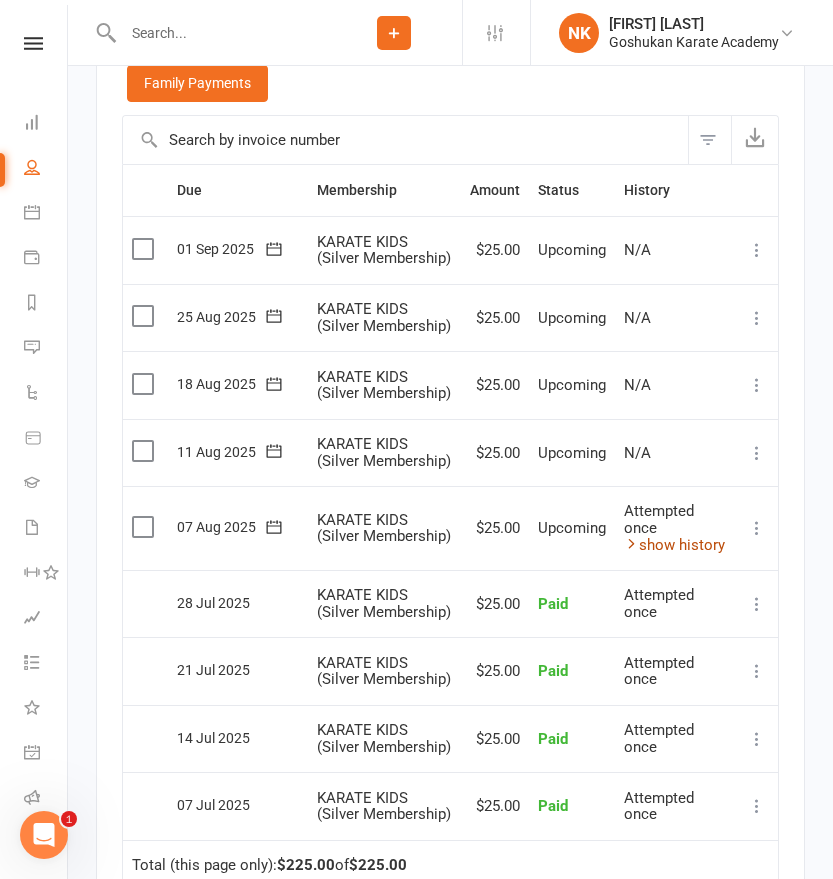 click on "show history" at bounding box center [674, 545] 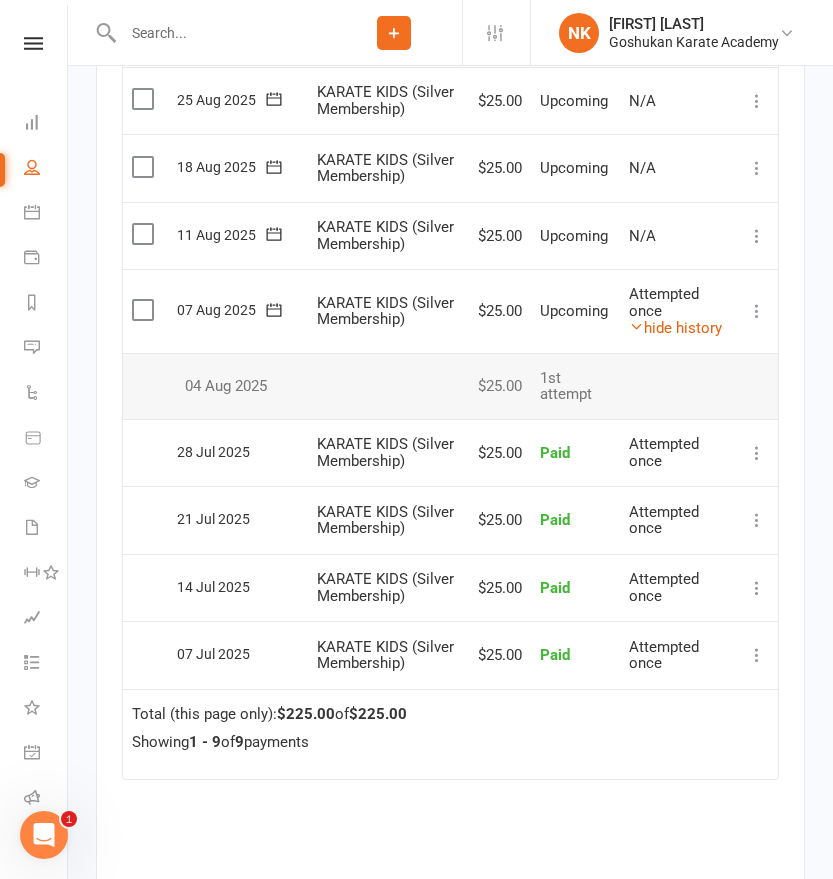scroll, scrollTop: 2687, scrollLeft: 0, axis: vertical 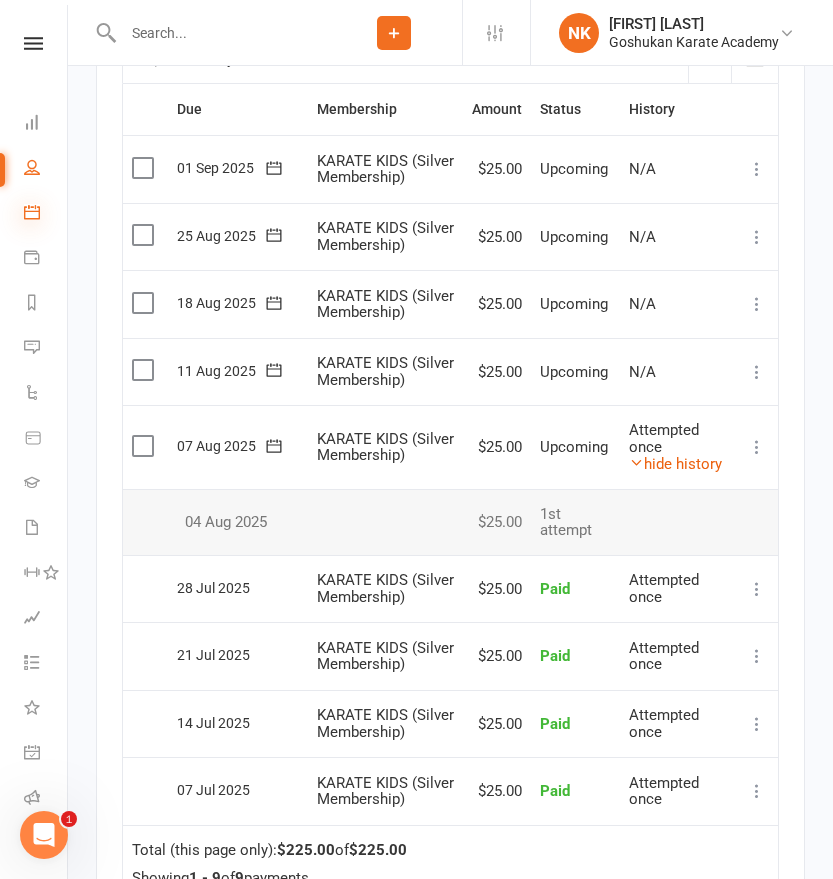 click at bounding box center (32, 212) 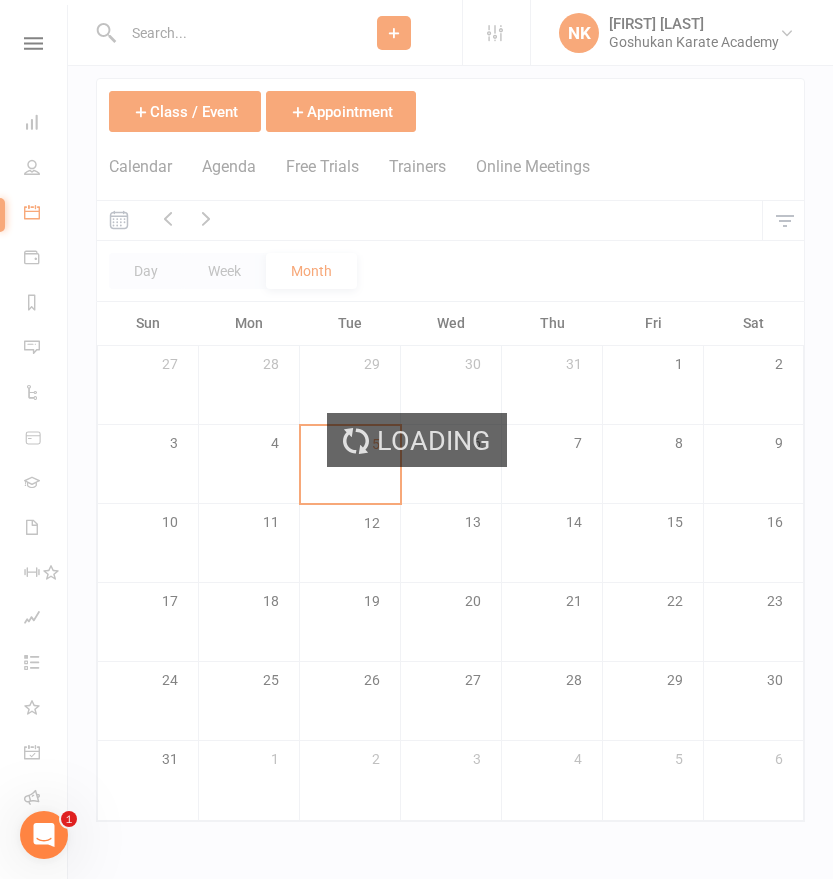 scroll, scrollTop: 0, scrollLeft: 0, axis: both 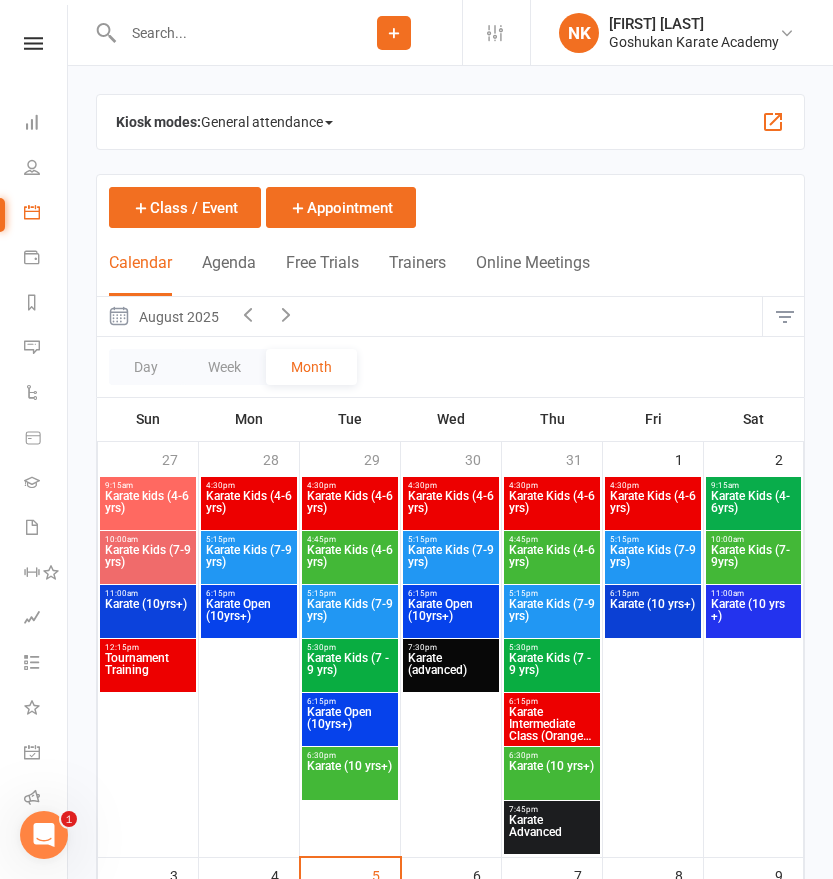 click at bounding box center [33, 43] 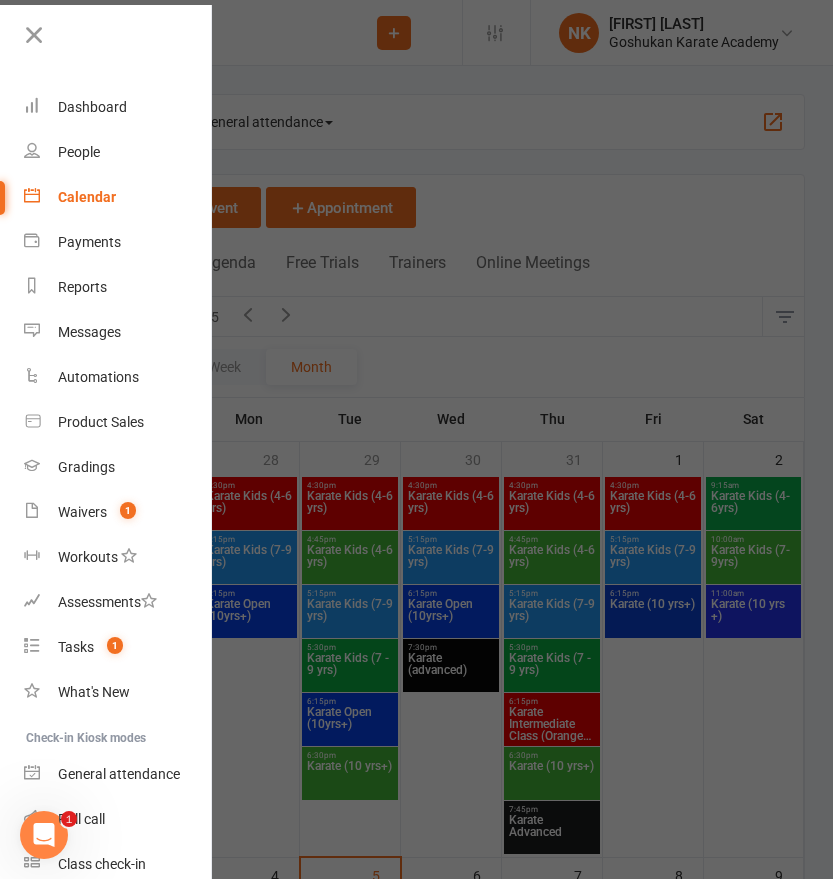 click on "Calendar" at bounding box center (87, 197) 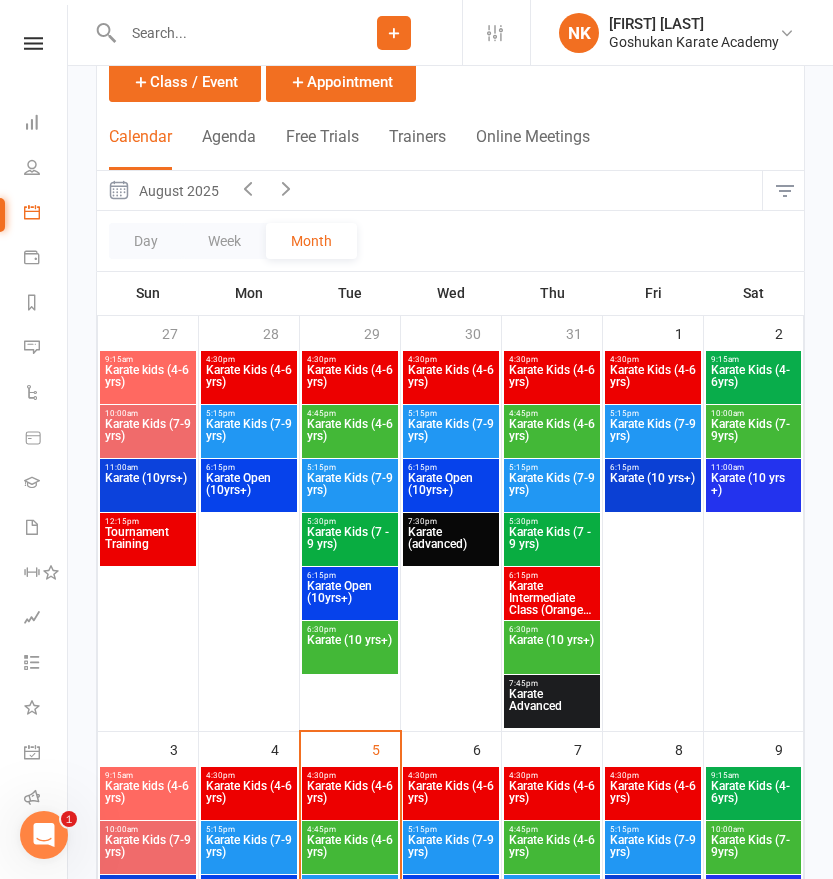scroll, scrollTop: 442, scrollLeft: 0, axis: vertical 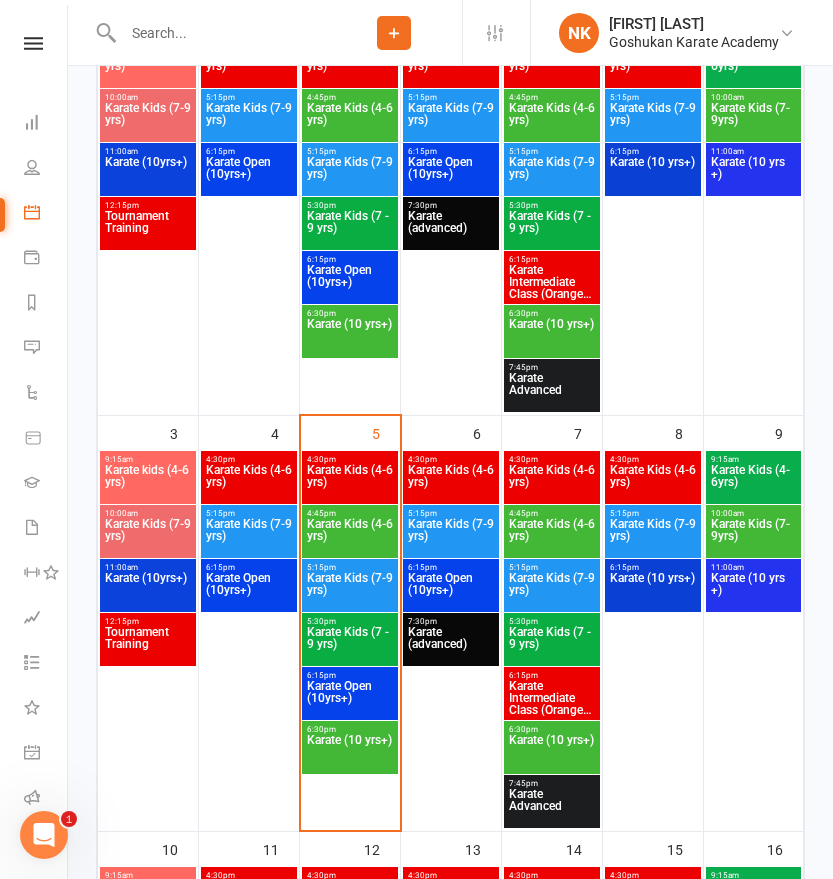click on "Karate Kids (7-9 yrs)" at bounding box center [350, 590] 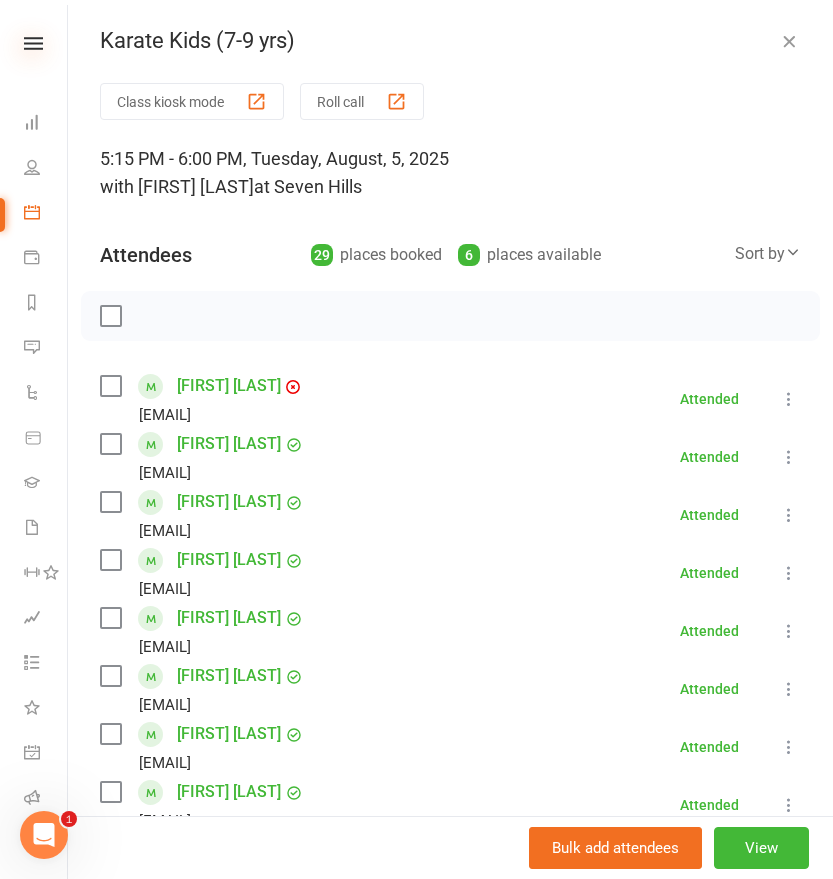 click at bounding box center (33, 43) 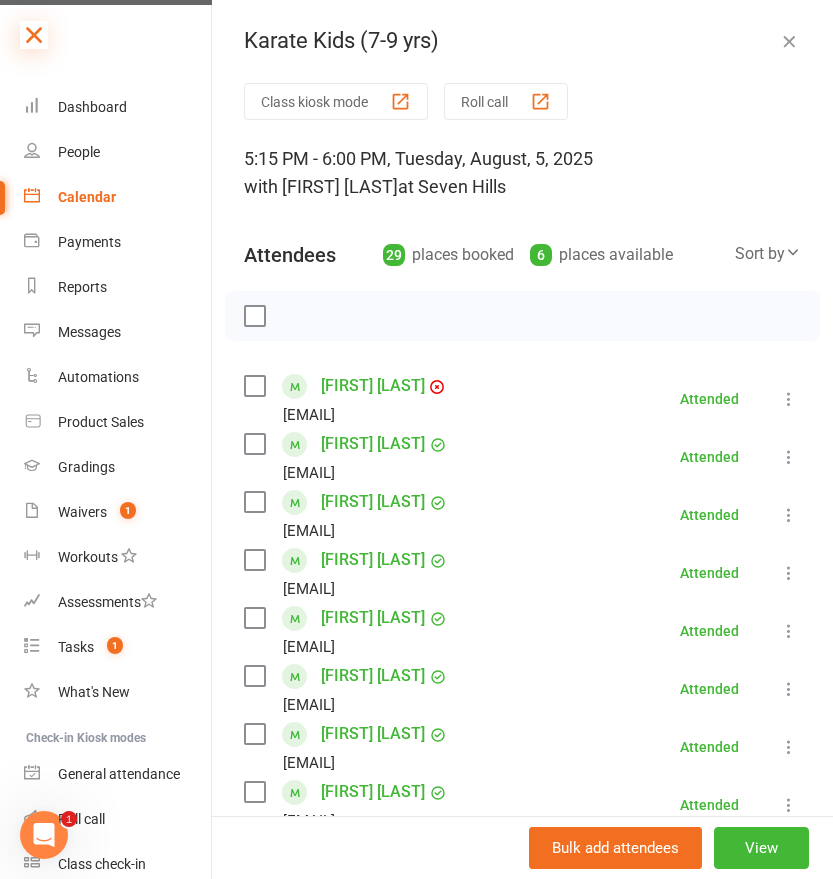click at bounding box center [34, 35] 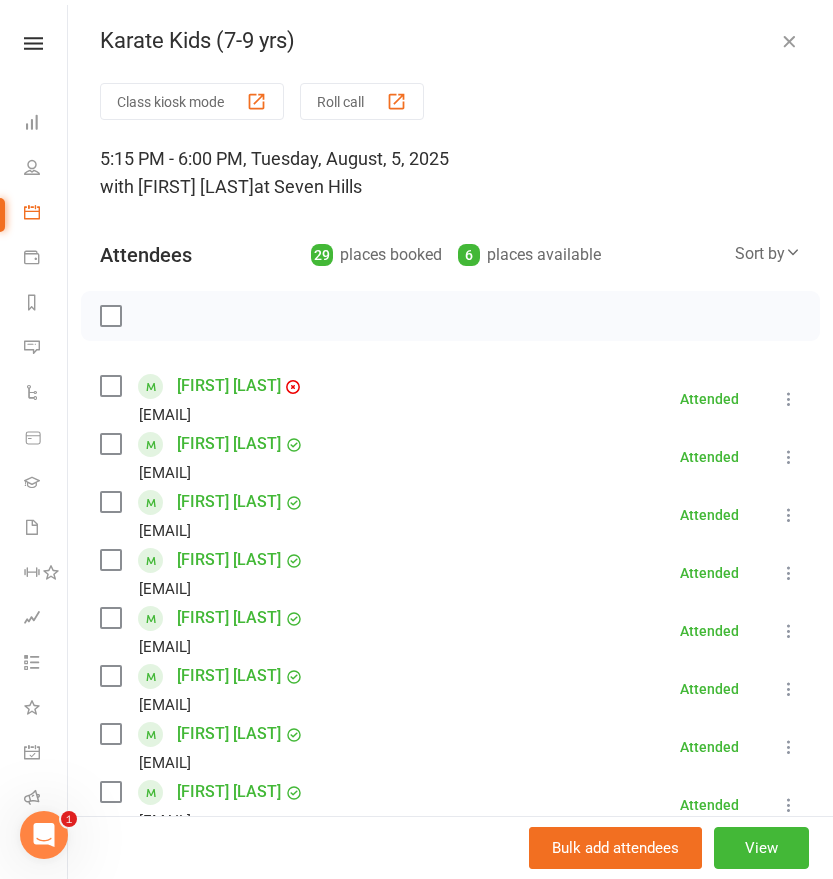 click at bounding box center (33, 43) 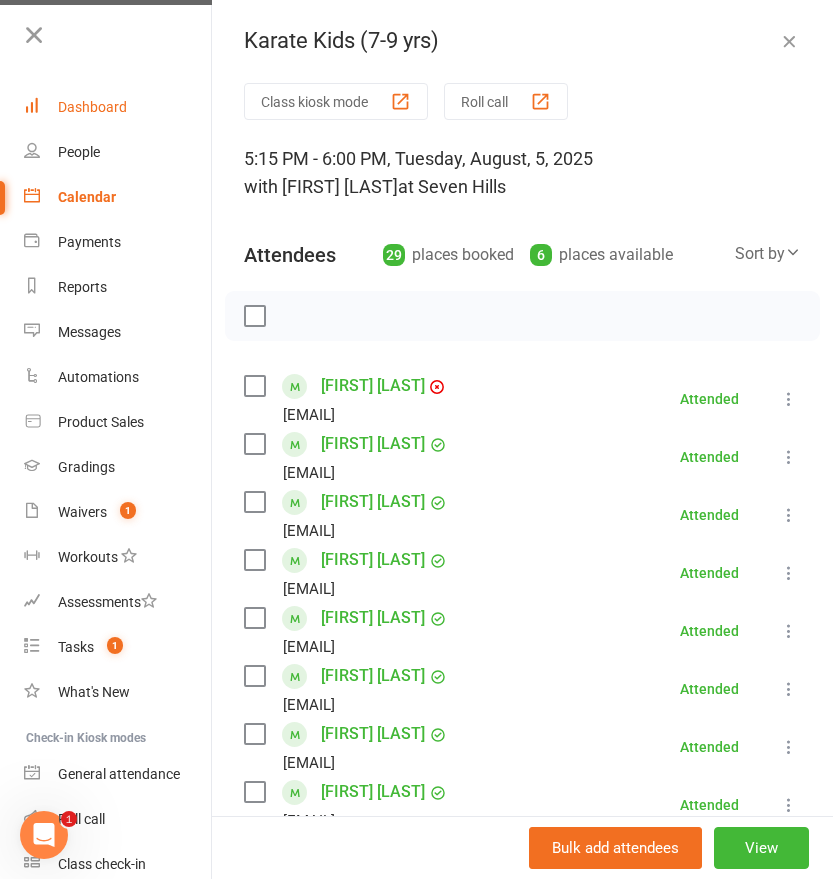 click on "Dashboard" at bounding box center (118, 107) 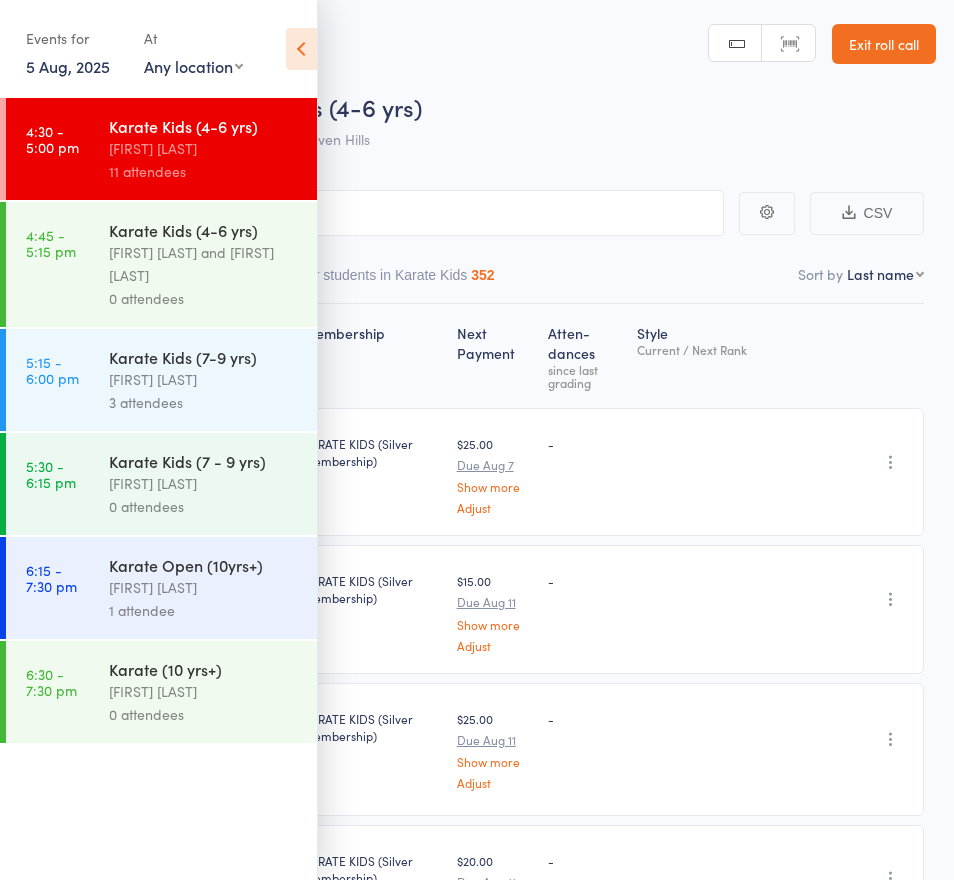 scroll, scrollTop: 0, scrollLeft: 0, axis: both 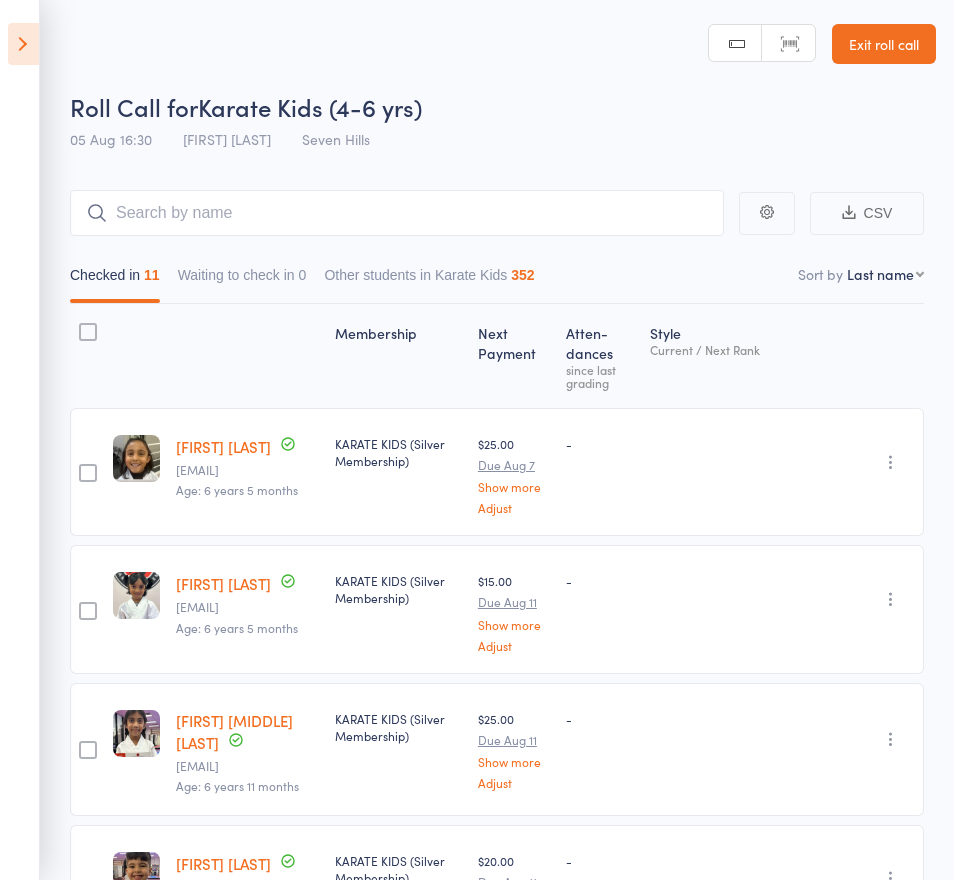 click at bounding box center (23, 44) 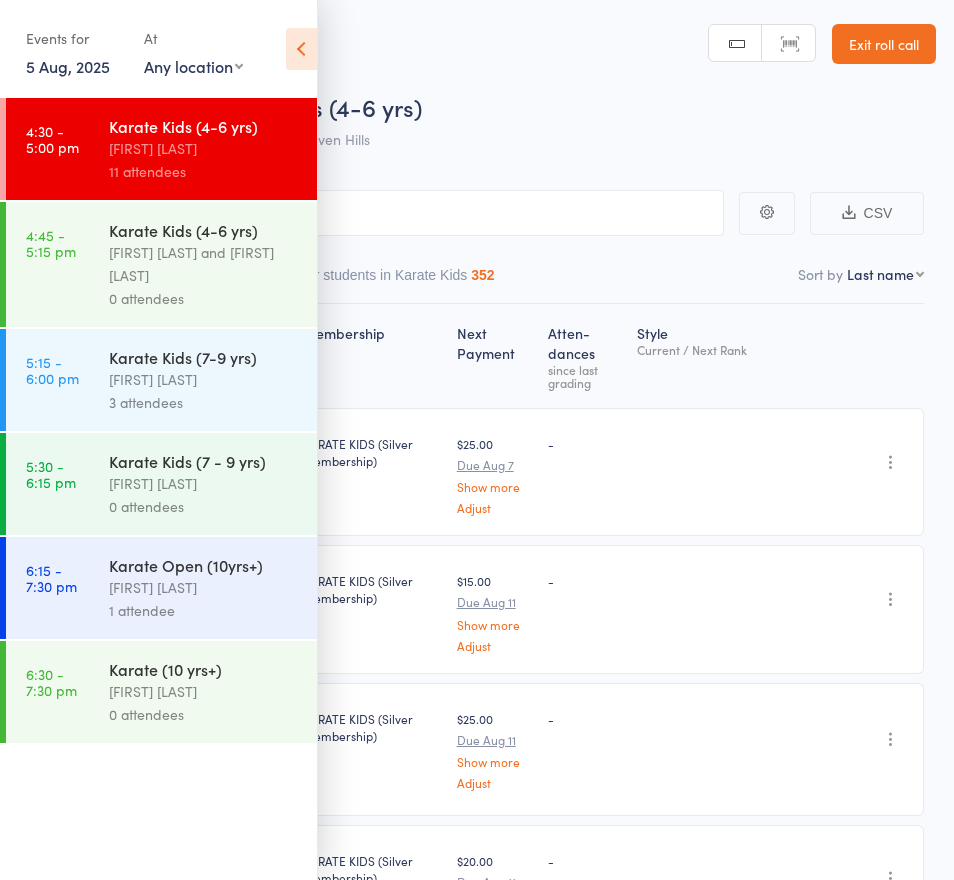 click at bounding box center [301, 49] 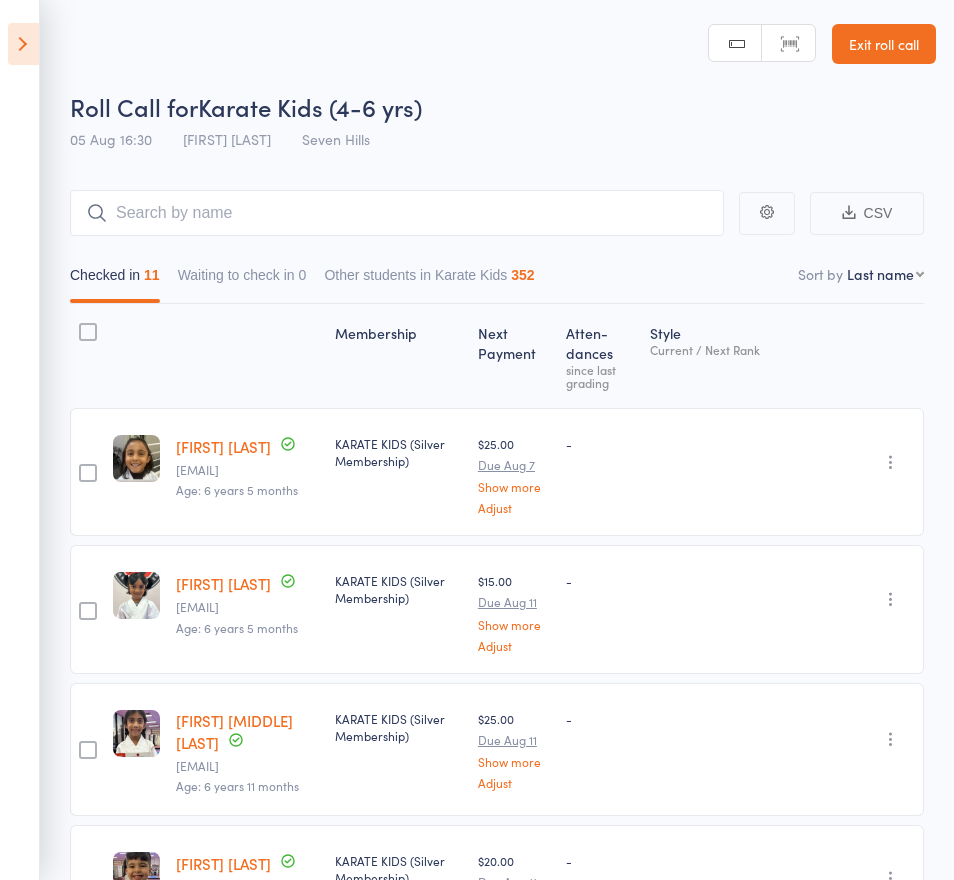 click on "Roll Call for Karate Kids (4-6 yrs) 05 Aug 16:30 [FIRST] [LAST] Seven Hills Manual search Scanner input Exit roll call" at bounding box center [477, 80] 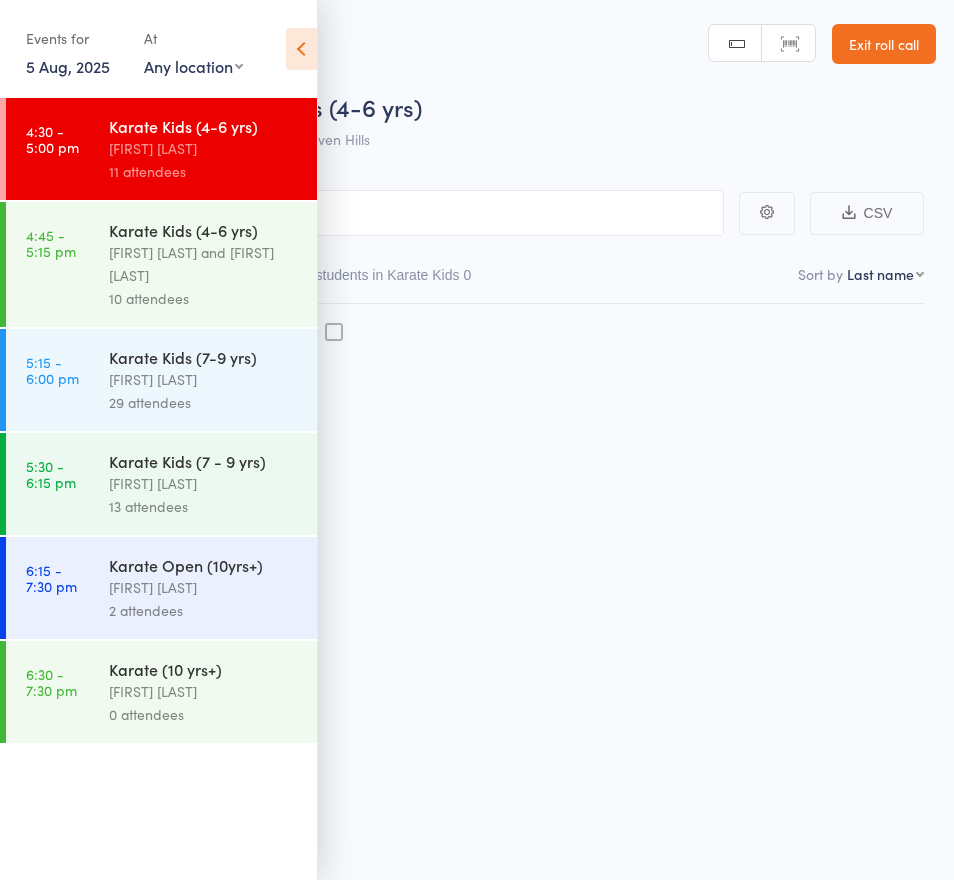 scroll, scrollTop: 0, scrollLeft: 0, axis: both 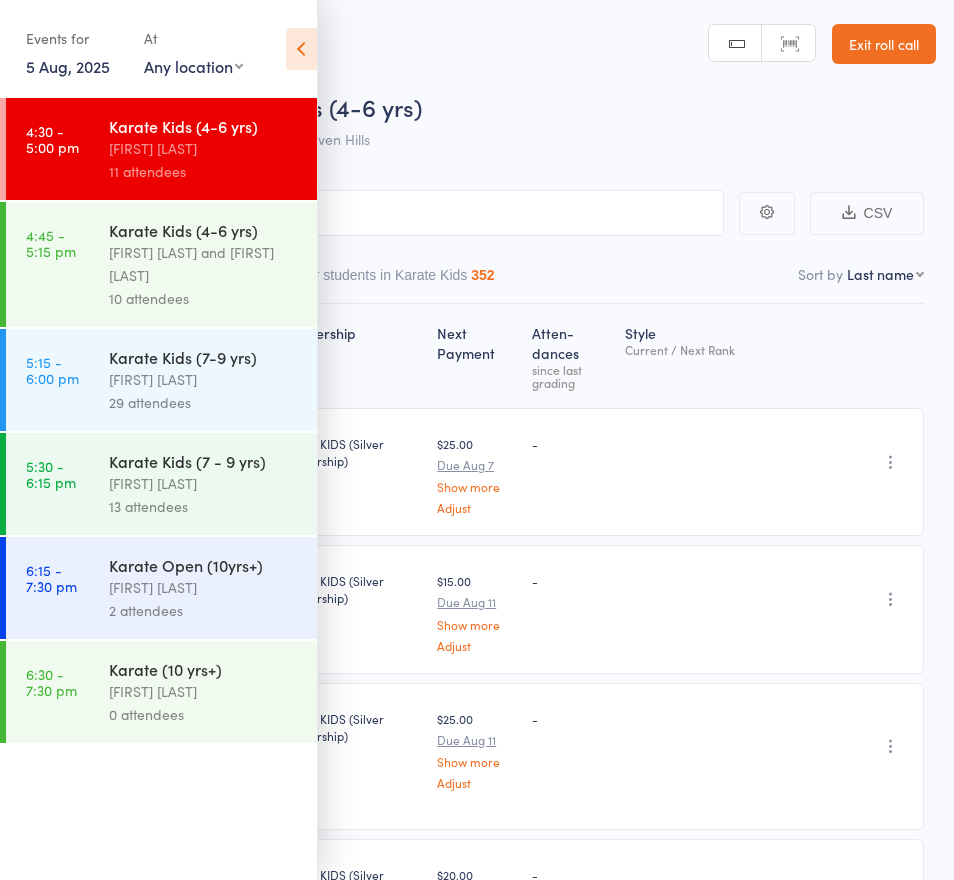 click on "[FIRST] [LAST]" at bounding box center (204, 379) 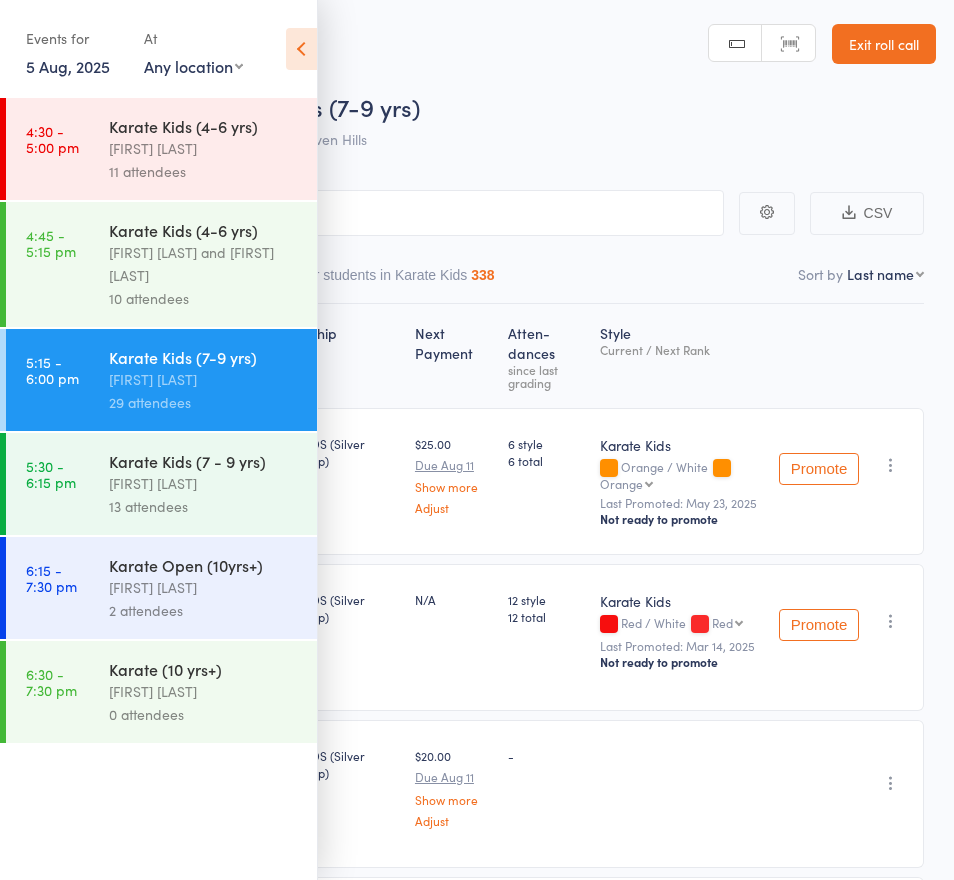 click on "Roll Call for  Karate Kids (7-9 yrs) 05 Aug 17:15  [FIRST] [LAST]  Seven Hills" at bounding box center [503, 125] 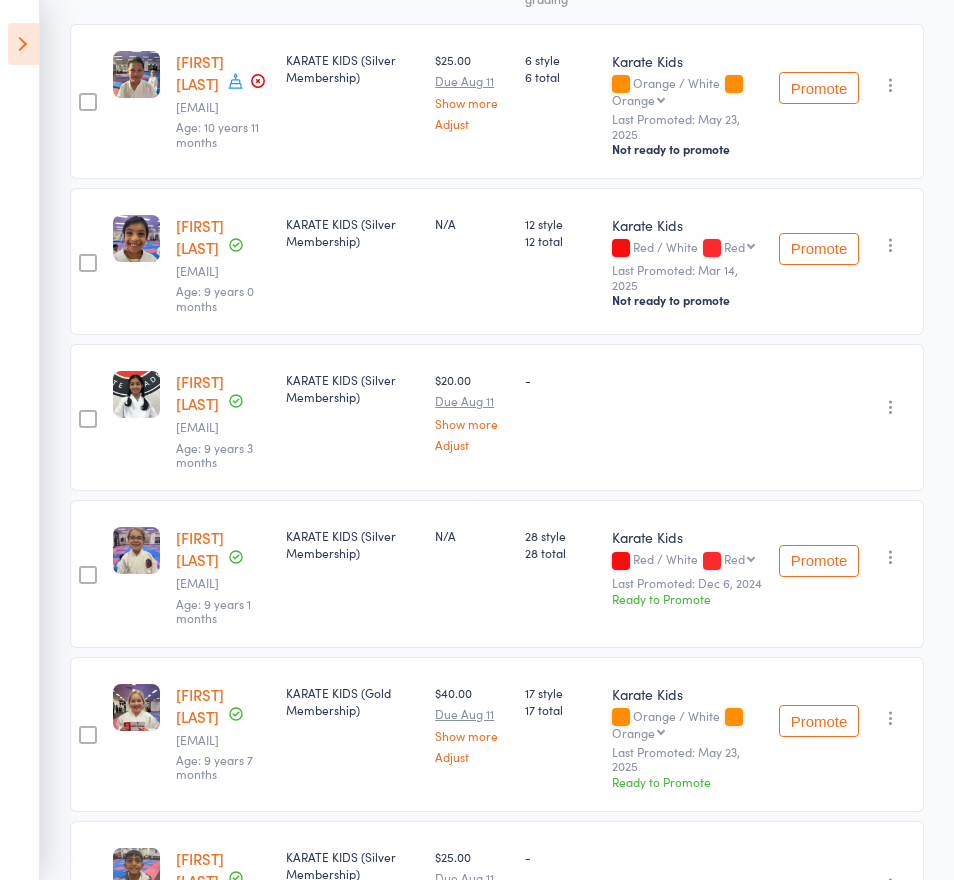 scroll, scrollTop: 407, scrollLeft: 0, axis: vertical 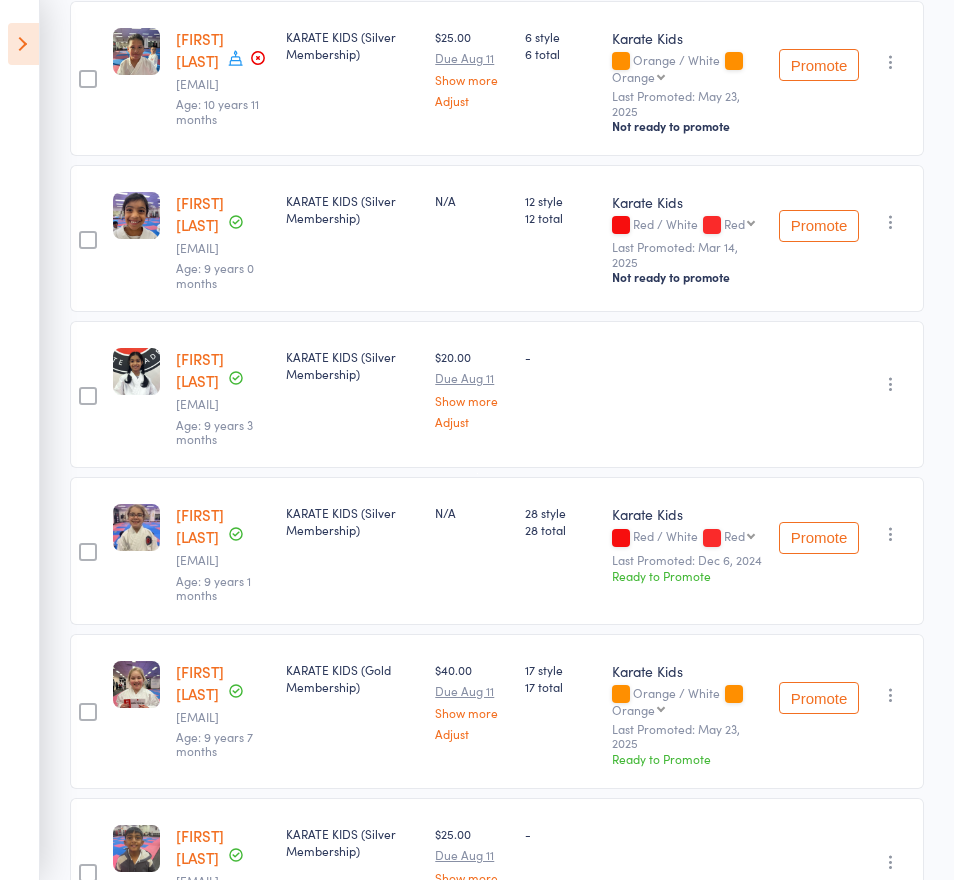 click on "[FIRST] [LAST]" at bounding box center [200, 369] 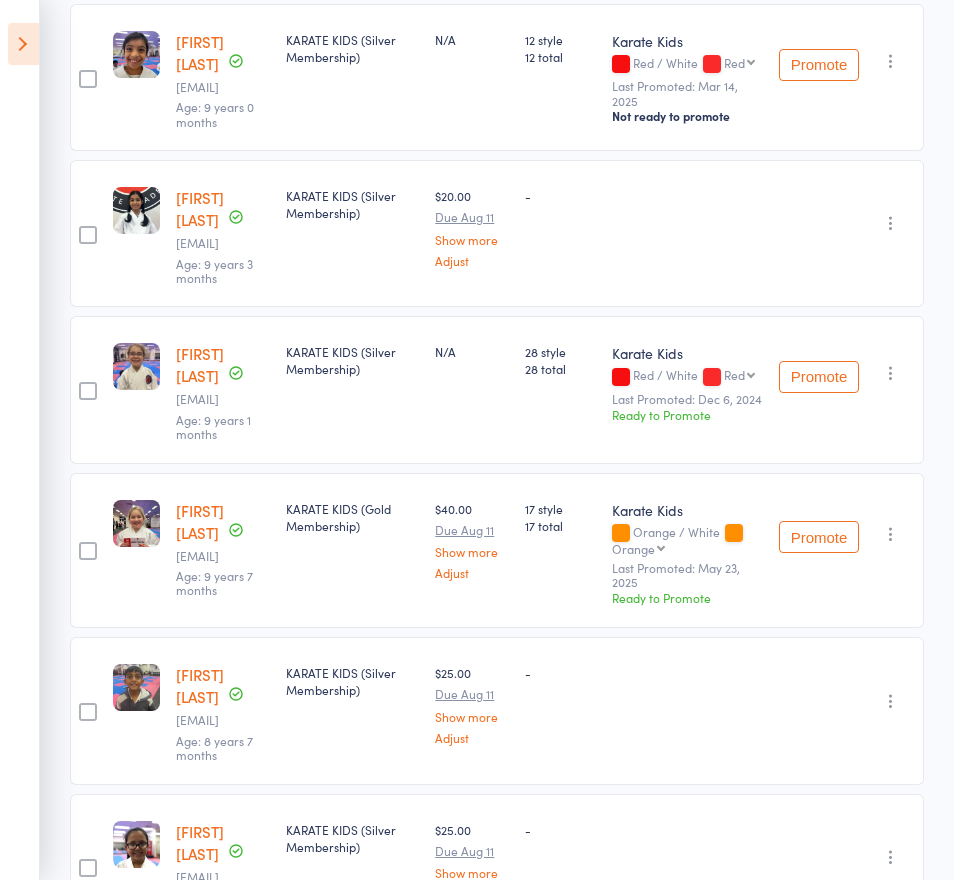 scroll, scrollTop: 576, scrollLeft: 0, axis: vertical 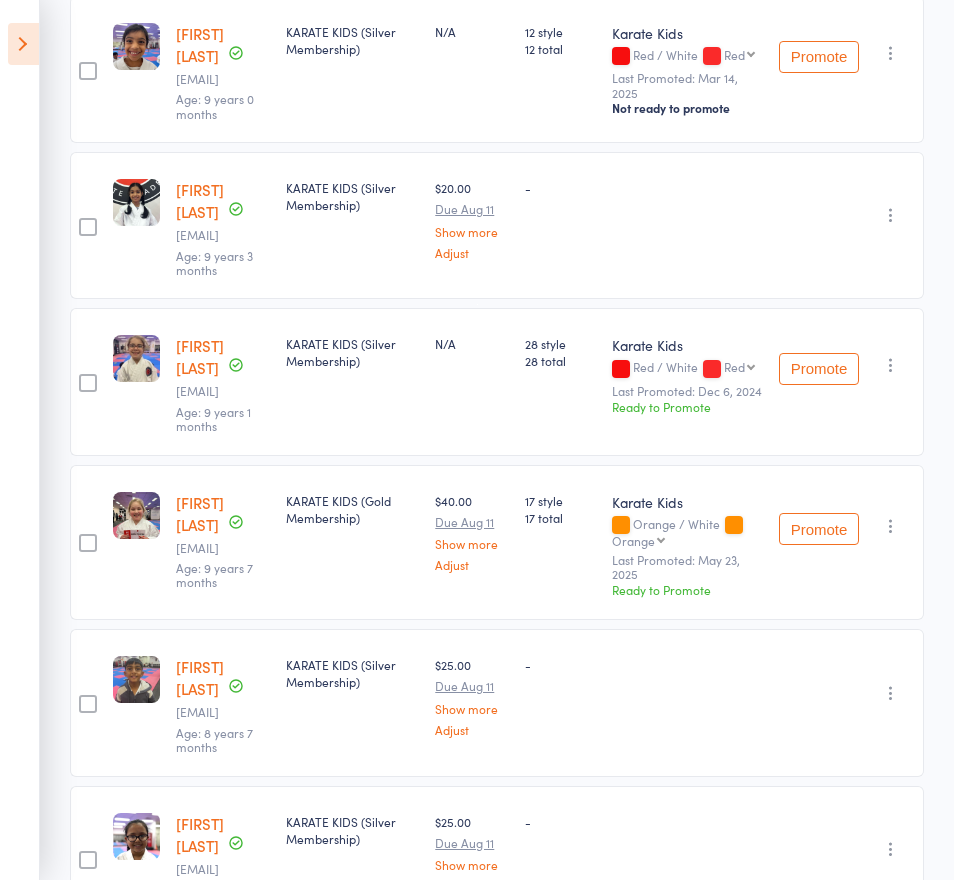 click on "Emilia Bousalim" at bounding box center (200, 356) 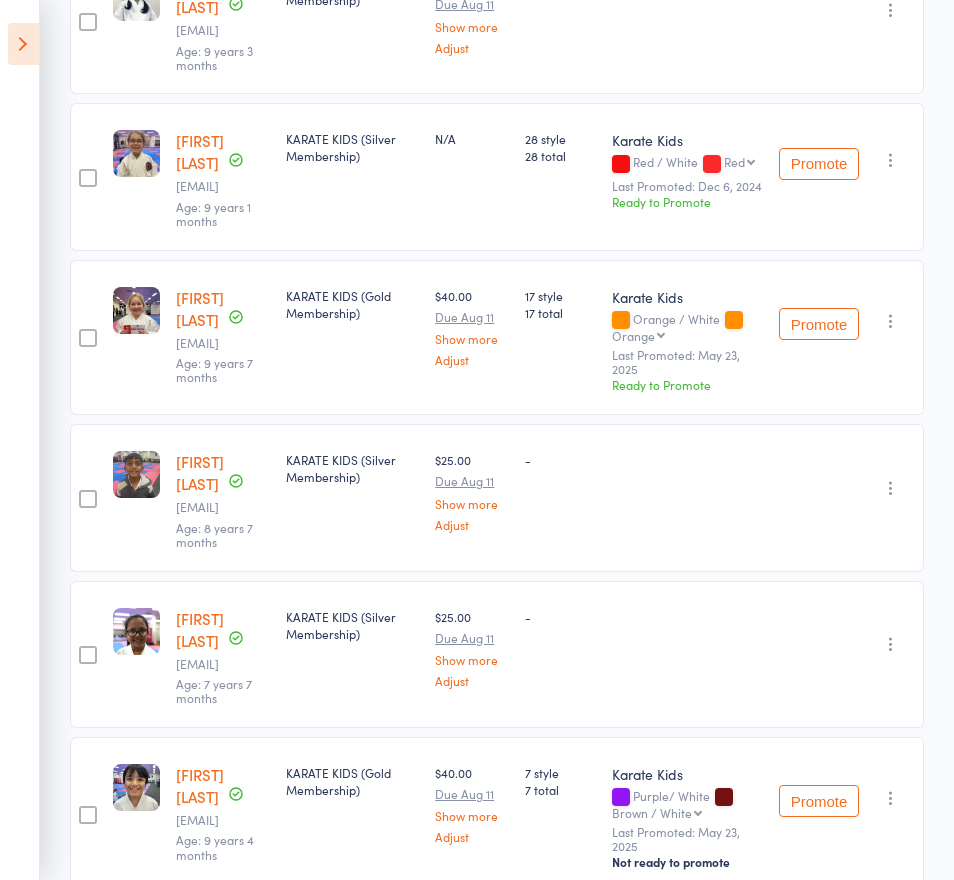 scroll, scrollTop: 803, scrollLeft: 0, axis: vertical 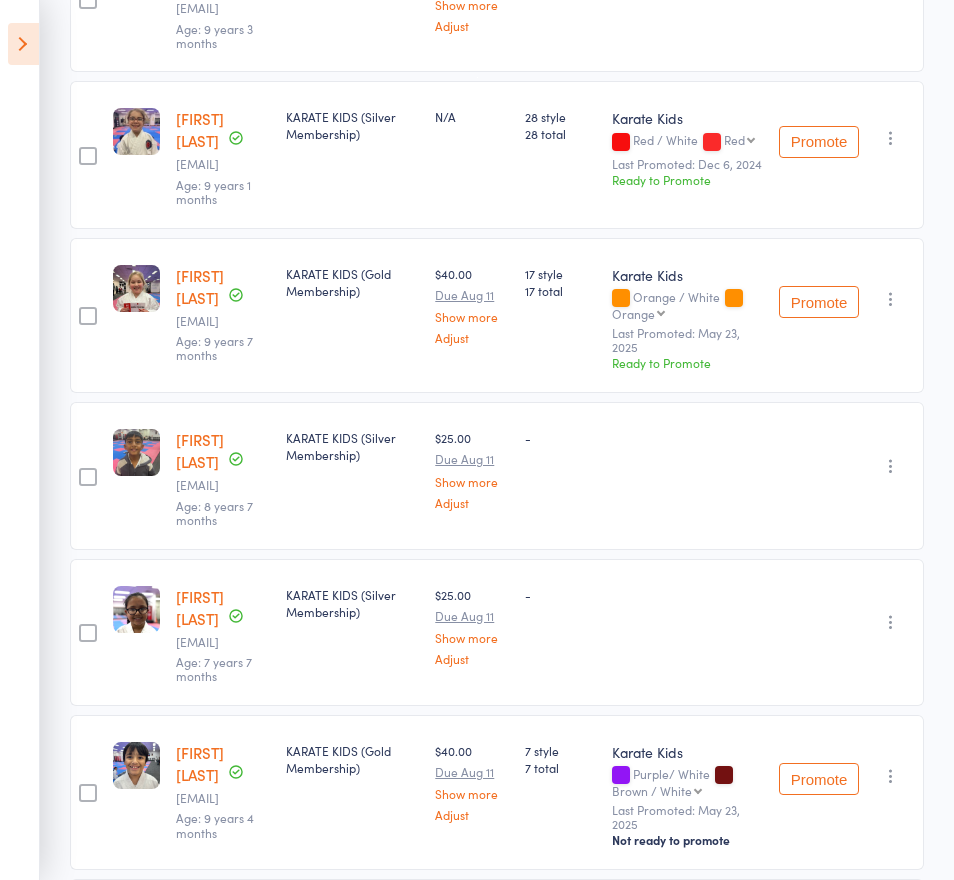 click on "Date of birth: 5-Jan-2016" at bounding box center [218, 300] 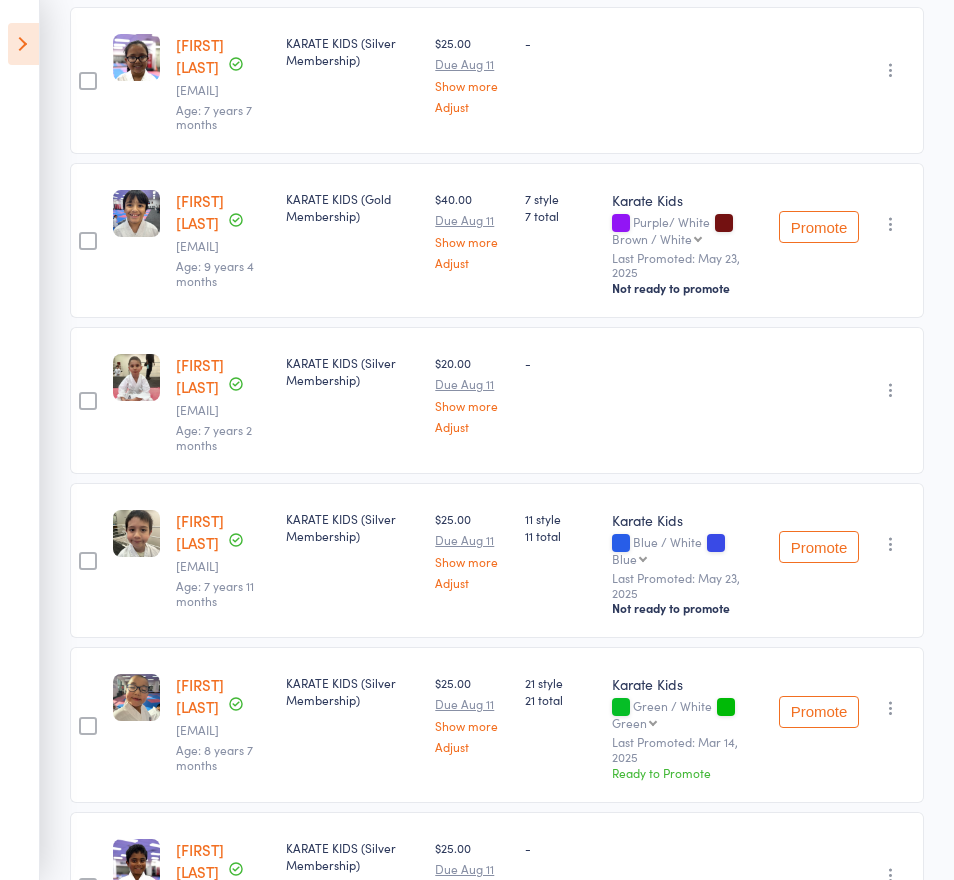 scroll, scrollTop: 1390, scrollLeft: 0, axis: vertical 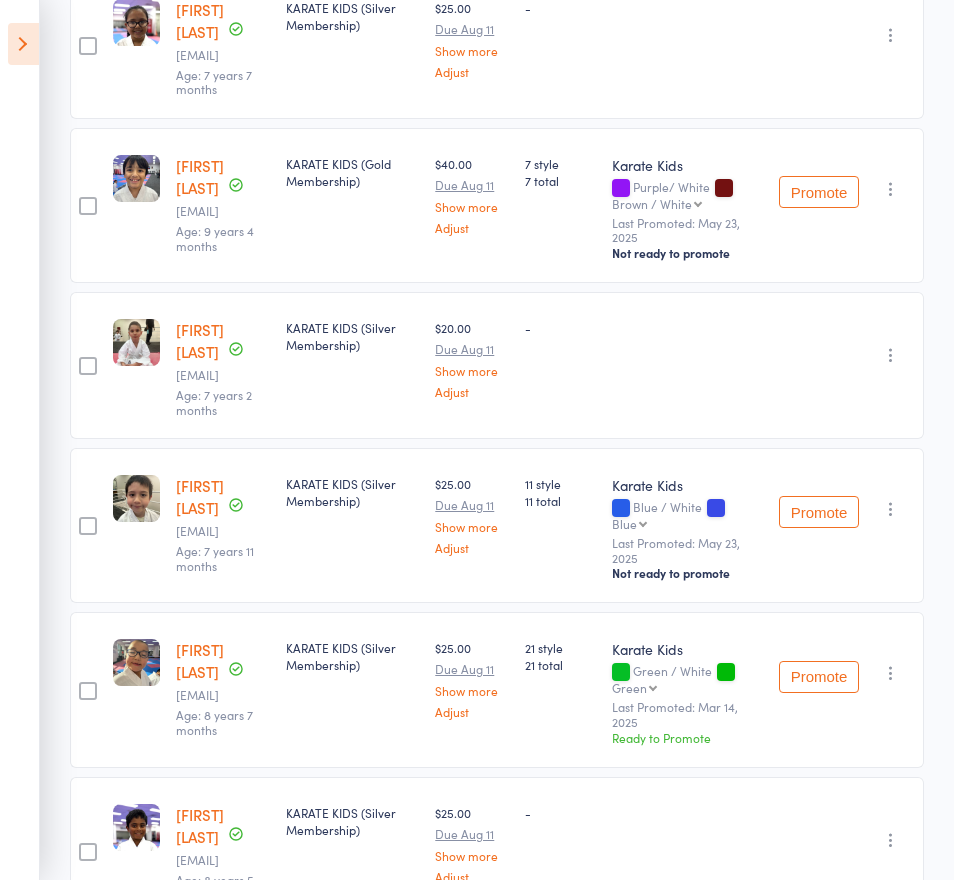 click on "Cem Goray" at bounding box center (200, 340) 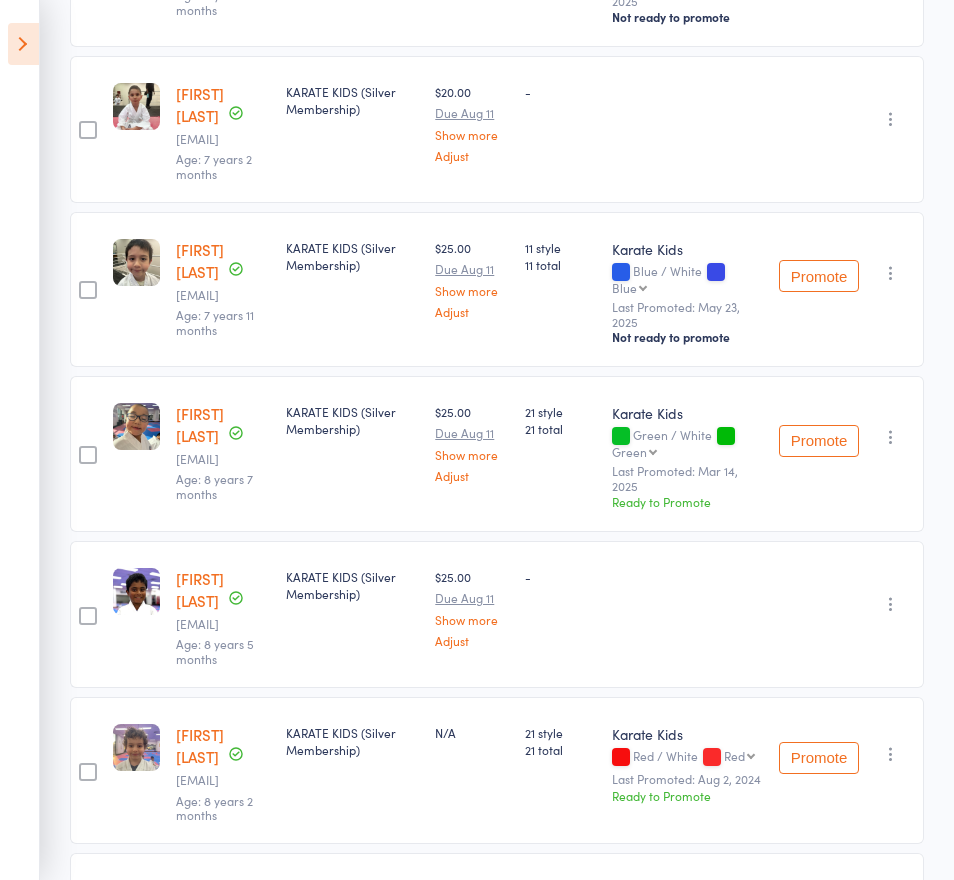 scroll, scrollTop: 1650, scrollLeft: 0, axis: vertical 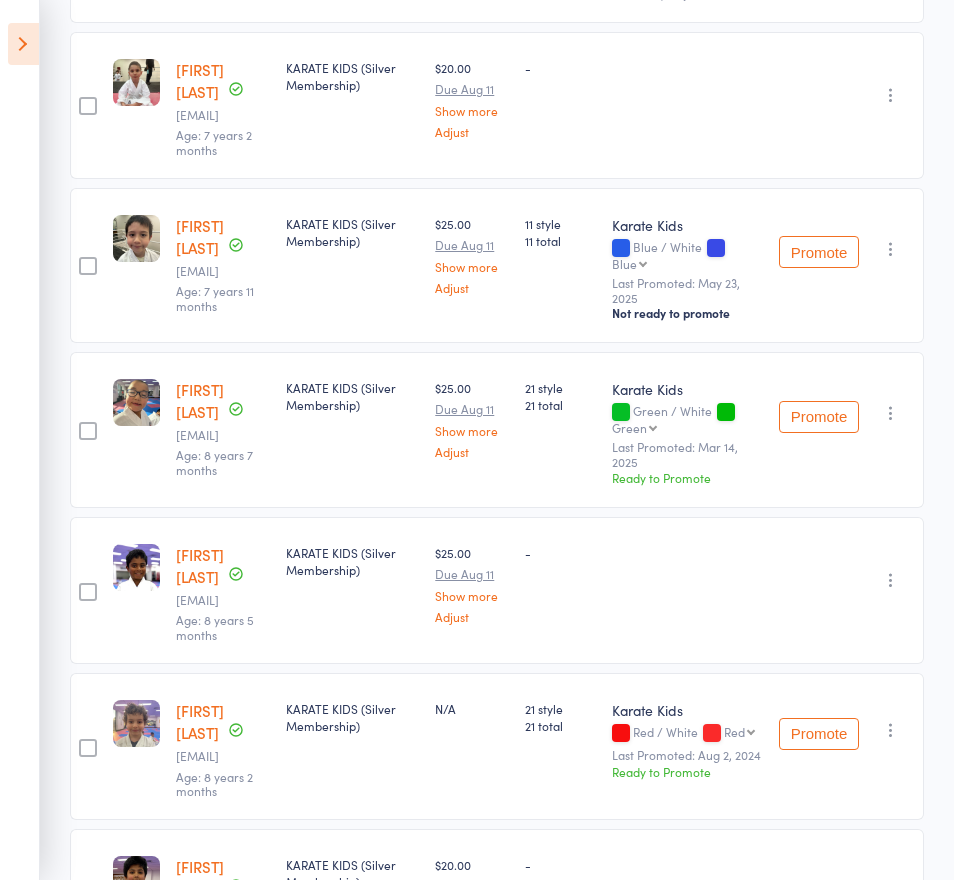 click on "Shun Ishiyama" at bounding box center [200, 400] 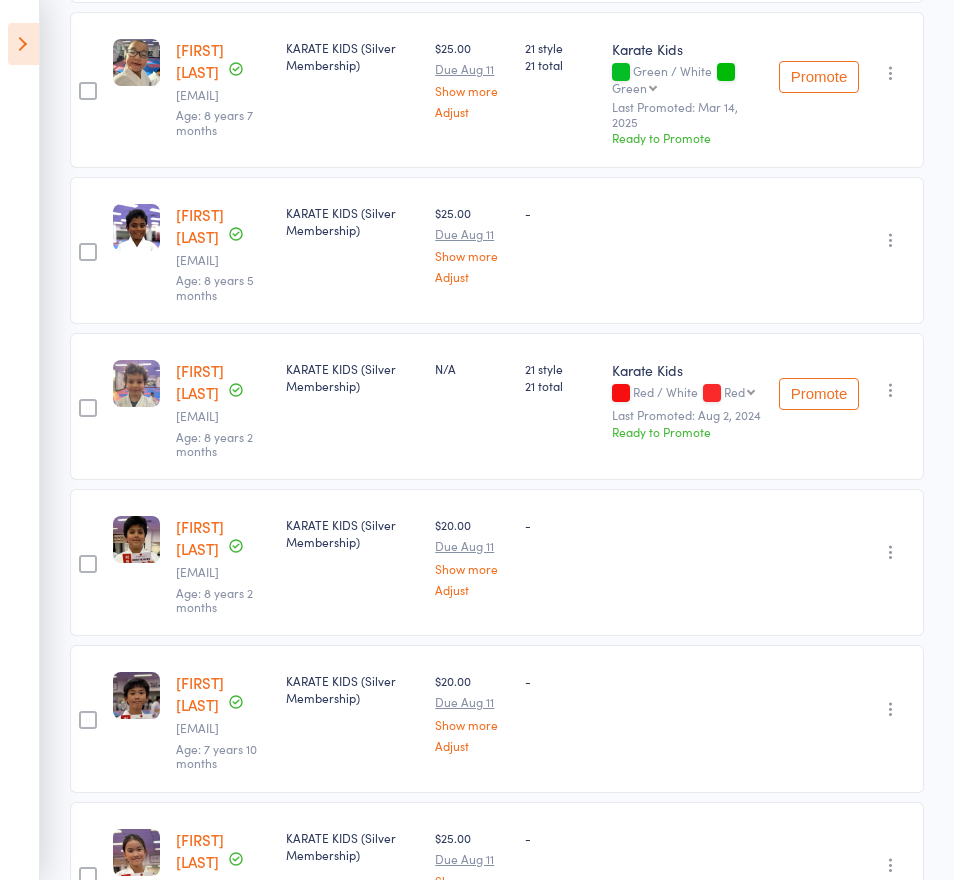 scroll, scrollTop: 2013, scrollLeft: 0, axis: vertical 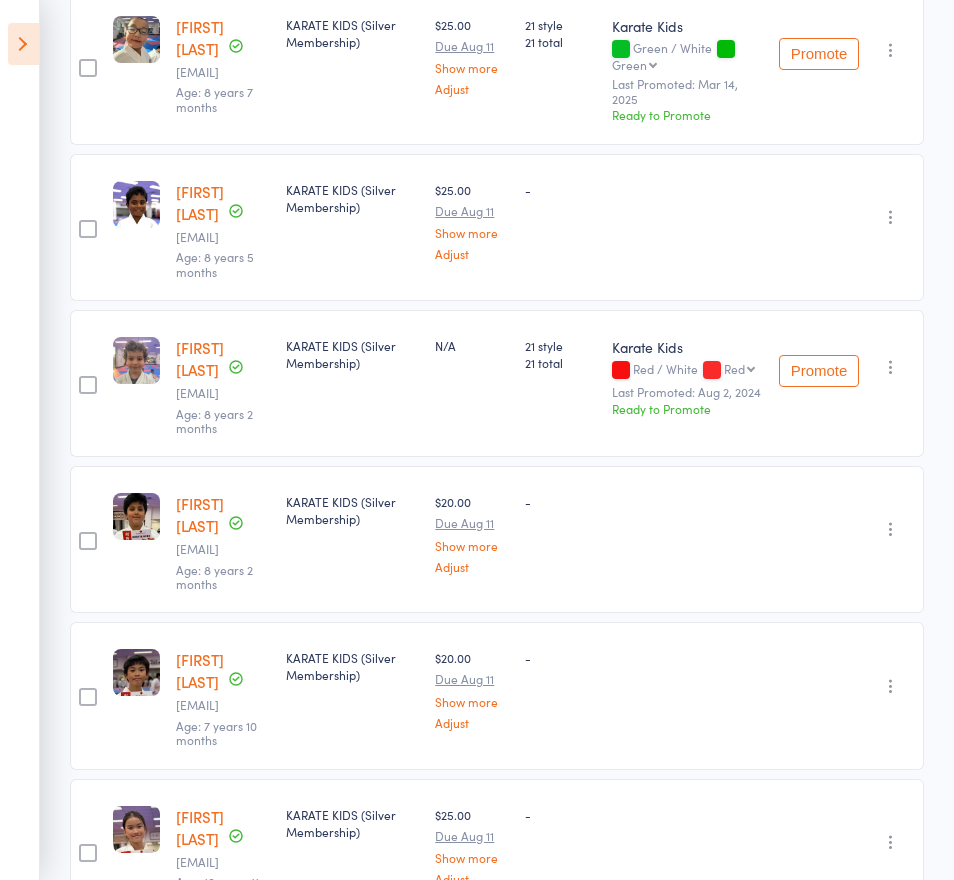 click on "Xander Joweihan" at bounding box center [200, 358] 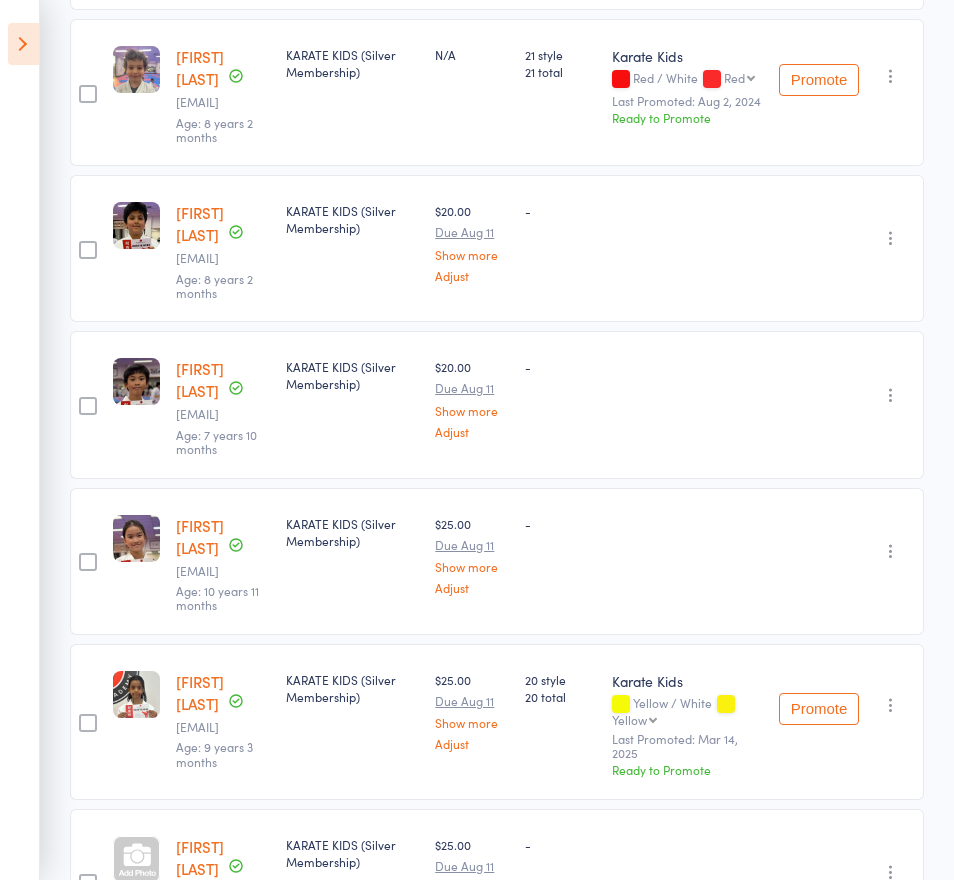 scroll, scrollTop: 2306, scrollLeft: 0, axis: vertical 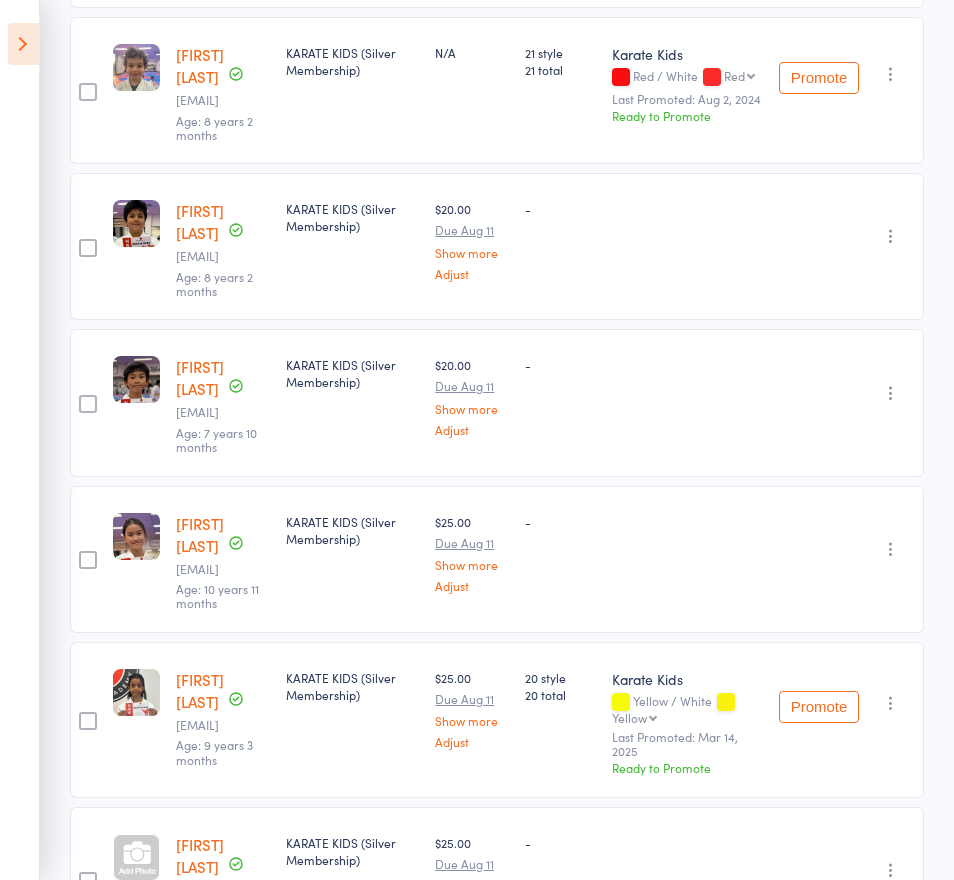 click on "Vedhasree Menda" at bounding box center (200, 690) 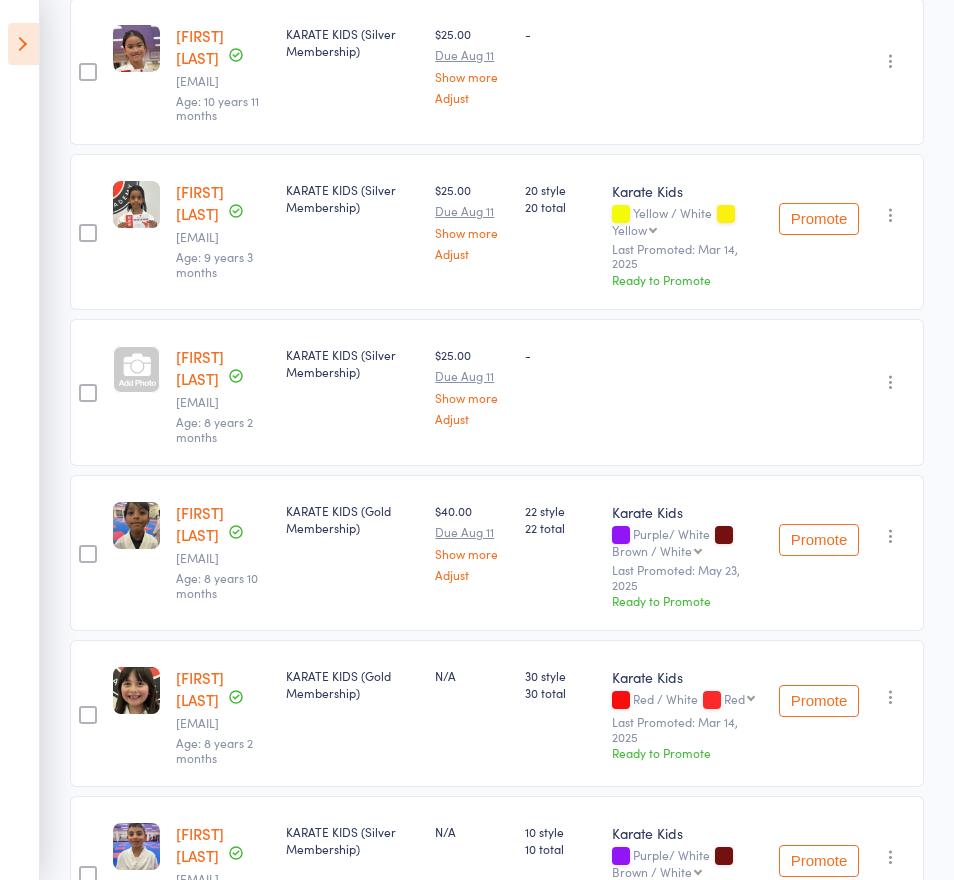 scroll, scrollTop: 2802, scrollLeft: 0, axis: vertical 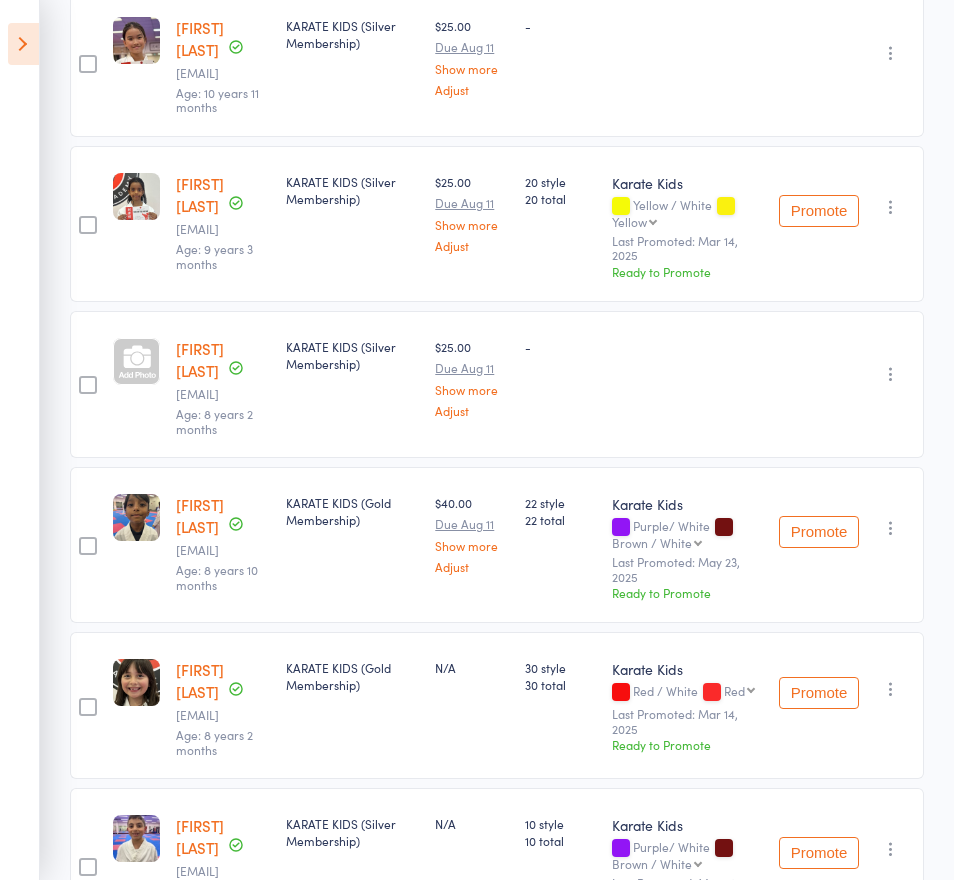 click on "Nila Moshrefi" at bounding box center [200, 359] 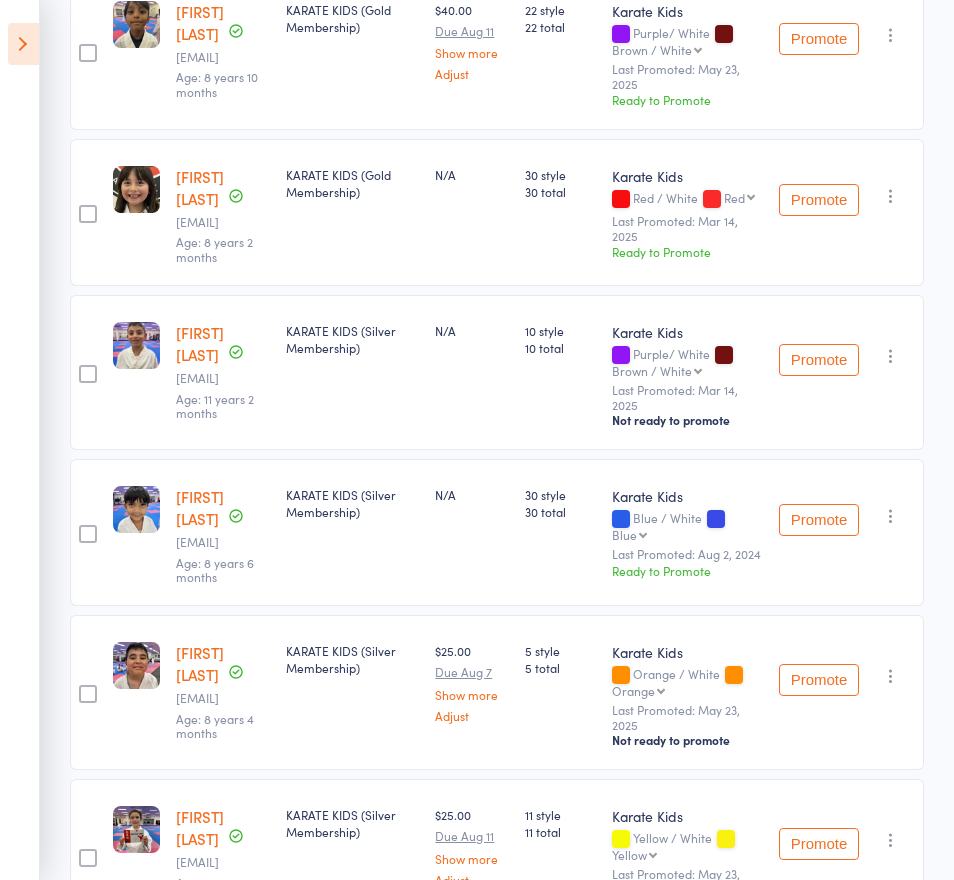 scroll, scrollTop: 3299, scrollLeft: 0, axis: vertical 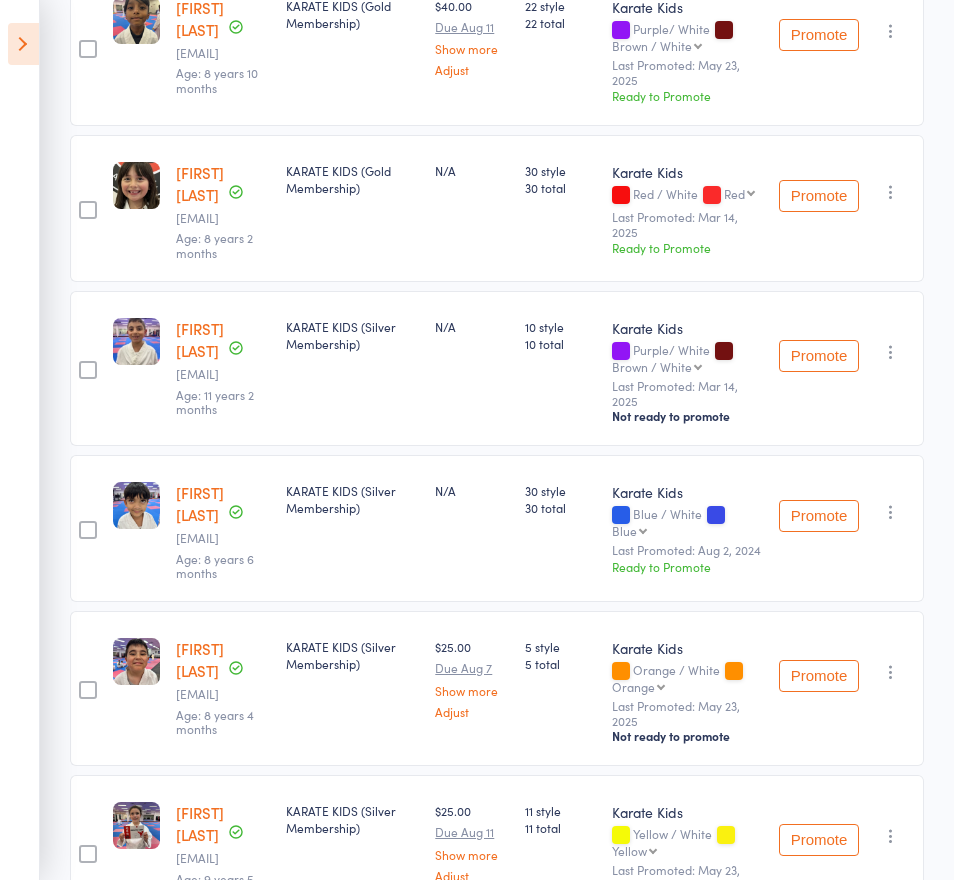 click on "Noah Rompicherla" at bounding box center (200, 503) 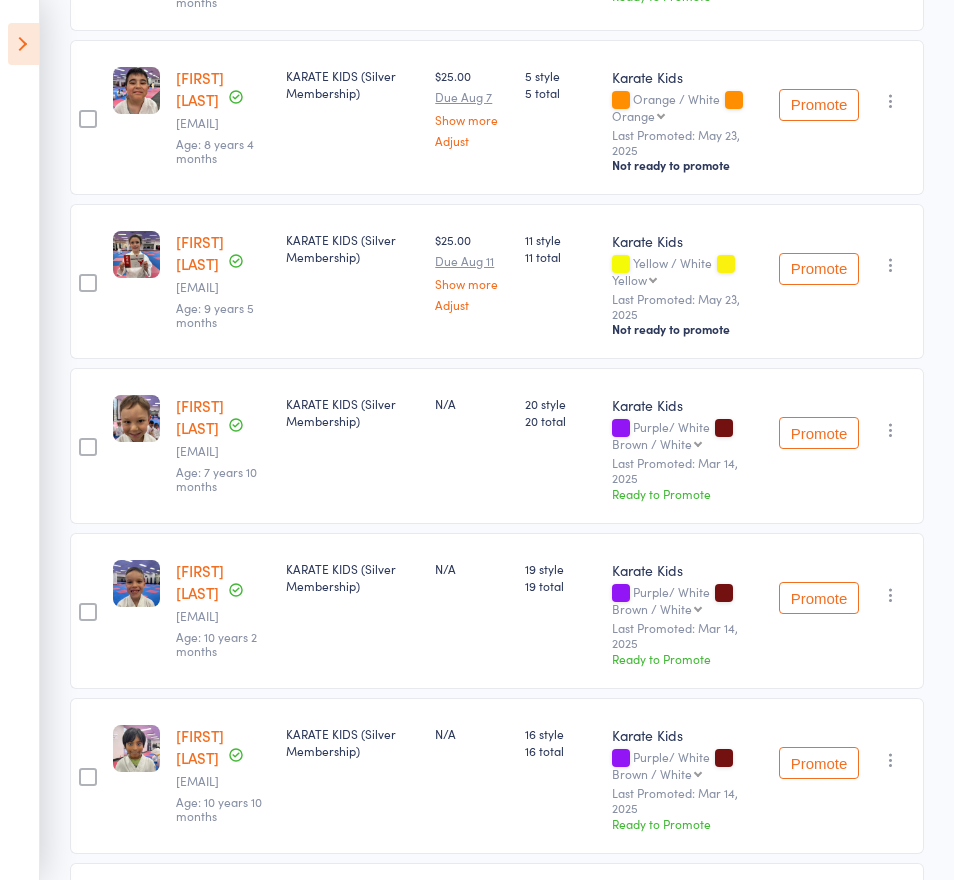 scroll, scrollTop: 3884, scrollLeft: 0, axis: vertical 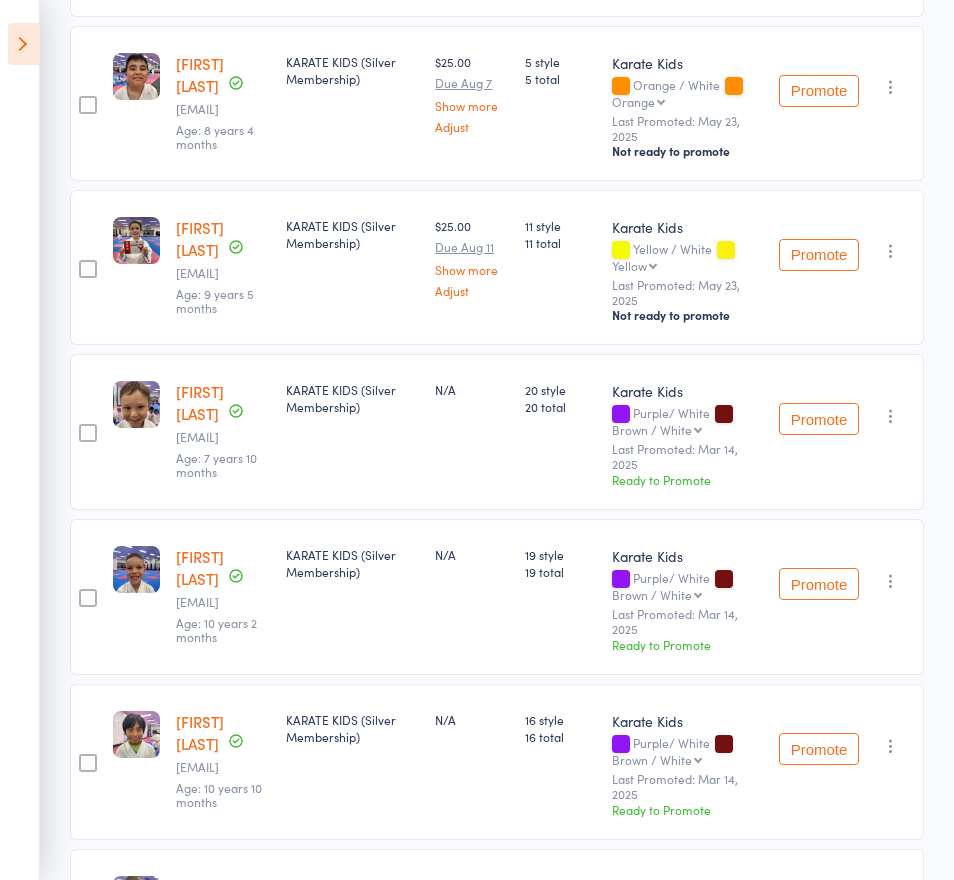 click on "Oliver Sparks" at bounding box center (200, 402) 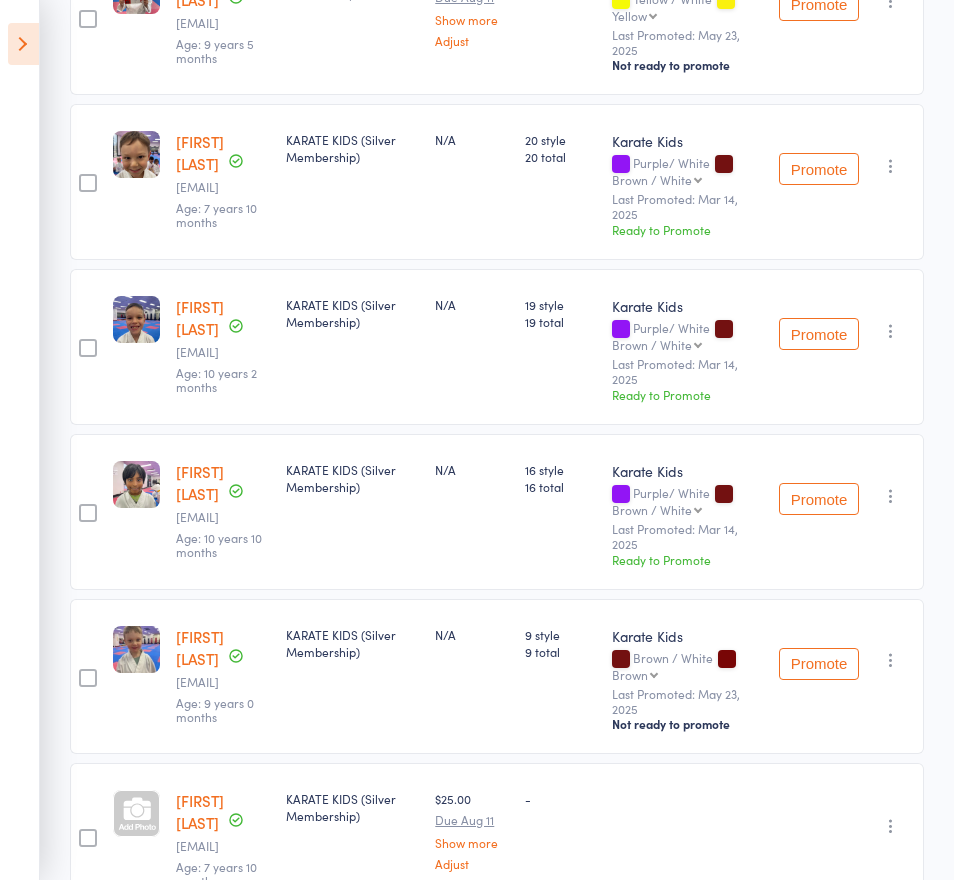 click on "Cooper Sparks" at bounding box center [200, 317] 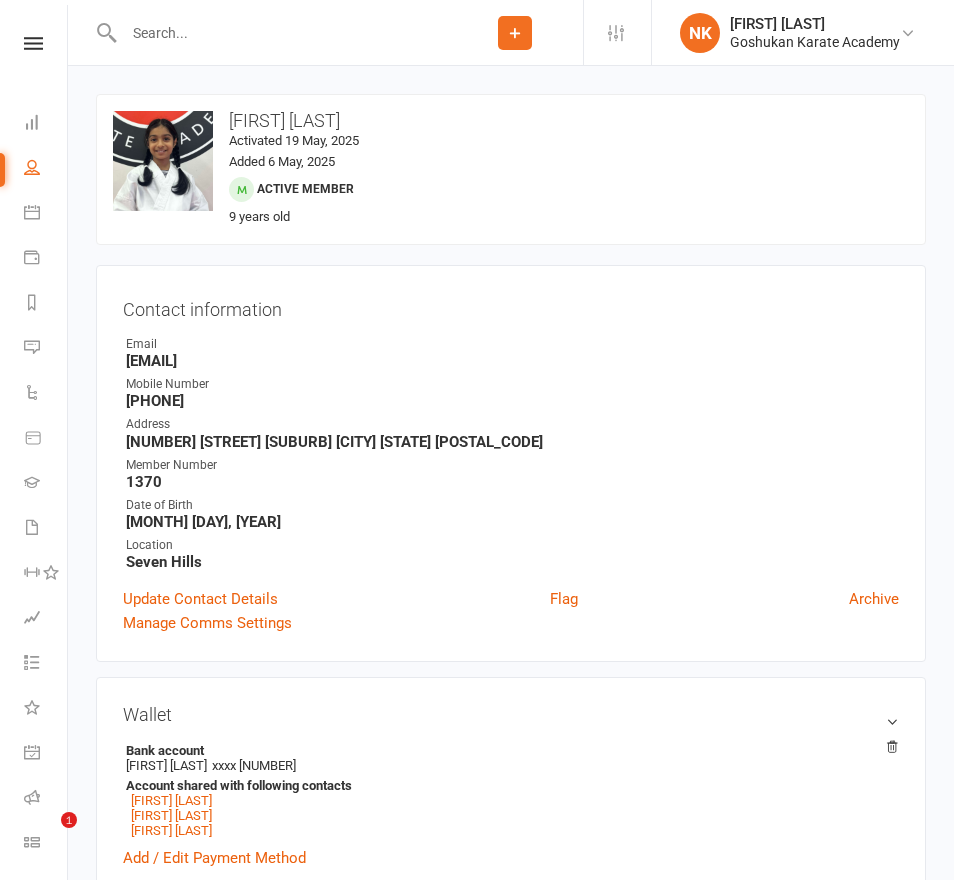 scroll, scrollTop: 0, scrollLeft: 0, axis: both 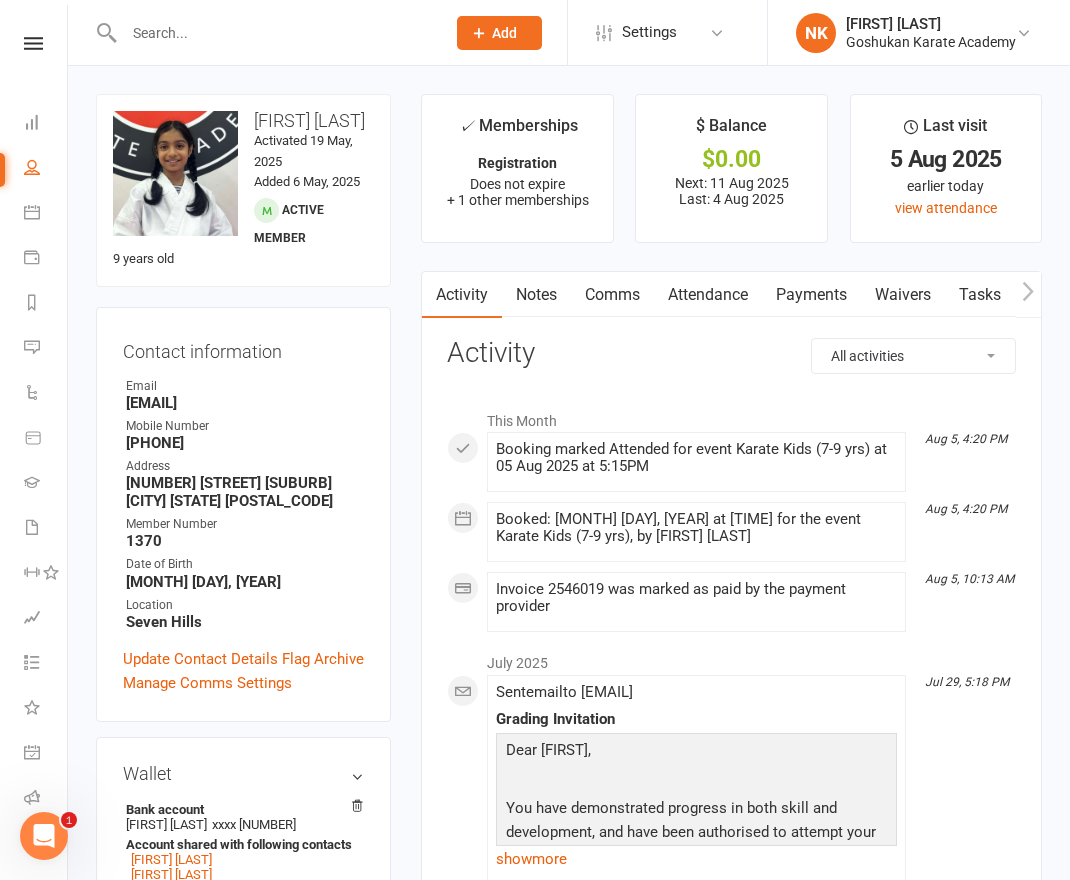 click on "Payments" at bounding box center (811, 295) 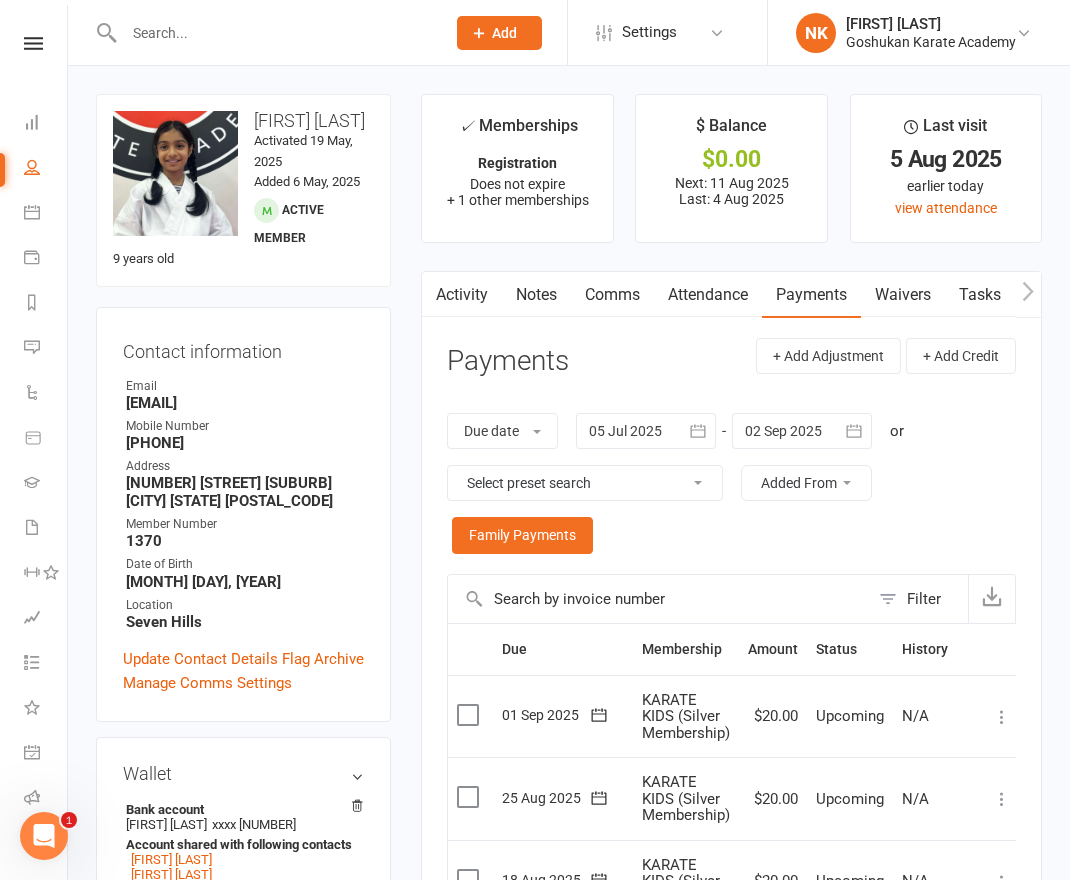 click on "Attendance" at bounding box center (708, 295) 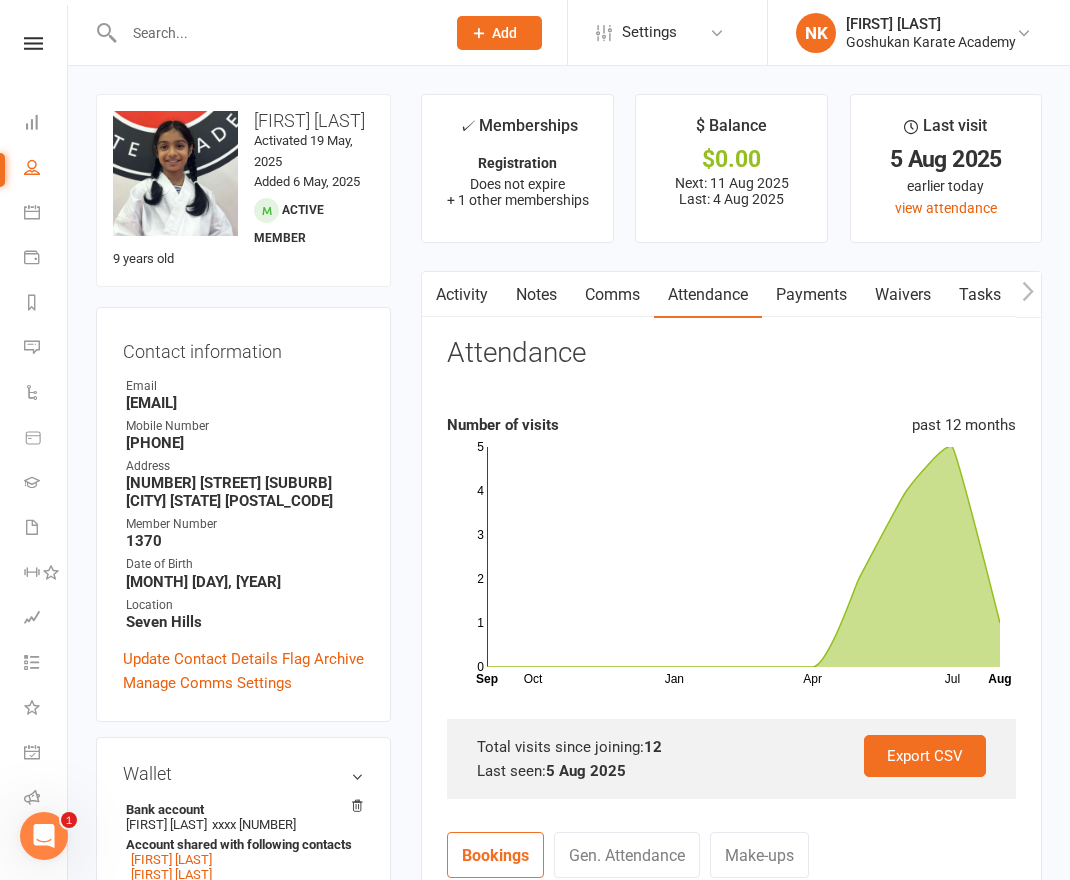 click on "Activity" at bounding box center [462, 295] 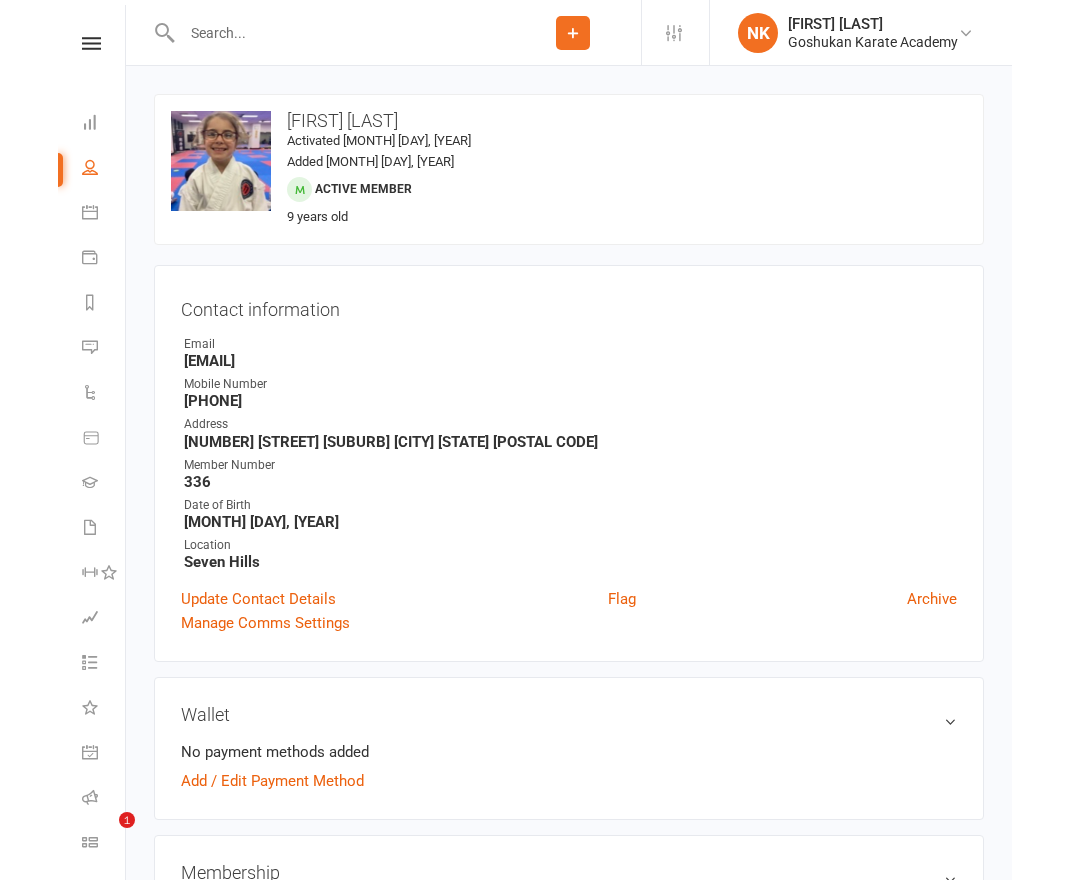 scroll, scrollTop: 0, scrollLeft: 0, axis: both 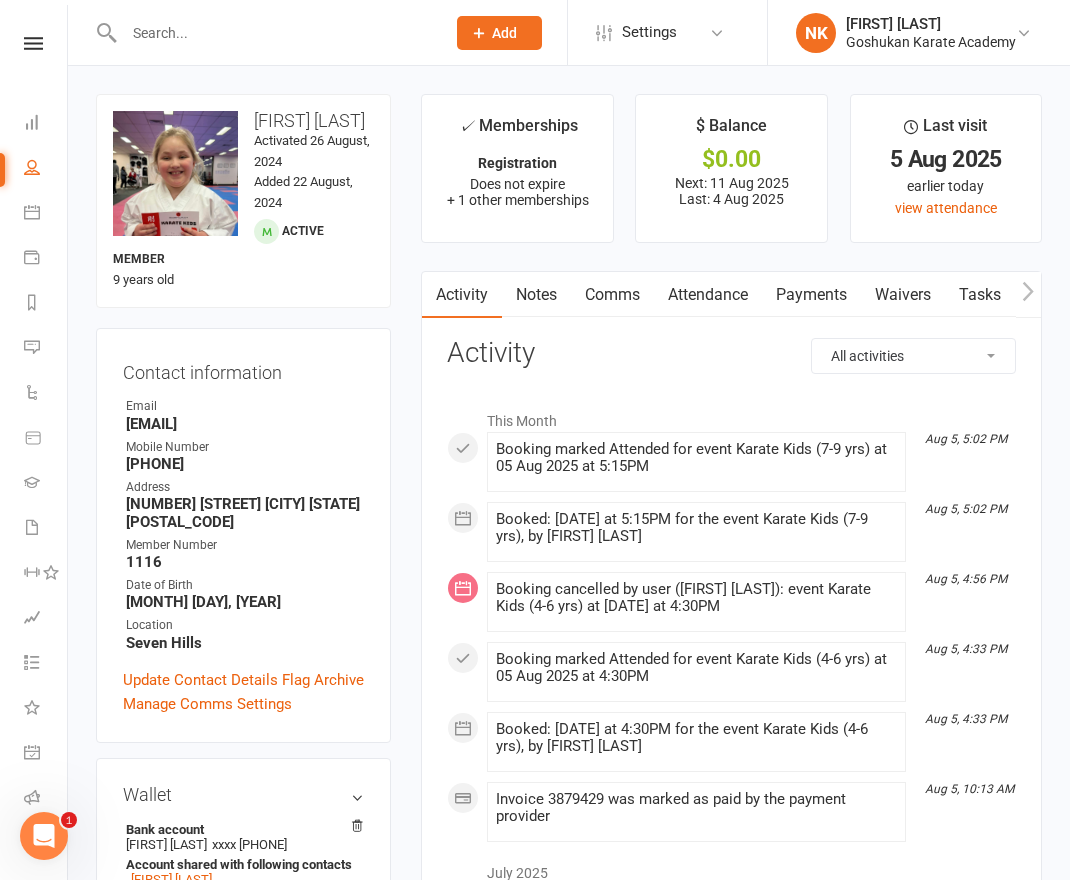 click on "This Month" at bounding box center (731, 416) 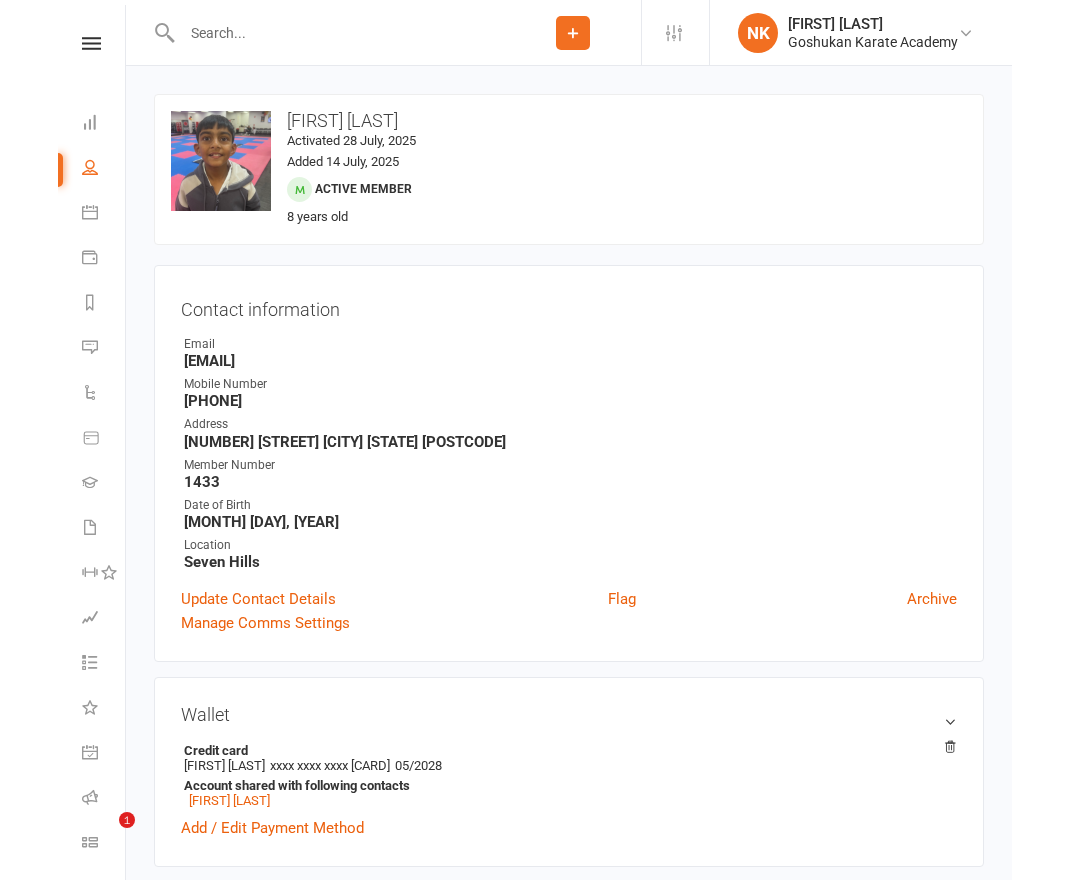 scroll, scrollTop: 0, scrollLeft: 0, axis: both 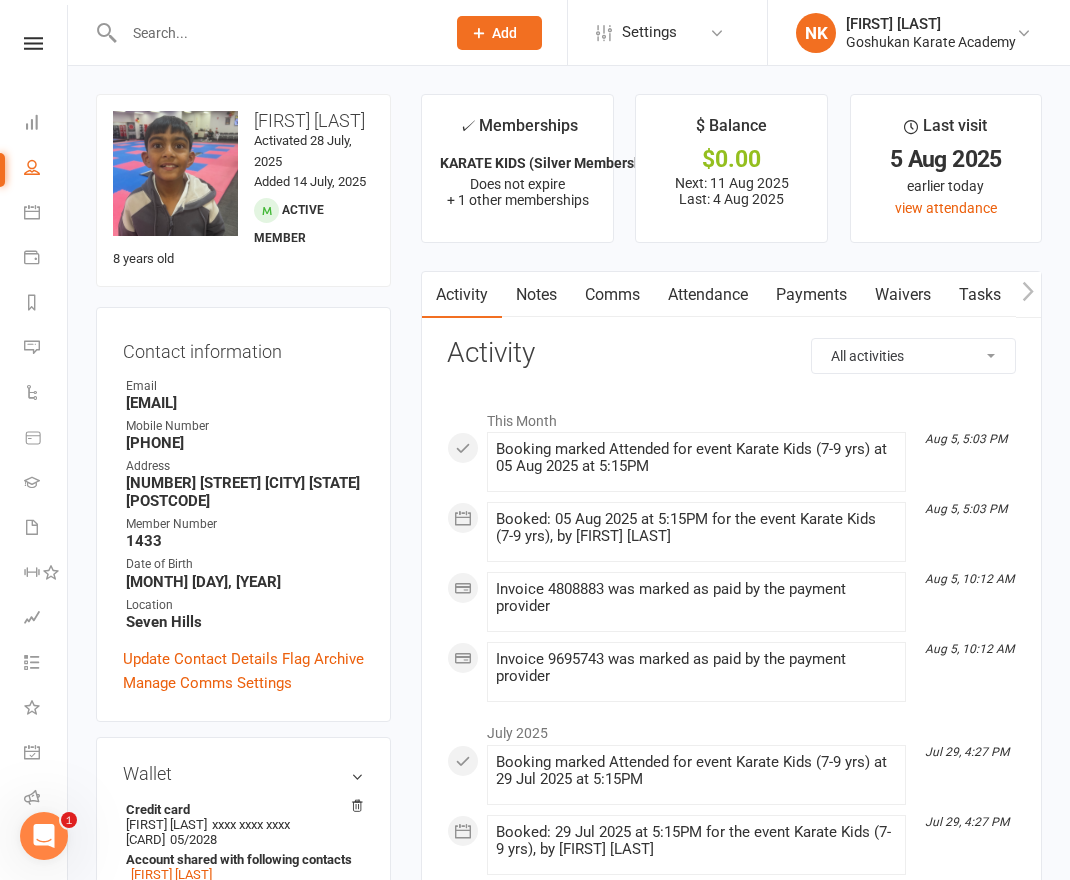 click on "Attendance" at bounding box center (708, 295) 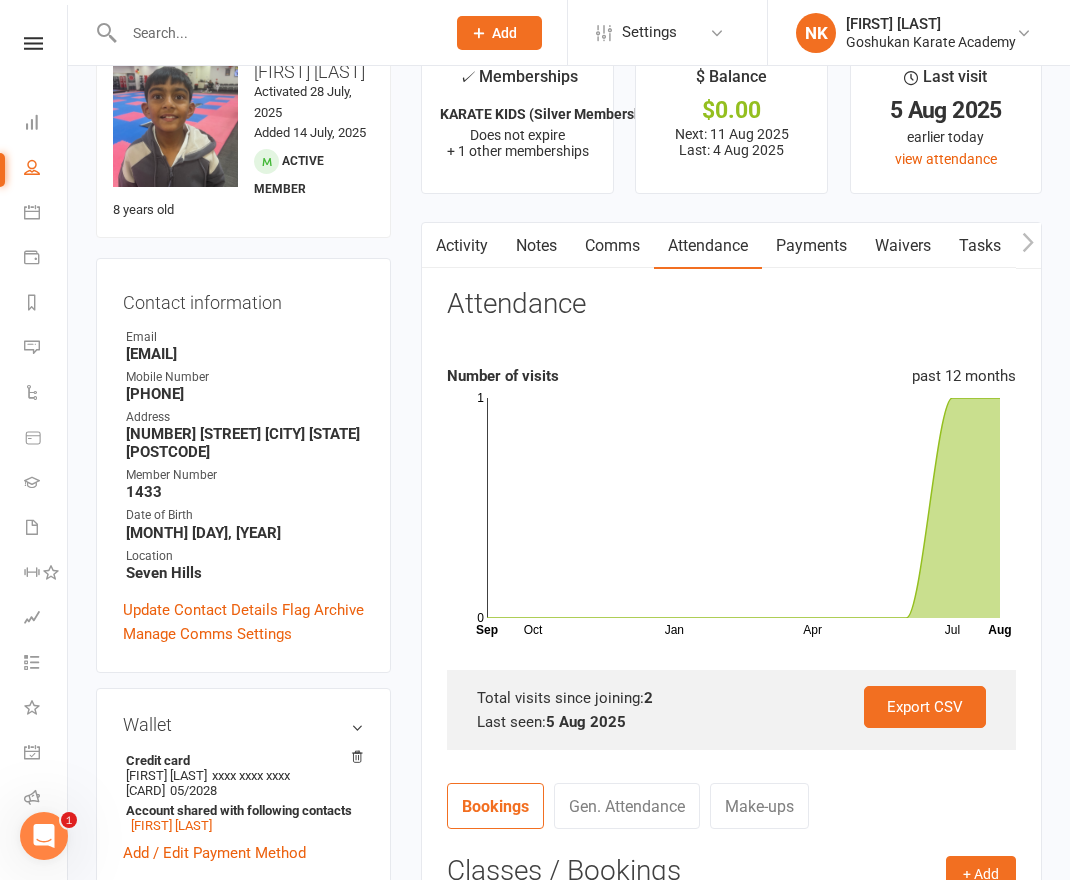scroll, scrollTop: 56, scrollLeft: 0, axis: vertical 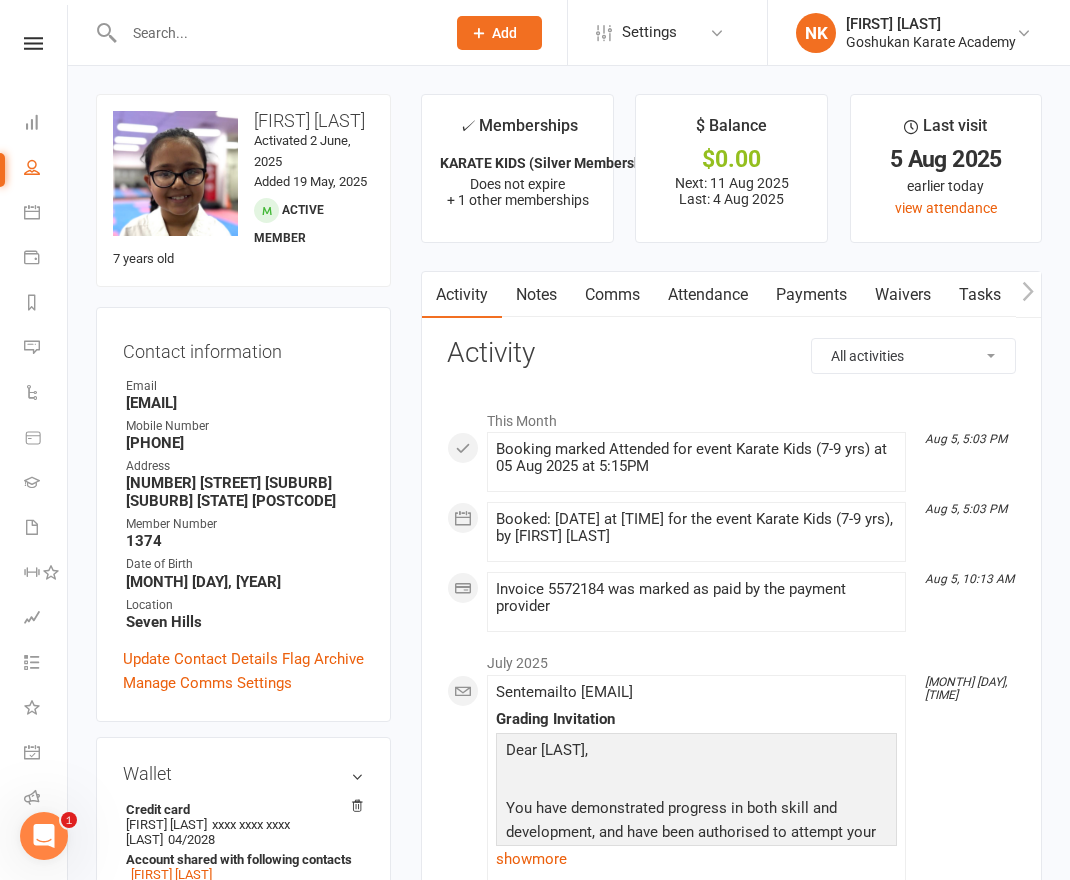 click on "Attendance" at bounding box center [708, 295] 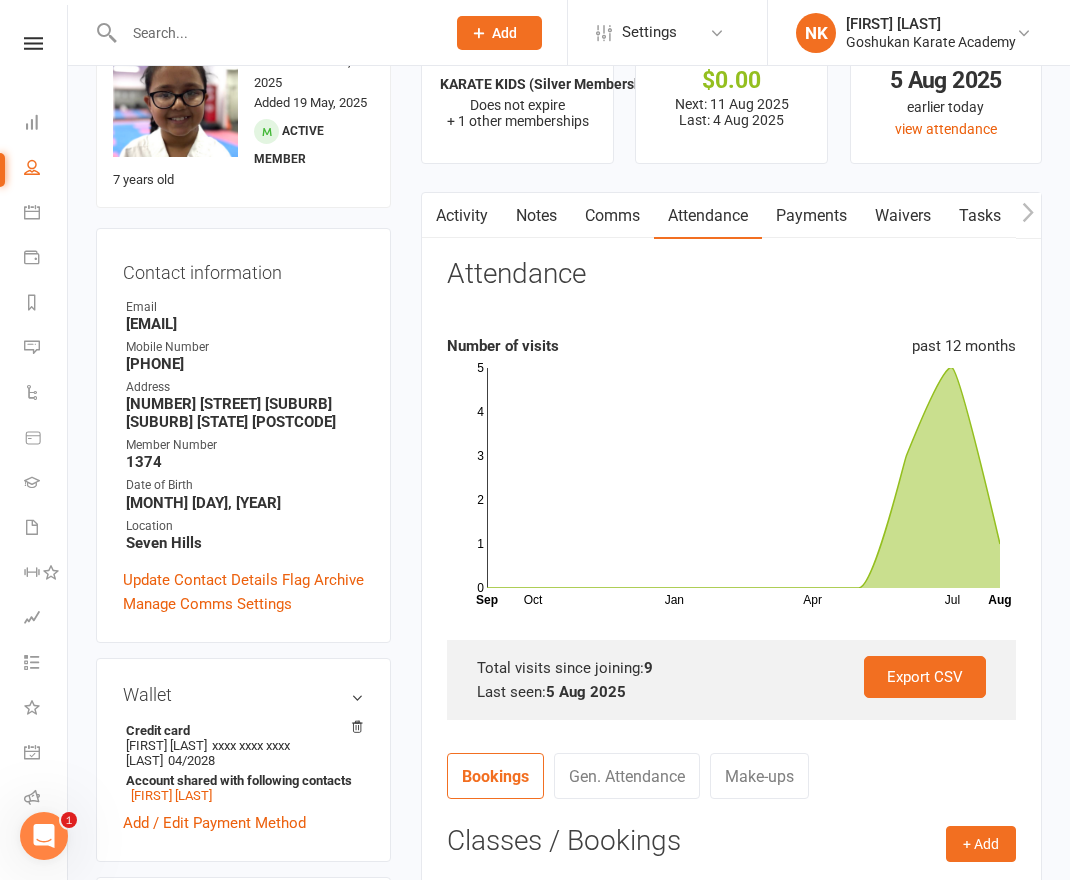 scroll, scrollTop: 26, scrollLeft: 0, axis: vertical 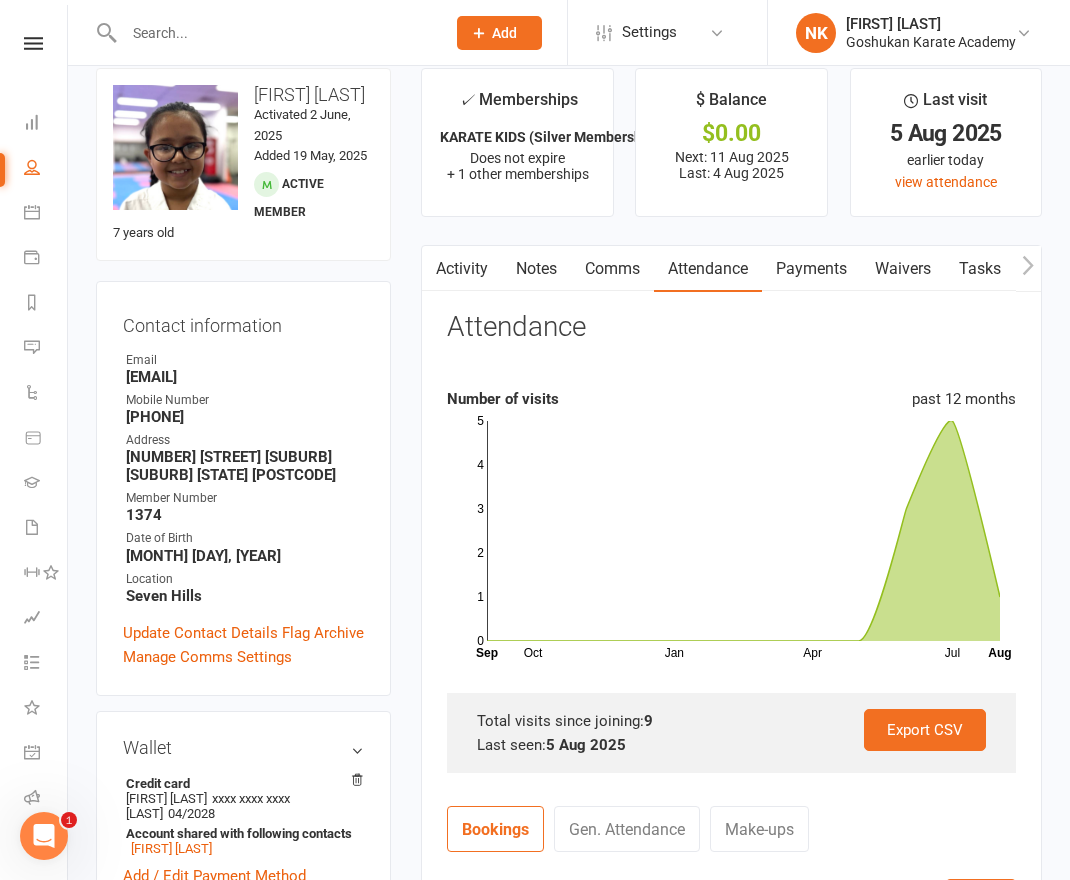 click on "✓ Memberships KARATE KIDS (Silver Membership) Does not expire + 1 other memberships $ Balance $0.00 Next: [DATE] Last: [DATE] Last visit [DATE] earlier today view attendance
Activity Notes Comms Attendance Payments Waivers Tasks Automations Gradings / Promotions Credit balance
Attendance Number of visits past 12 months Oct Jan Apr Jul Month Sep Aug  0  1  2  3  4  5 Export CSV Total visits since joining:  9 Last seen:  [DATE] Bookings Gen. Attendance Make-ups + Add Book Event Add Appointment Book a Friend Classes / Bookings
August [YEAR]
Sun Mon Tue Wed Thu Fri Sat
31
27
28
29
30
31
01
02
32
03
04
05
06
07
08
09
33" at bounding box center [731, 757] 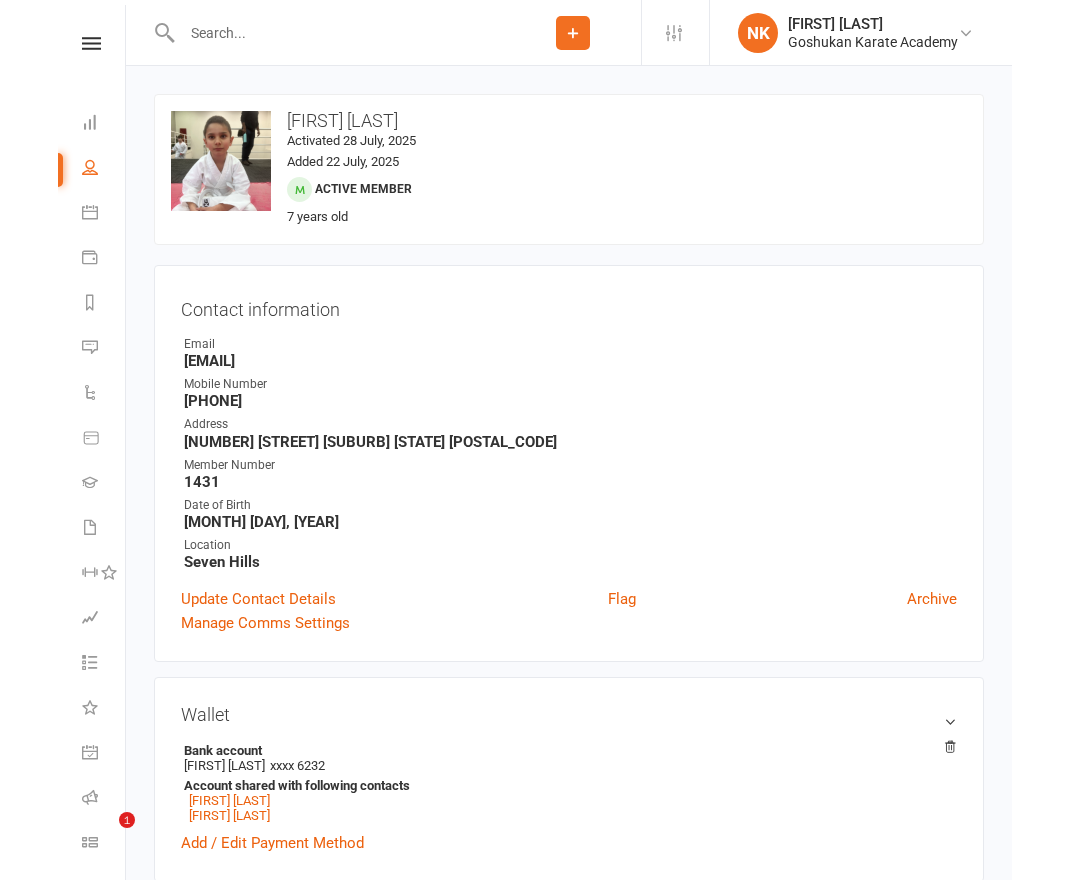 scroll, scrollTop: 0, scrollLeft: 0, axis: both 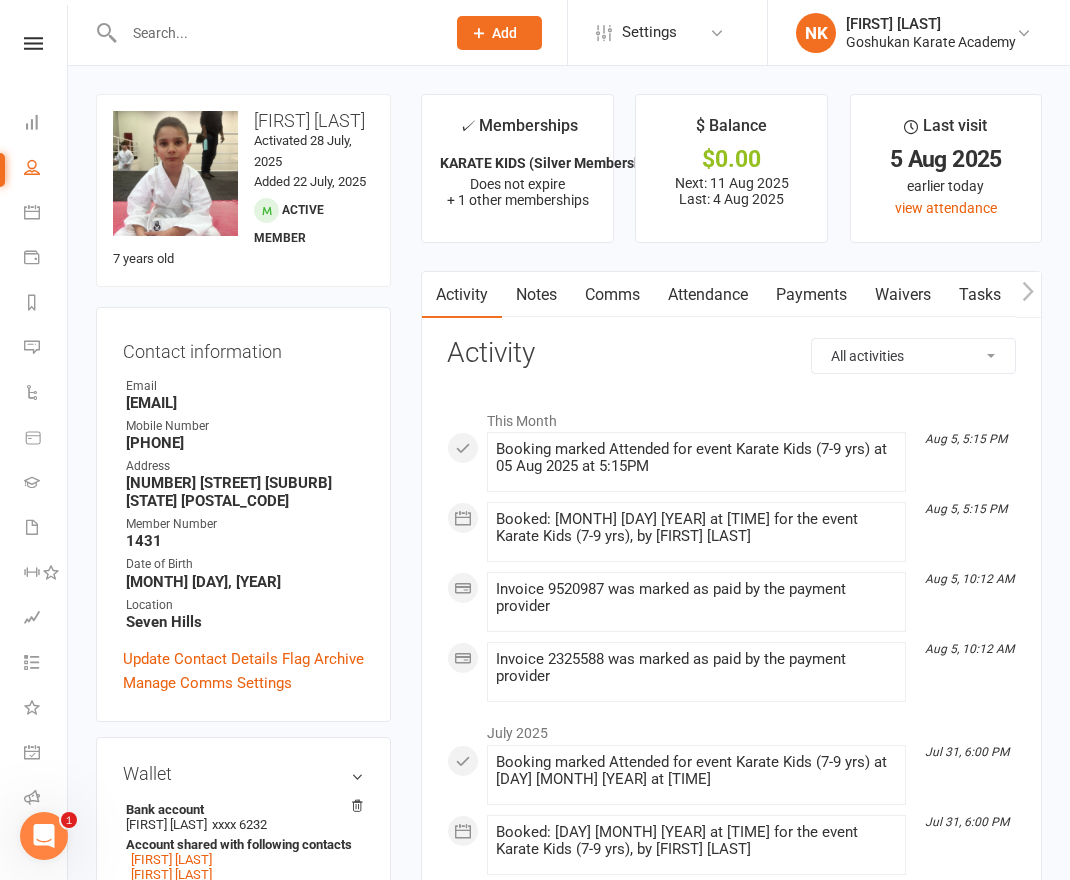 click on "Attendance" at bounding box center [708, 295] 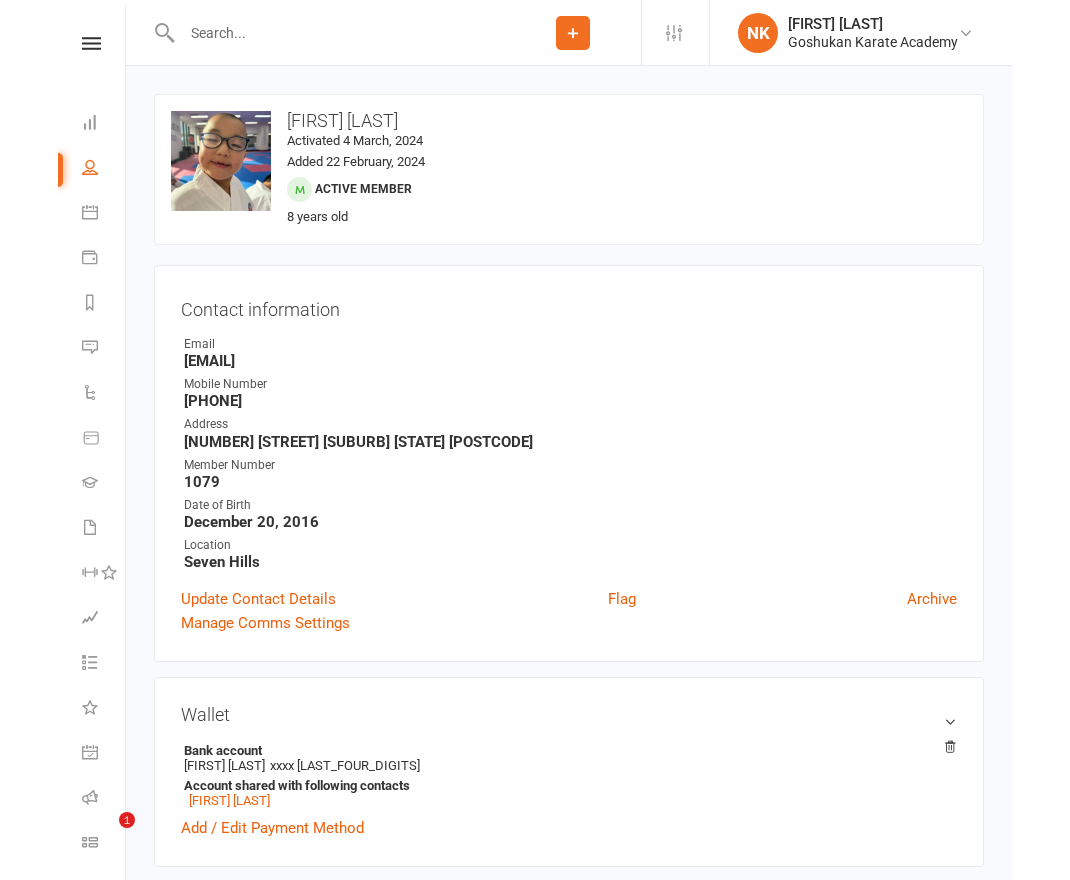 scroll, scrollTop: 0, scrollLeft: 0, axis: both 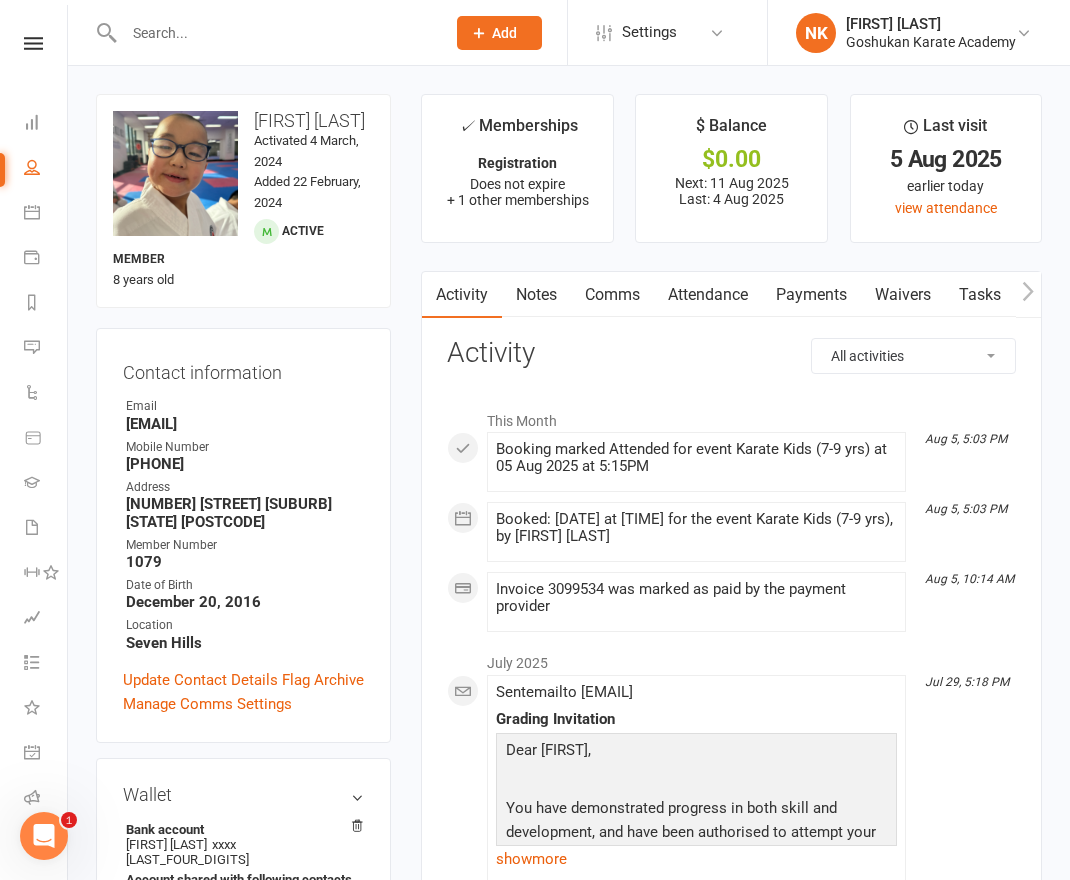 click on "Attendance" at bounding box center [708, 295] 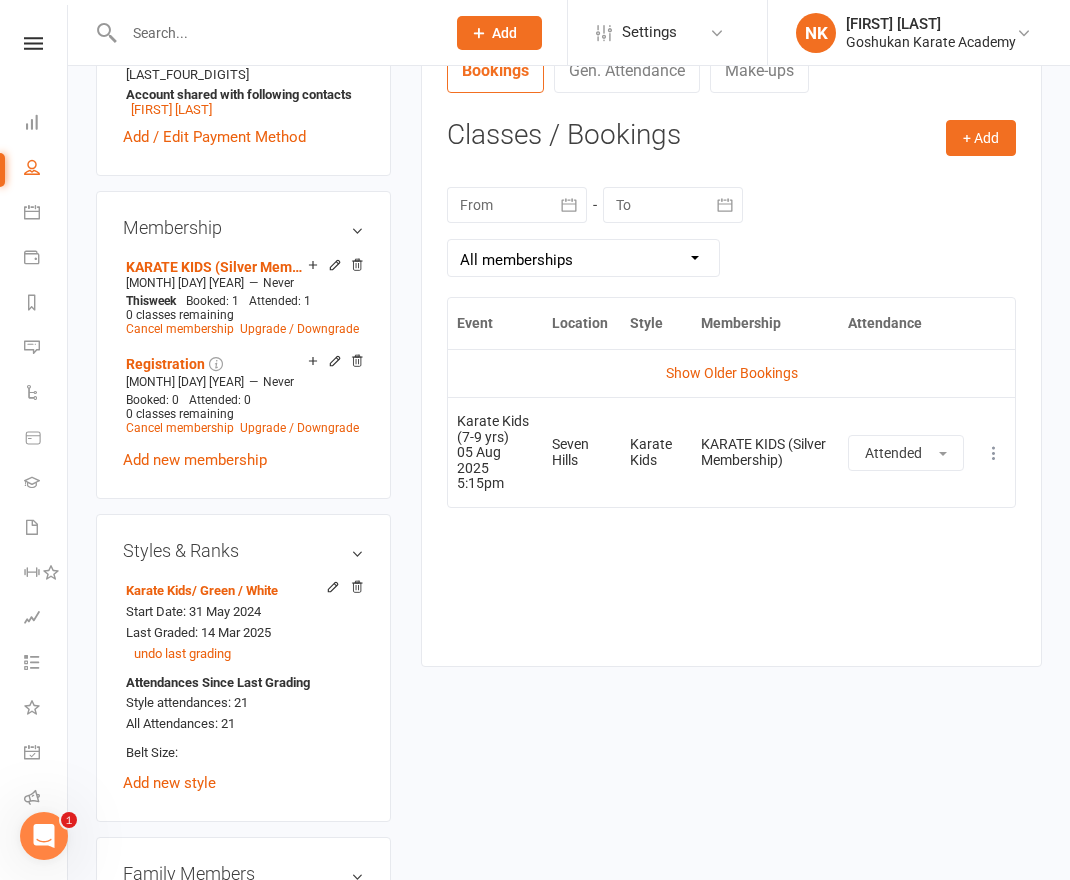 scroll, scrollTop: 787, scrollLeft: 0, axis: vertical 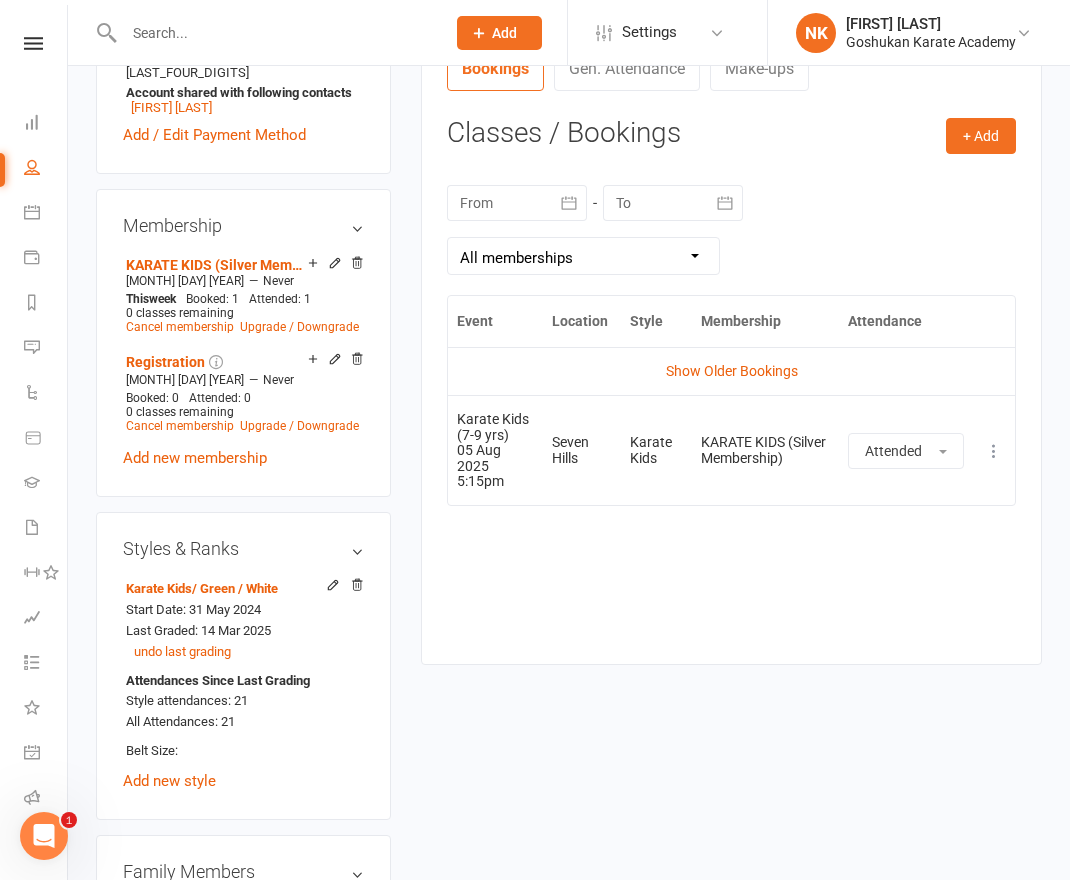 click on "Karate Kids" at bounding box center [656, 450] 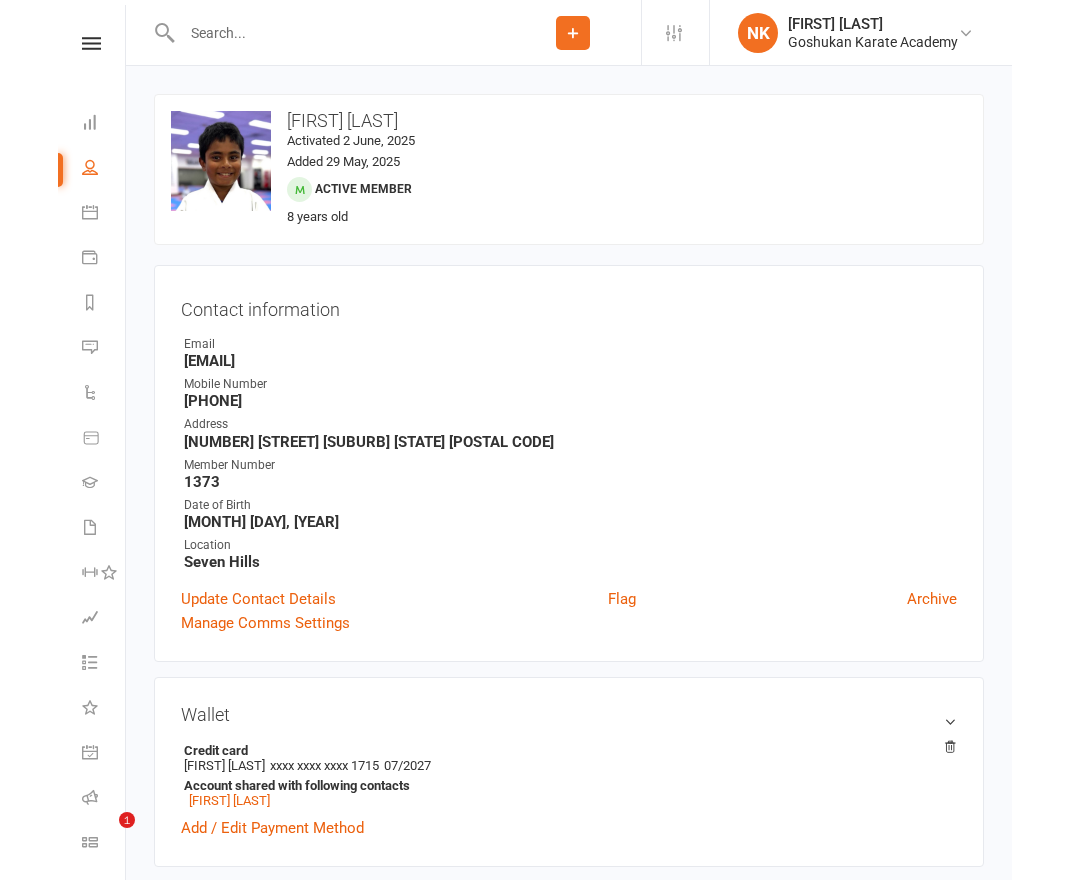 scroll, scrollTop: 0, scrollLeft: 0, axis: both 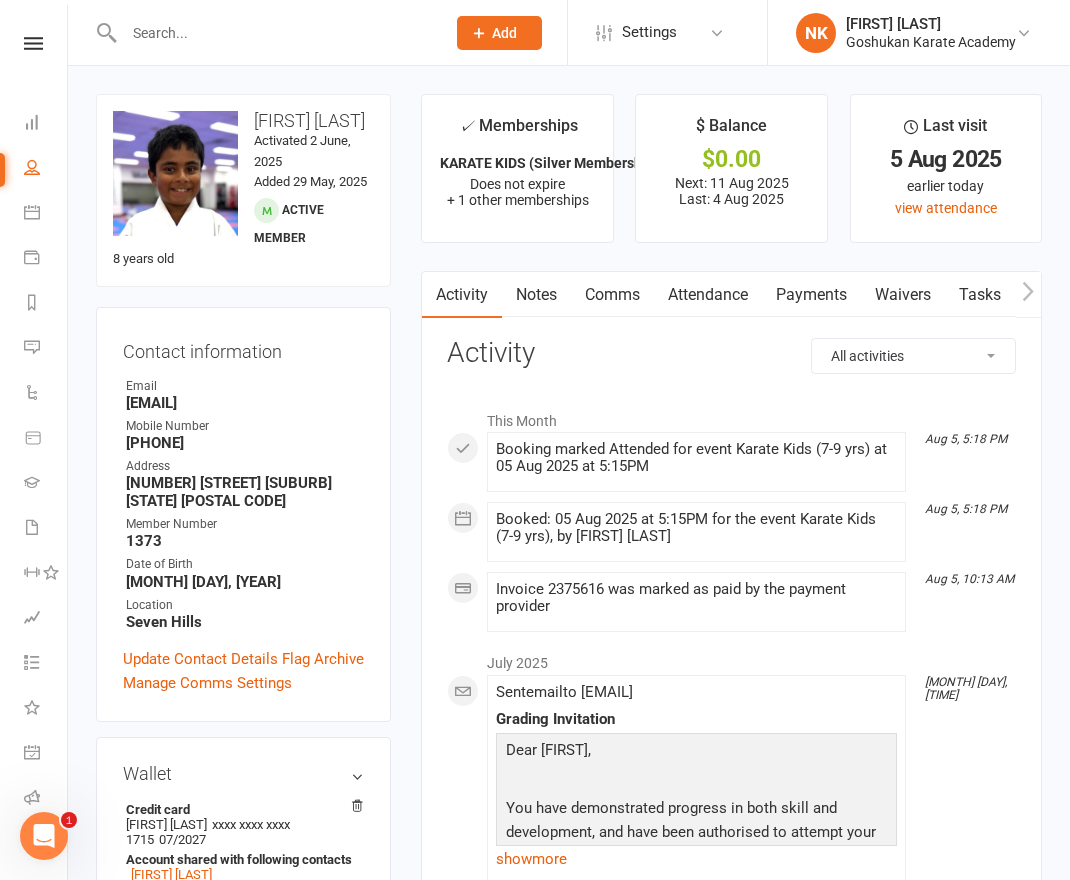 click on "Attendance" at bounding box center (708, 295) 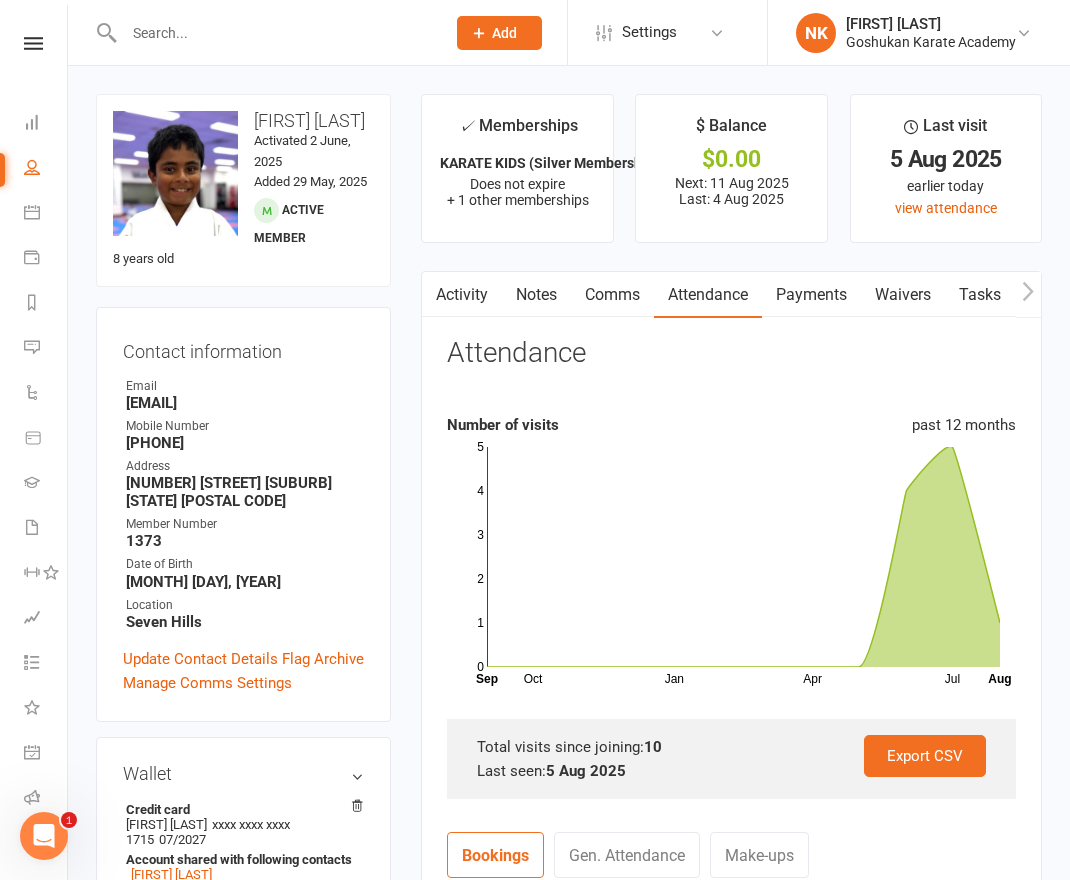 click on "✓ Memberships KARATE KIDS (Silver Membership) Does not expire + 1 other memberships $ Balance $0.00 Next: 11 Aug 2025 Last: 4 Aug 2025 Last visit 5 Aug 2025 earlier today view attendance
Activity Notes Comms Attendance Payments Waivers Tasks Automations Gradings / Promotions Credit balance
Attendance Number of visits past 12 months Oct Jan Apr Jul Month Sep Aug  0  1  2  3  4  5 Export CSV Total visits since joining:  10 Last seen:  5 Aug 2025 Bookings Gen. Attendance Make-ups + Add Book Event Add Appointment Book a Friend Classes / Bookings
August 2025
Sun Mon Tue Wed Thu Fri Sat
31
27
28
29
30
31
01
02
32
03
04
05
06
07
08
09
33" at bounding box center [731, 783] 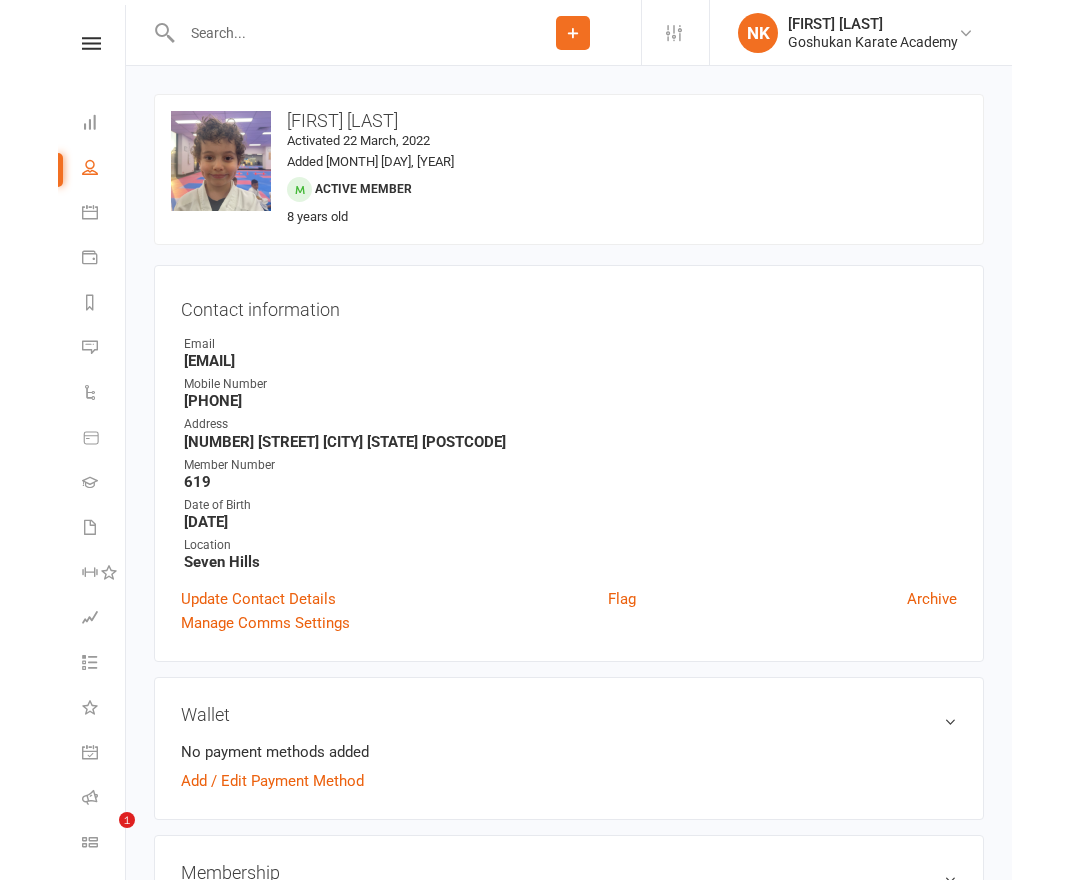 scroll, scrollTop: 0, scrollLeft: 0, axis: both 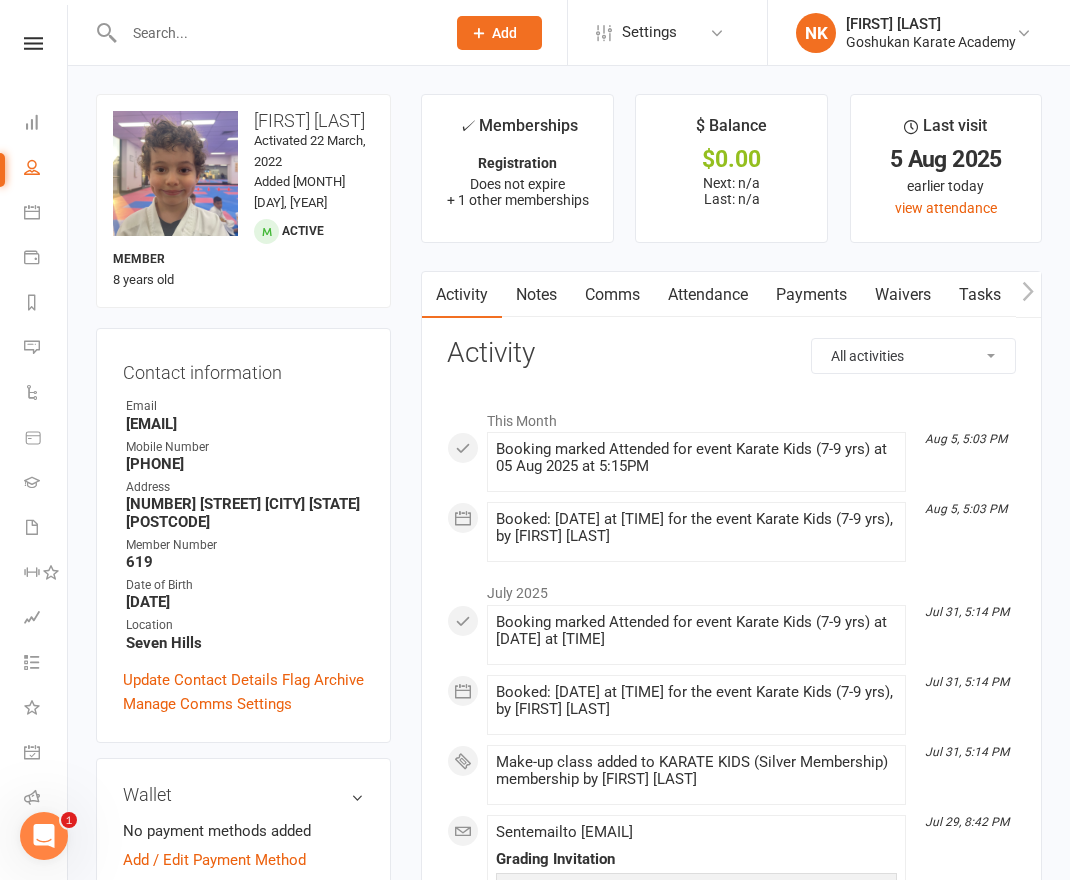 click on "Activity" at bounding box center (731, 353) 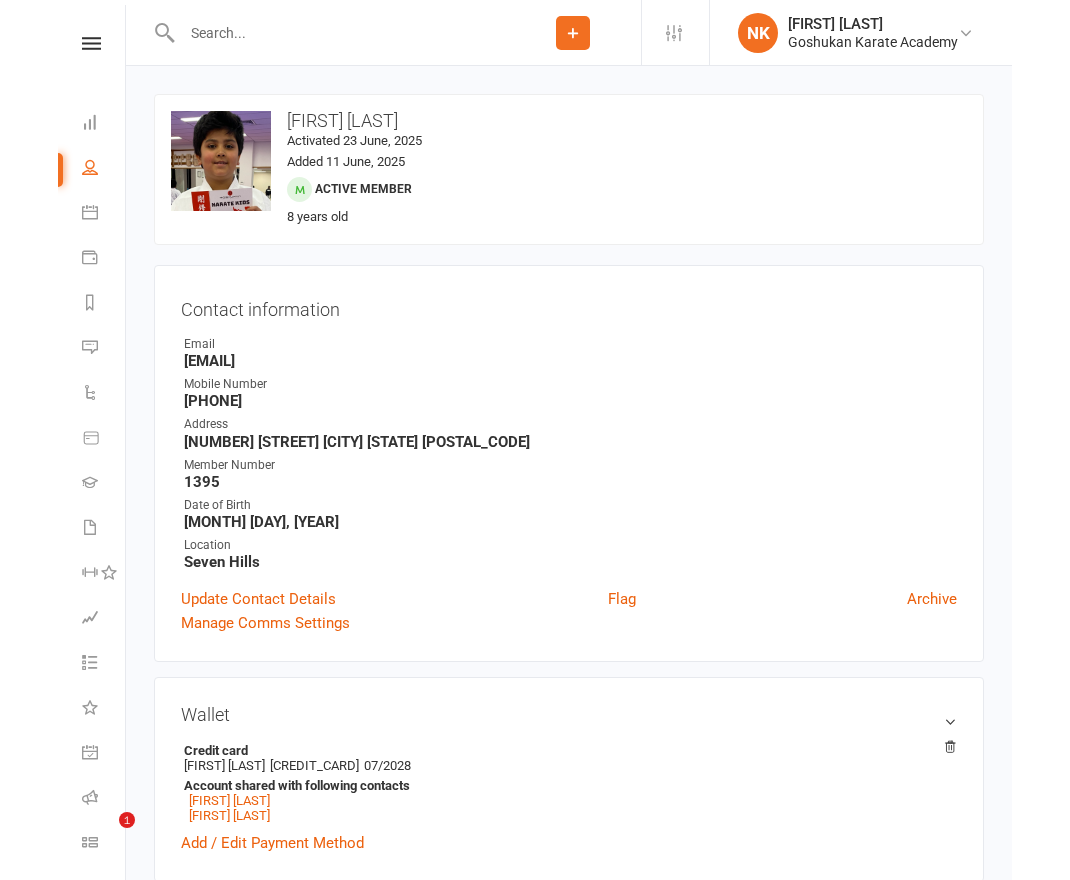 scroll, scrollTop: 0, scrollLeft: 0, axis: both 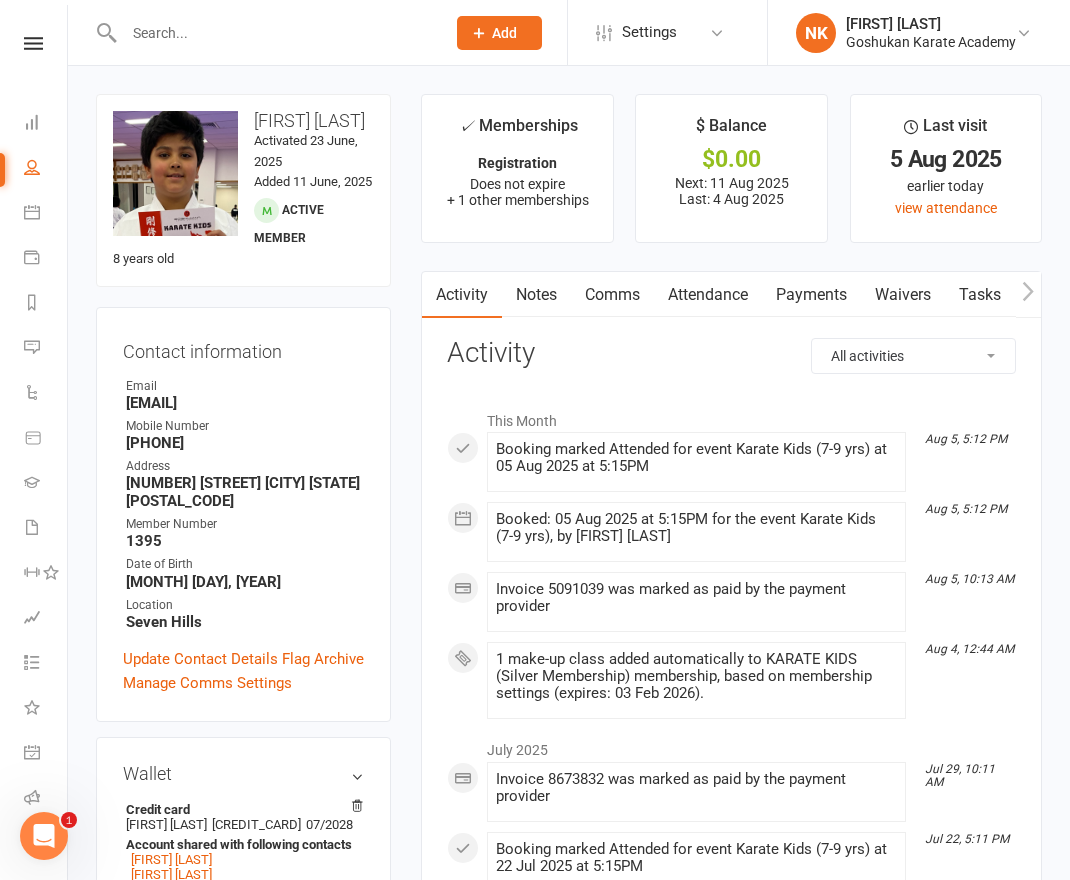 click on "Attendance" at bounding box center (708, 295) 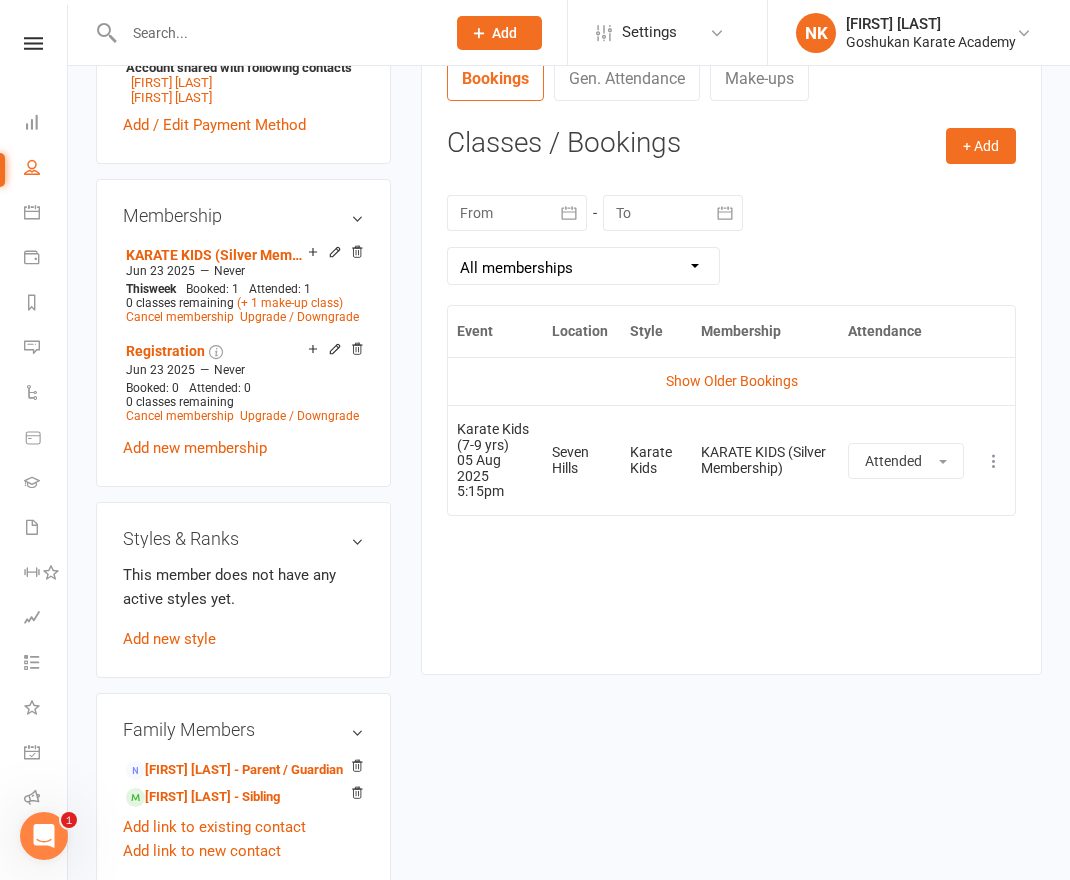 scroll, scrollTop: 0, scrollLeft: 0, axis: both 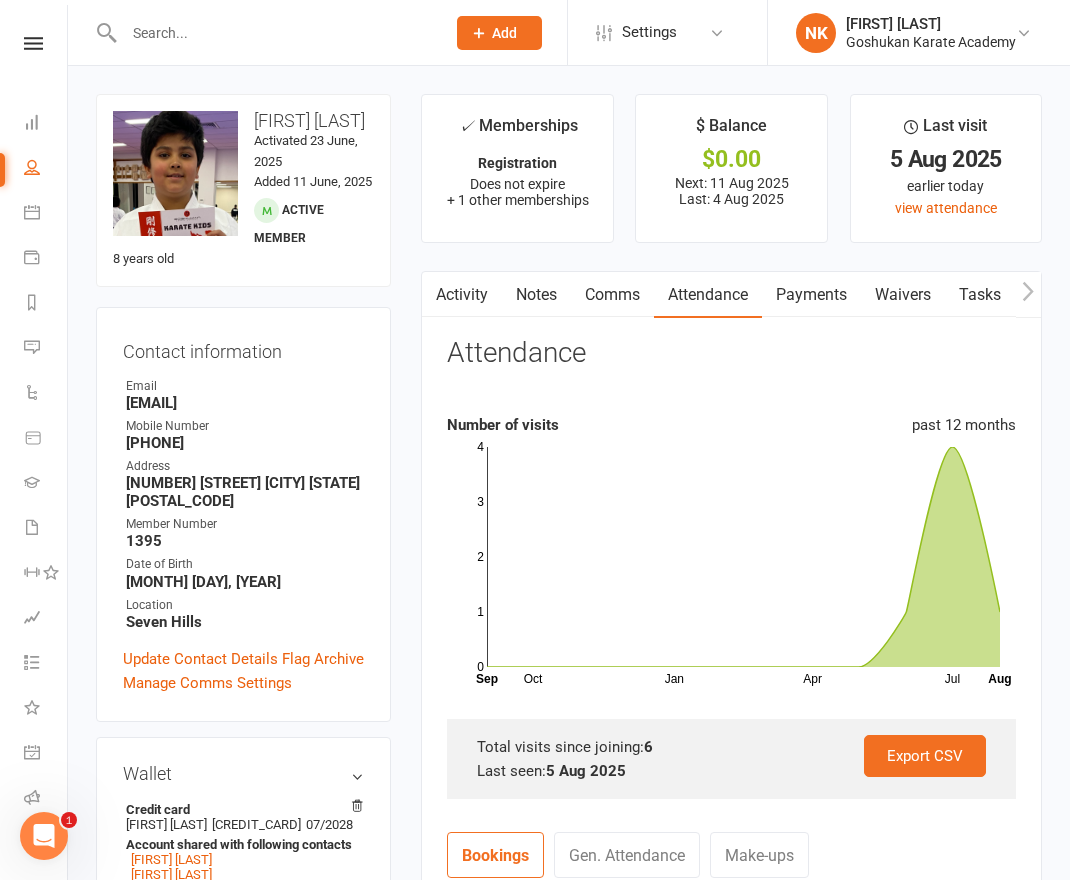 click on "✓ Memberships Registration Does not expire + 1 other memberships $ Balance $0.00 Next: 11 Aug 2025 Last: 4 Aug 2025 Last visit 5 Aug 2025 earlier today view attendance
Activity Notes Comms Attendance Payments Waivers Tasks Automations Gradings / Promotions Credit balance
Attendance Number of visits past 12 months Oct Jan Apr Jul Month Sep Aug  0  1  2  3  4 Export CSV Total visits since joining:  6 Last seen:  5 Aug 2025 Bookings Gen. Attendance Make-ups + Add Book Event Add Appointment Book a Friend Classes / Bookings
August 2025
Sun Mon Tue Wed Thu Fri Sat
31
27
28
29
30
31
01
02
32
03
04
05
06
07
08
09
33" at bounding box center (731, 783) 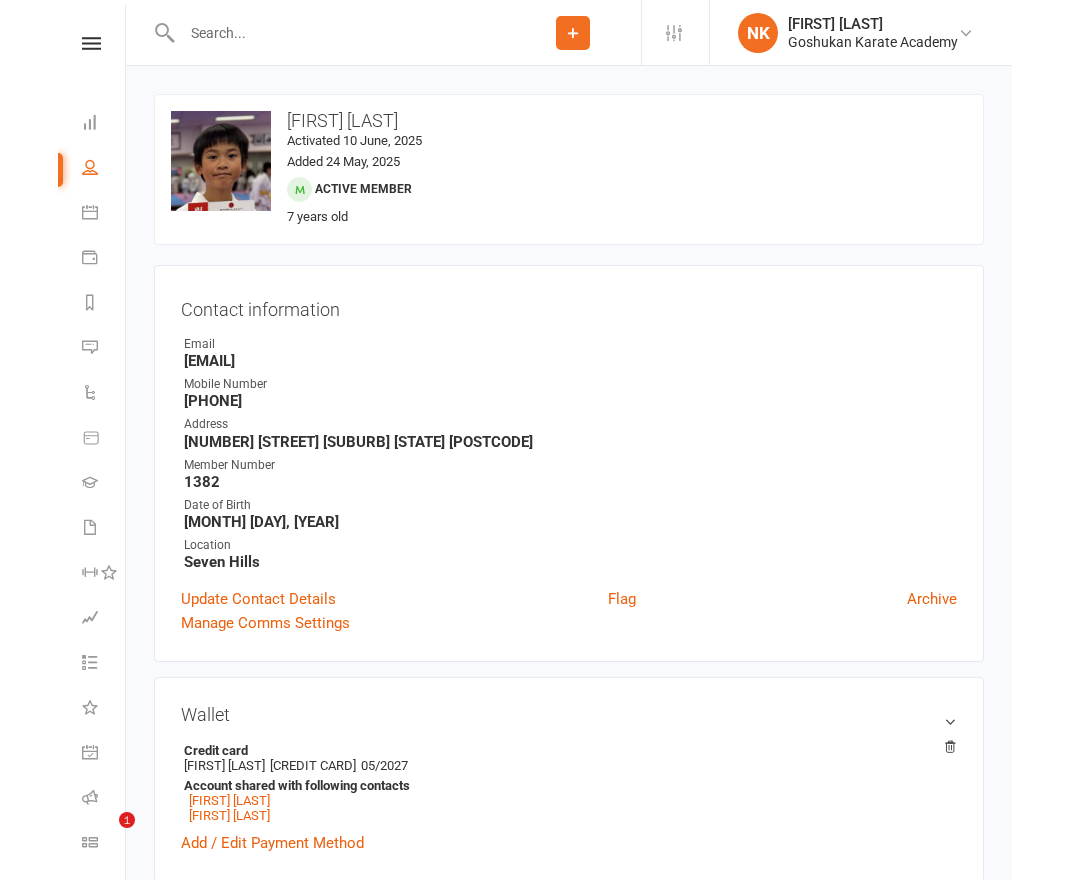 scroll, scrollTop: 0, scrollLeft: 0, axis: both 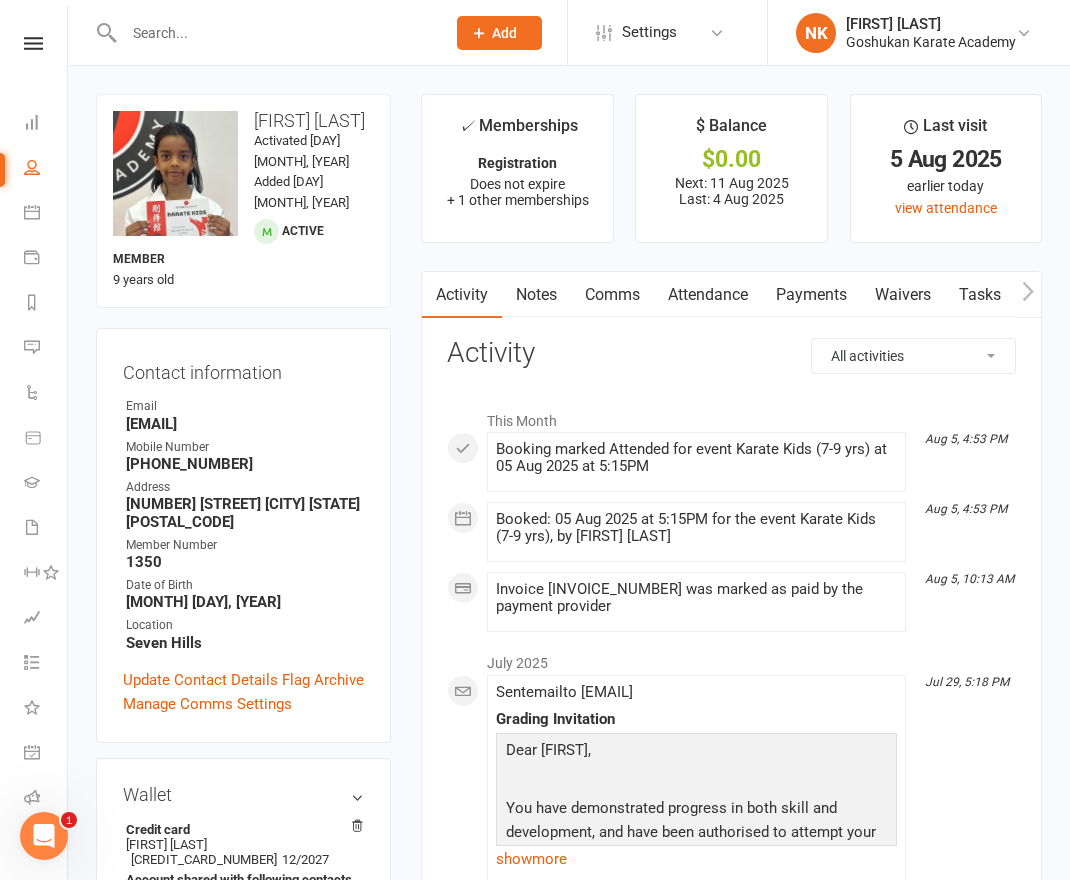 click on "Attendance" at bounding box center (708, 295) 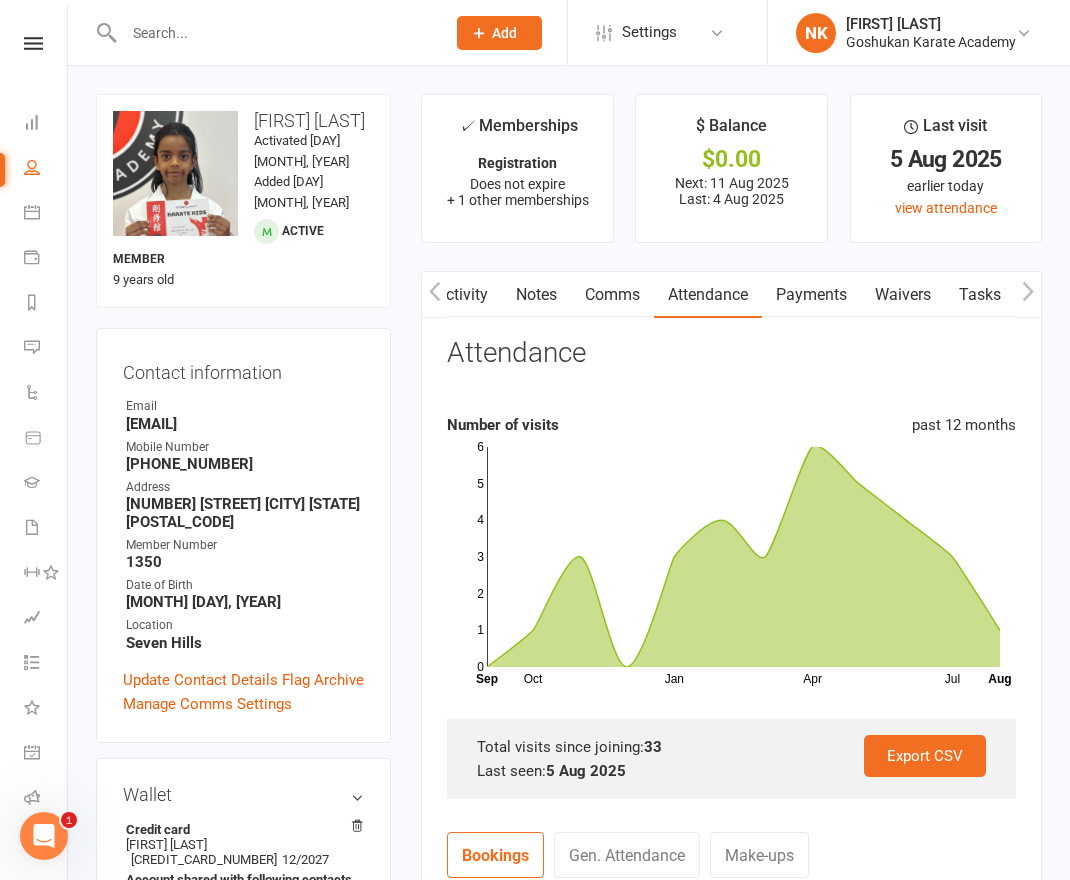 scroll, scrollTop: 0, scrollLeft: 2, axis: horizontal 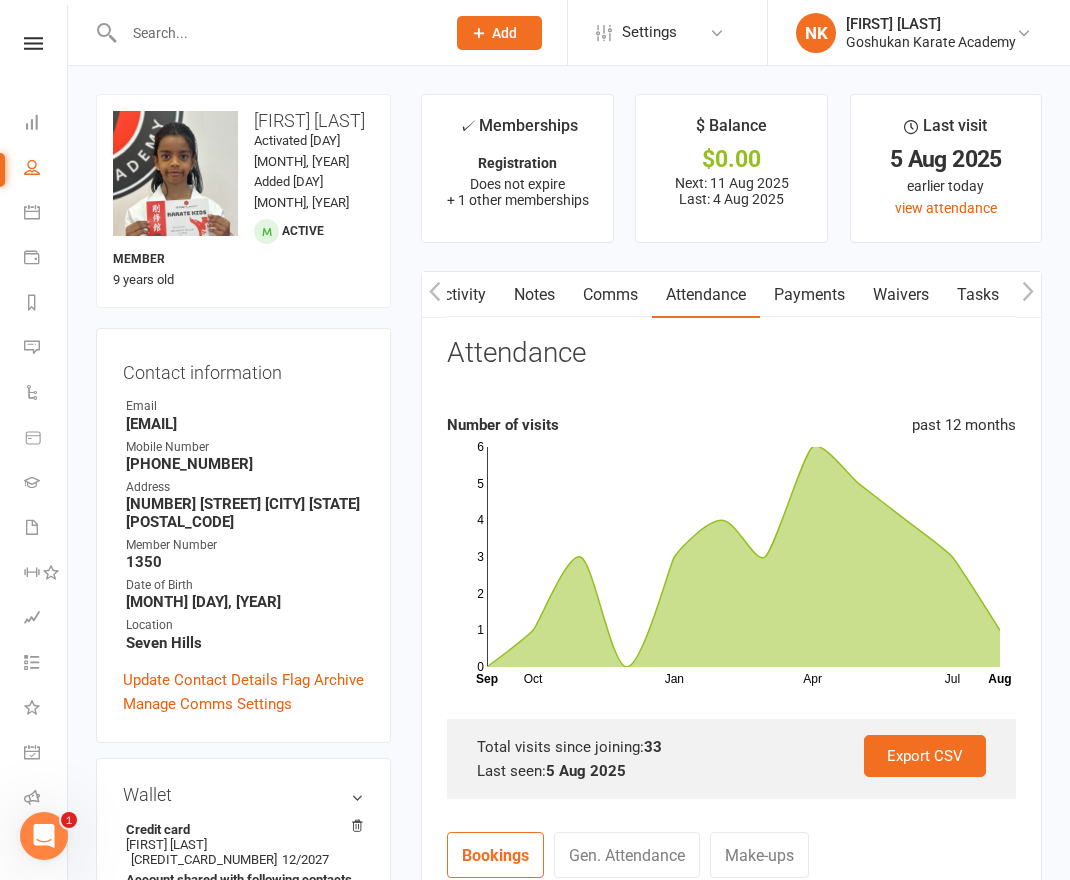 click on "Comms" at bounding box center (610, 295) 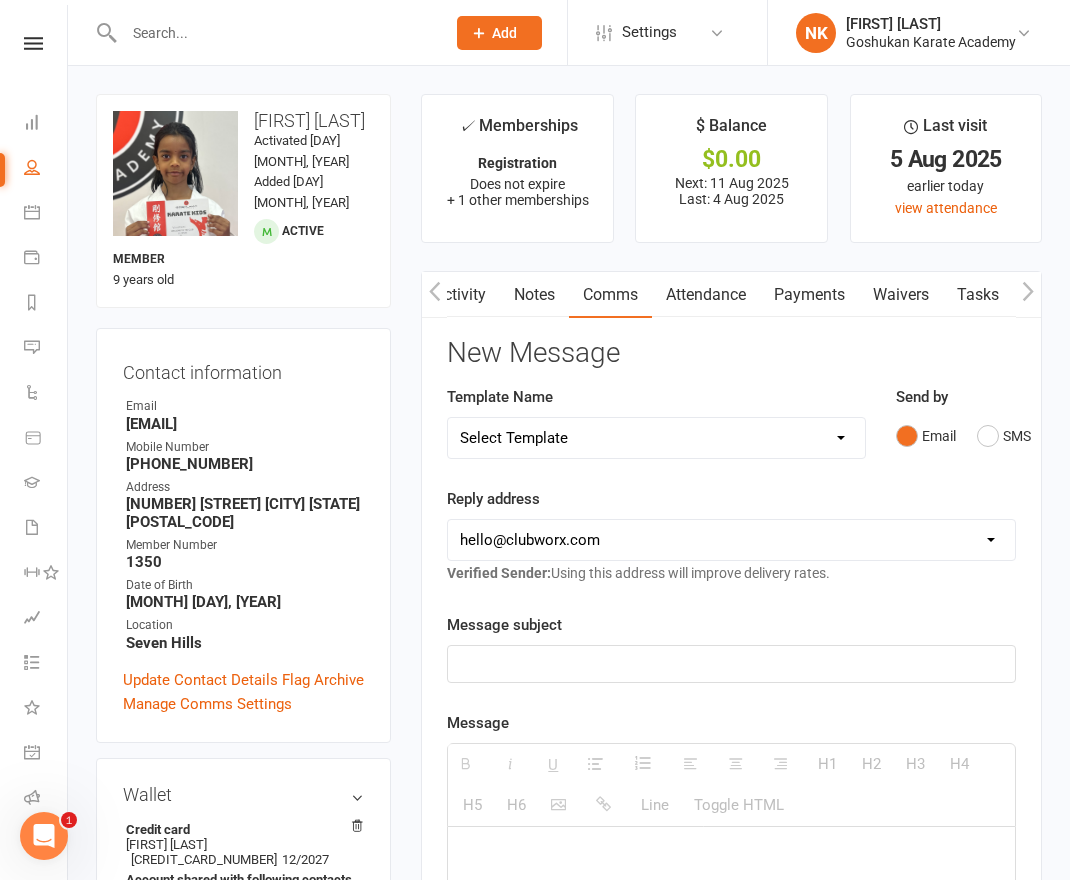 click on "Attendance" at bounding box center [706, 295] 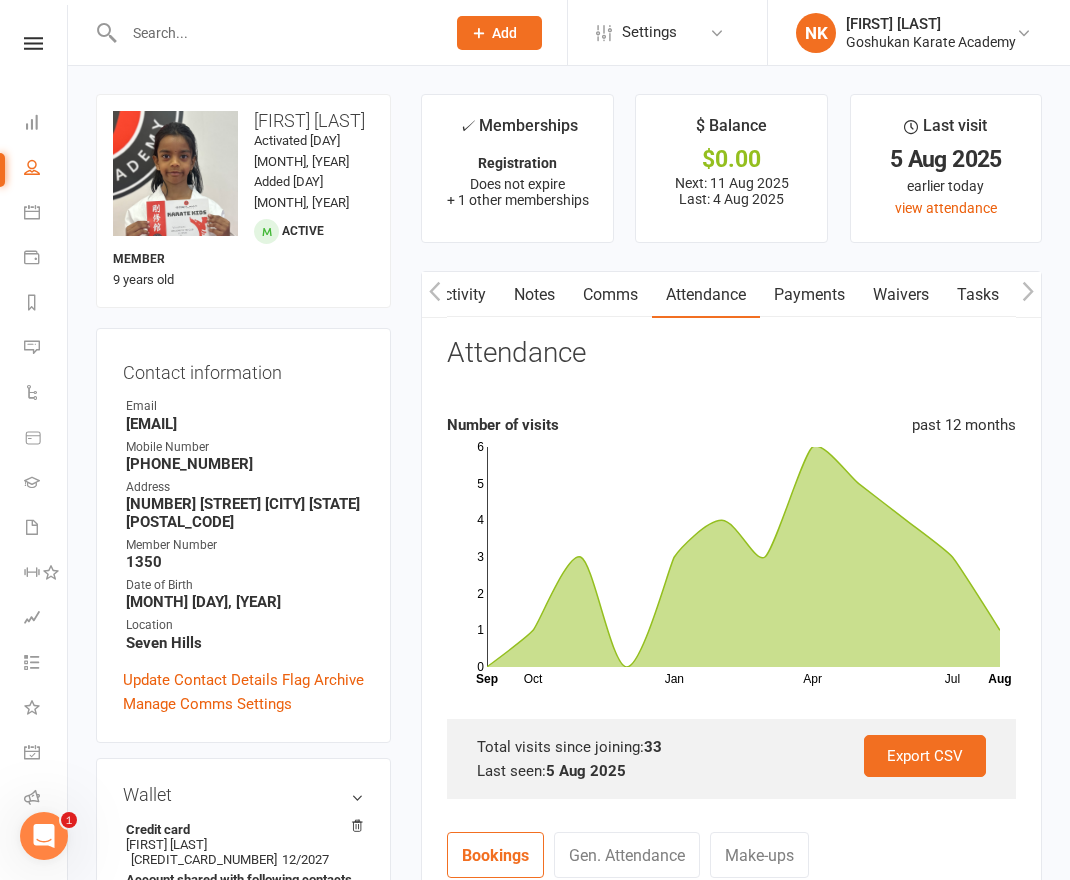 click on "Payments" at bounding box center [809, 295] 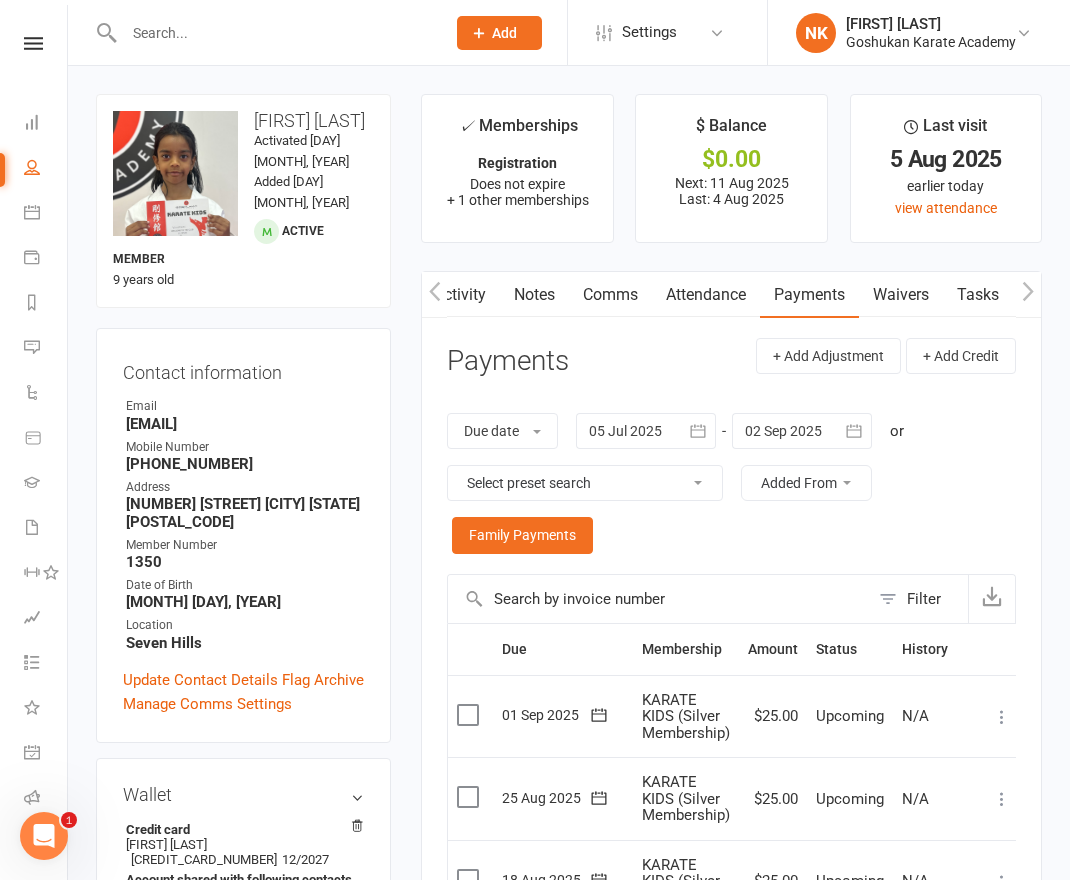 click on "Attendance" at bounding box center [706, 295] 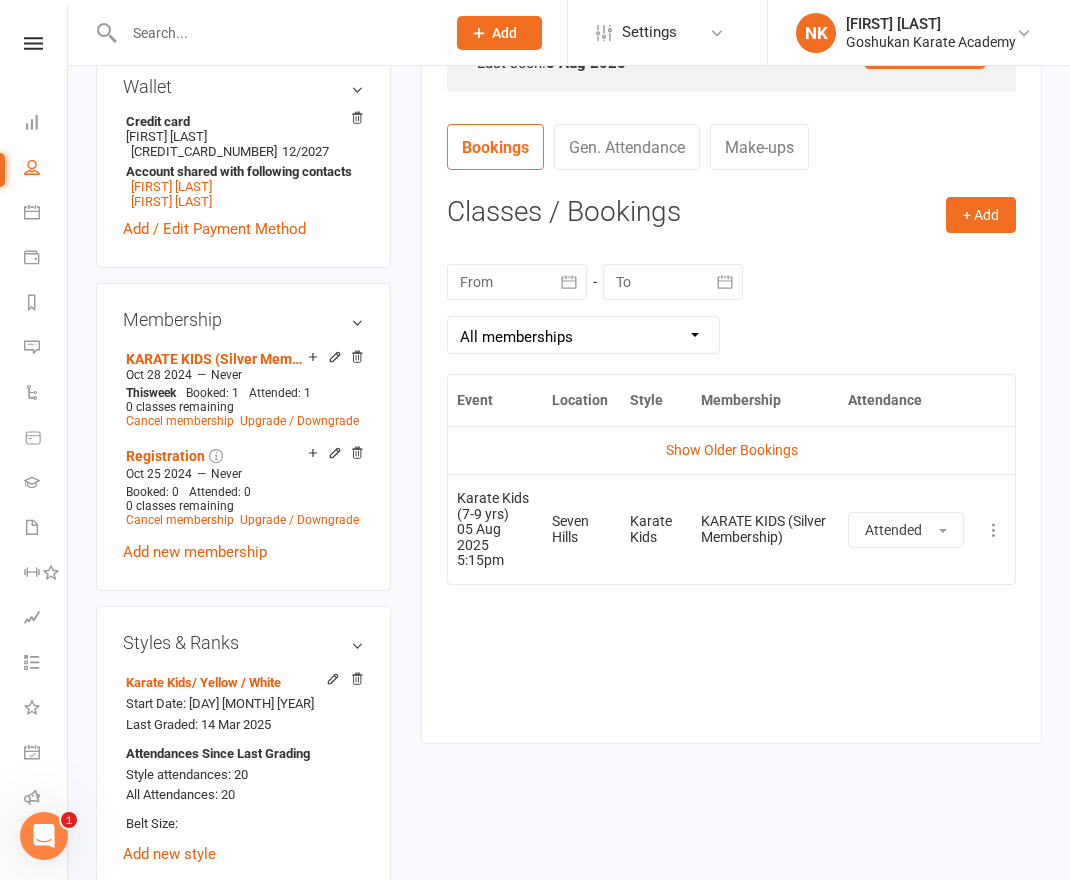 scroll, scrollTop: 712, scrollLeft: 0, axis: vertical 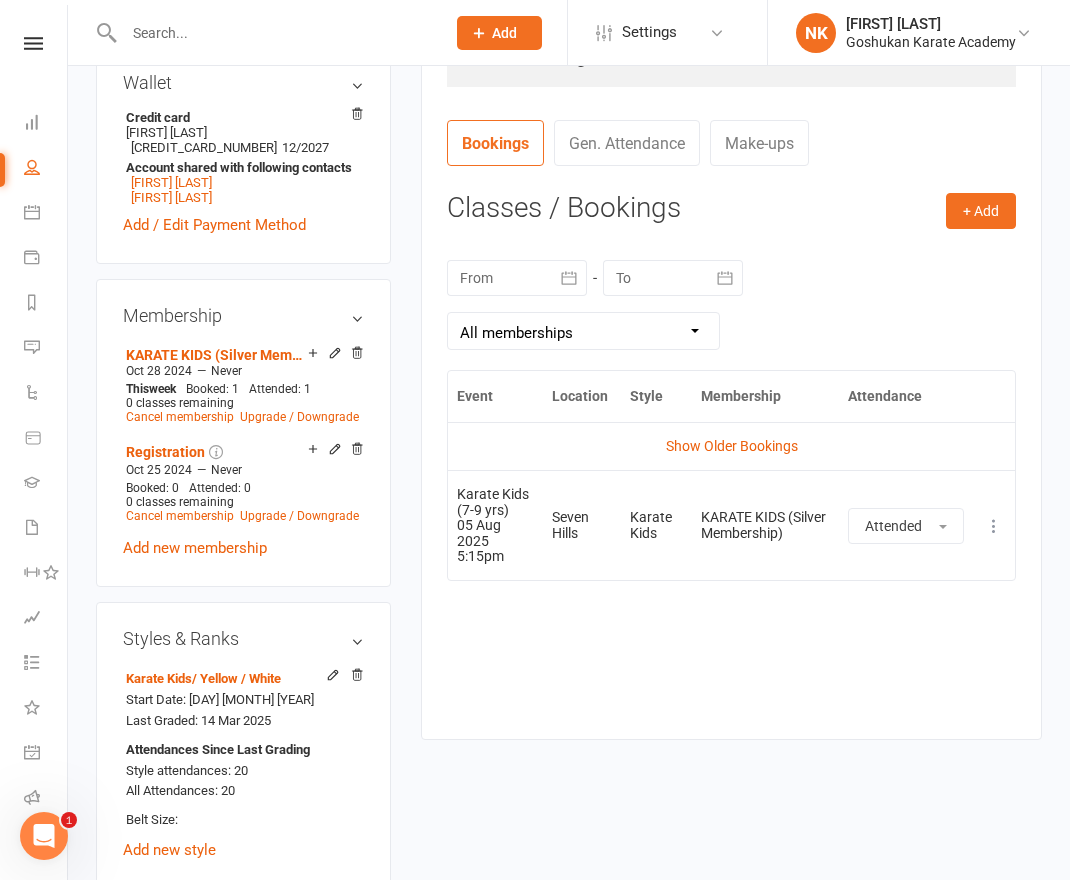 click on "Membership" at bounding box center (765, 396) 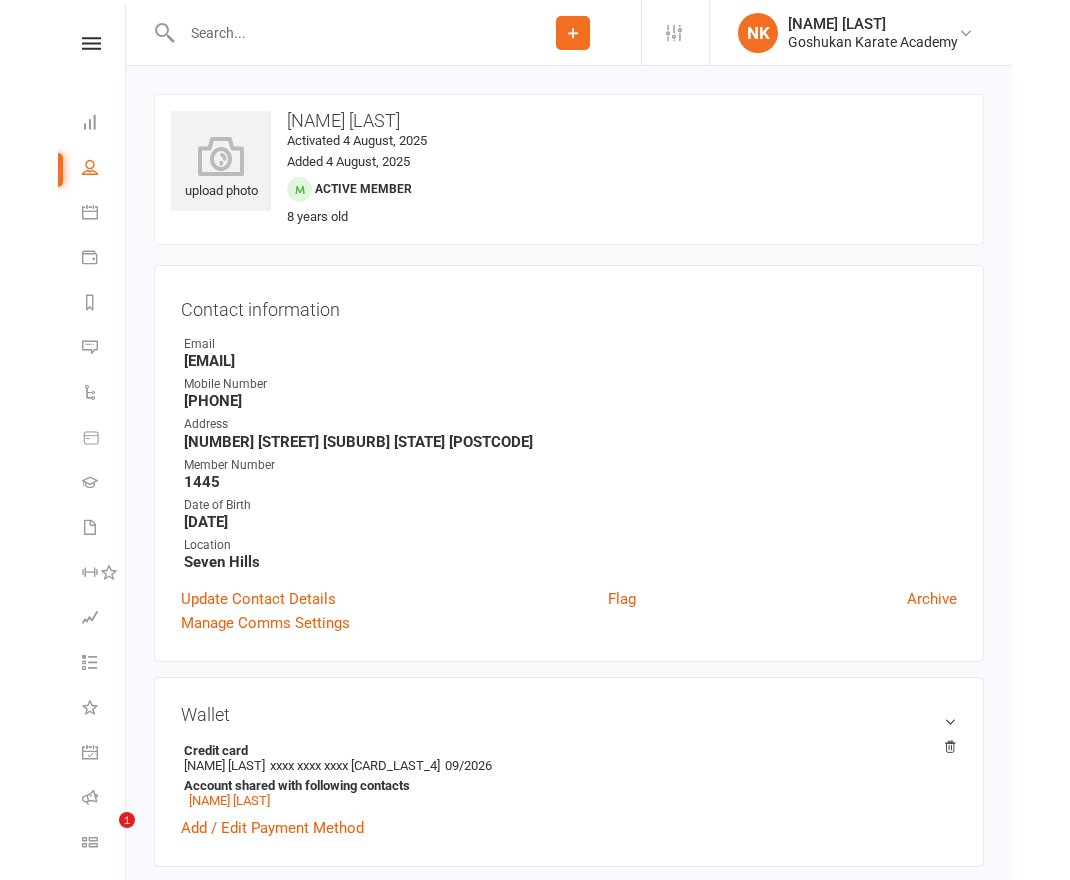 scroll, scrollTop: 0, scrollLeft: 0, axis: both 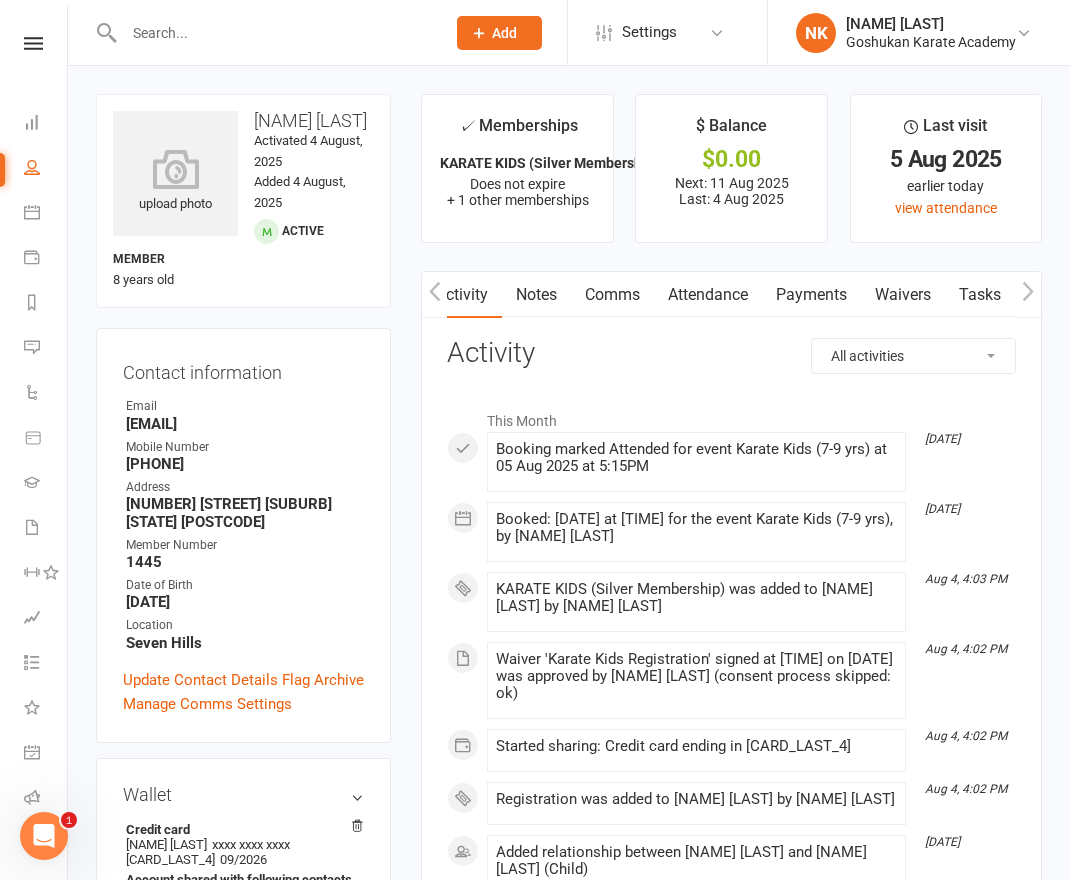 click on "Attendance" at bounding box center [708, 295] 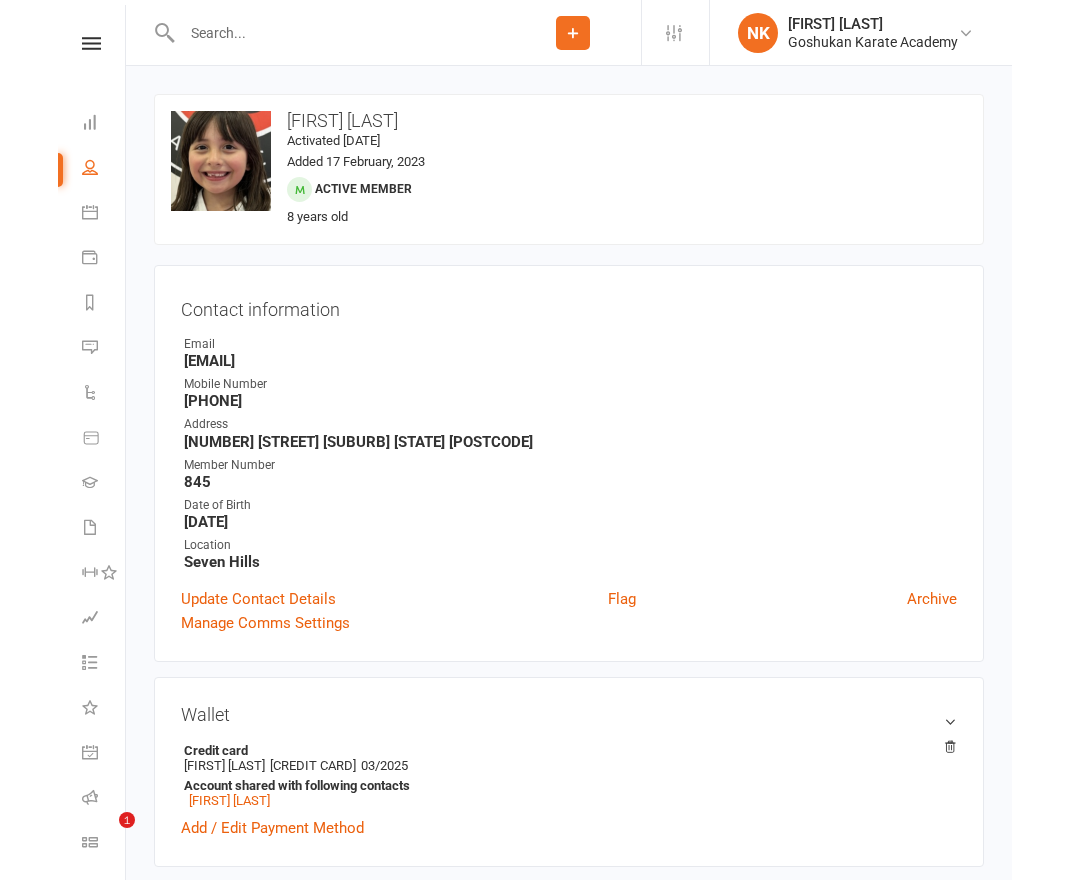 scroll, scrollTop: 0, scrollLeft: 0, axis: both 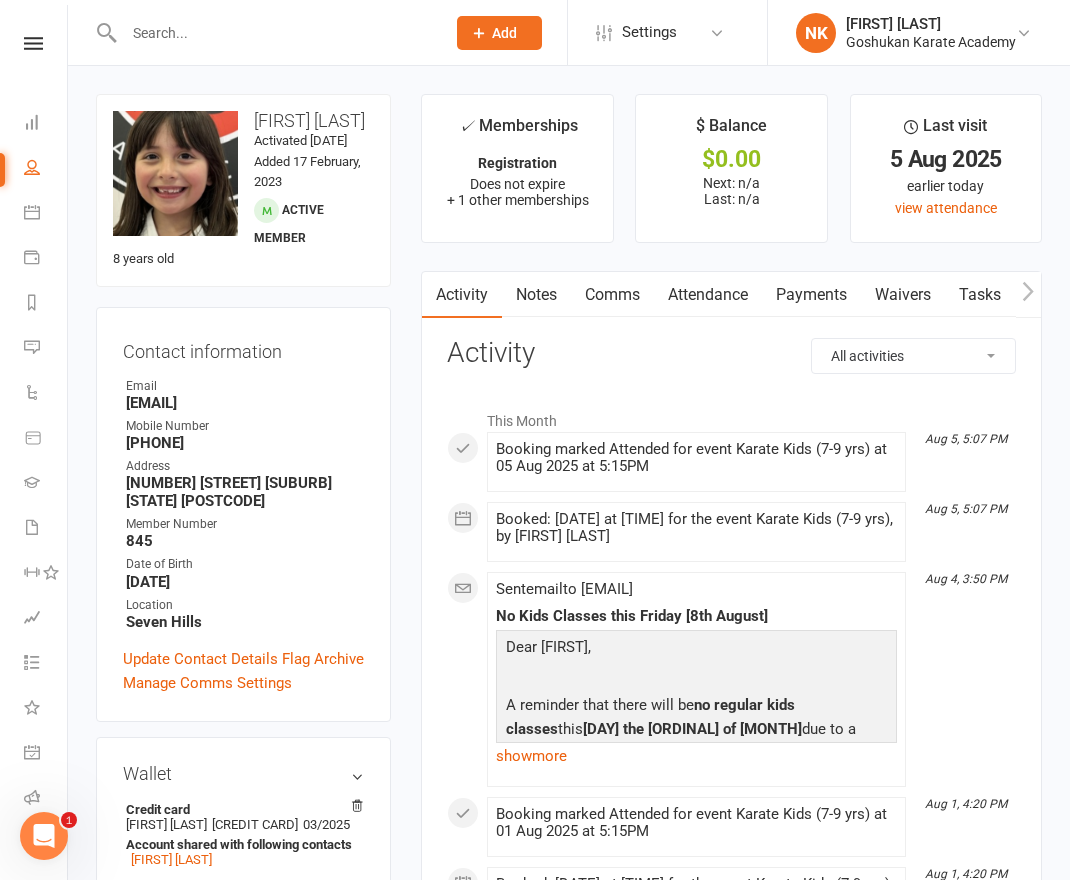 click on "Attendance" at bounding box center [708, 295] 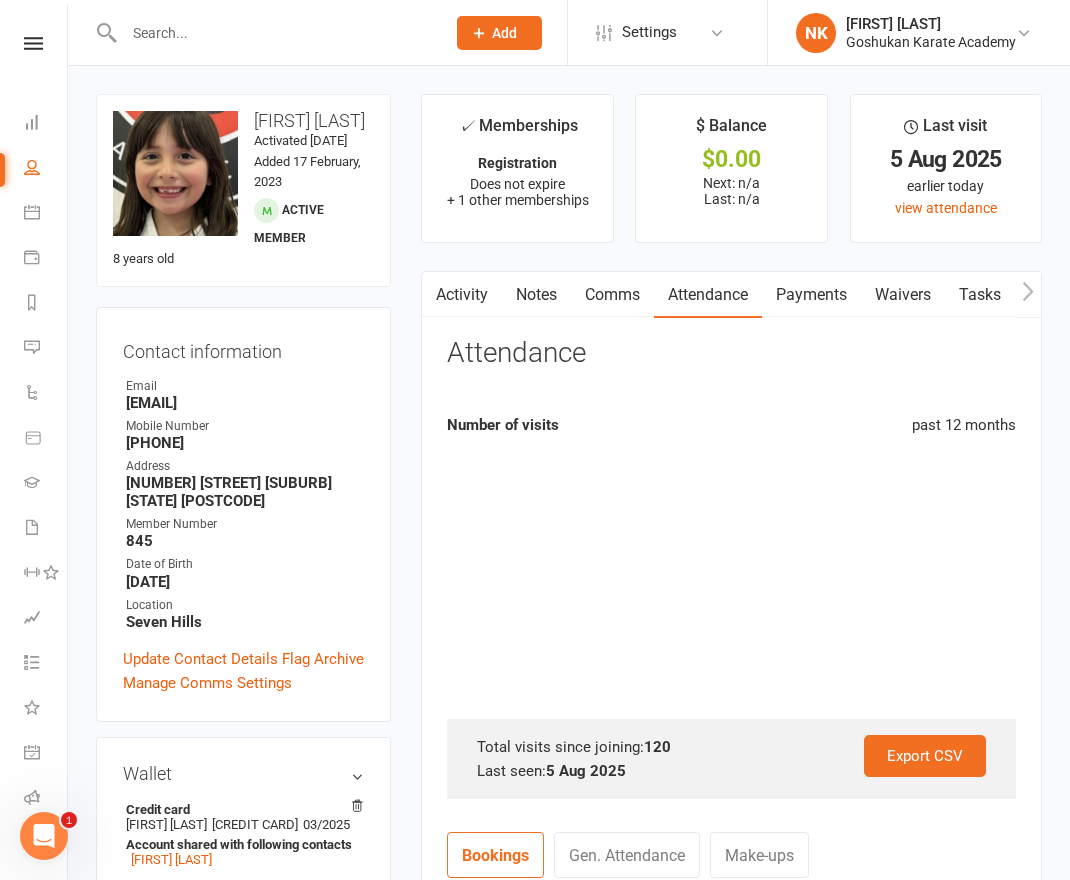 click on "Comms" at bounding box center (612, 295) 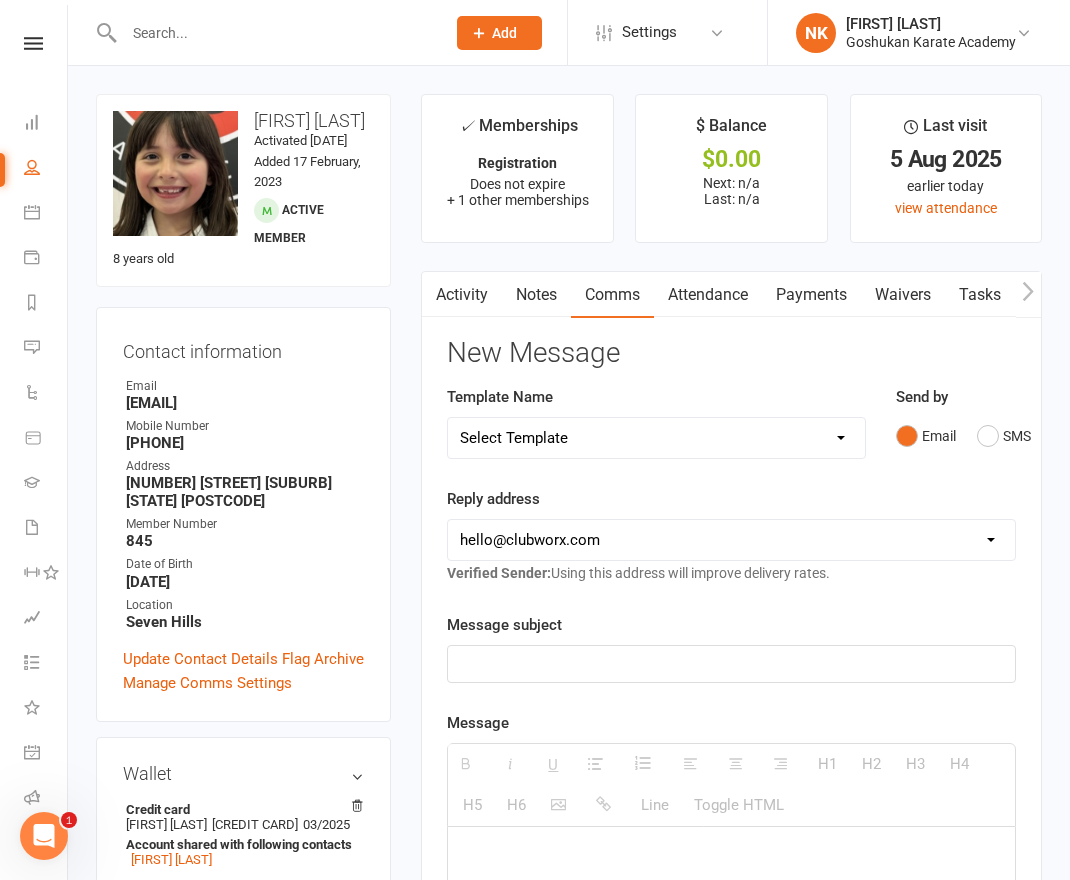 click on "Attendance" at bounding box center [708, 295] 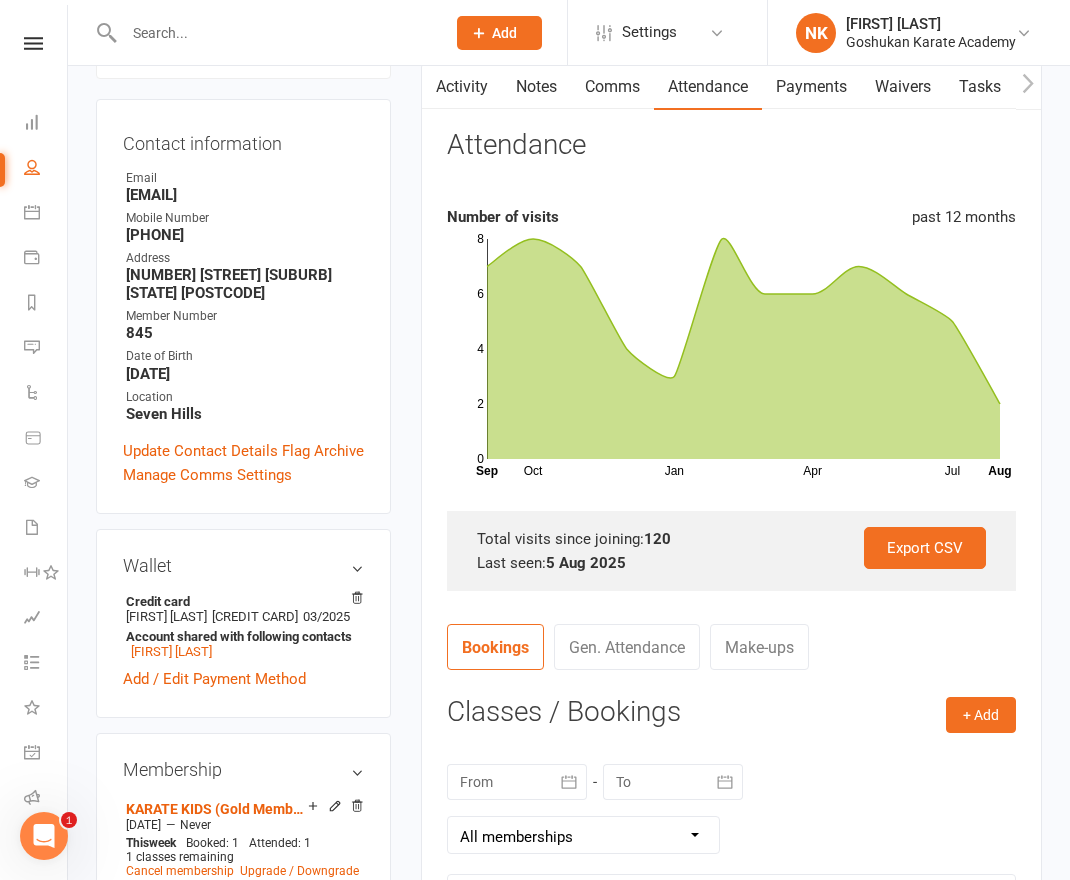 scroll, scrollTop: 550, scrollLeft: 0, axis: vertical 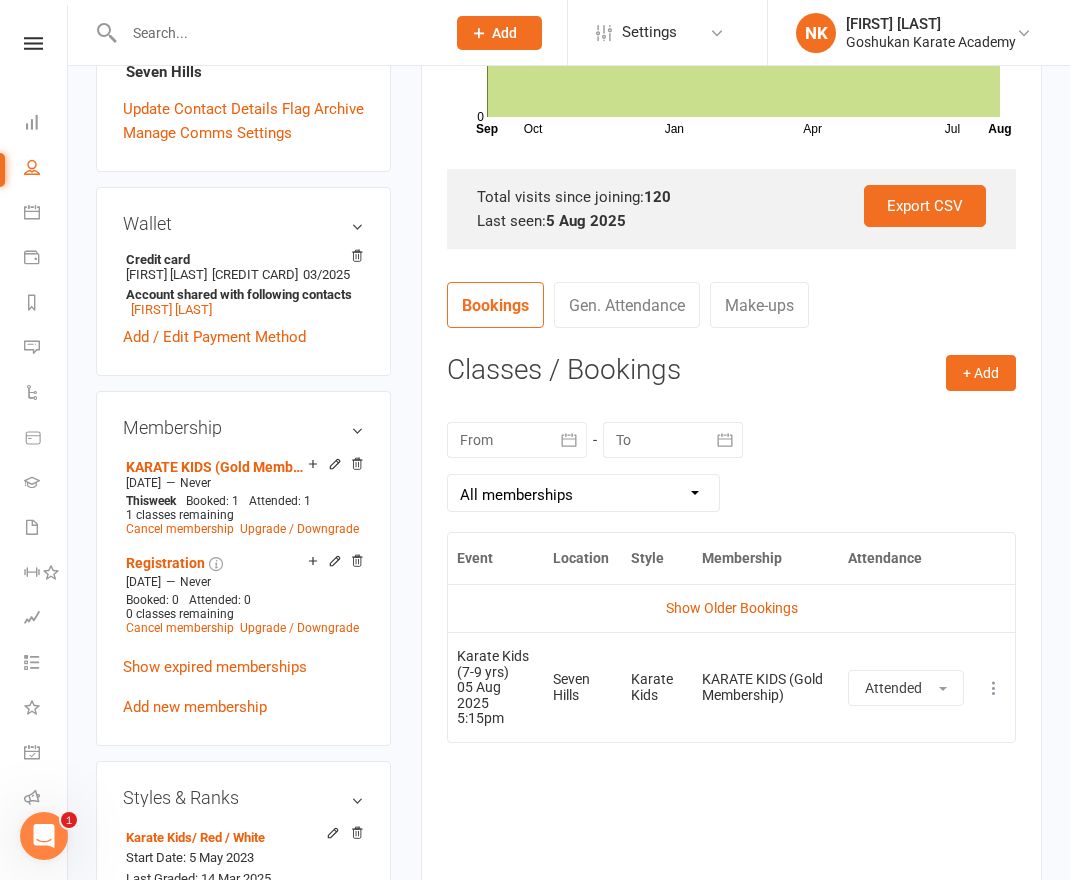click on "August 2025
Sun Mon Tue Wed Thu Fri Sat
31
27
28
29
30
31
01
02
32
03
04
05
06
07
08
09
33
10
11
12
13
14
15
16
34
17
18
19
20
21
22
23
35
24
25
26
27
28
29
30
36
31 01" at bounding box center (731, 467) 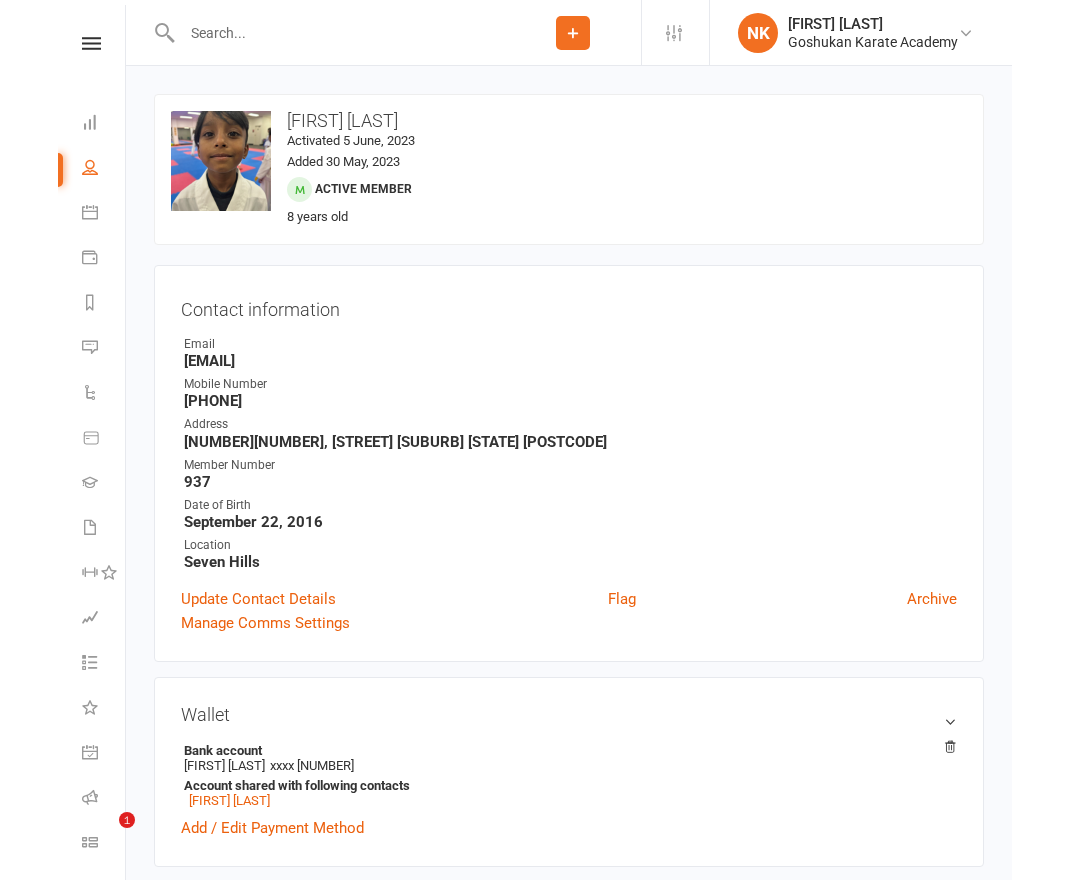 scroll, scrollTop: 0, scrollLeft: 0, axis: both 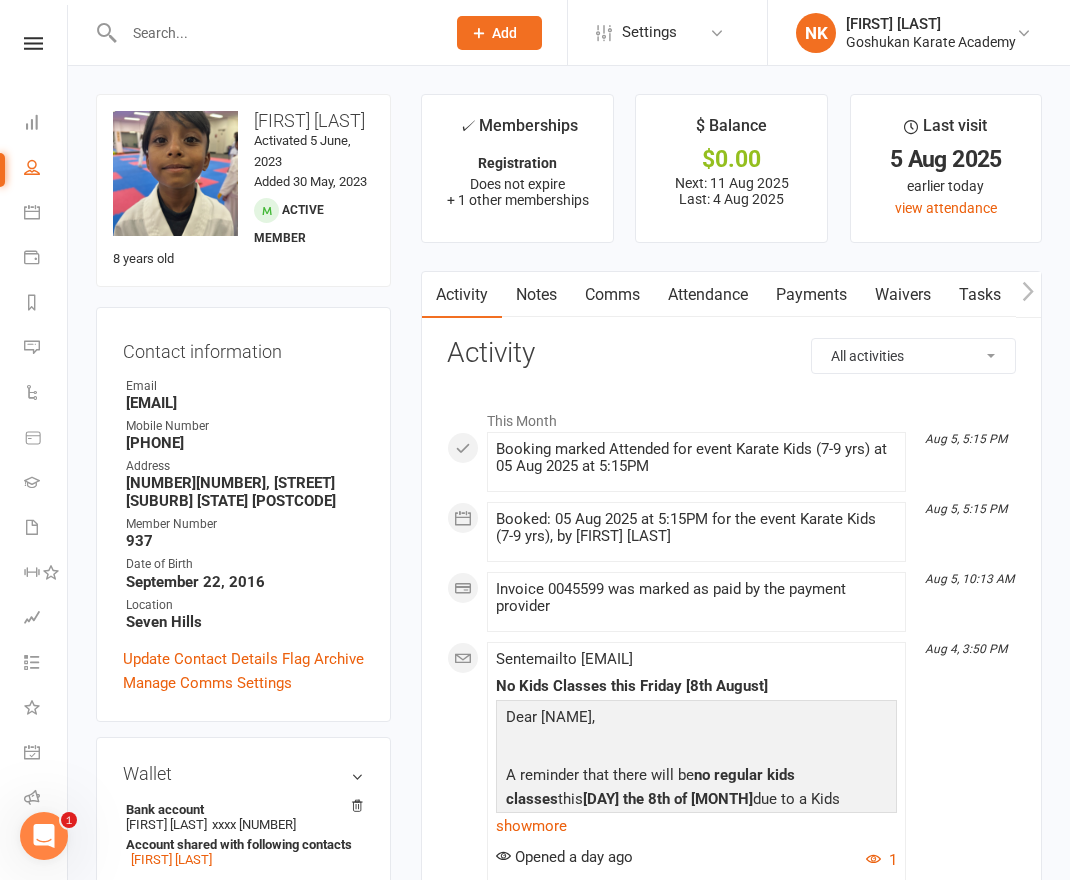 click on "Attendance" at bounding box center (708, 295) 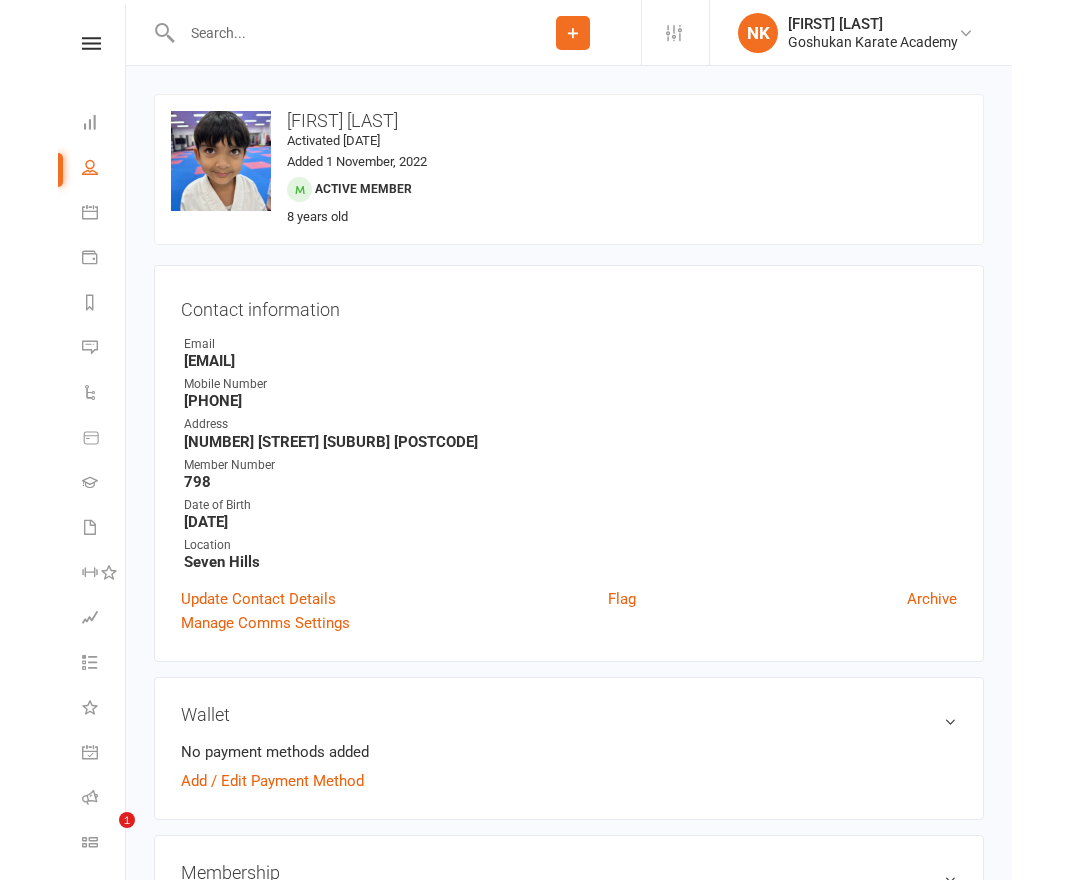 scroll, scrollTop: 0, scrollLeft: 0, axis: both 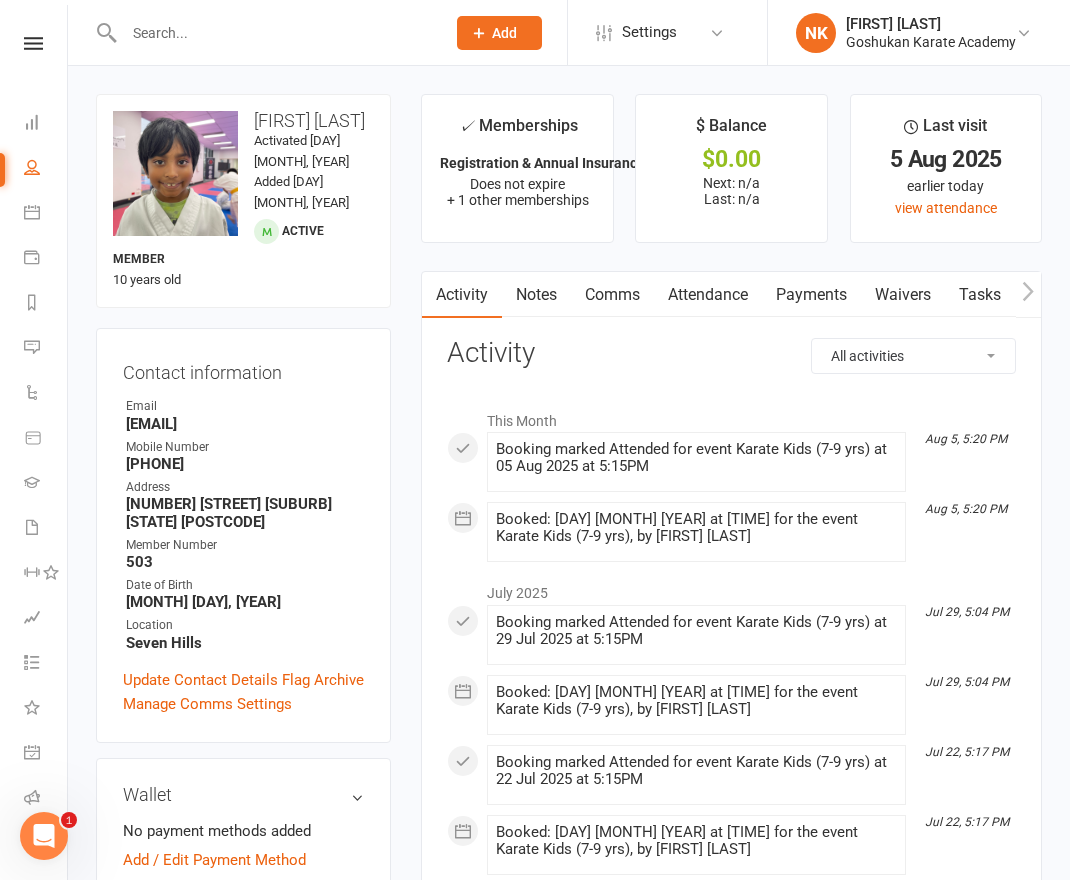 click on "Attendance" at bounding box center (708, 295) 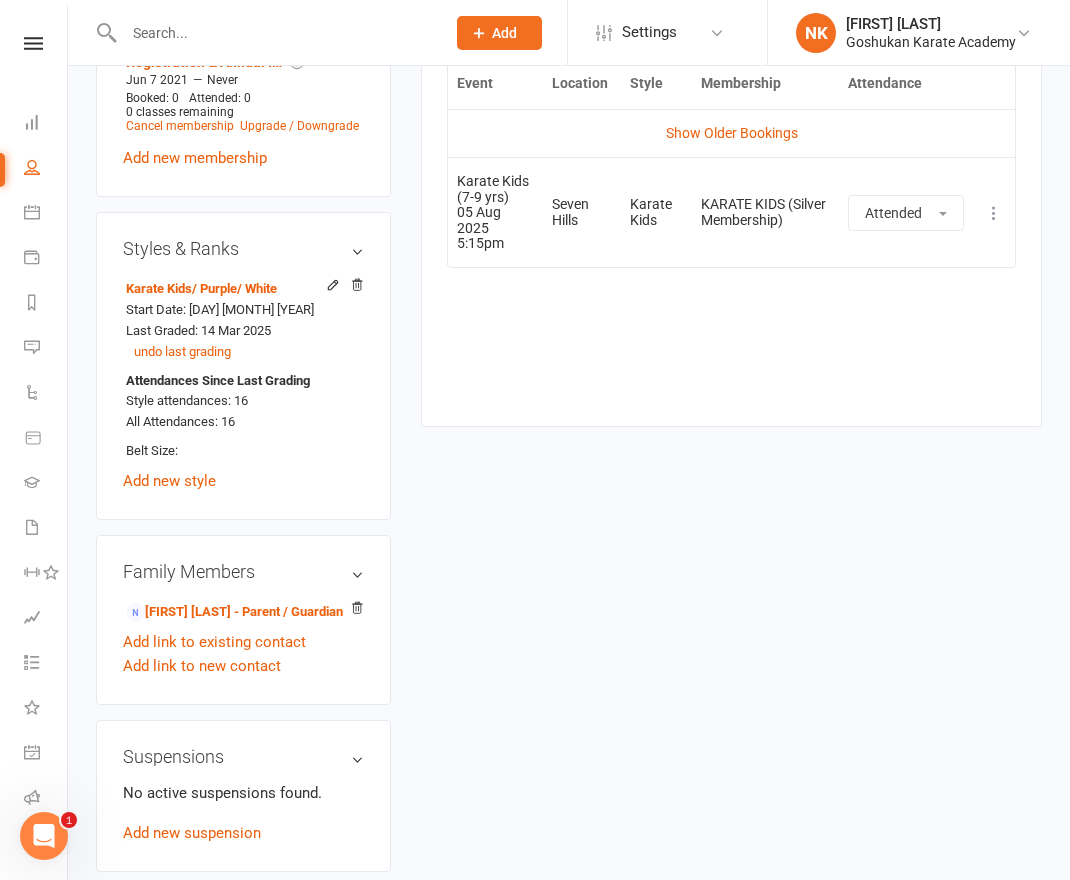 scroll, scrollTop: 0, scrollLeft: 0, axis: both 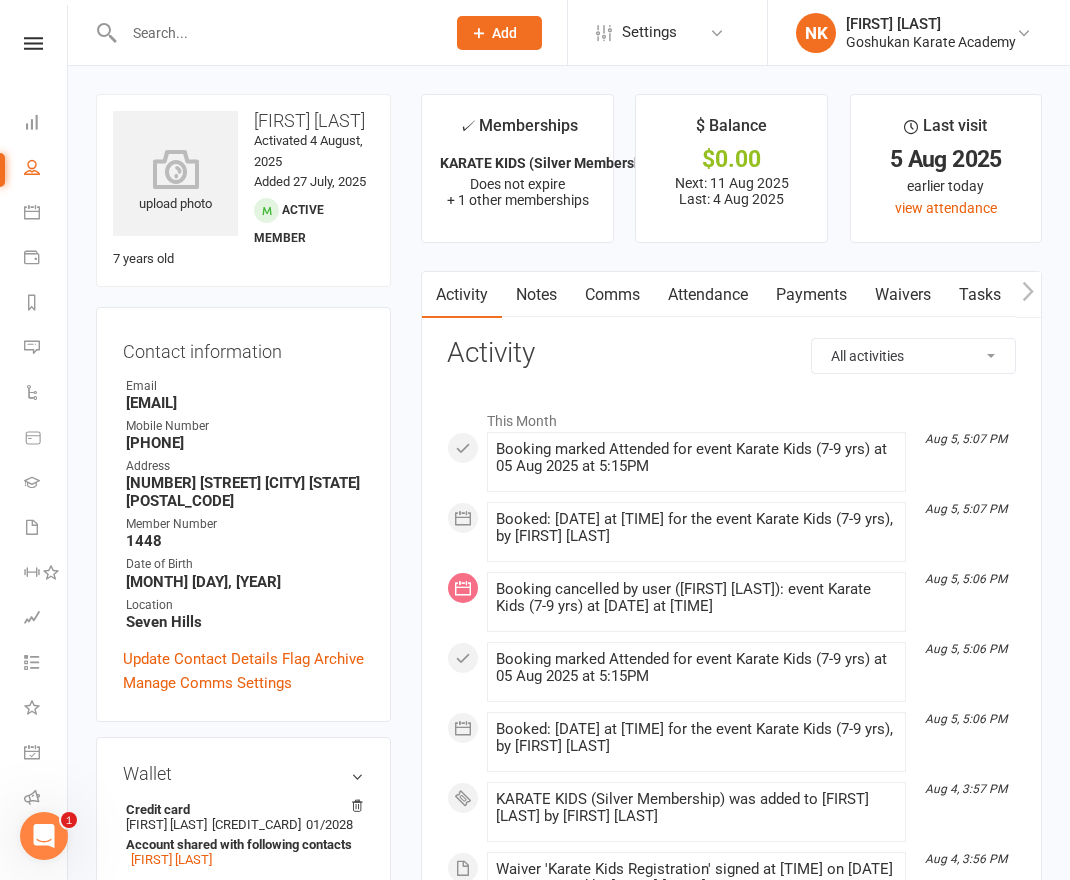 click on "Attendance" at bounding box center [708, 295] 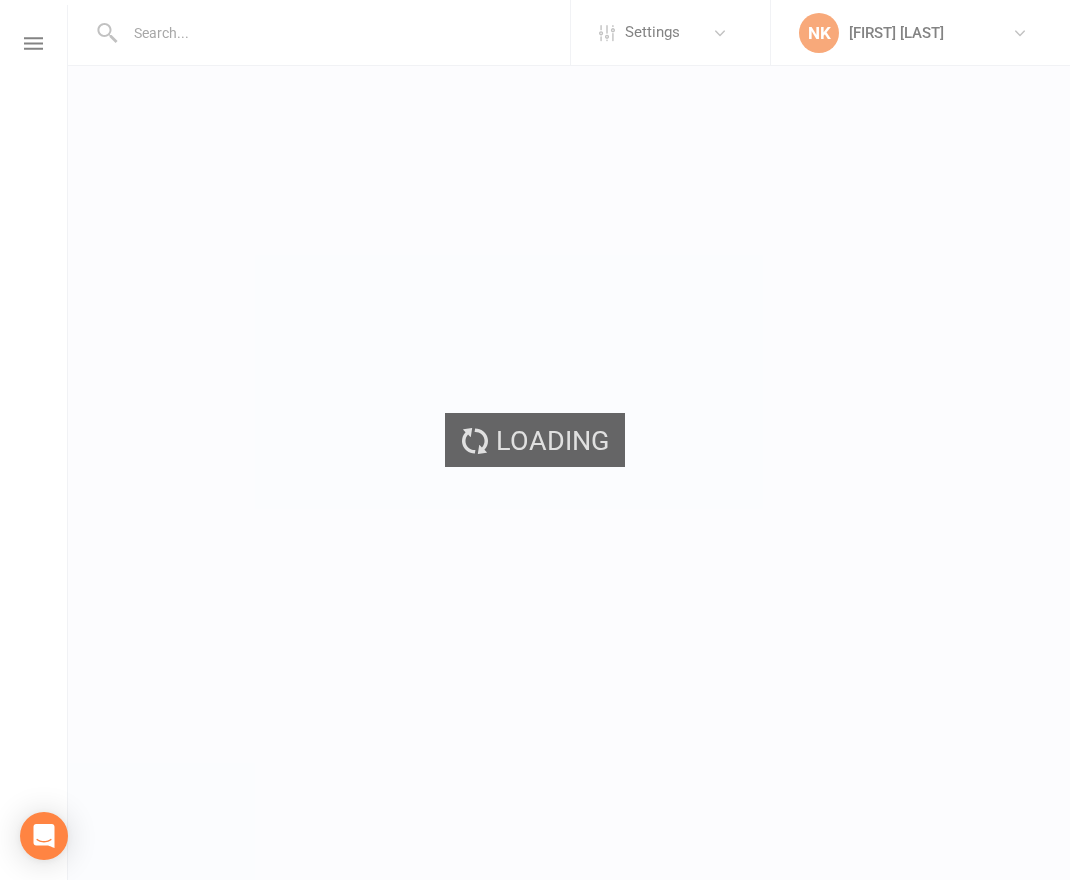 scroll, scrollTop: 0, scrollLeft: 0, axis: both 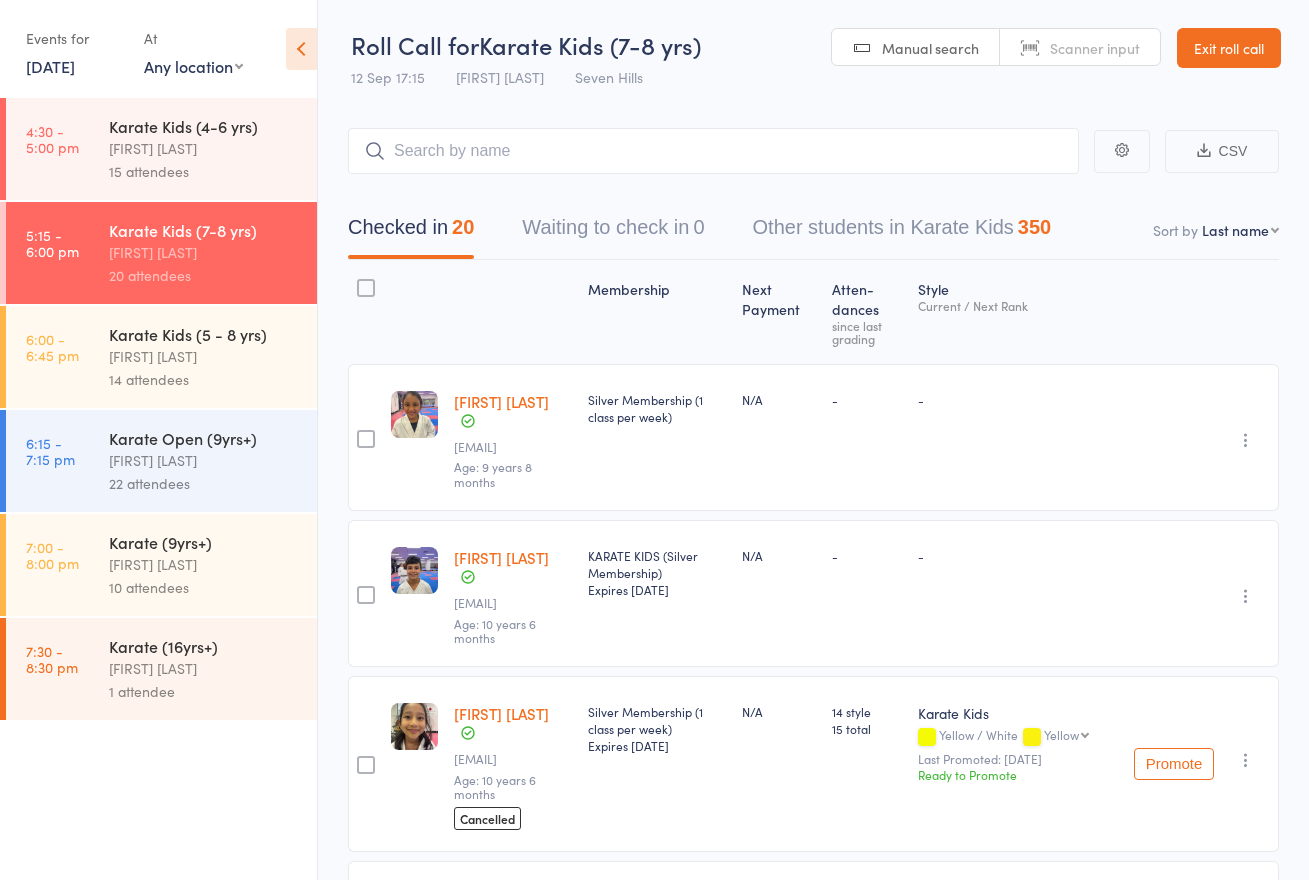 click on "Exit roll call" at bounding box center (1229, 48) 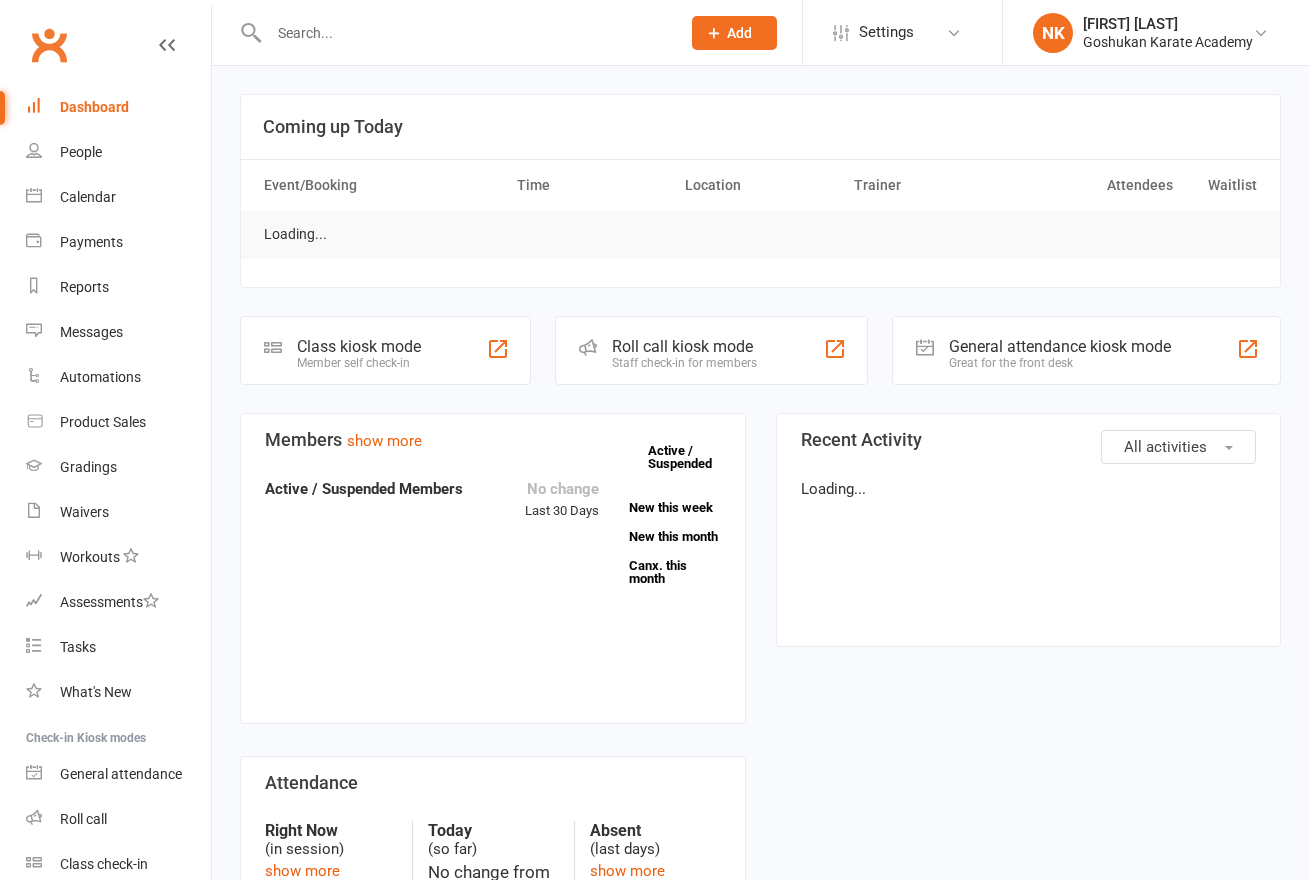 scroll, scrollTop: 0, scrollLeft: 0, axis: both 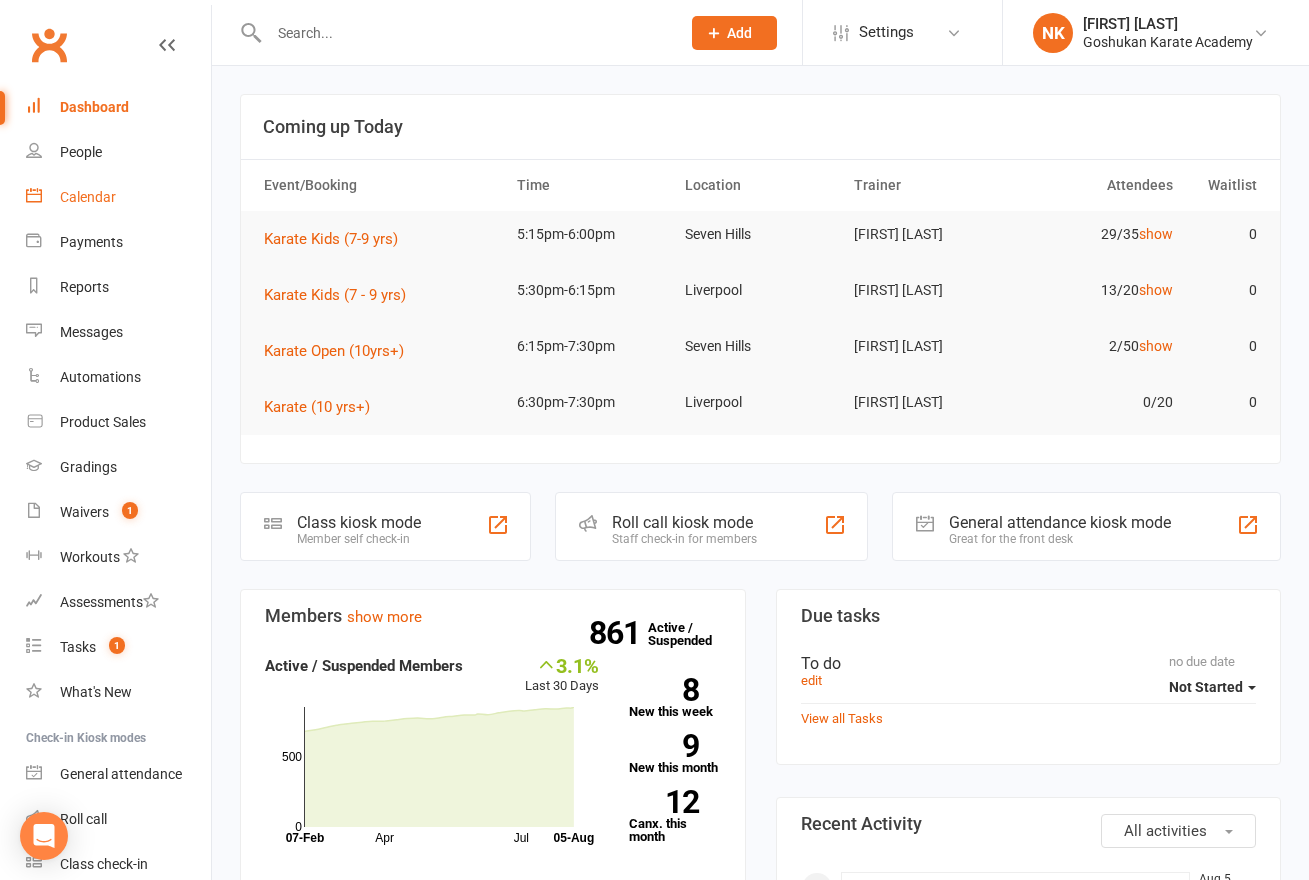 click on "Calendar" at bounding box center (88, 197) 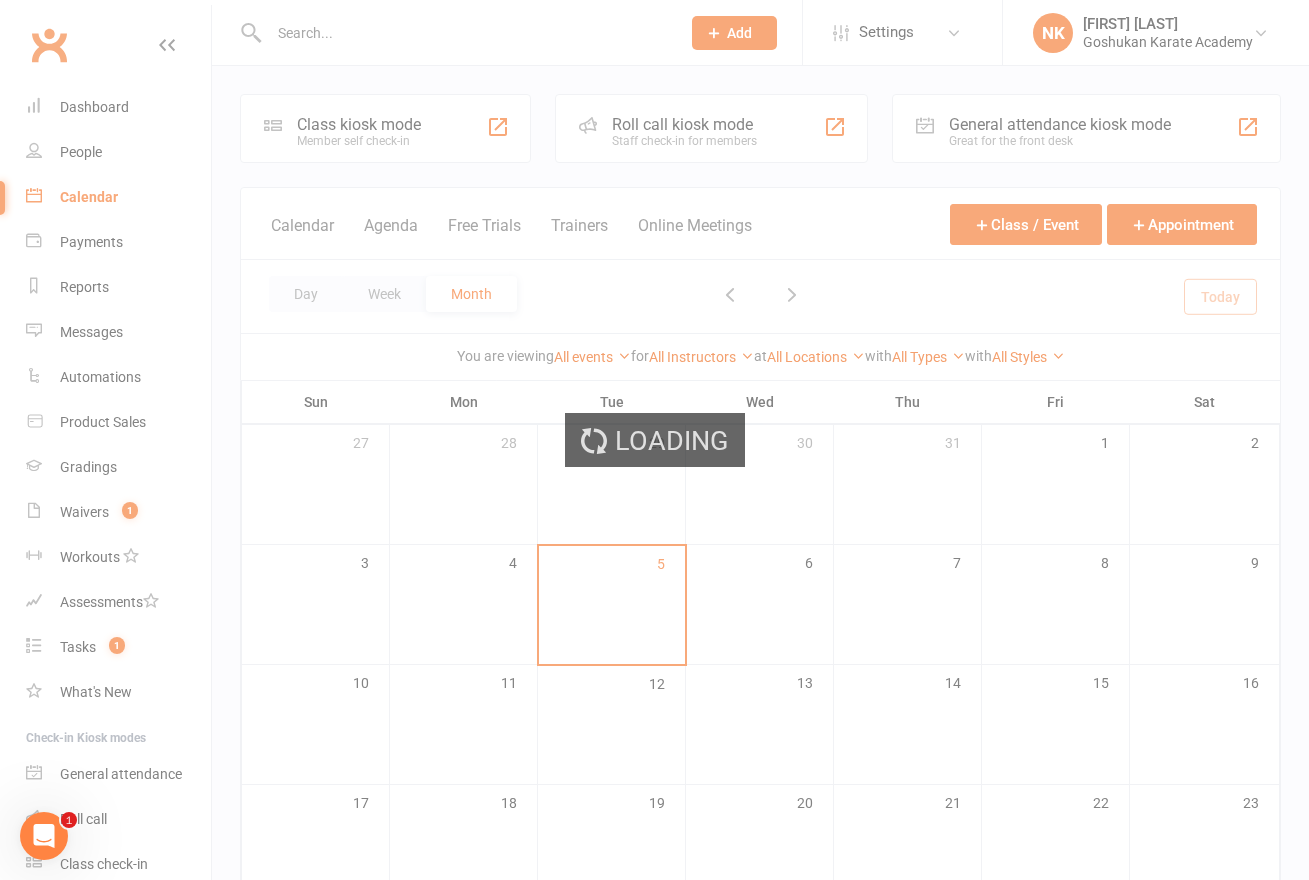 scroll, scrollTop: 0, scrollLeft: 0, axis: both 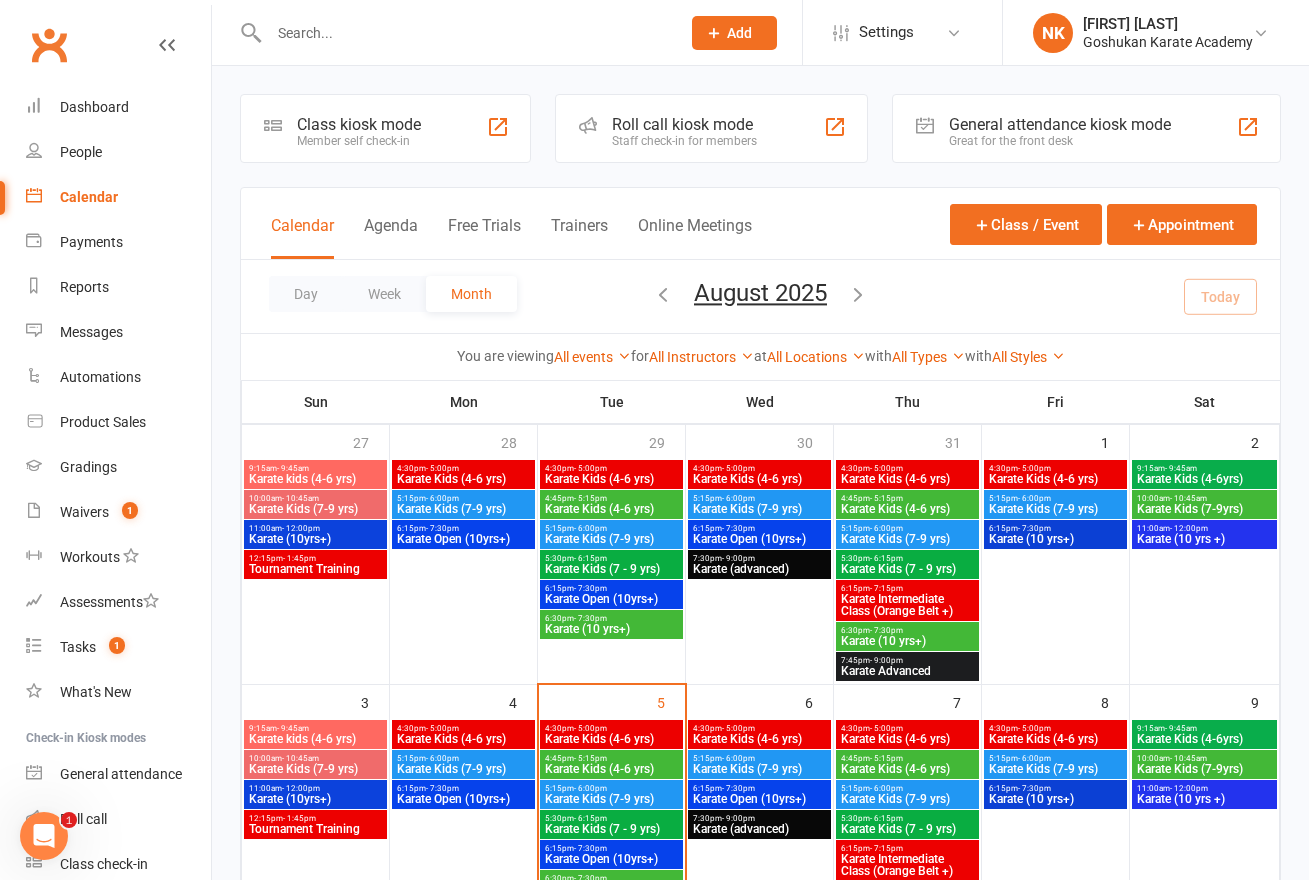 click on "Roll call kiosk mode Staff check-in for members" at bounding box center [711, 128] 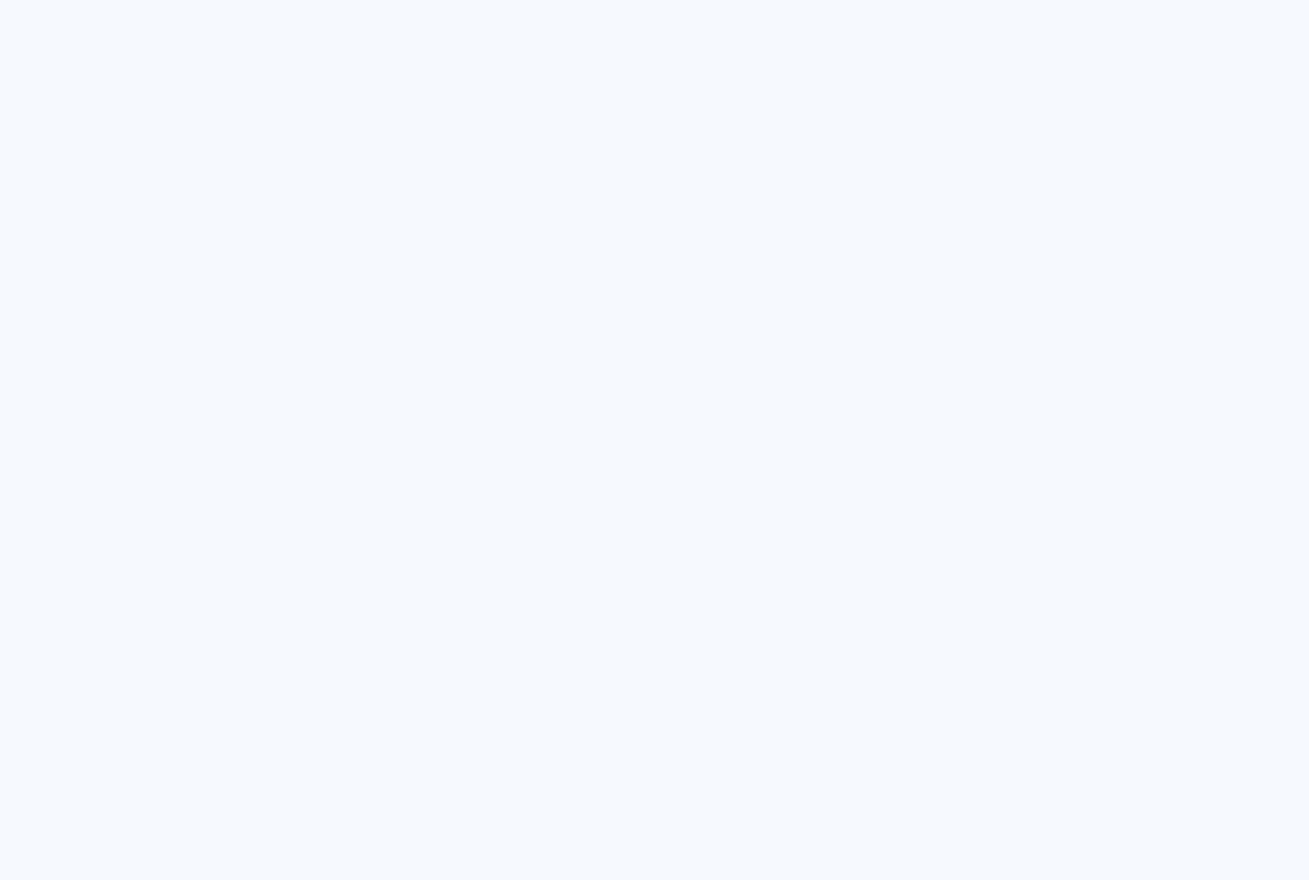 scroll, scrollTop: 0, scrollLeft: 0, axis: both 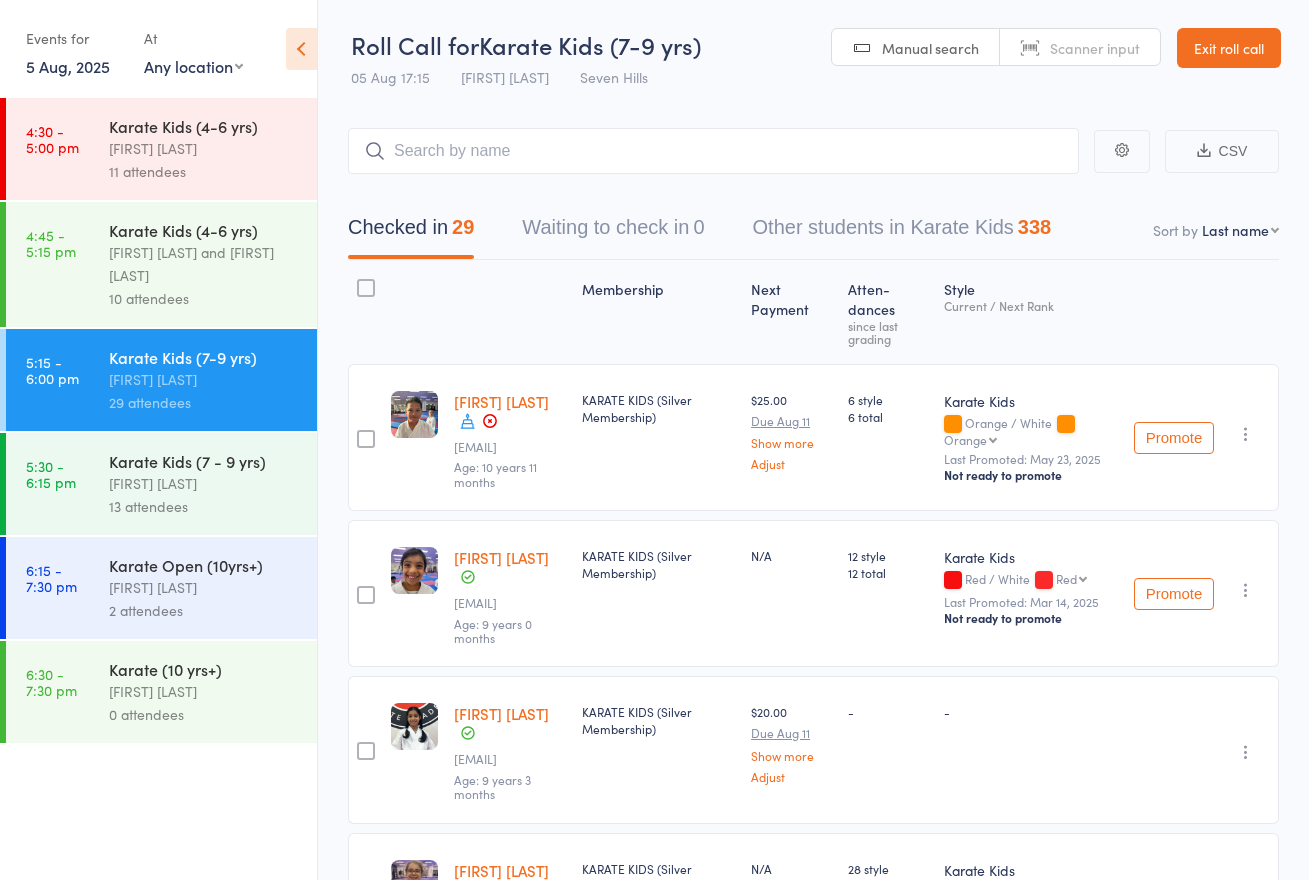 click on "6 style 6 total" at bounding box center [888, 437] 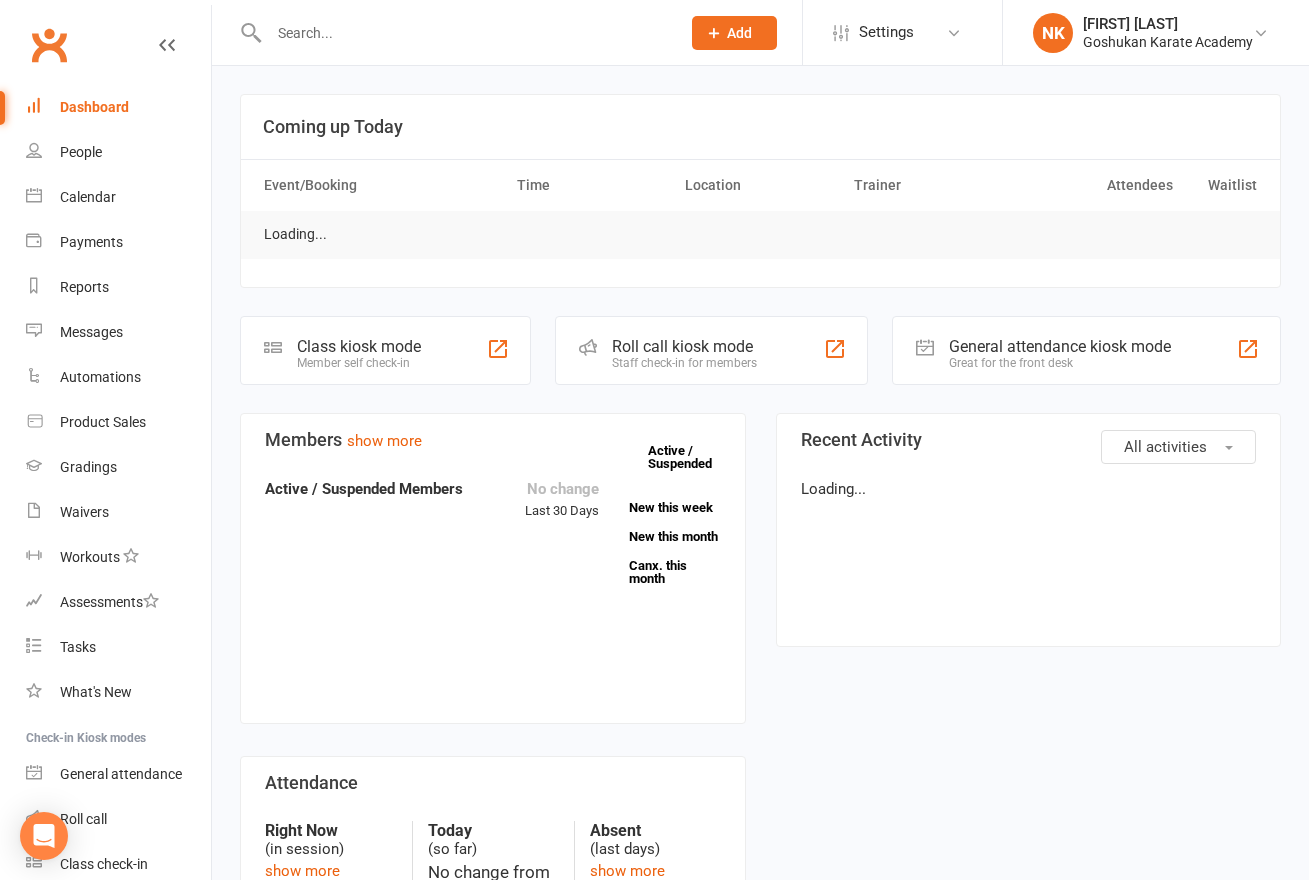 scroll, scrollTop: 0, scrollLeft: 0, axis: both 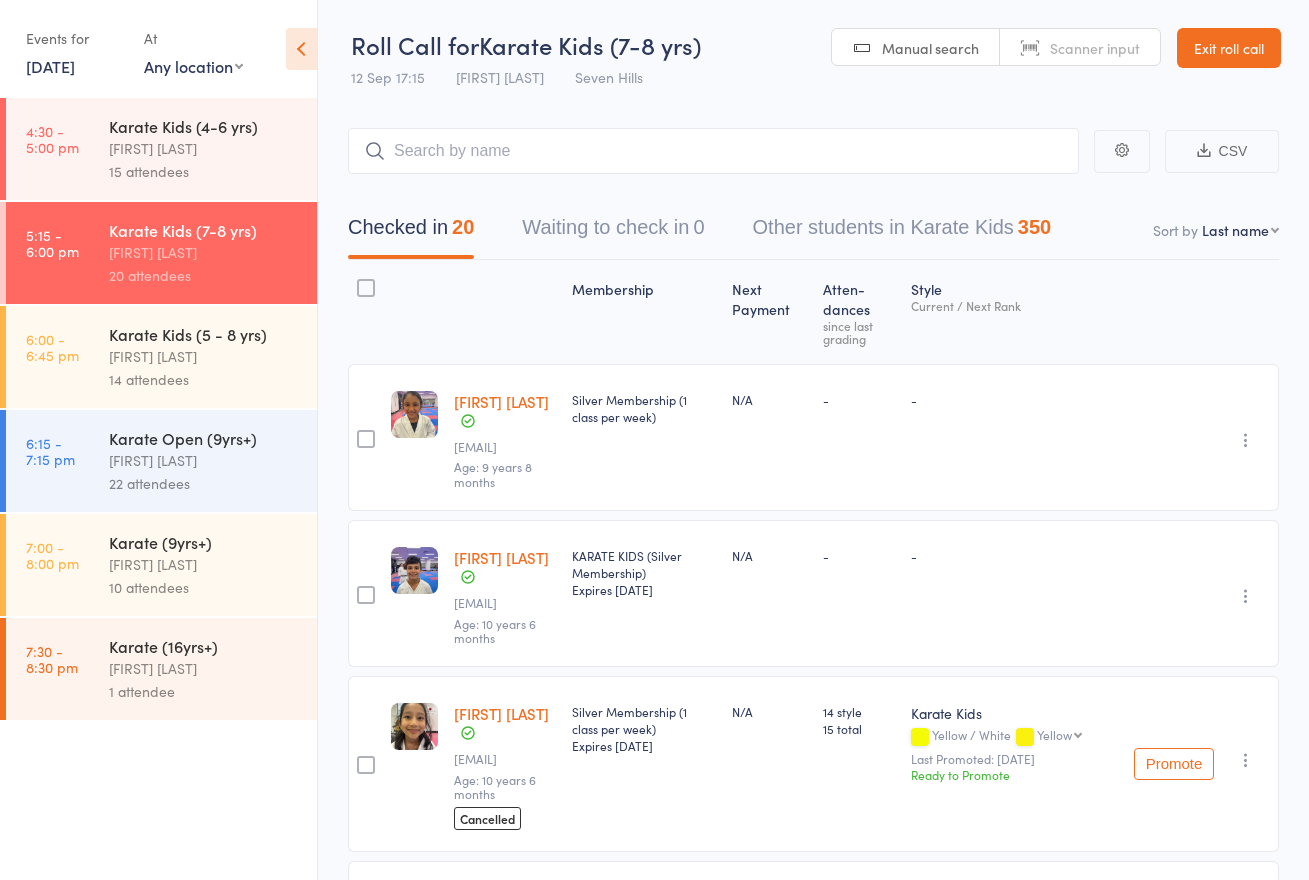 click on "Exit roll call" at bounding box center [1229, 48] 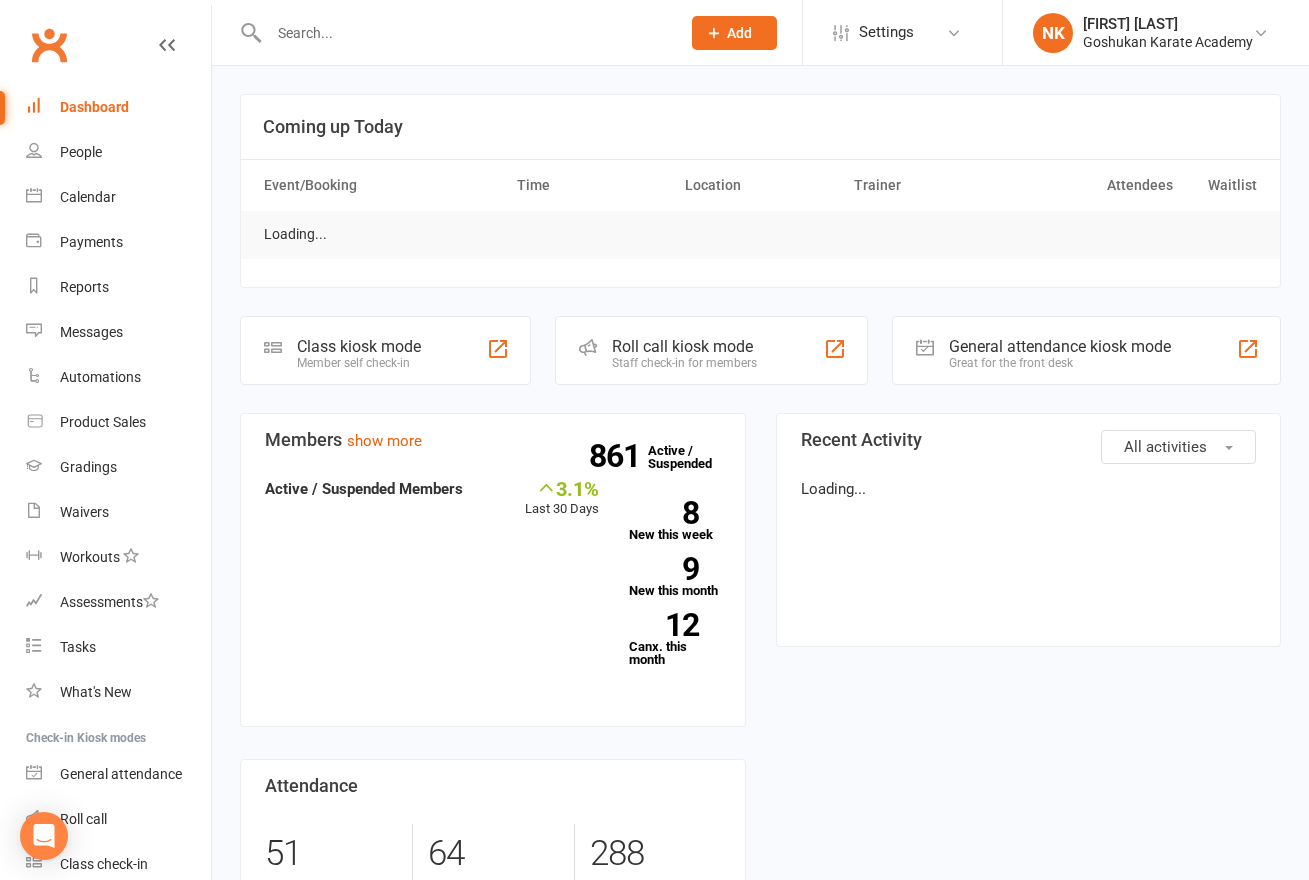 click at bounding box center [464, 33] 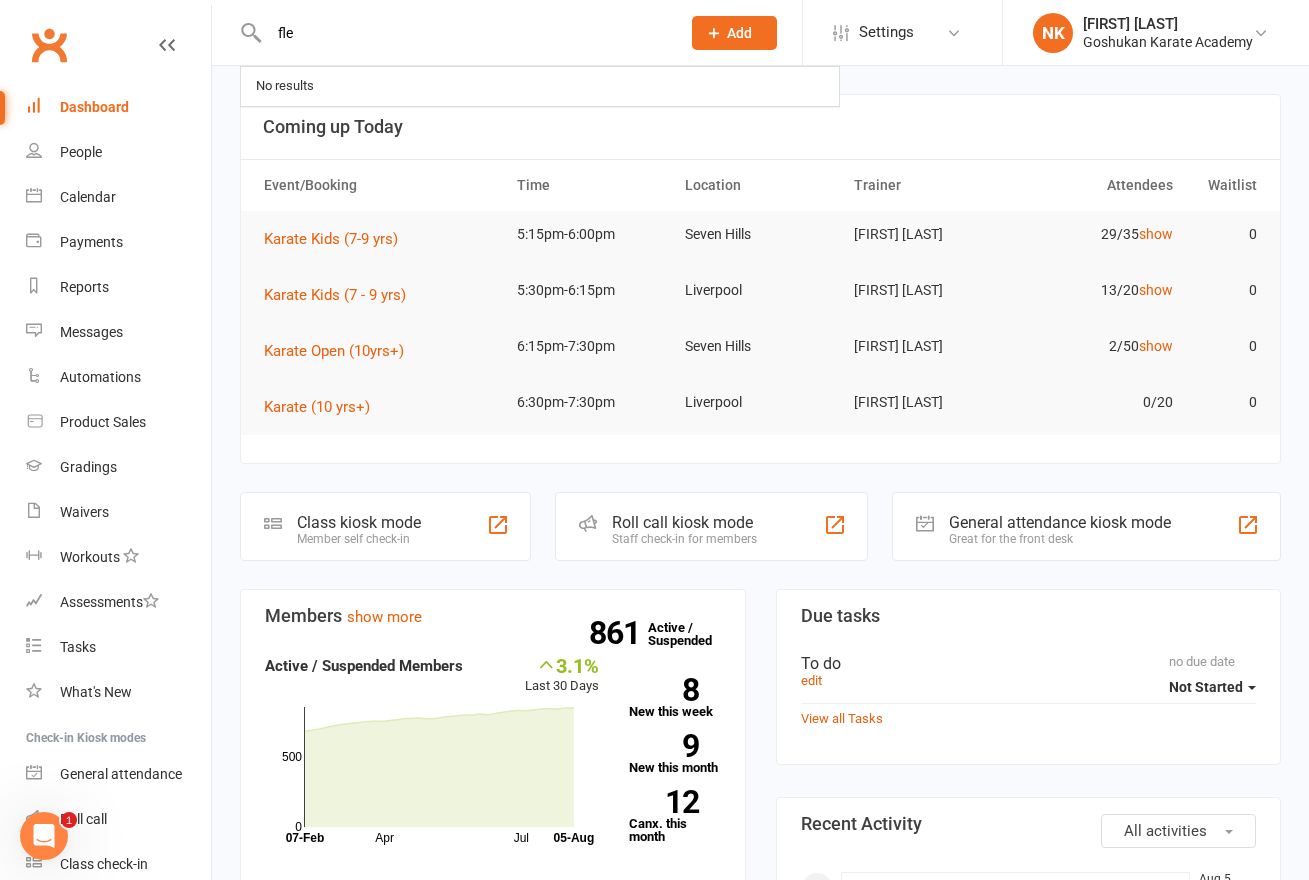 scroll, scrollTop: 0, scrollLeft: 0, axis: both 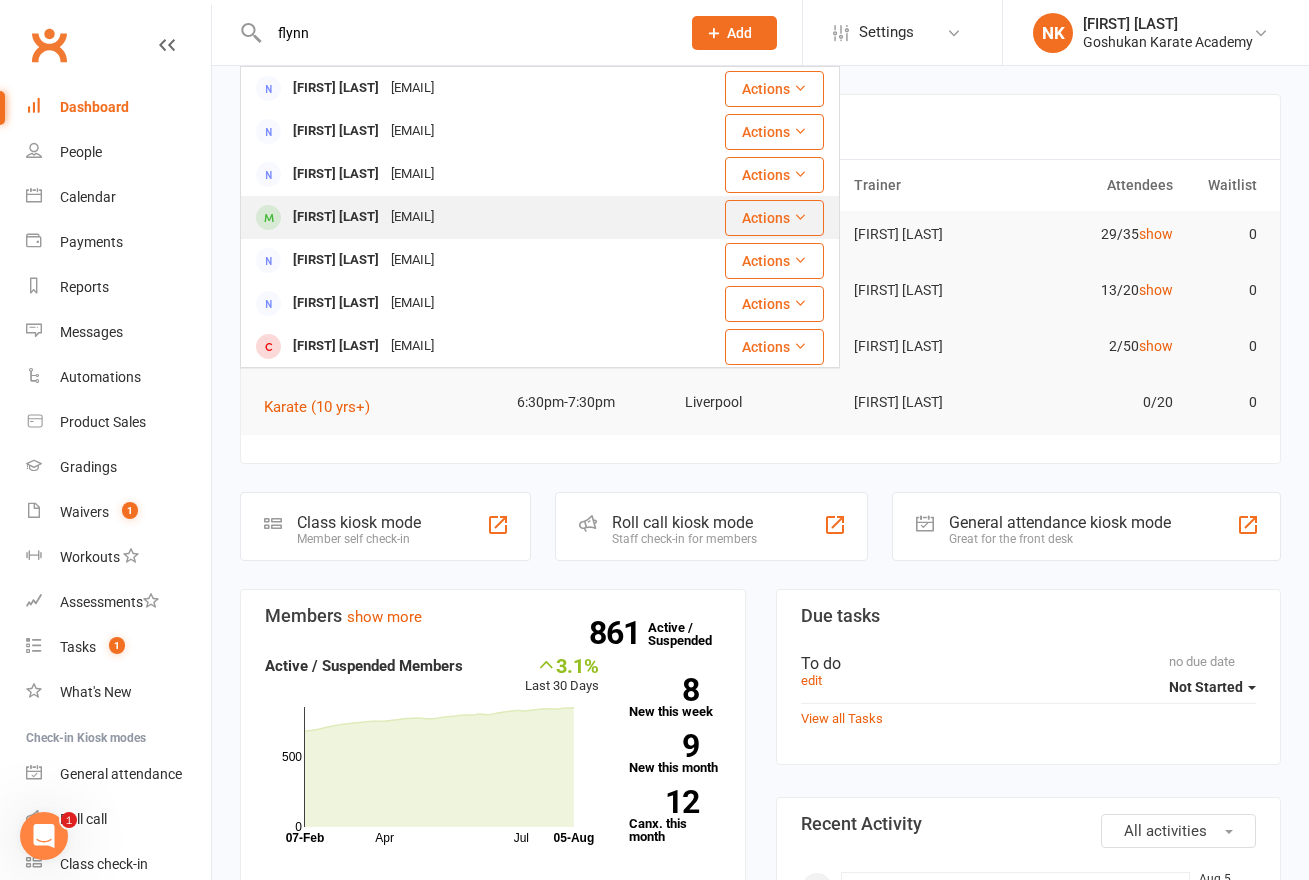 type on "flynn" 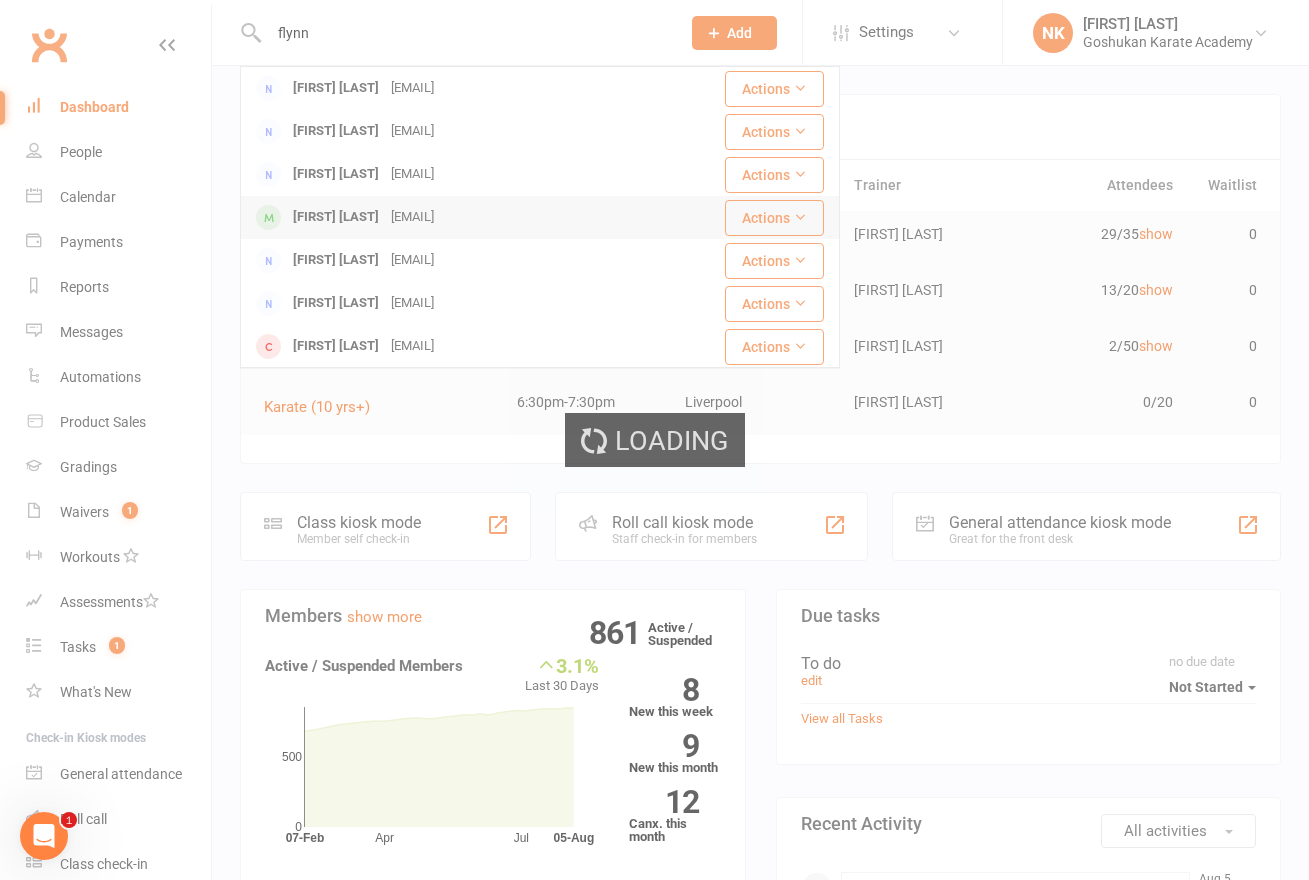 type 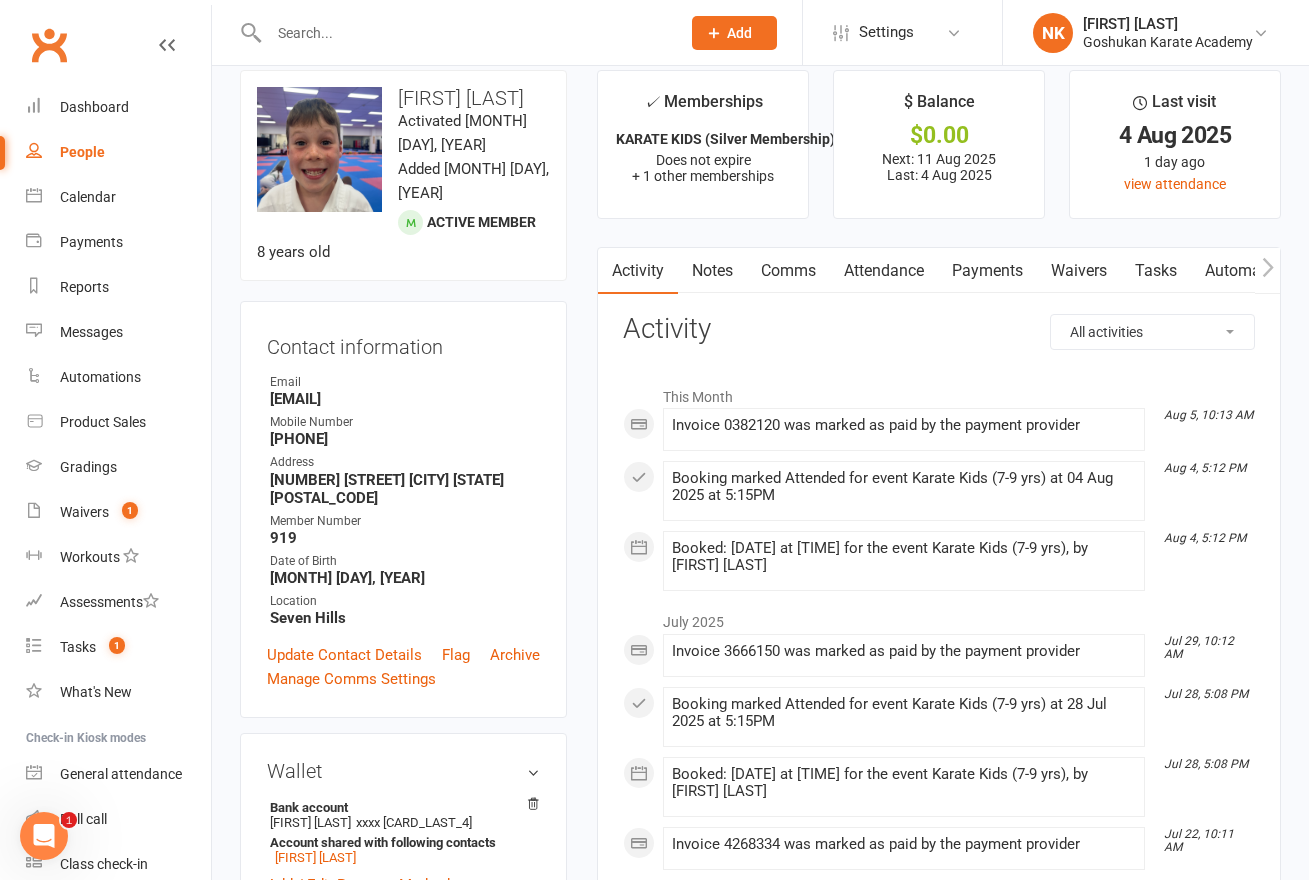 scroll, scrollTop: 0, scrollLeft: 0, axis: both 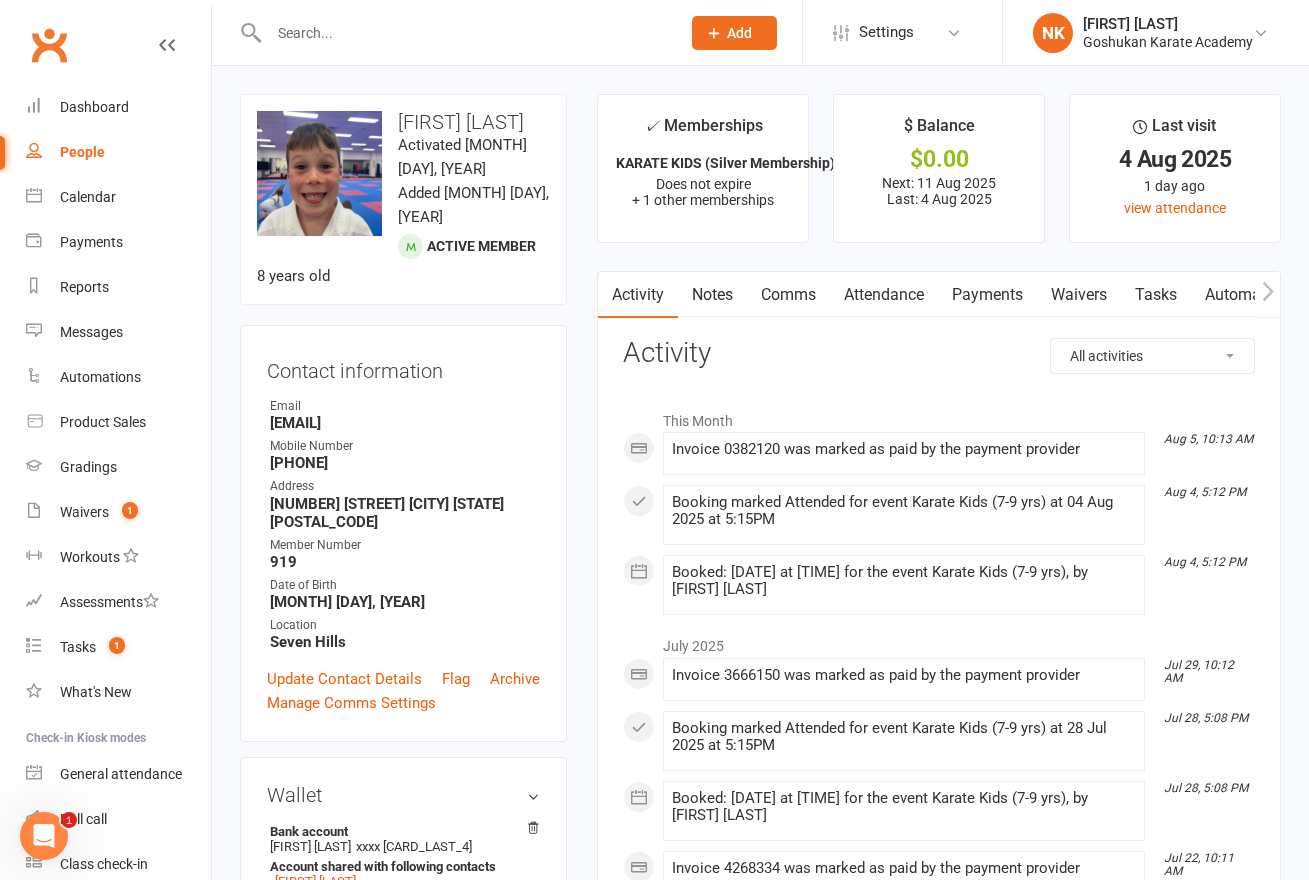 click on "Attendance" at bounding box center [884, 295] 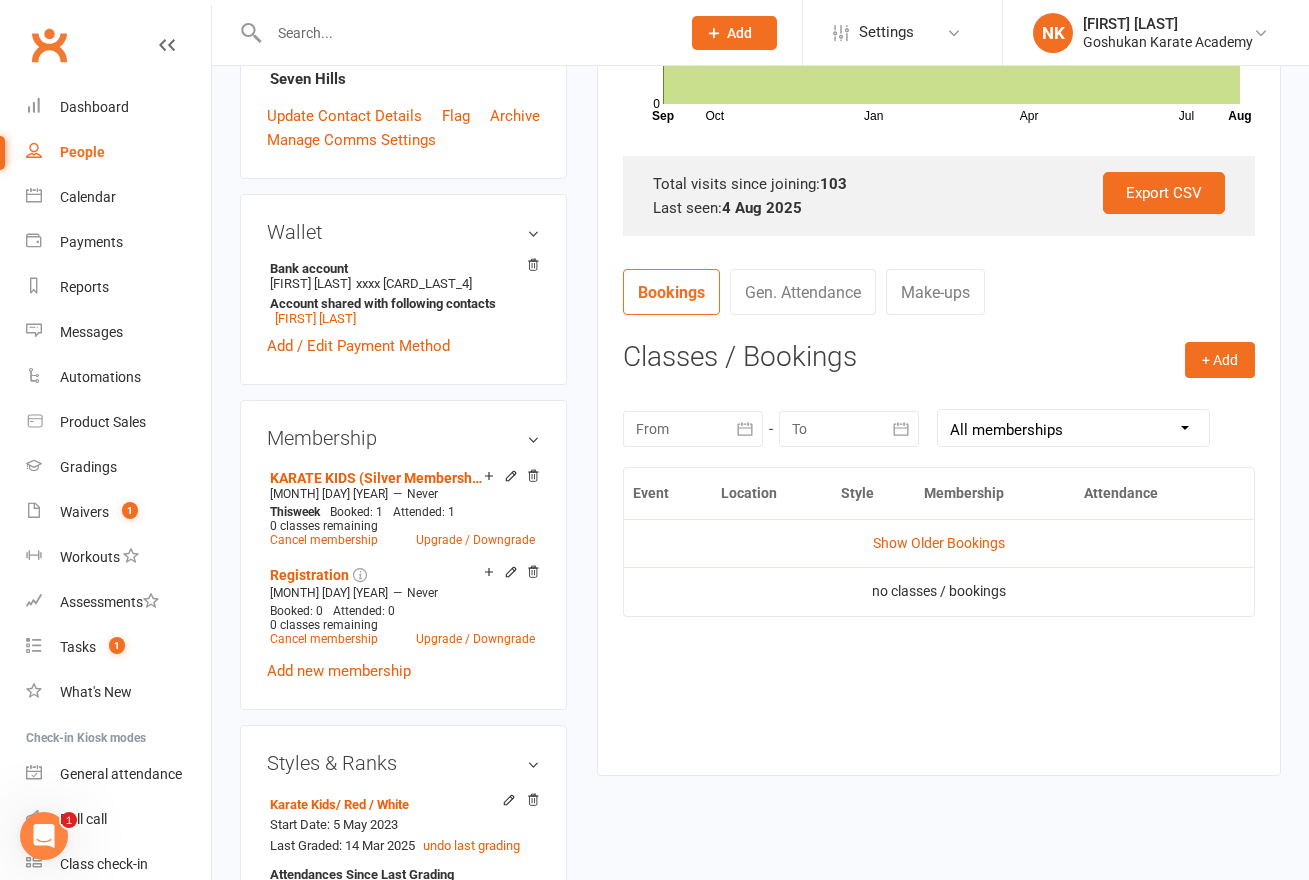 scroll, scrollTop: 544, scrollLeft: 0, axis: vertical 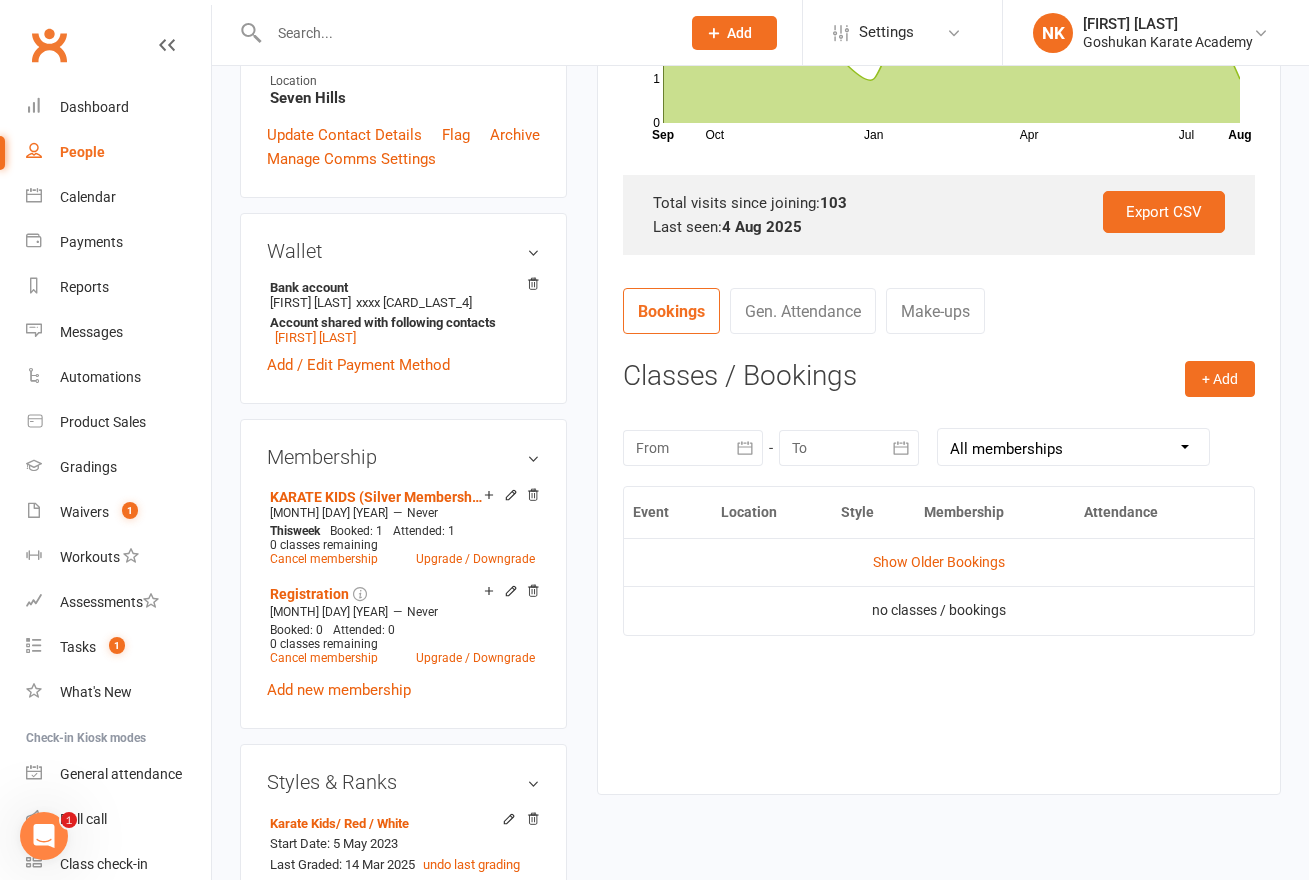 click at bounding box center [693, 448] 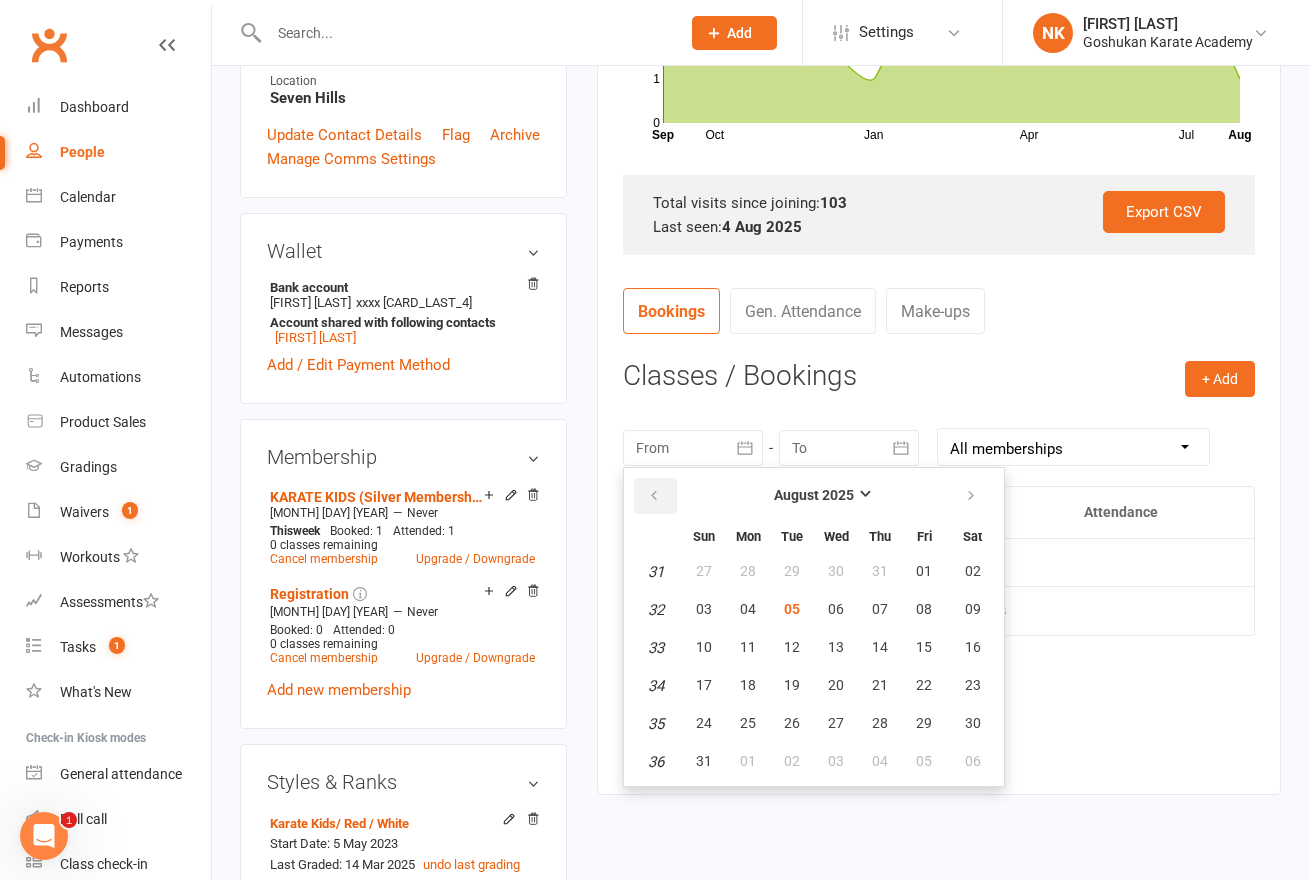 click at bounding box center (654, 496) 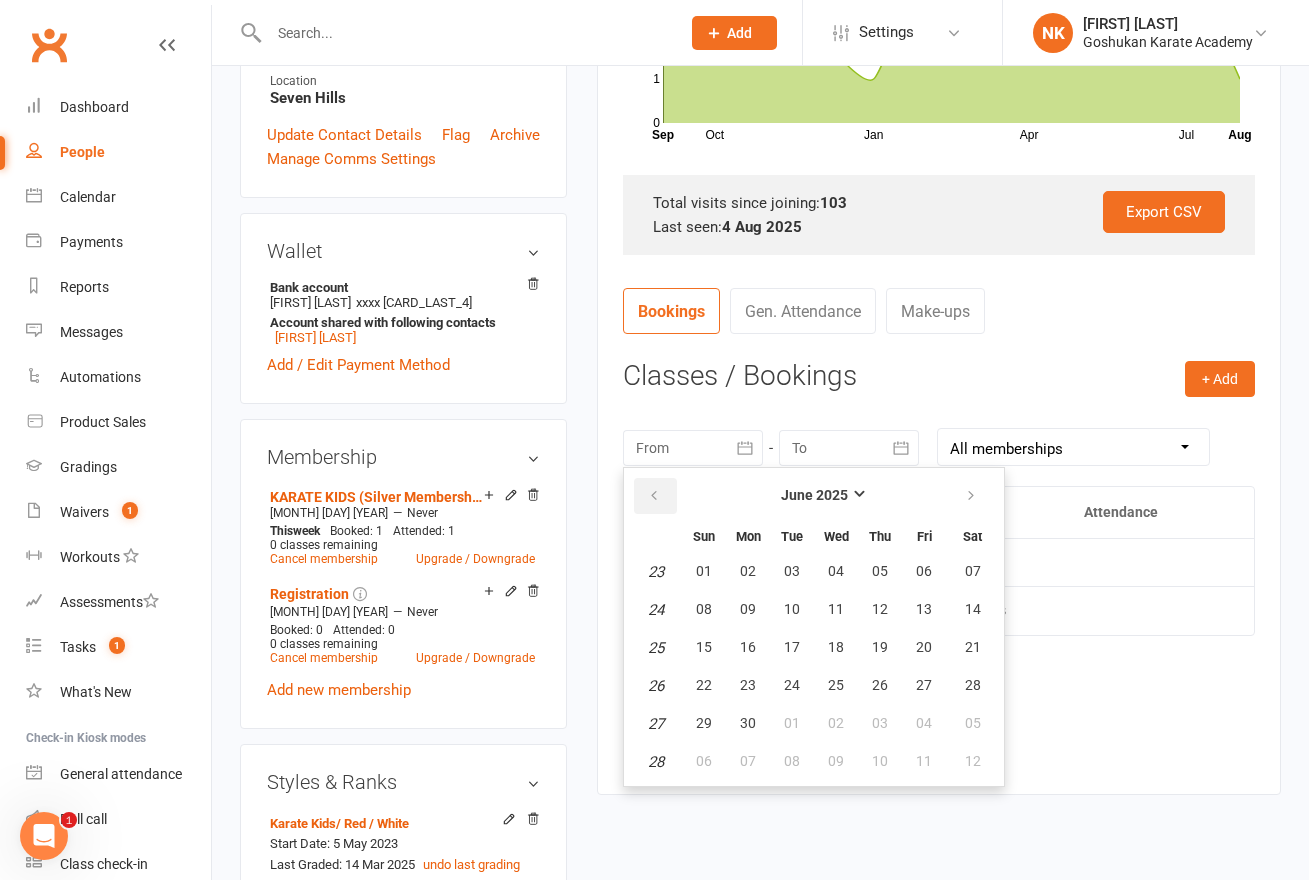 click at bounding box center [654, 496] 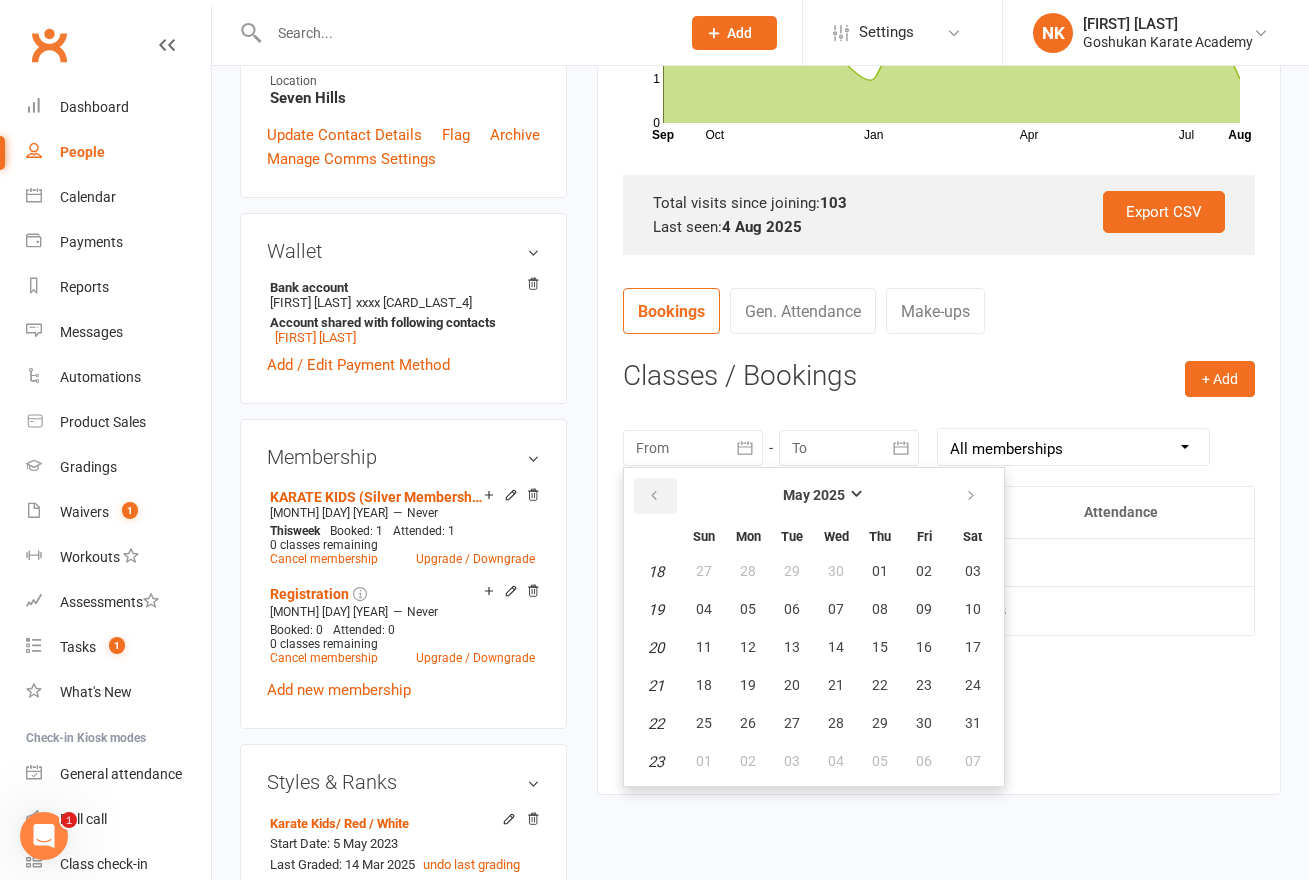 click at bounding box center (654, 496) 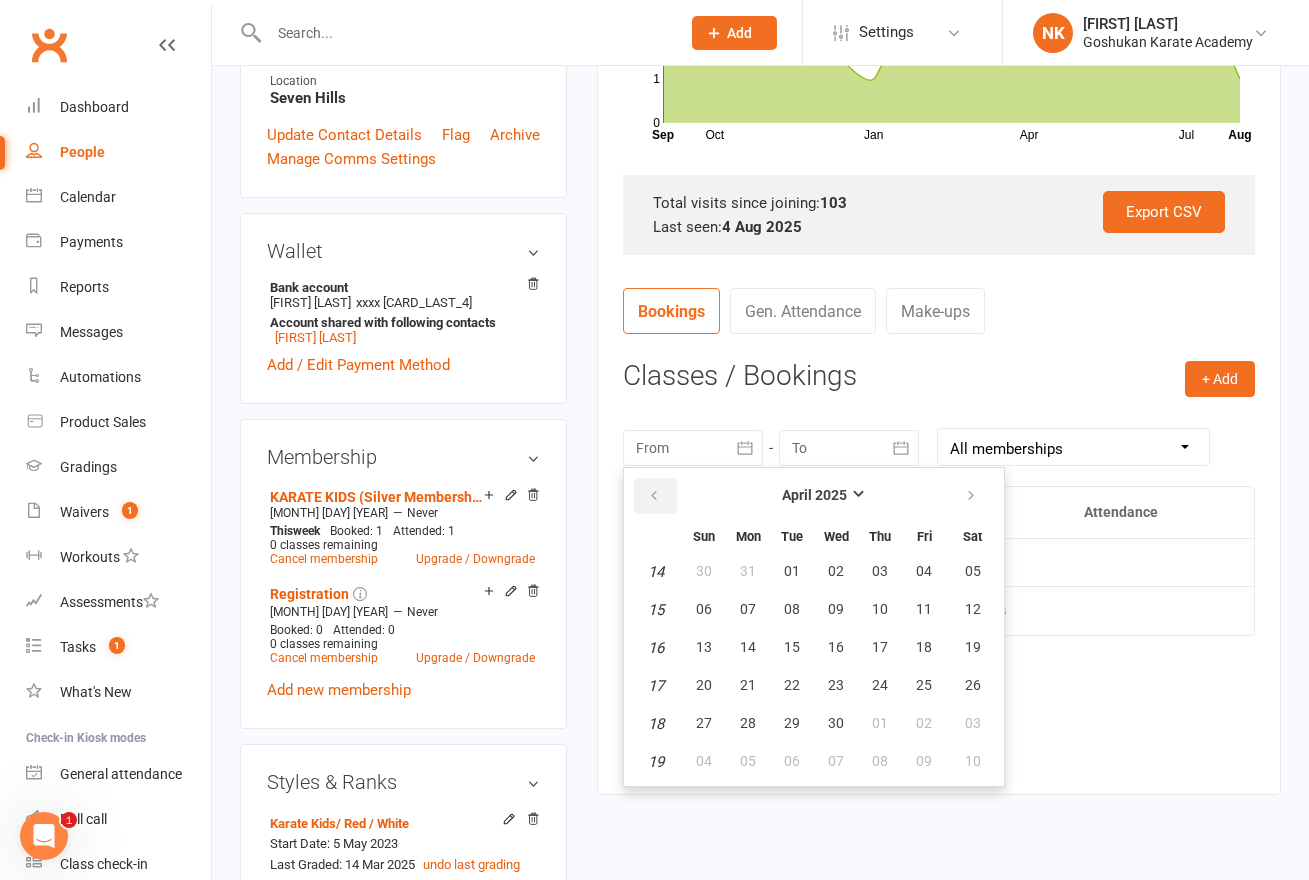 click at bounding box center (654, 496) 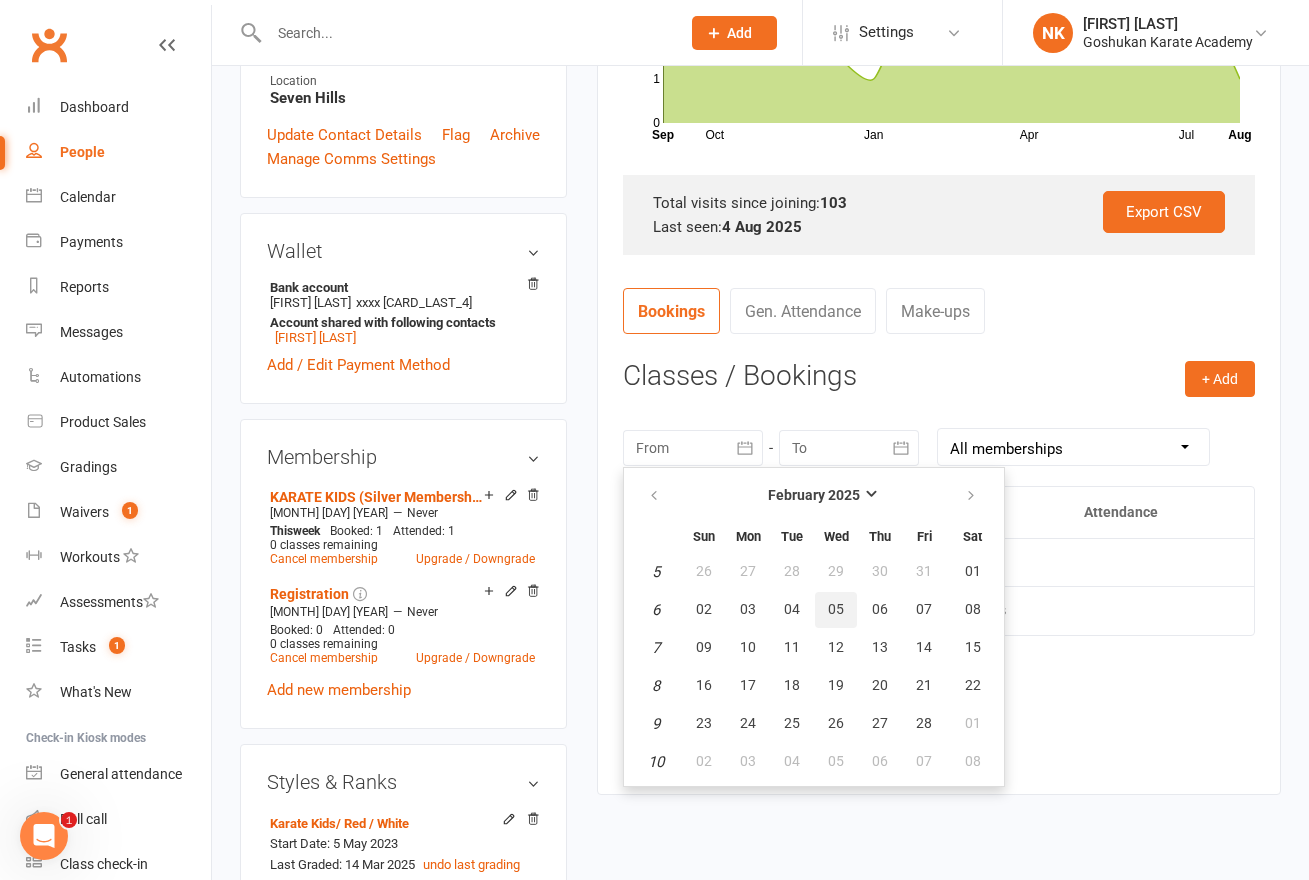 click on "05" at bounding box center [836, 609] 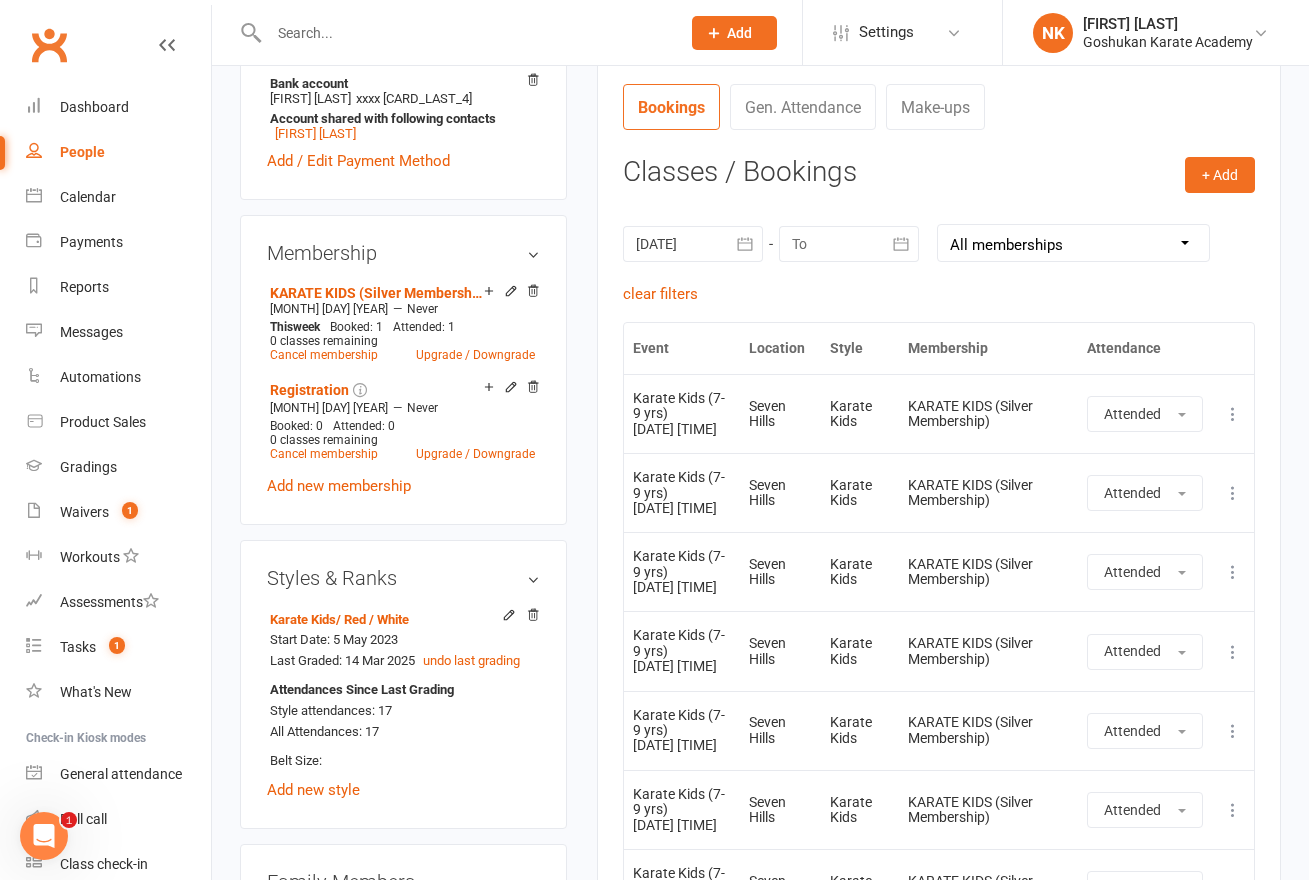 scroll, scrollTop: 0, scrollLeft: 0, axis: both 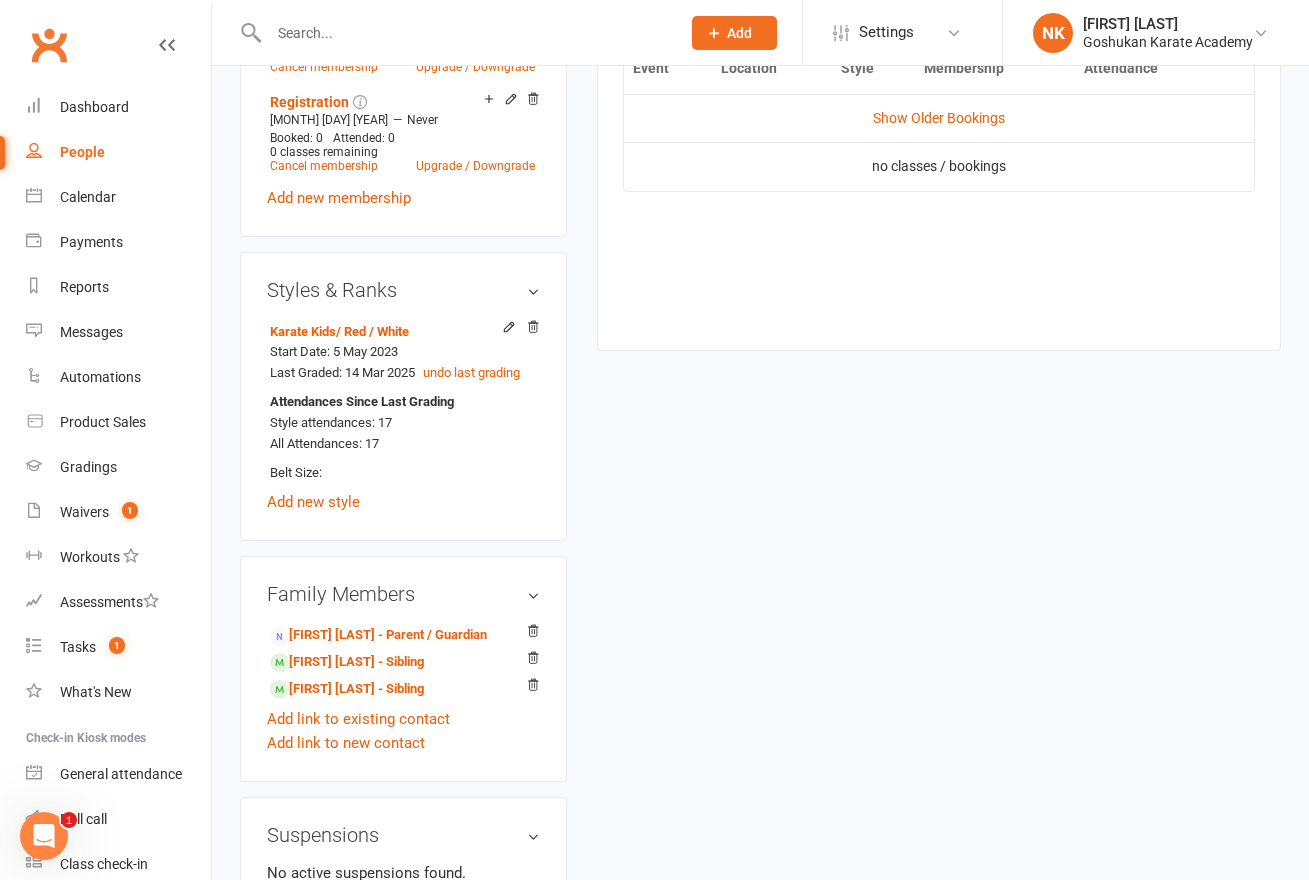 click on "upload photo change photo Flynn Dwyer Activated 27 March, 2023 Added 5 March, 2023   Active member 8 years old  Contact information Owner   Email  Shelleydwyer66@hotmail.com
Mobile Number  0421846290
Address  88 Joseph Banks Drive Kings Langley NSW 2147
Member Number  919
Date of Birth  October 26, 2016
Location  Seven Hills
Update Contact Details Flag Archive Manage Comms Settings
Wallet Bank account Shelley dwyer  xxxx 4806  Account shared with following contacts Shelley Dwyer
Add / Edit Payment Method
Membership      KARATE KIDS (Silver Membership) Mar 27 2023 — Never This  week Booked: 1 Attended: 1 0 classes remaining    Cancel membership Upgrade / Downgrade     Registration Mar 27 2023 — Never Booked: 0 Attended: 0 0 classes remaining    Cancel membership Upgrade / Downgrade Add new membership
Styles & Ranks  Karate Kids  / Red / White Start Date: 5 May 2023 Last Graded: 14 Mar 2025 undo last grading Attendances Since Last Grading Style attendances: 17 All Attendances: 17" at bounding box center [760, 151] 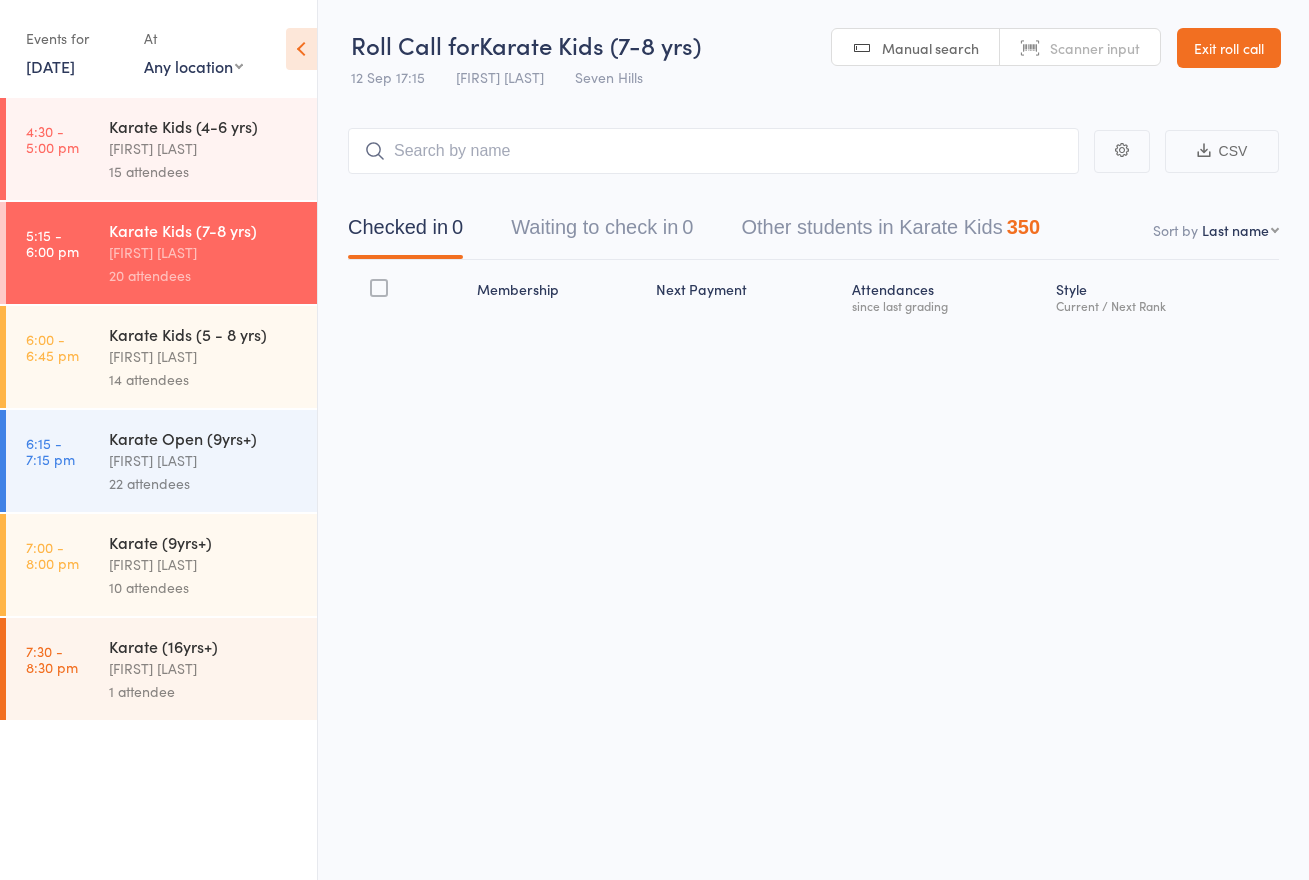 scroll, scrollTop: 0, scrollLeft: 0, axis: both 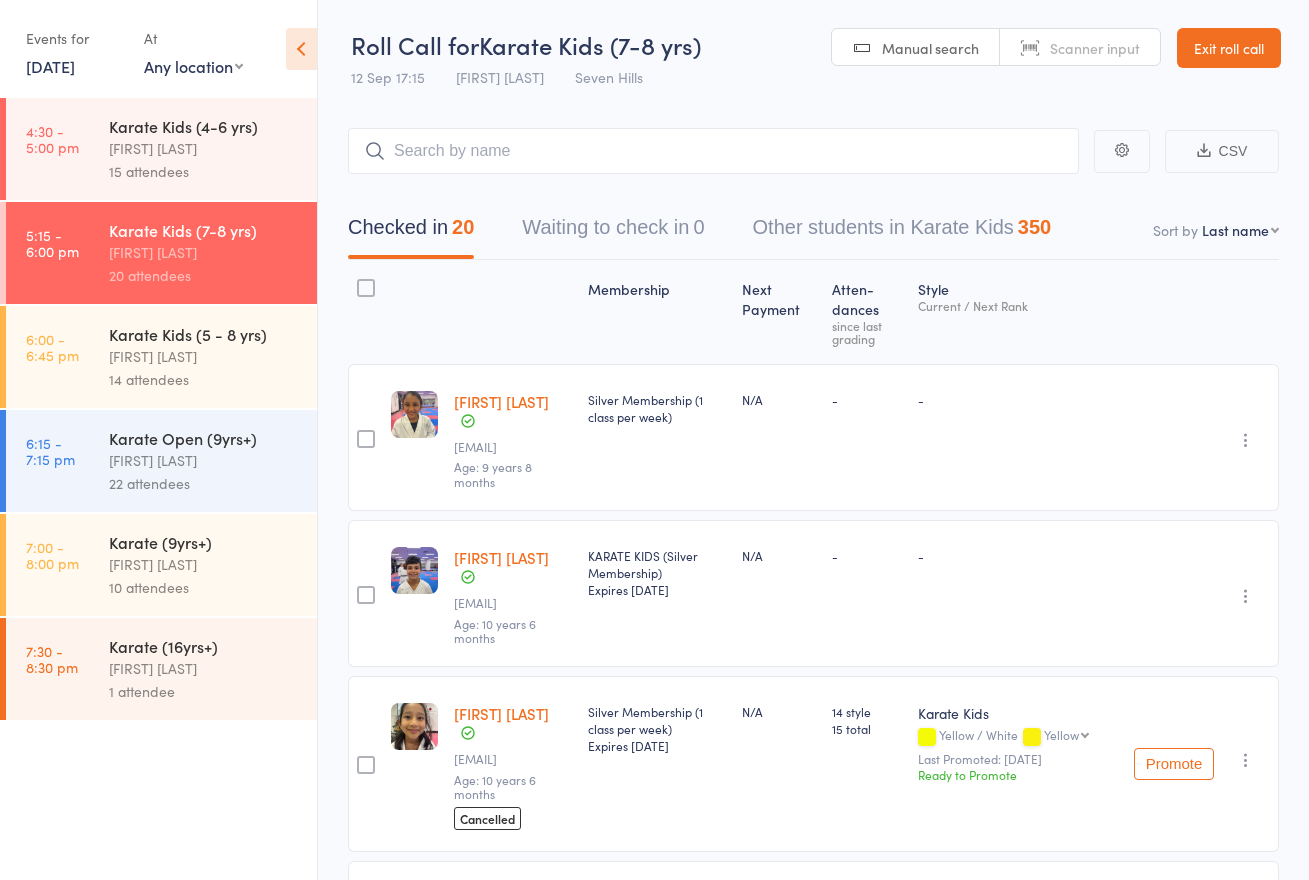 click on "Exit roll call" at bounding box center [1229, 48] 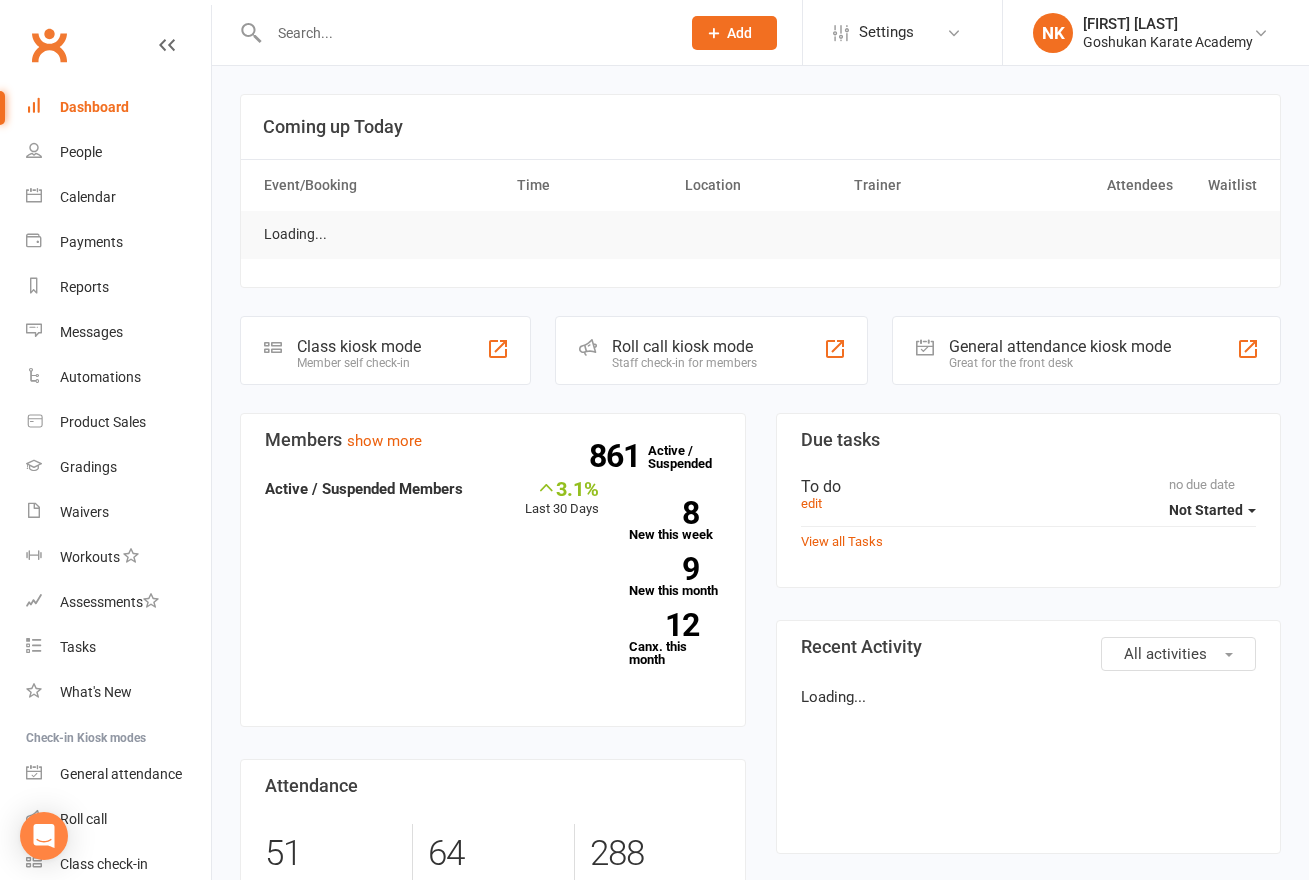 scroll, scrollTop: 0, scrollLeft: 0, axis: both 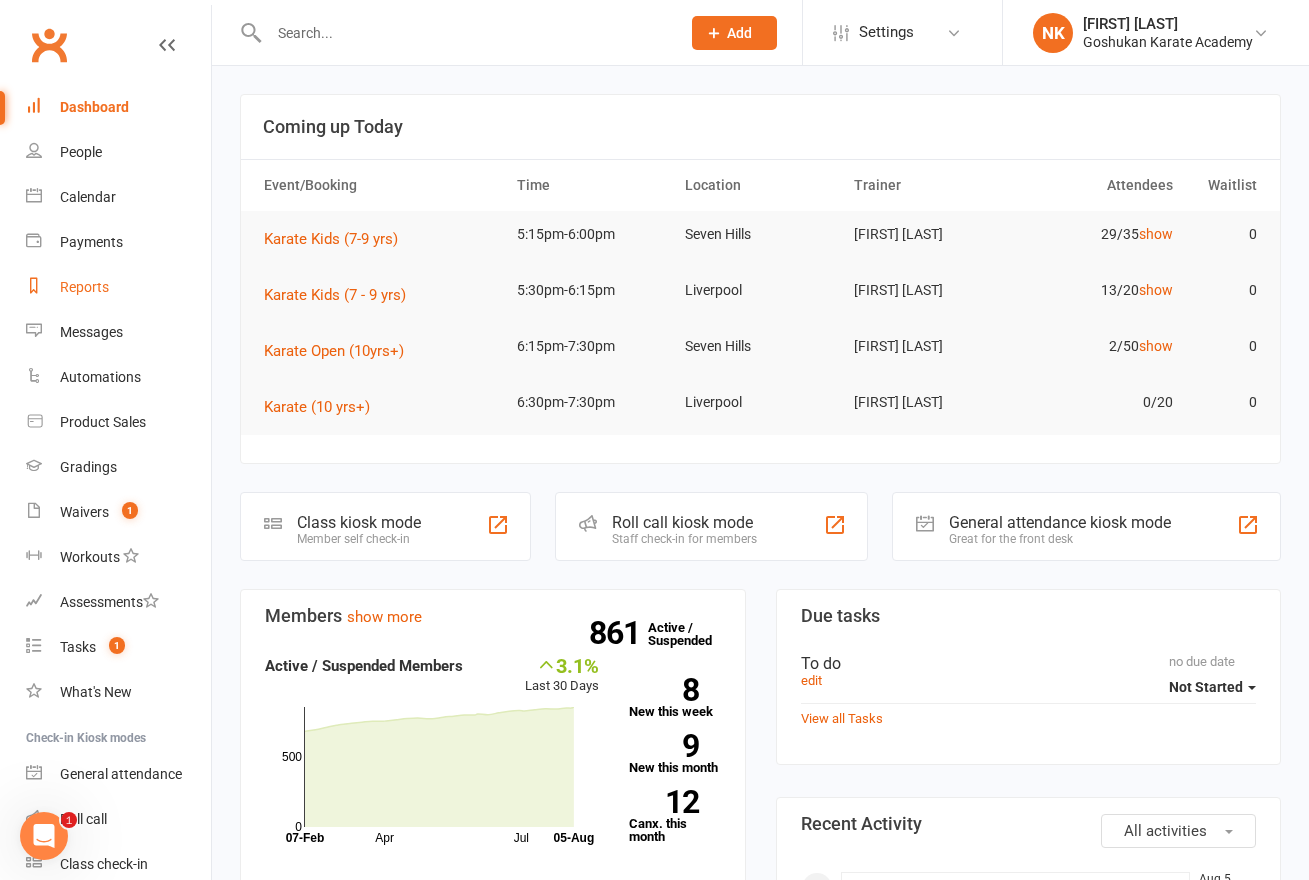 click on "Reports" at bounding box center [84, 287] 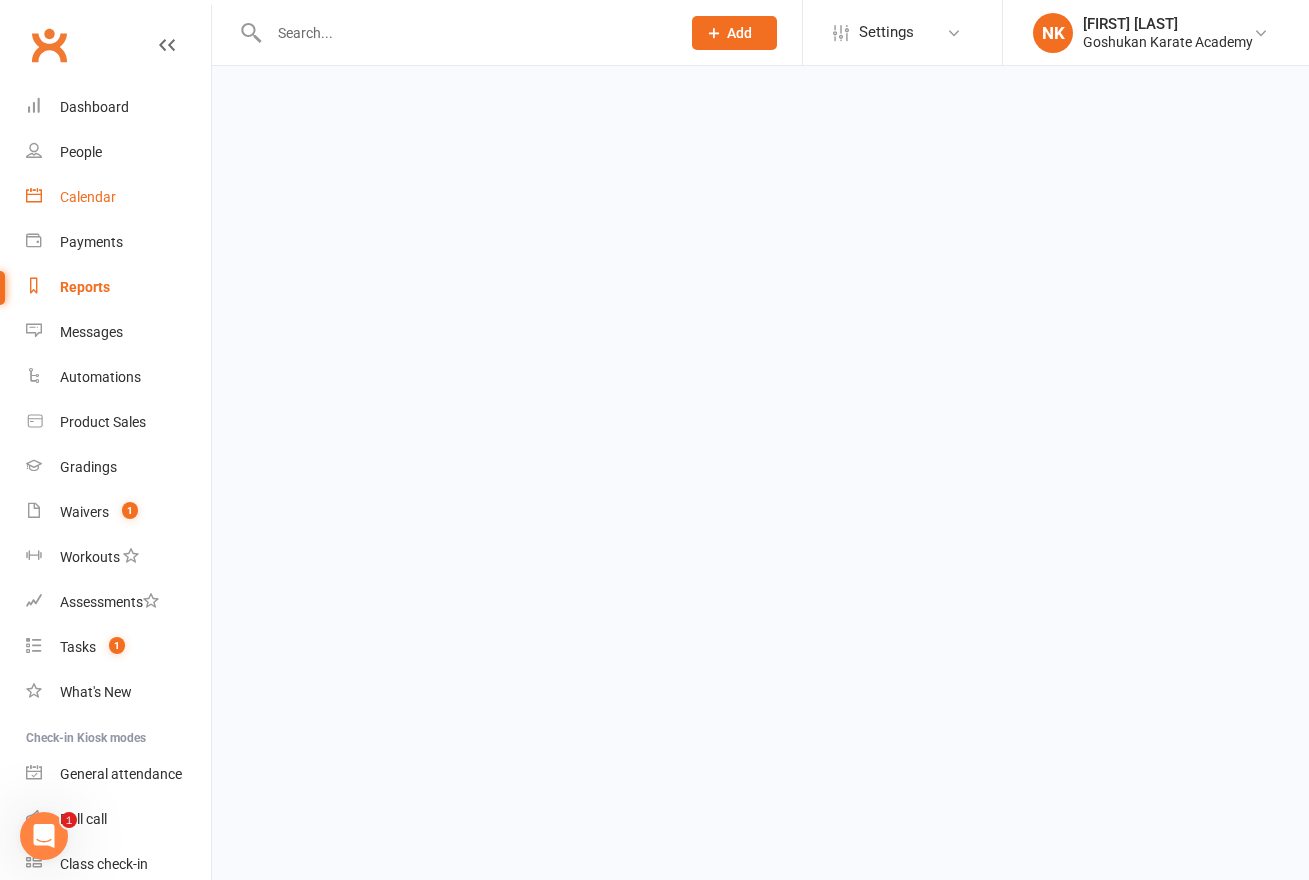 select on "100" 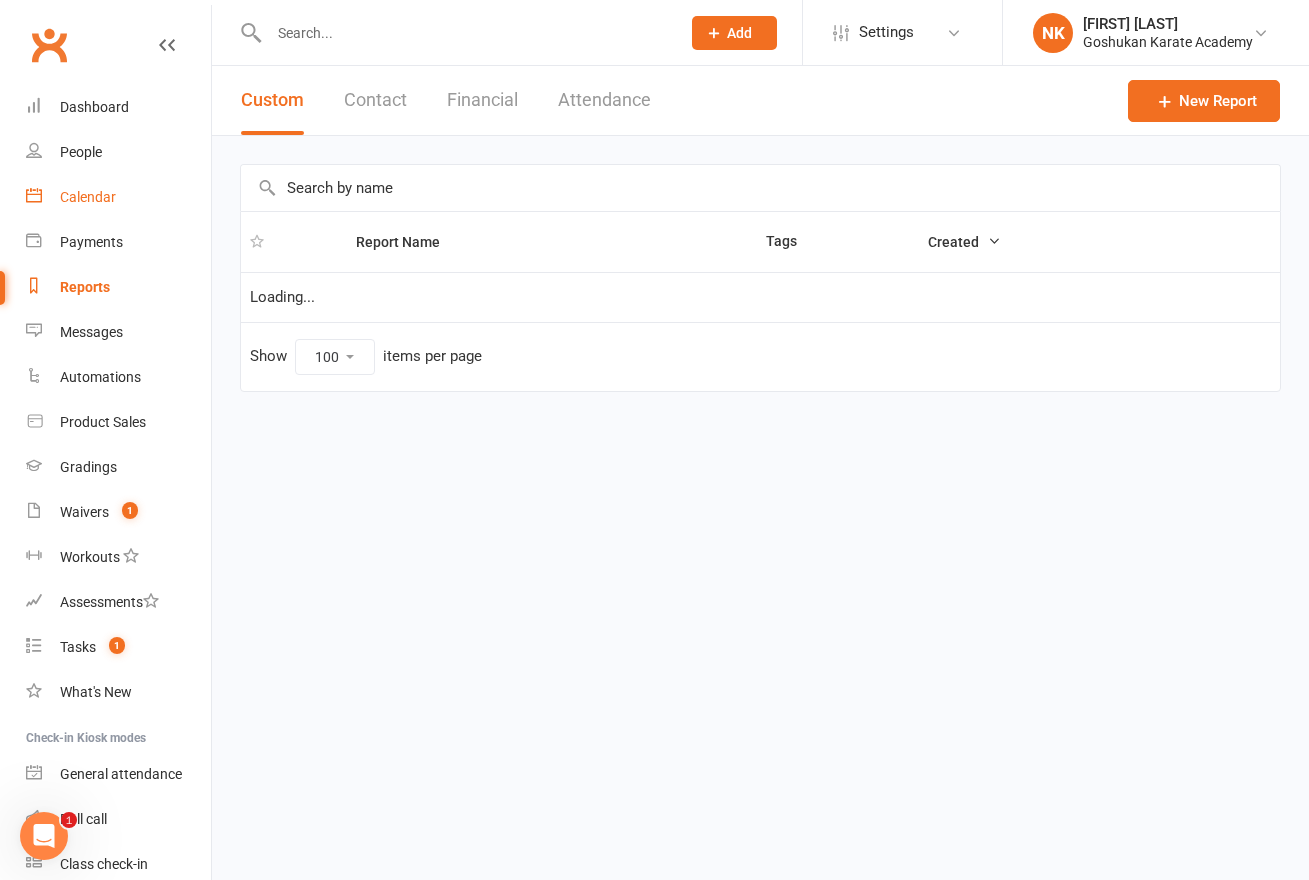 click on "Calendar" at bounding box center (88, 197) 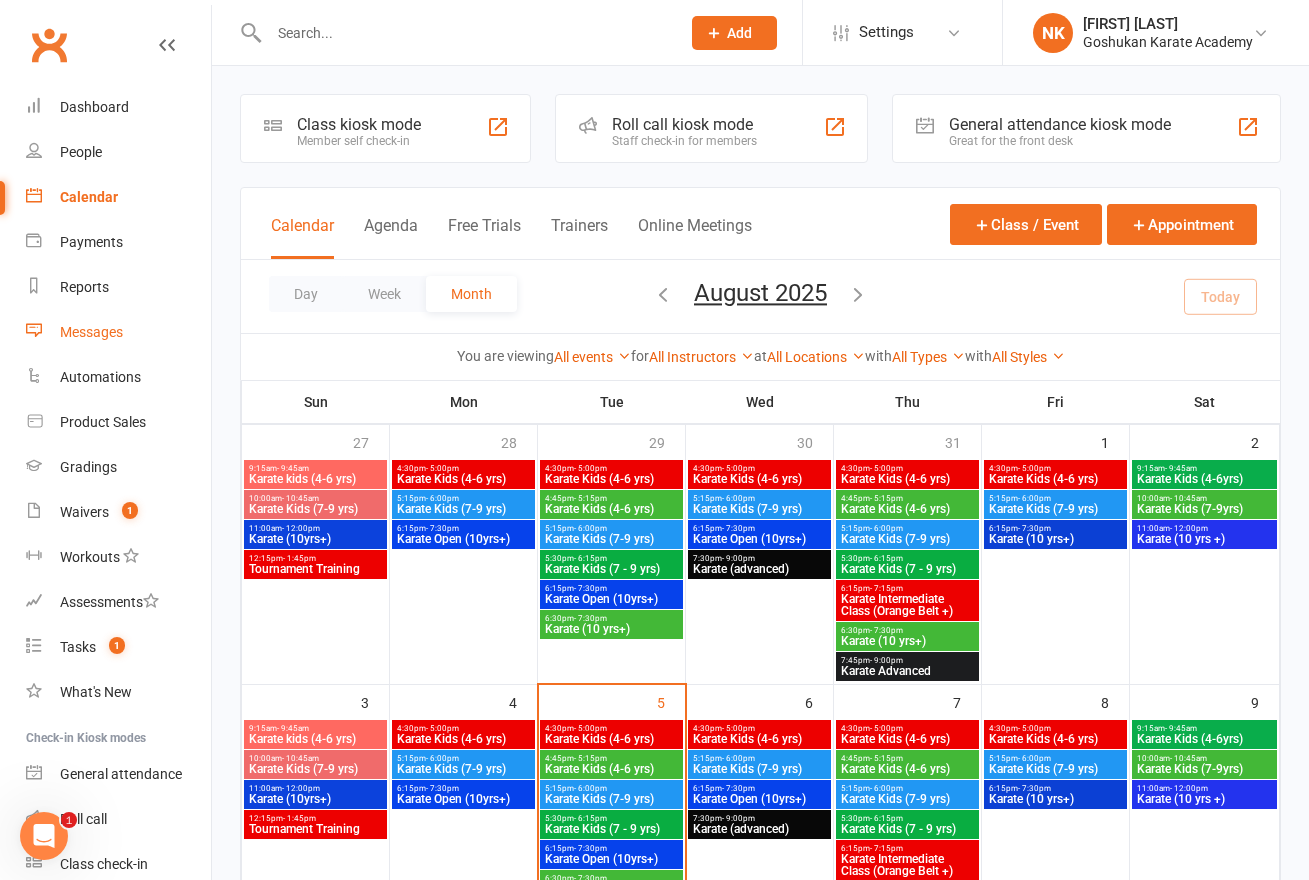 click on "Messages" at bounding box center [91, 332] 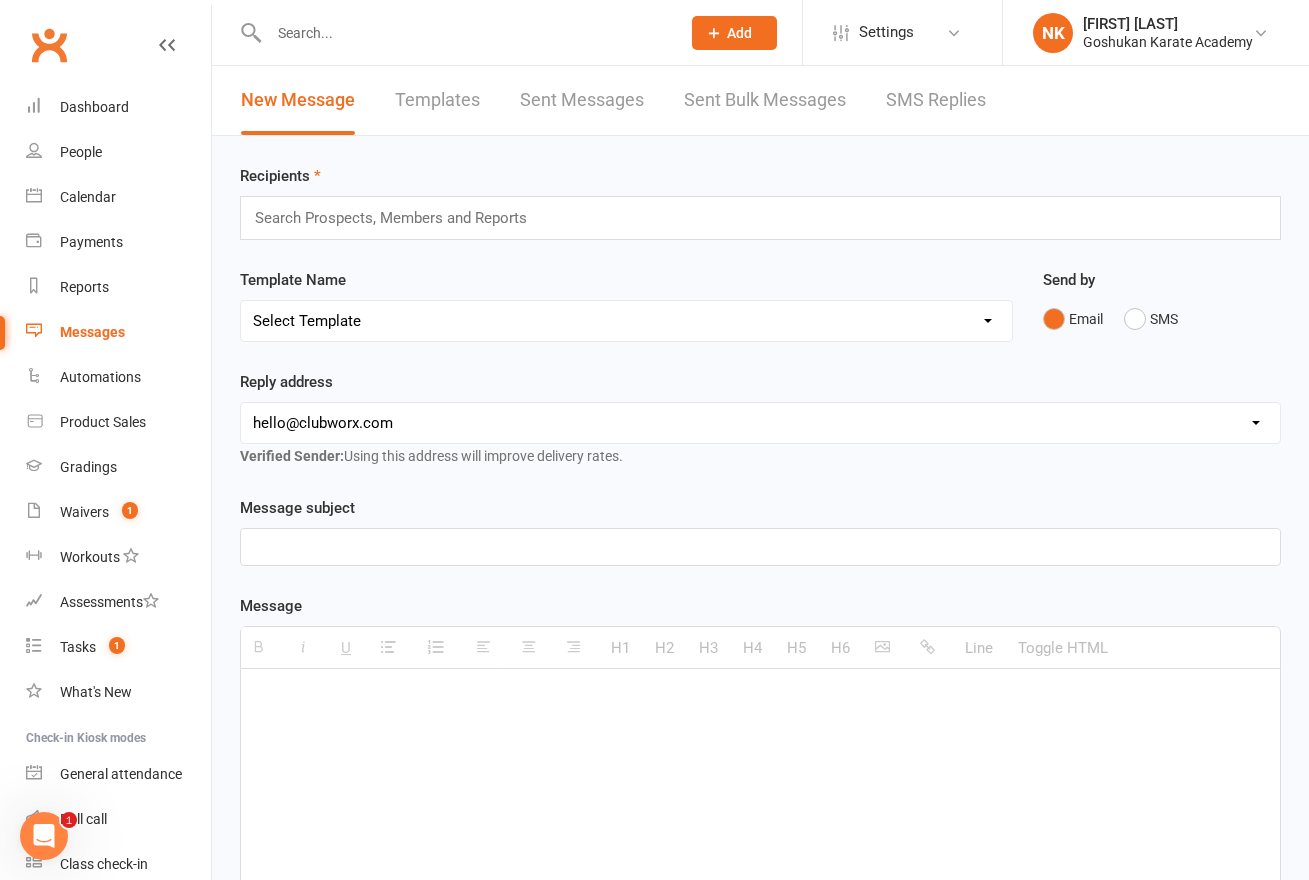 click on "Select Template [Email] All Members [Email] Grading Invitation - Junior Dragons August 2025 [Email] Grading Invitation - Lil Ninjas August 2025 [Email] Grading Invitation - Liverpool Kids [Email] Kitchen Sink" at bounding box center (626, 321) 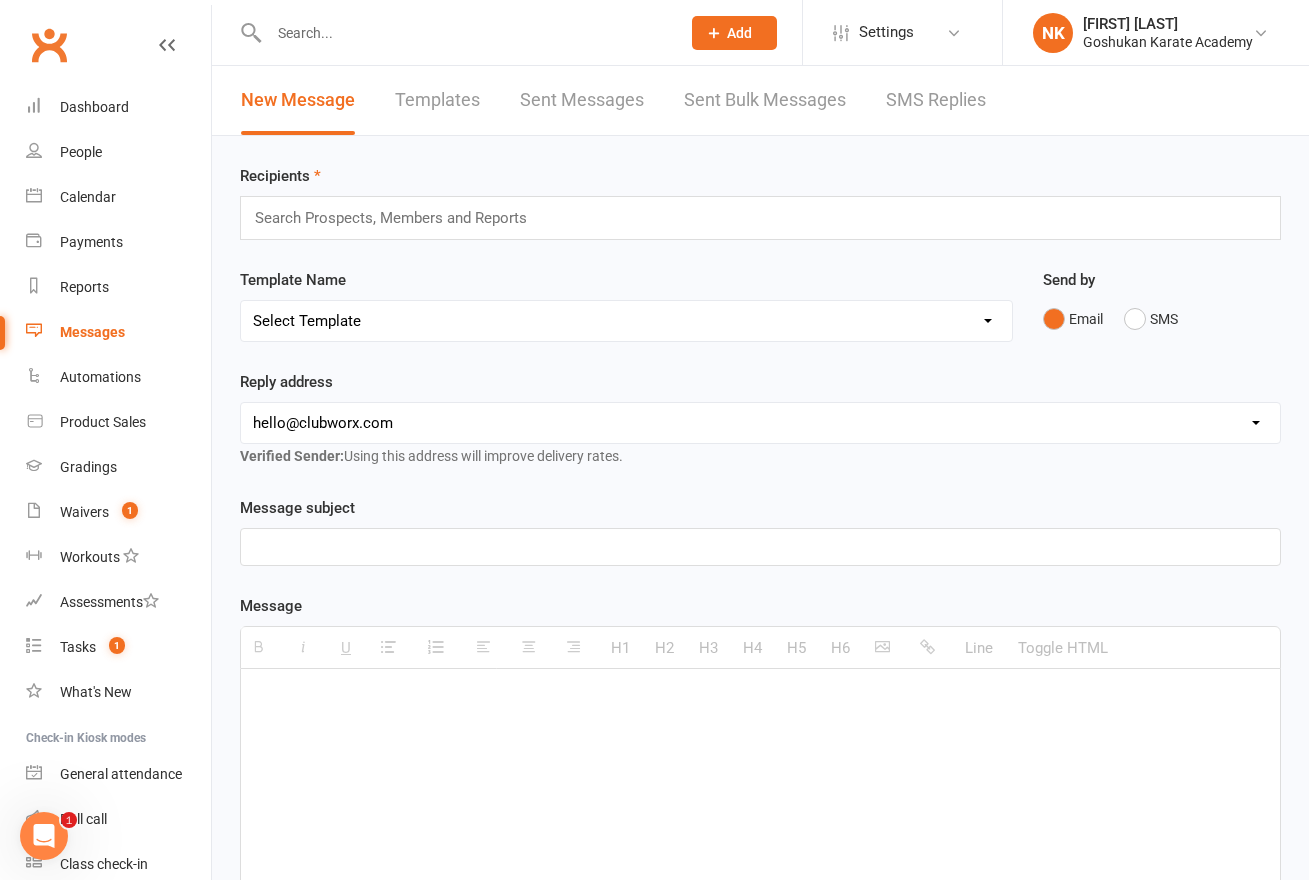 select on "1" 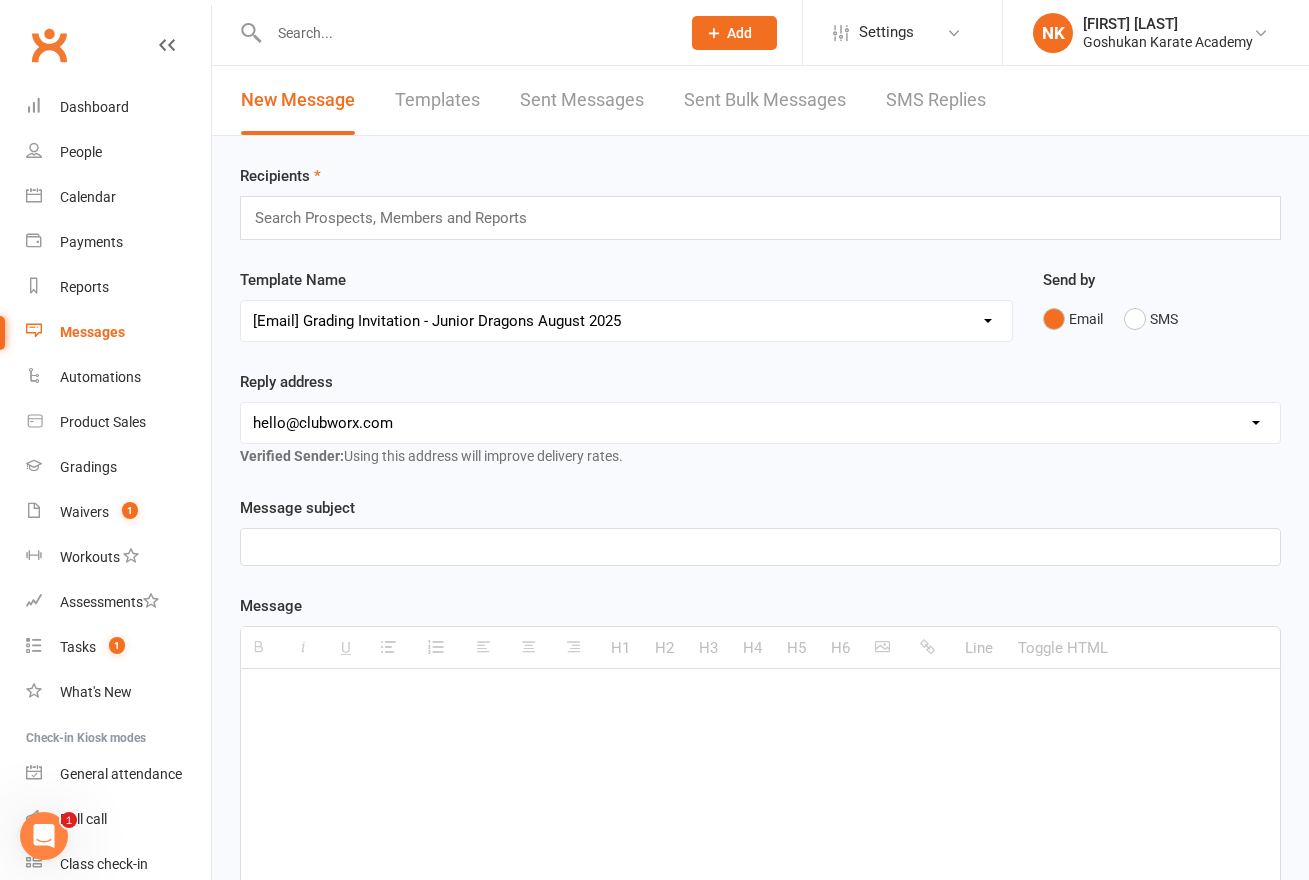 click on "hello@clubworx.com info@goshukankarateacademy.com.au sjohansen@baillieu.com.au" at bounding box center [760, 423] 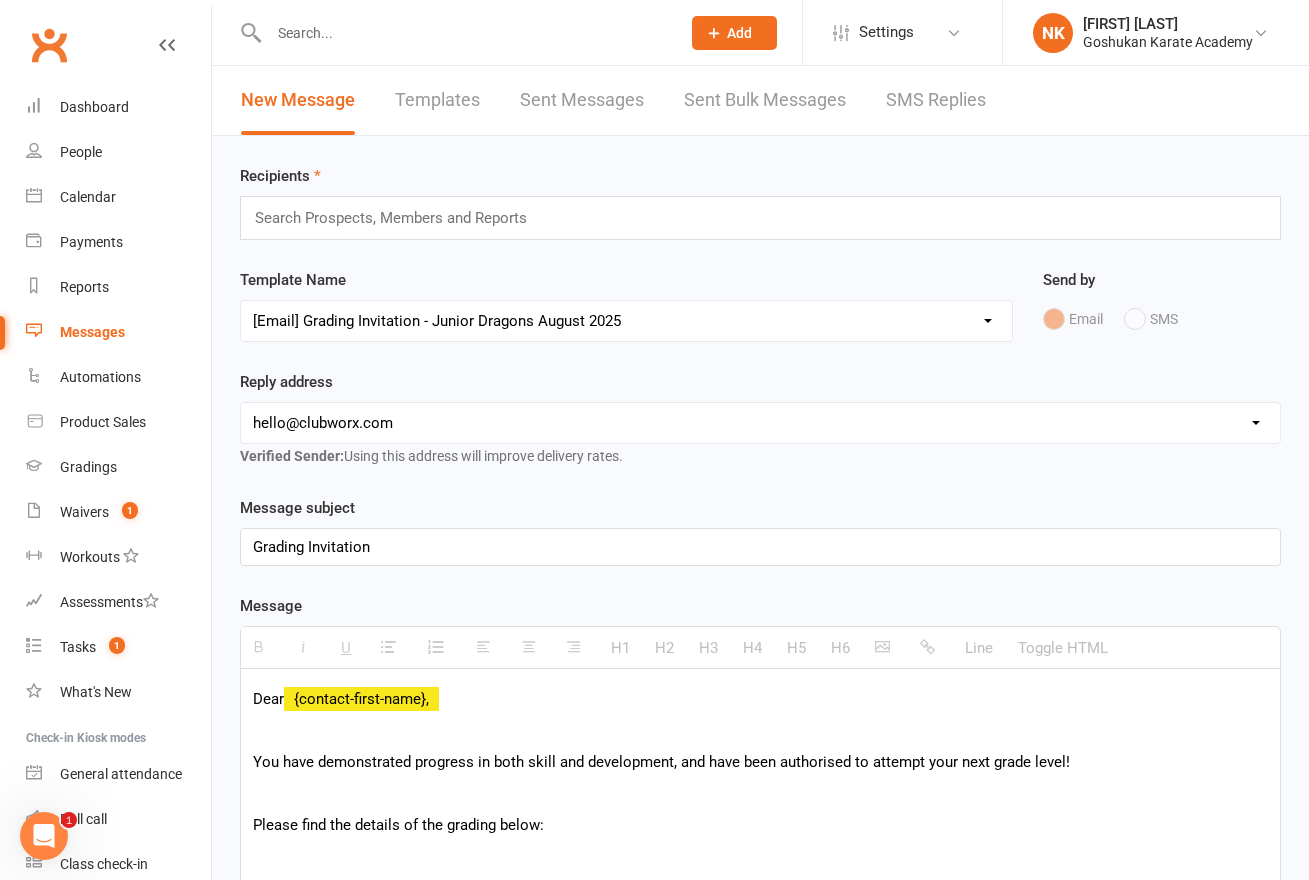 select on "1" 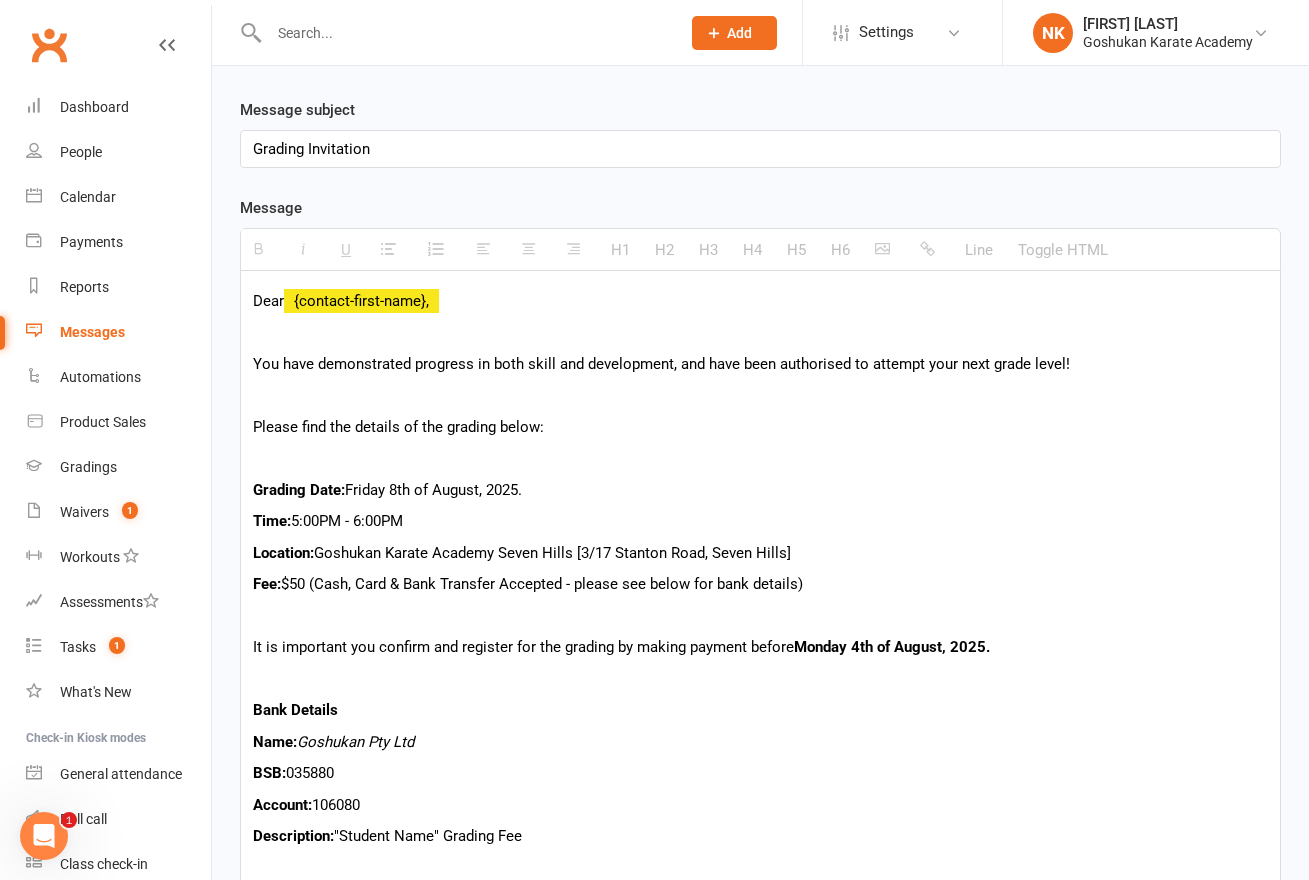 scroll, scrollTop: 0, scrollLeft: 0, axis: both 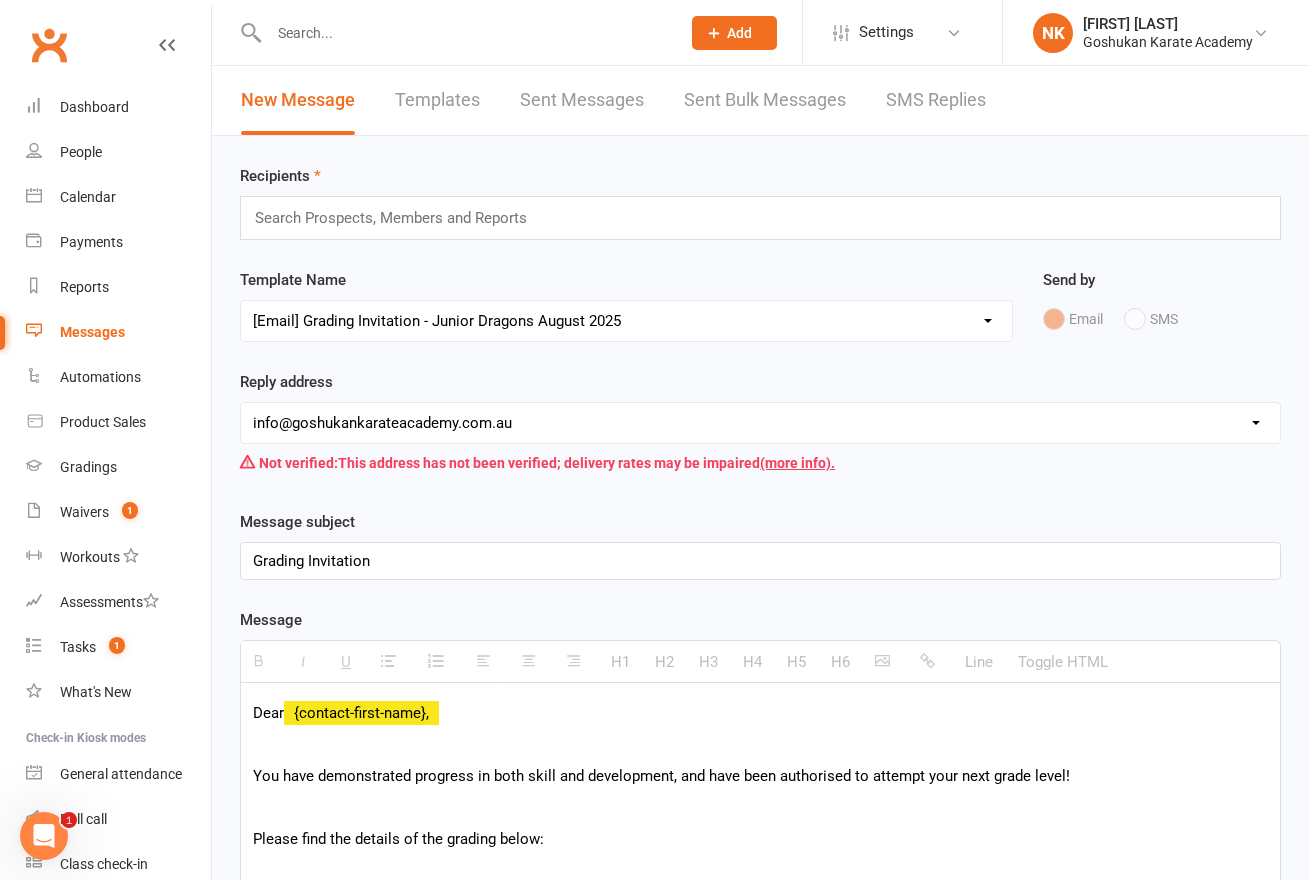 click at bounding box center (399, 218) 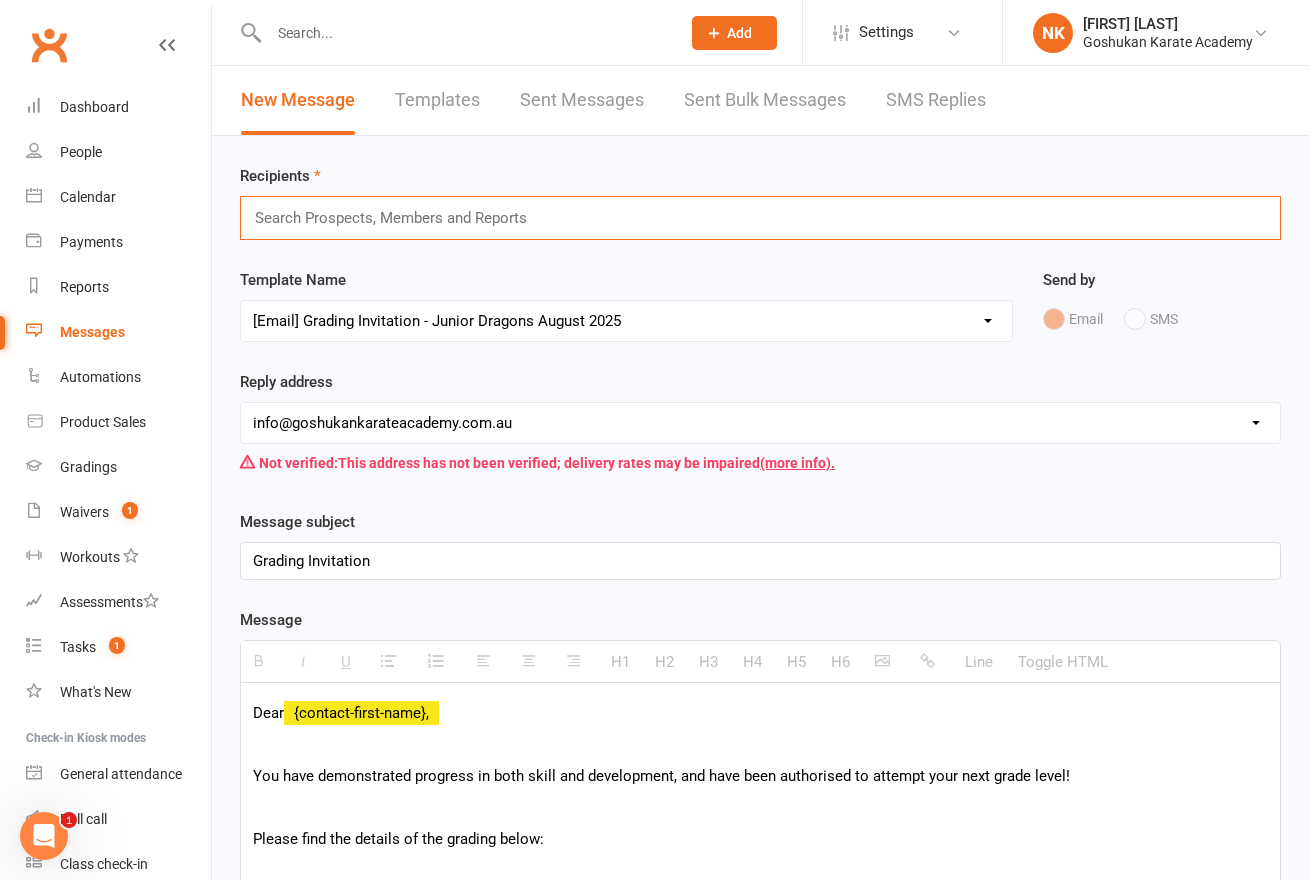 type on "l" 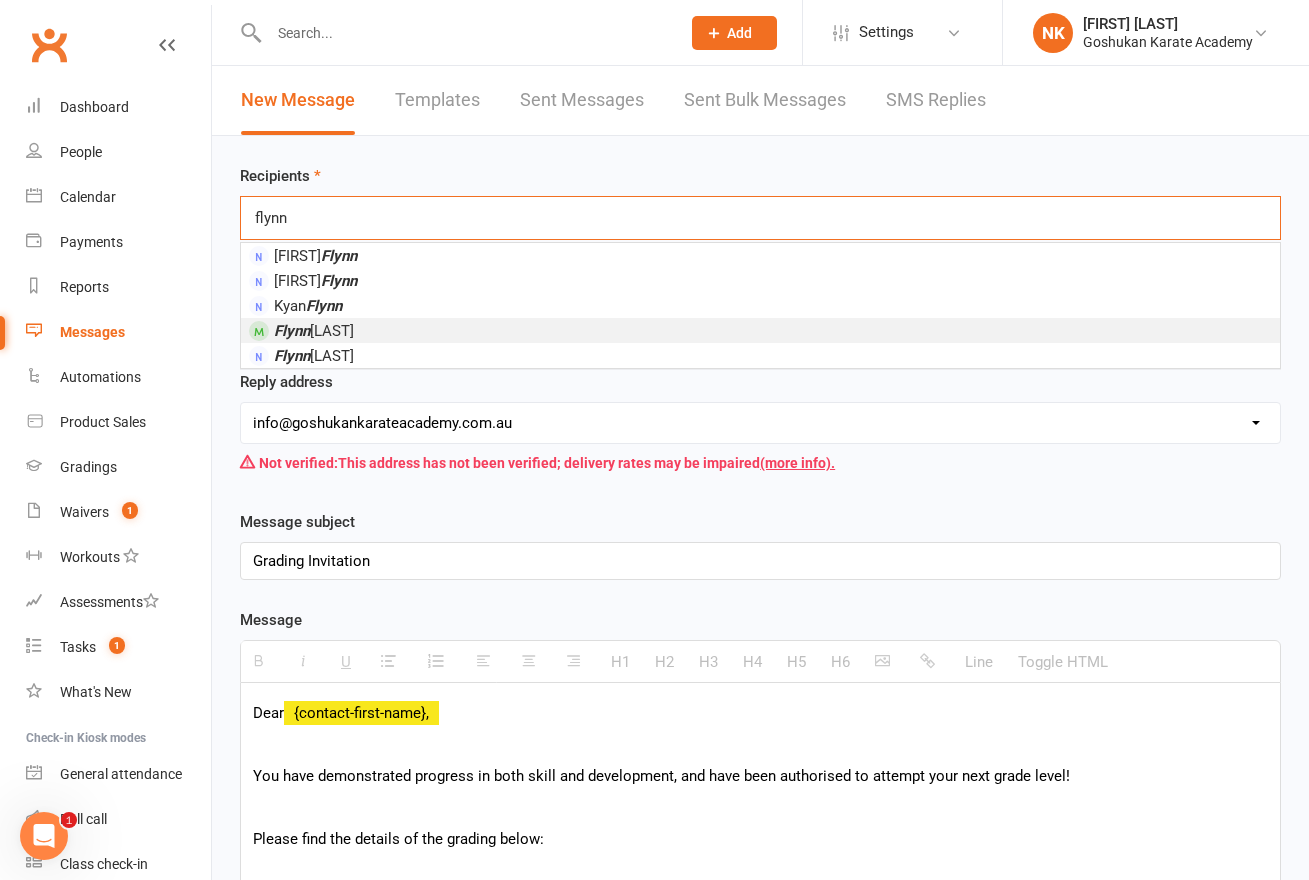 type on "flynn" 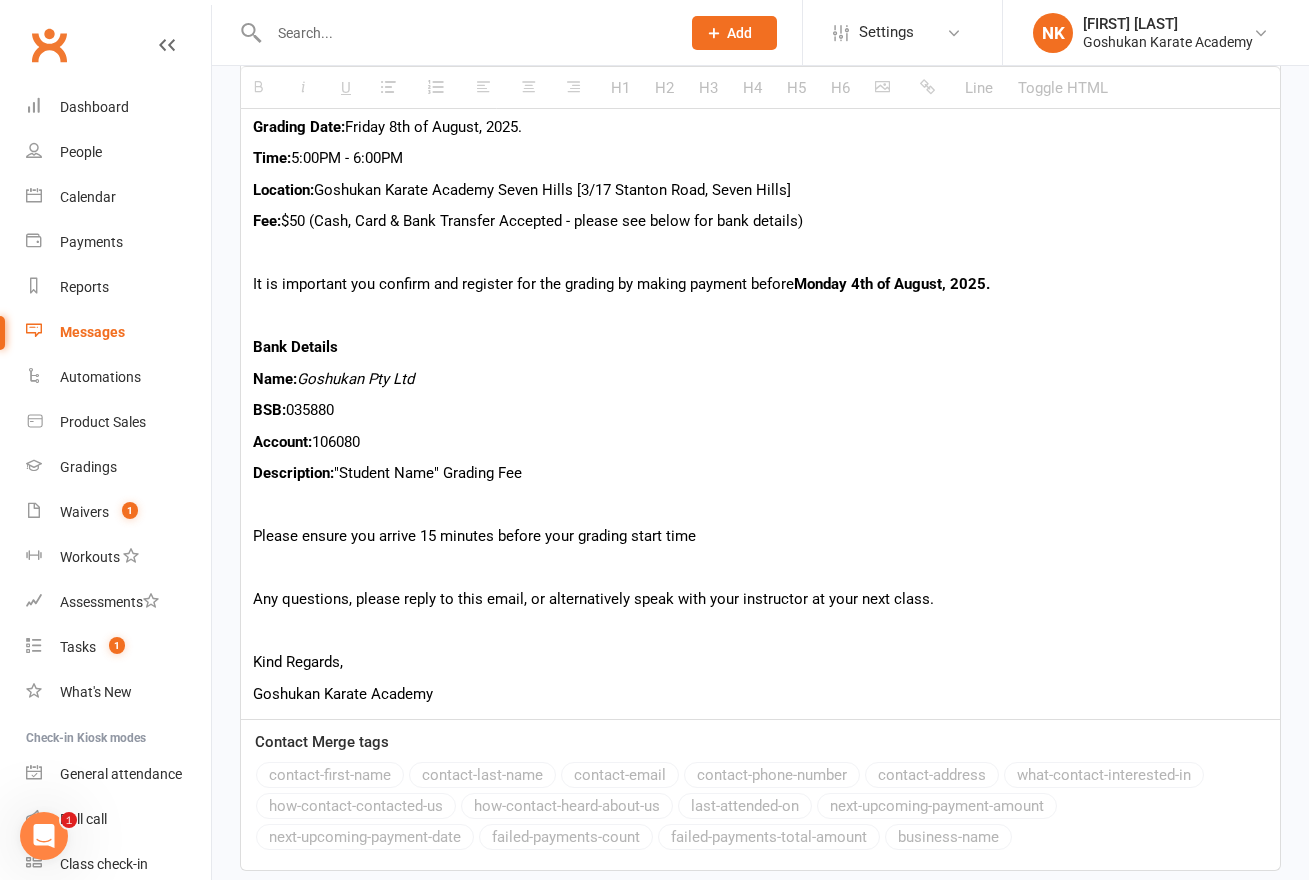 scroll, scrollTop: 951, scrollLeft: 0, axis: vertical 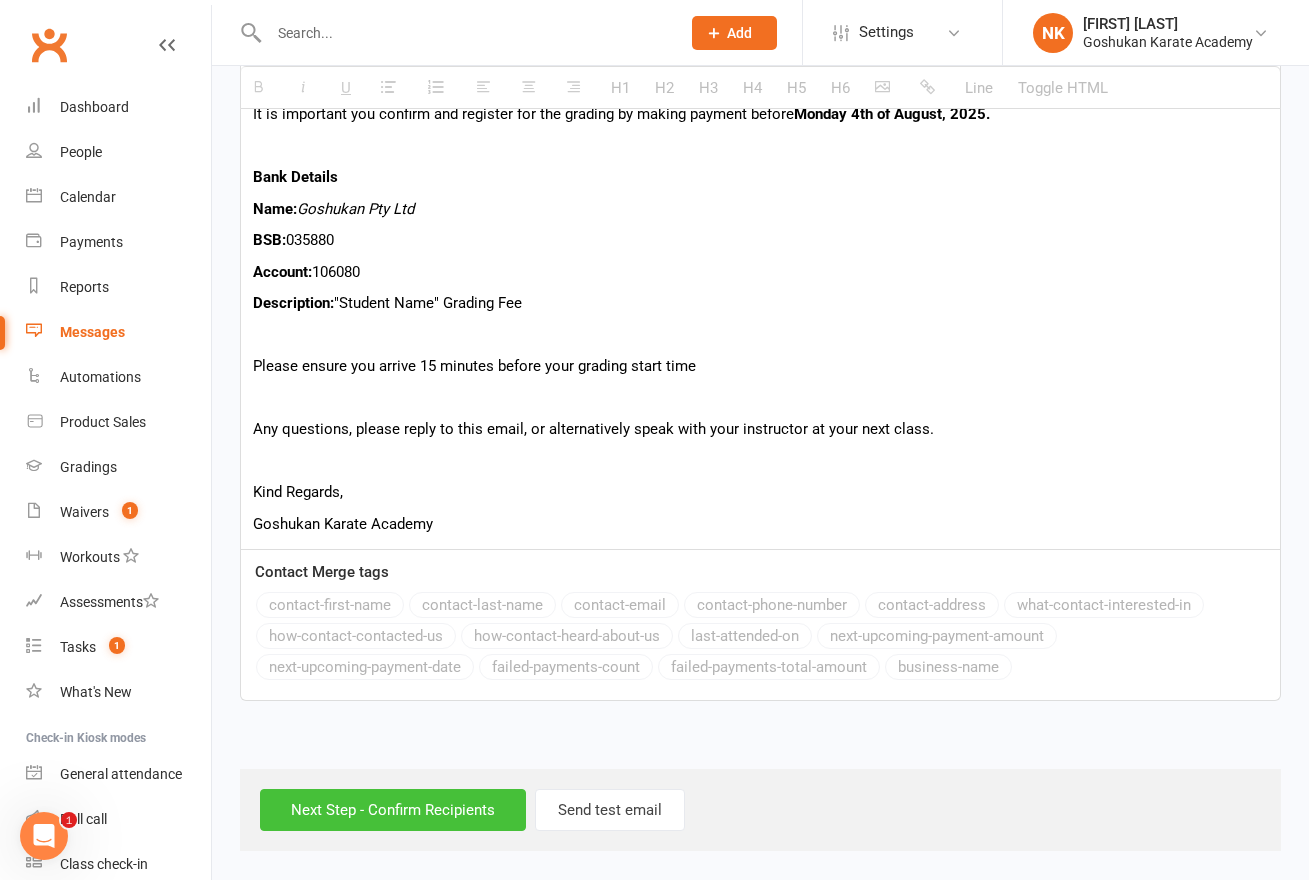 click on "Next Step - Confirm Recipients" at bounding box center (393, 810) 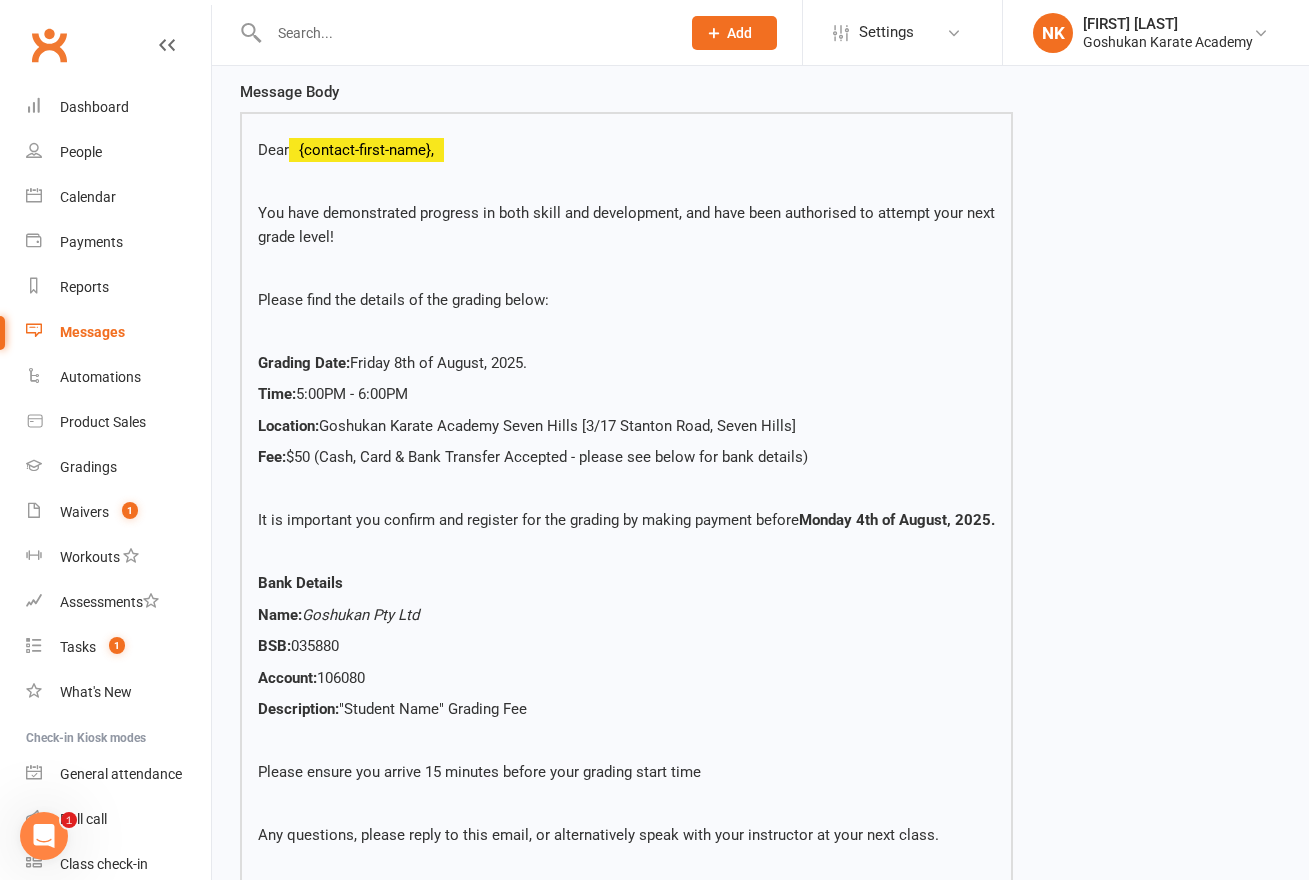 scroll, scrollTop: 724, scrollLeft: 0, axis: vertical 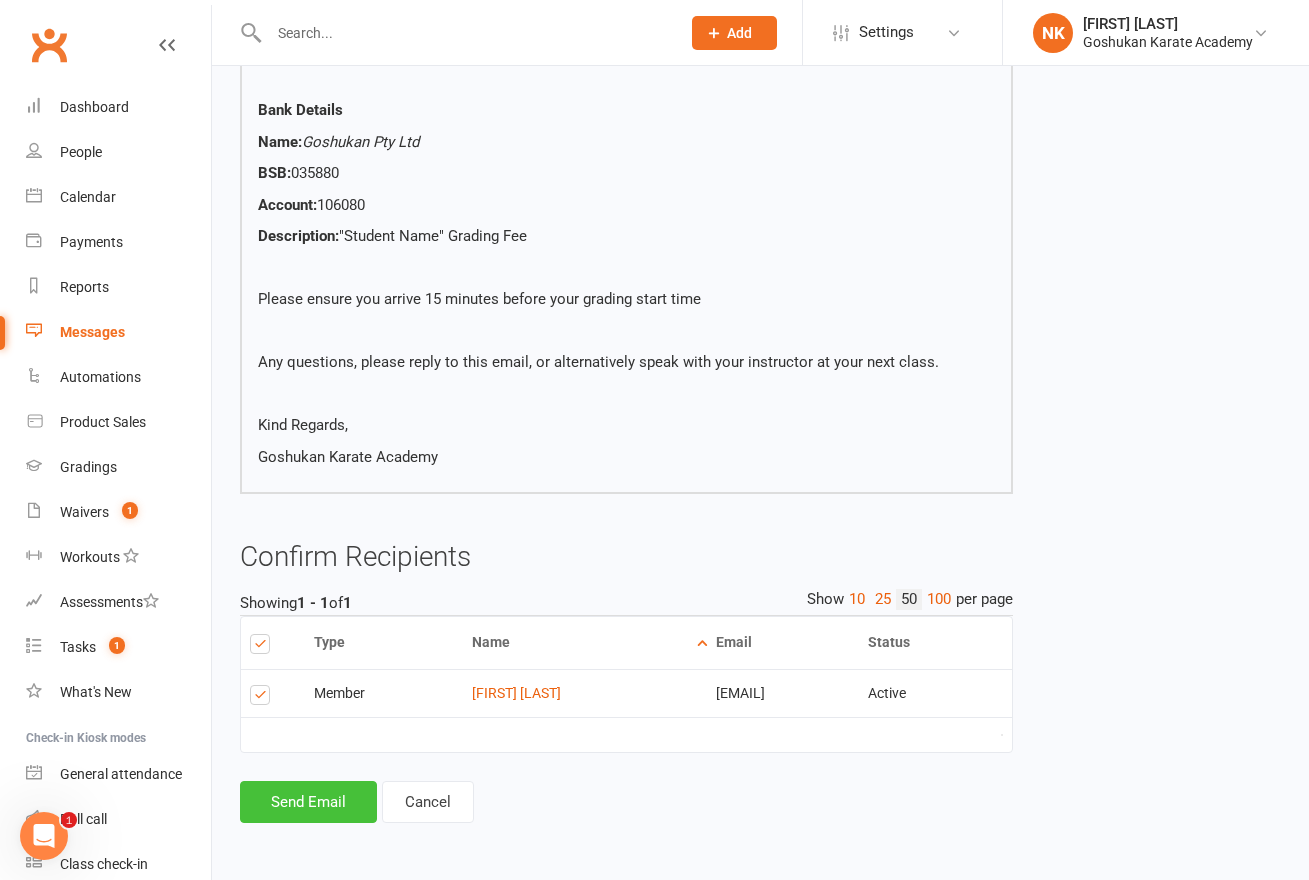 click on "Send Email" at bounding box center (308, 802) 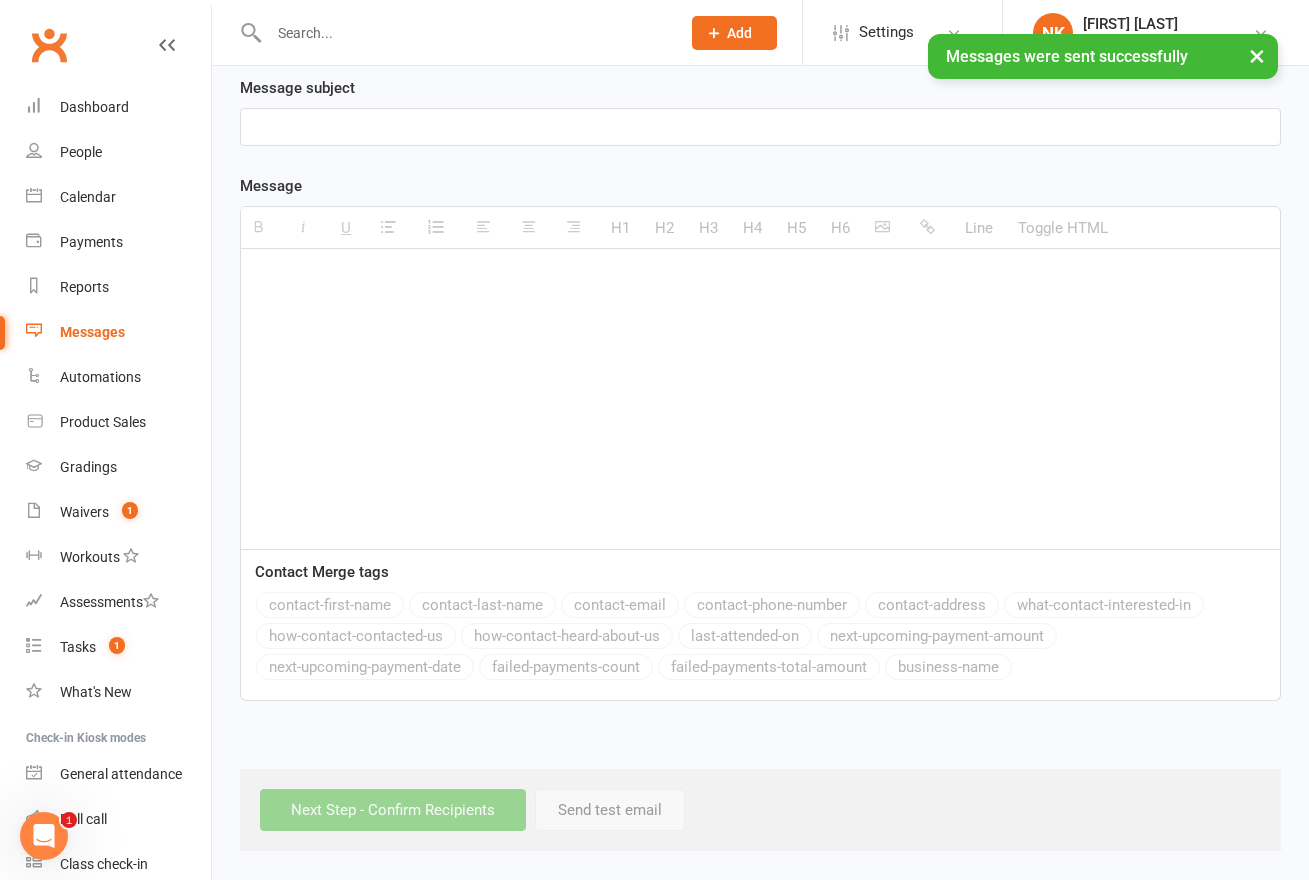 scroll, scrollTop: 0, scrollLeft: 0, axis: both 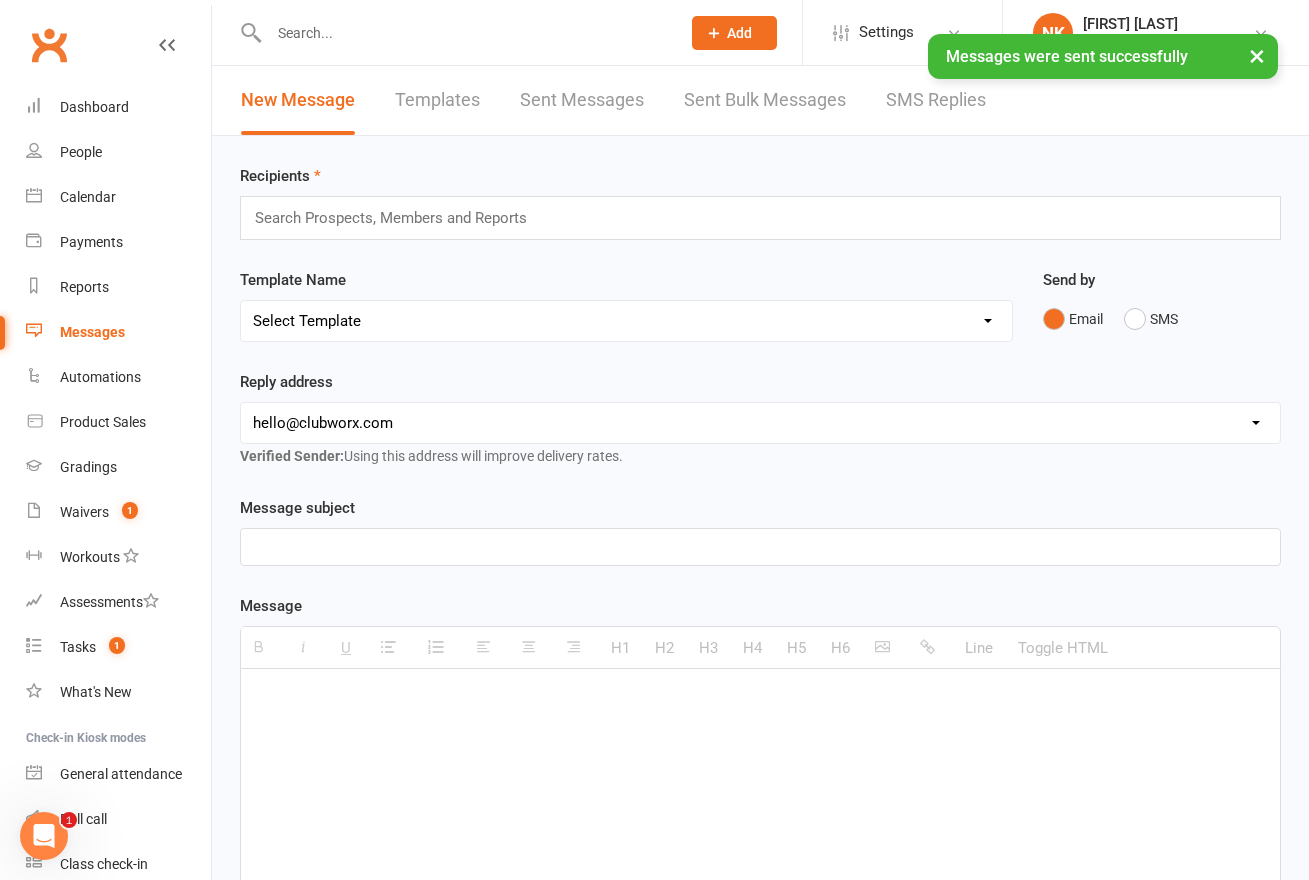 click on "× Messages were sent successfully" at bounding box center [641, 34] 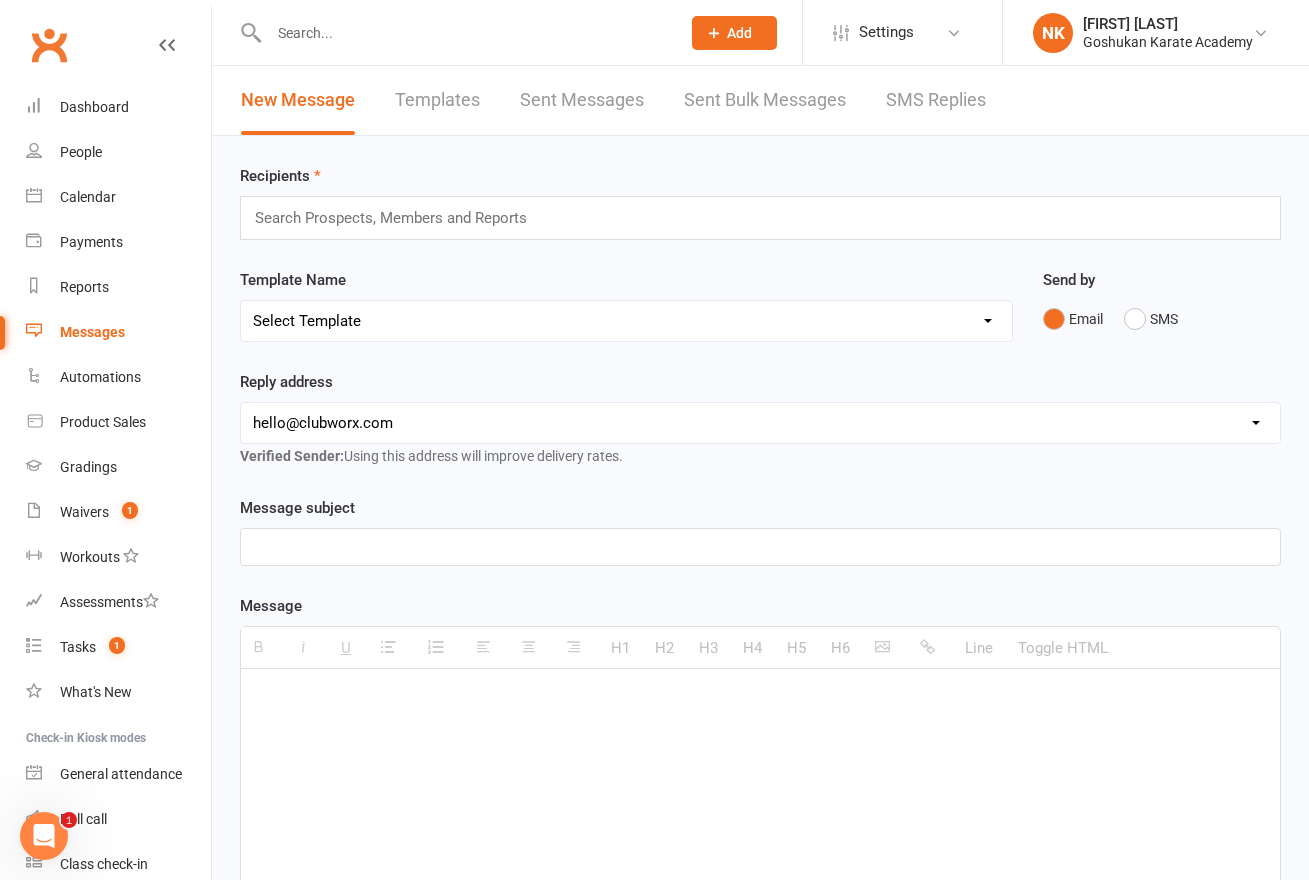 click at bounding box center [453, 32] 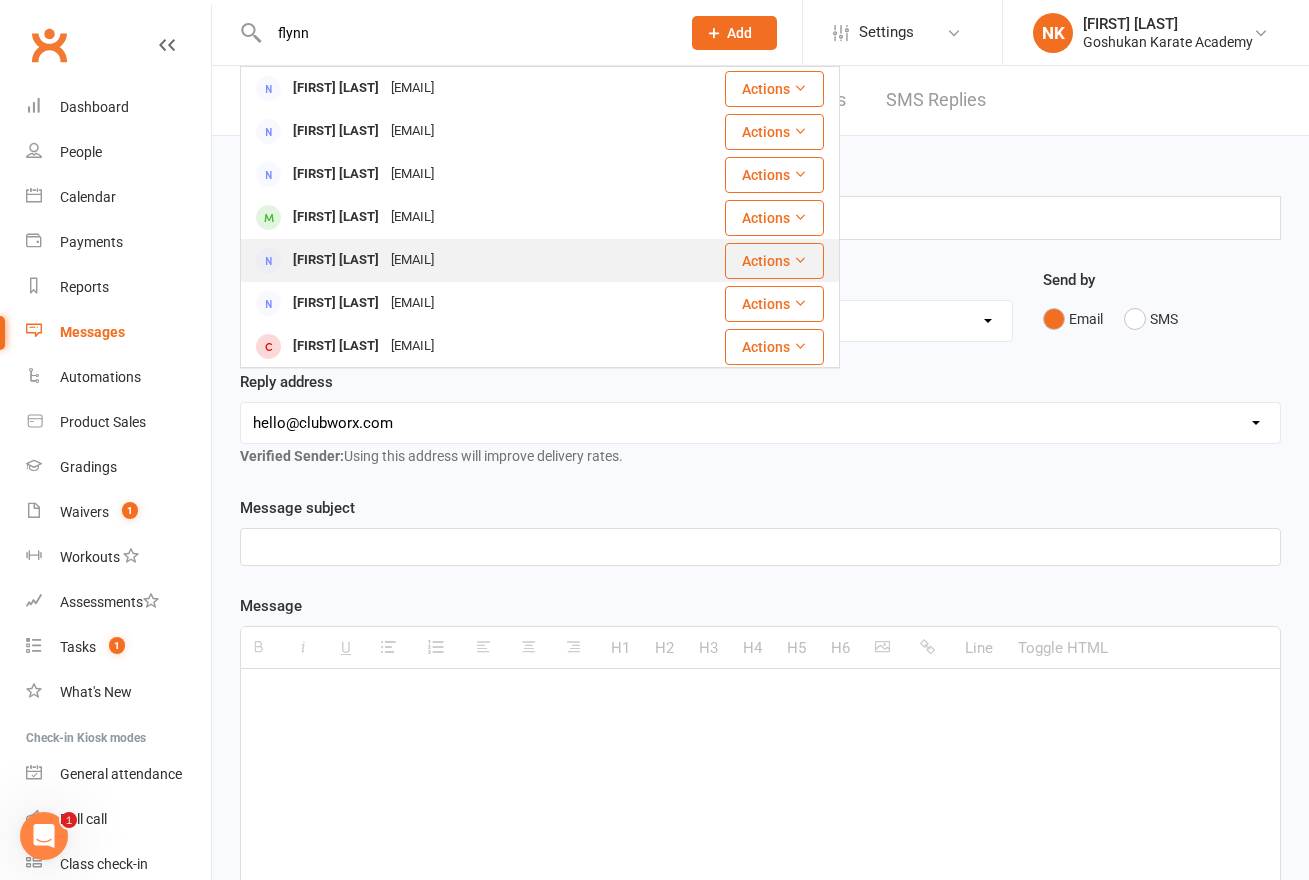 scroll, scrollTop: 1, scrollLeft: 0, axis: vertical 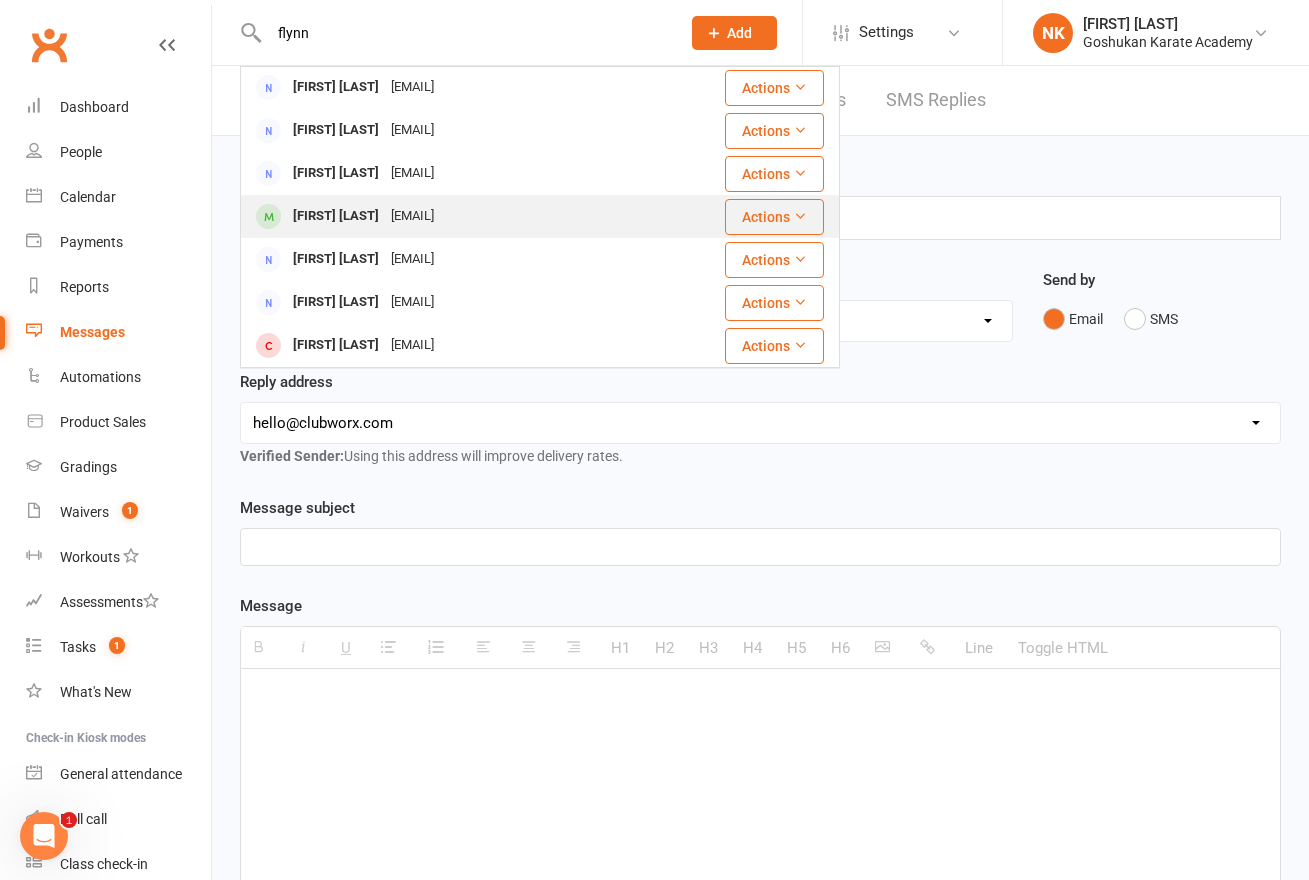 type on "flynn" 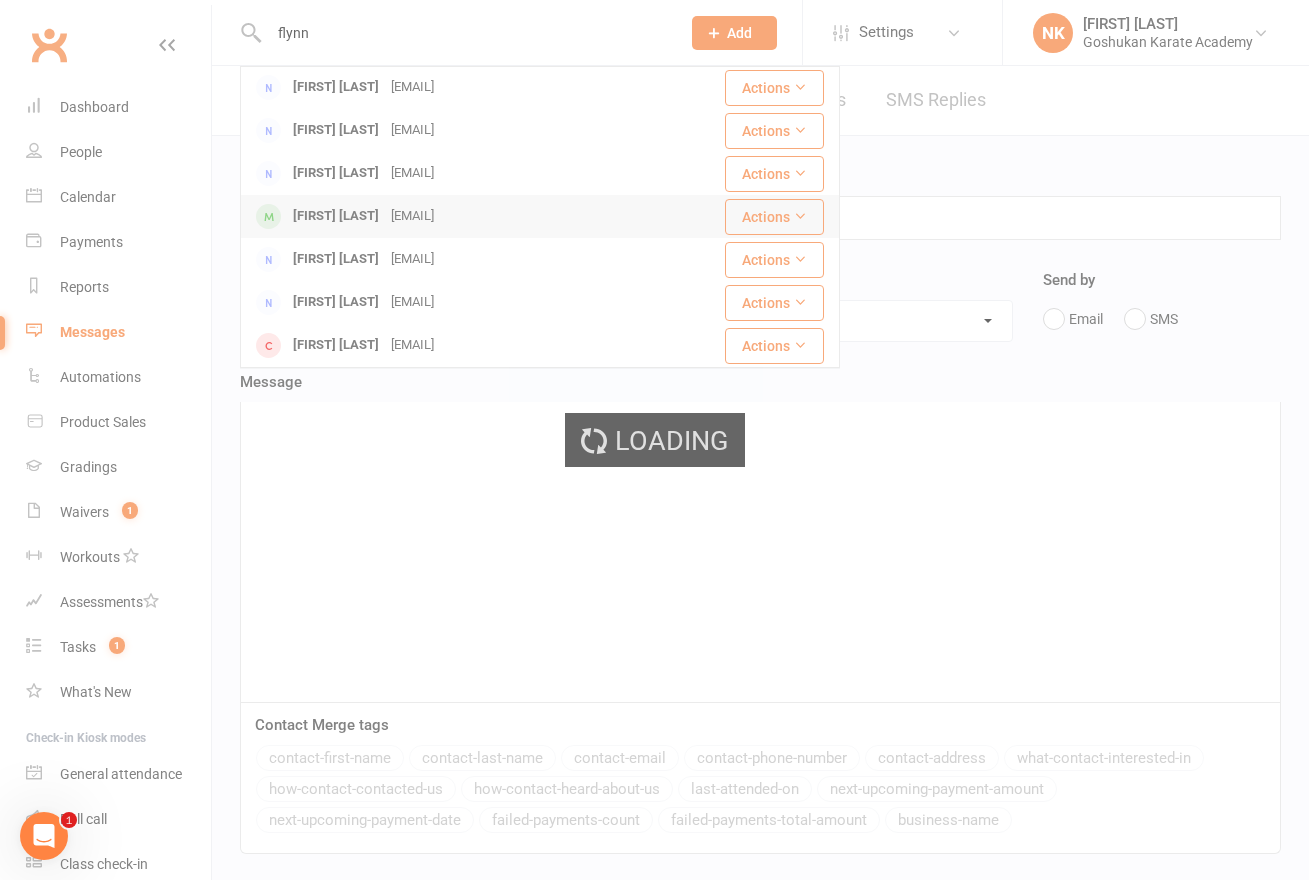 type 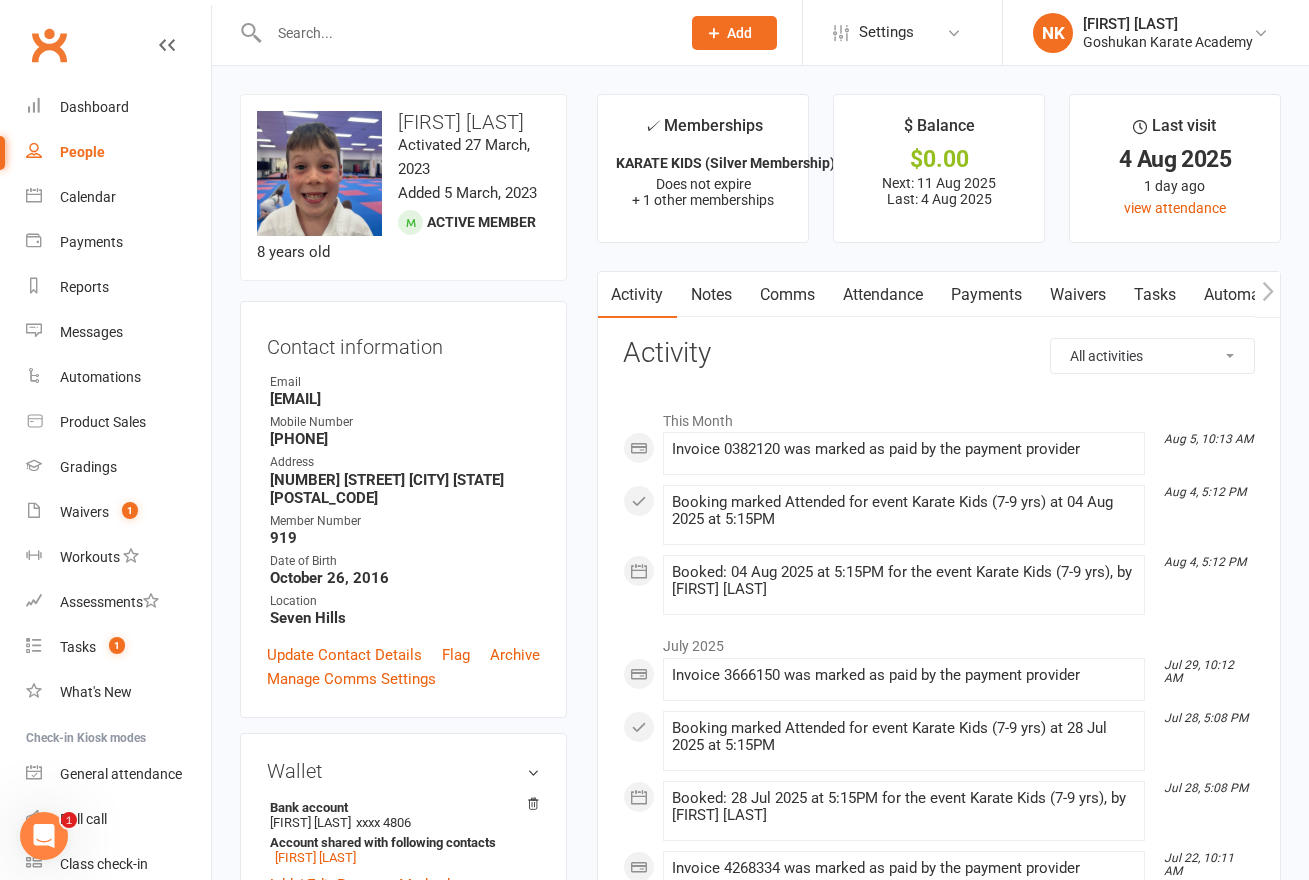 click on "Comms" at bounding box center [787, 295] 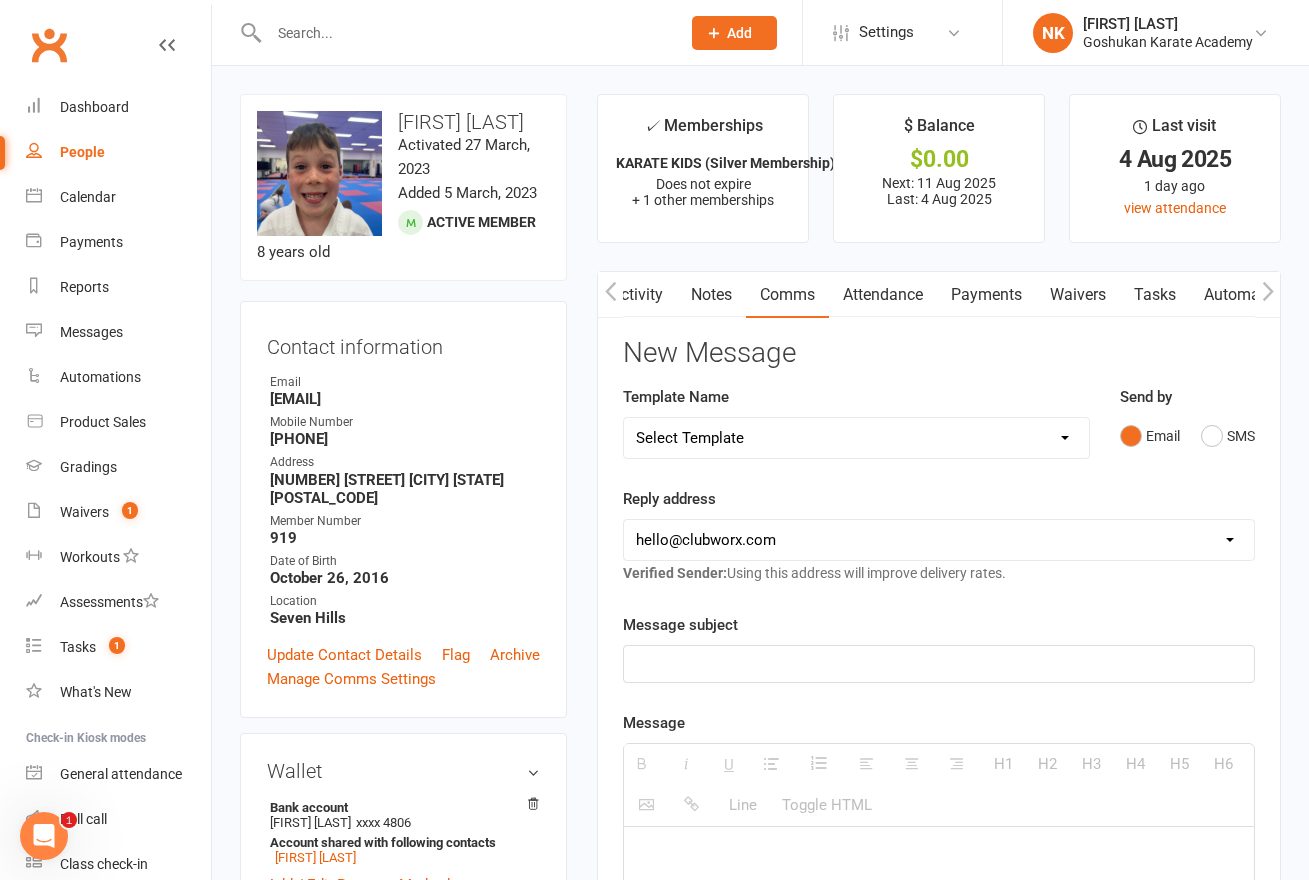 click on "Notes" at bounding box center (711, 295) 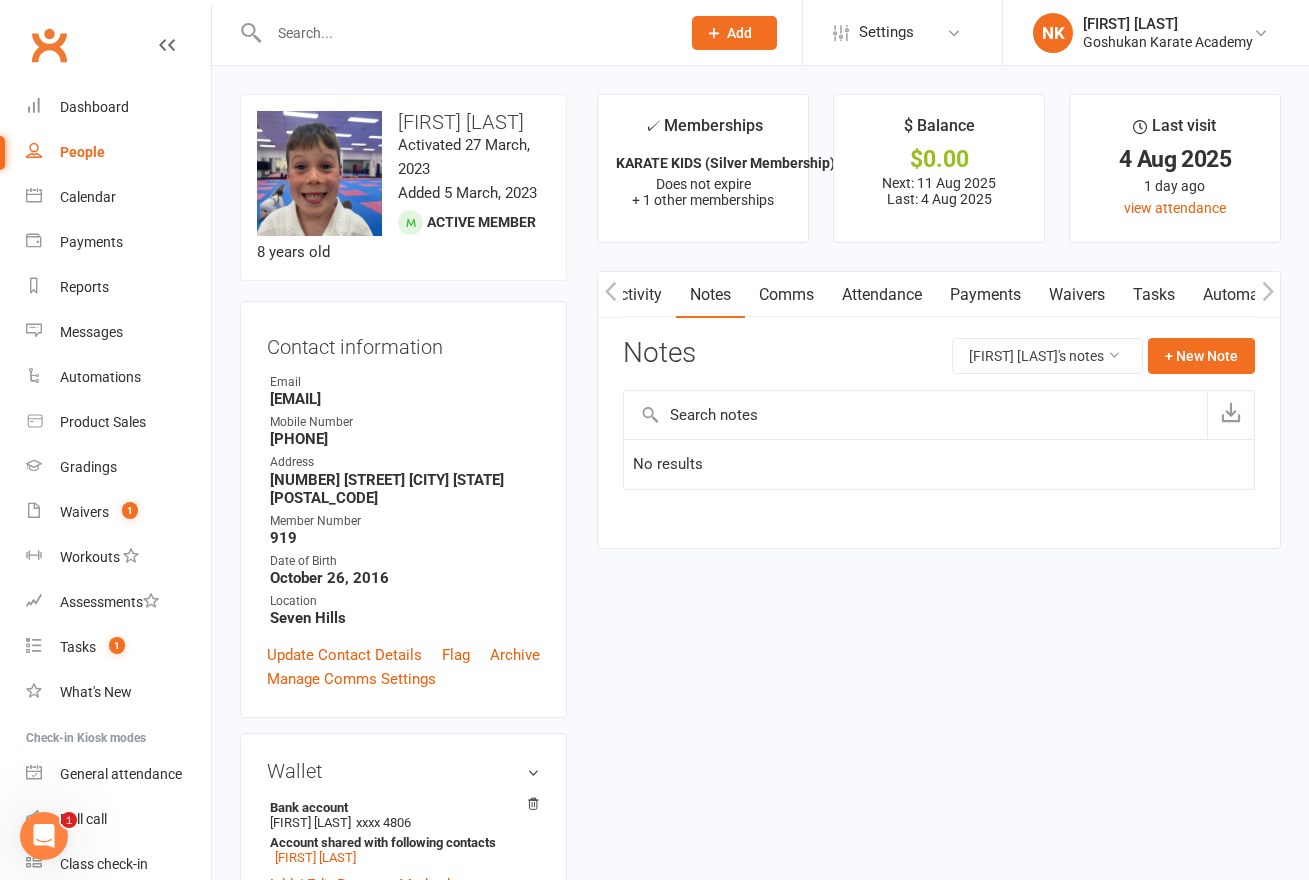 click on "Attendance" at bounding box center (882, 295) 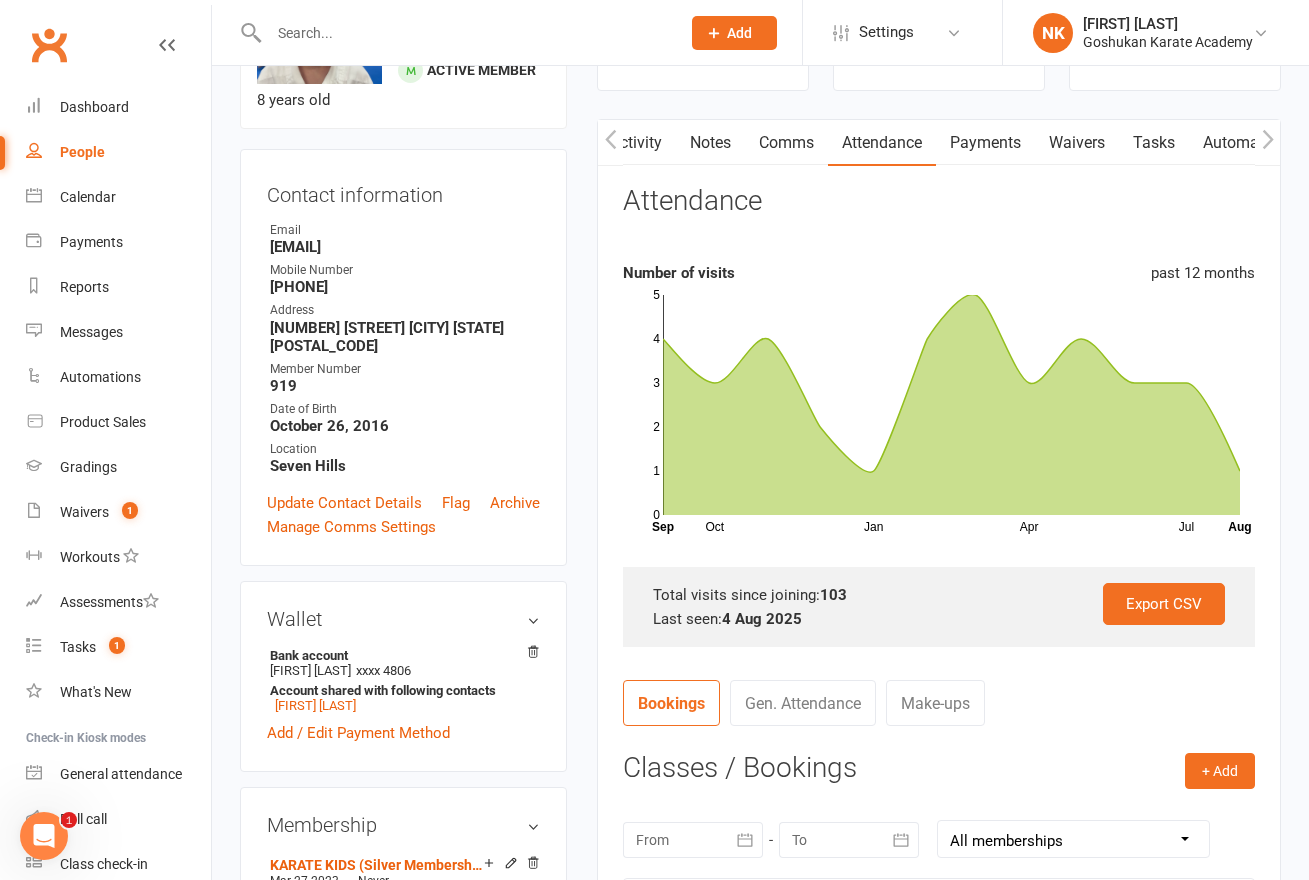 scroll, scrollTop: 165, scrollLeft: 0, axis: vertical 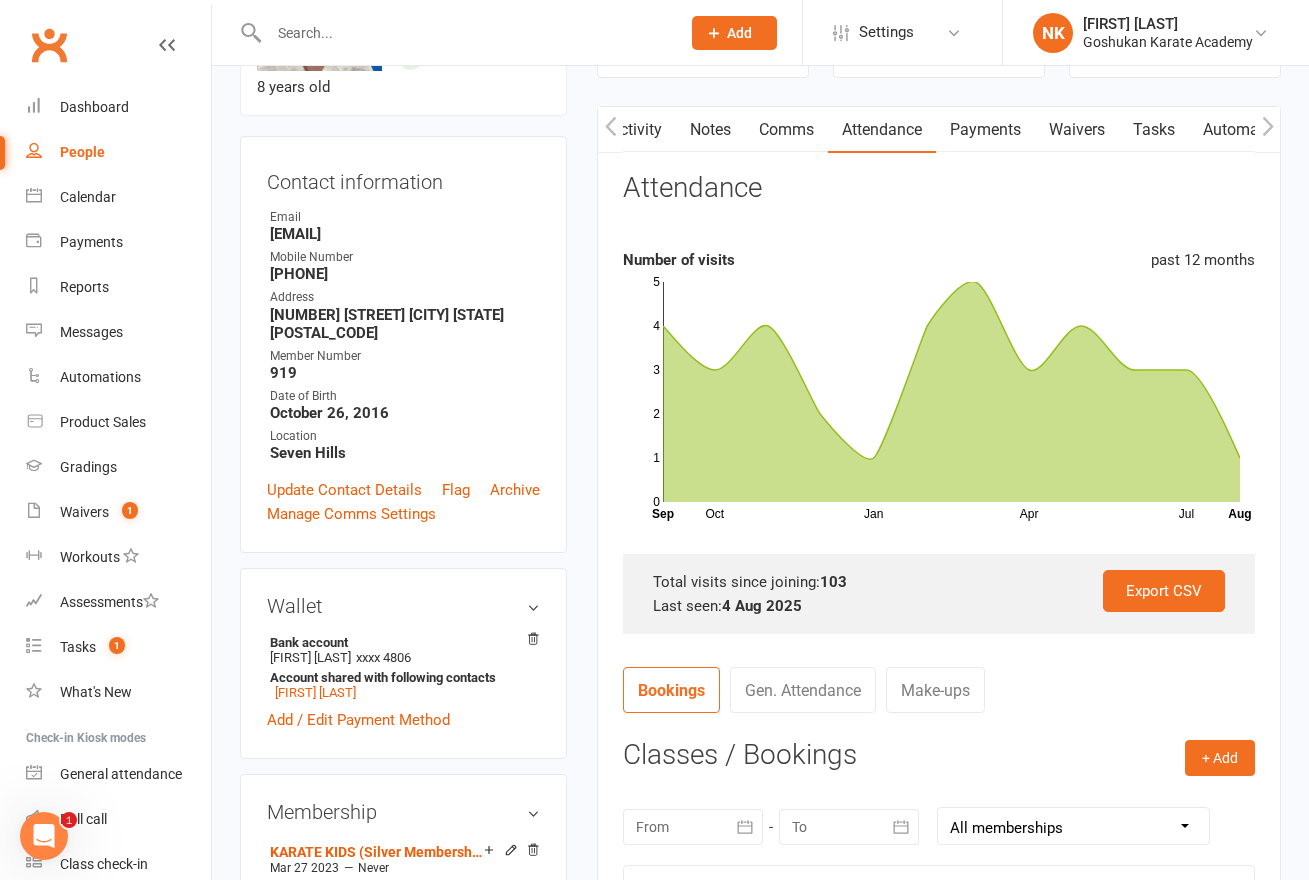 click at bounding box center (44, 836) 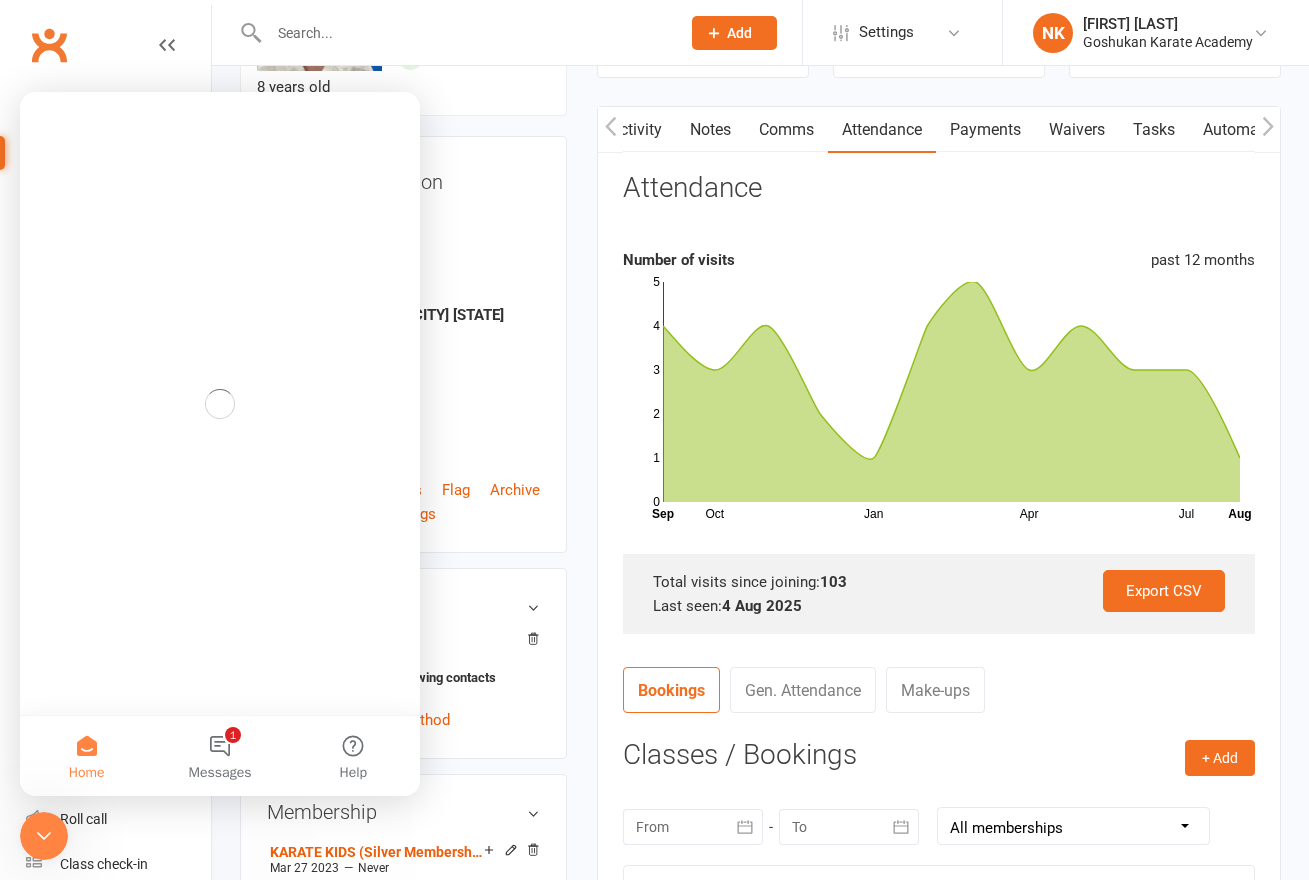 scroll, scrollTop: 0, scrollLeft: 0, axis: both 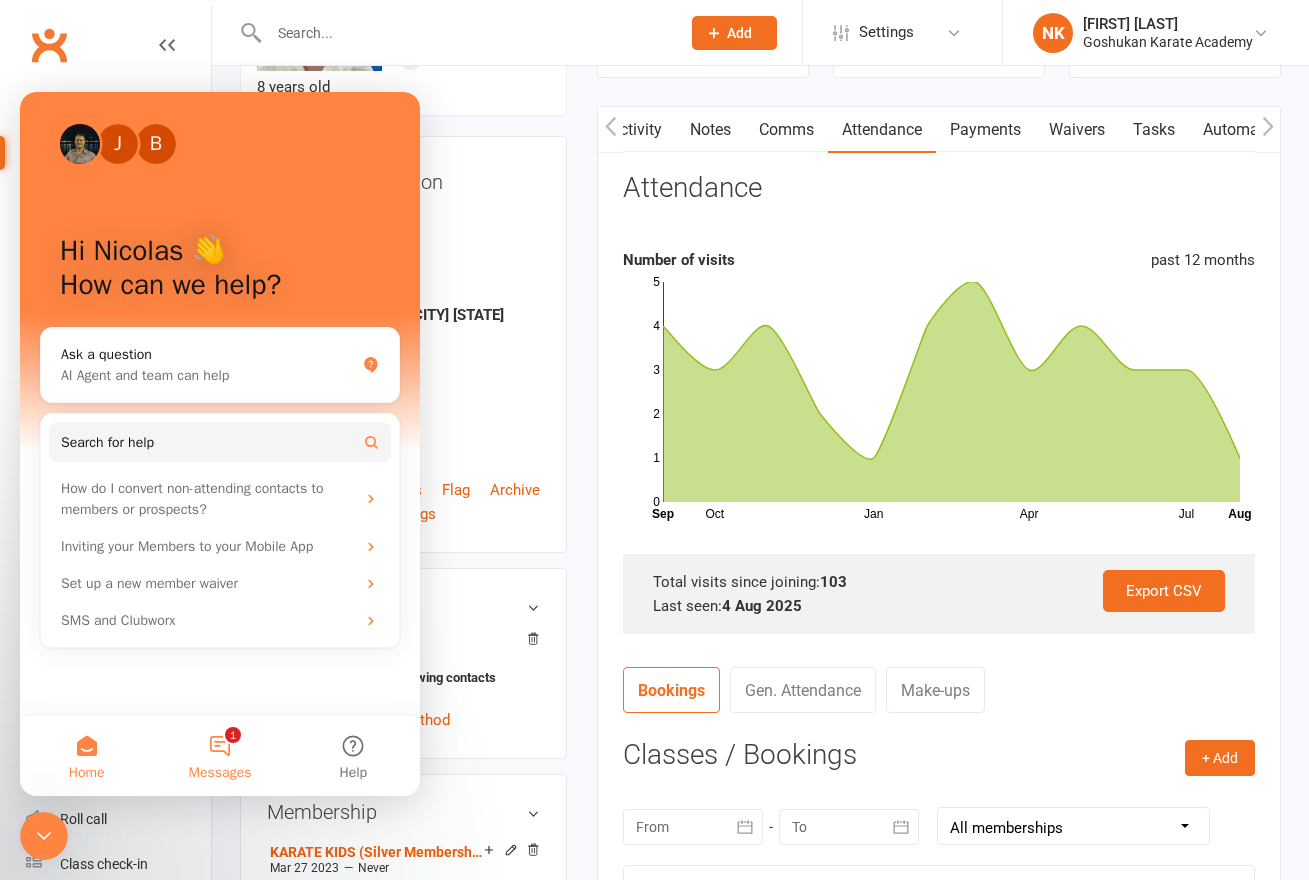 click on "1 Messages" at bounding box center [219, 756] 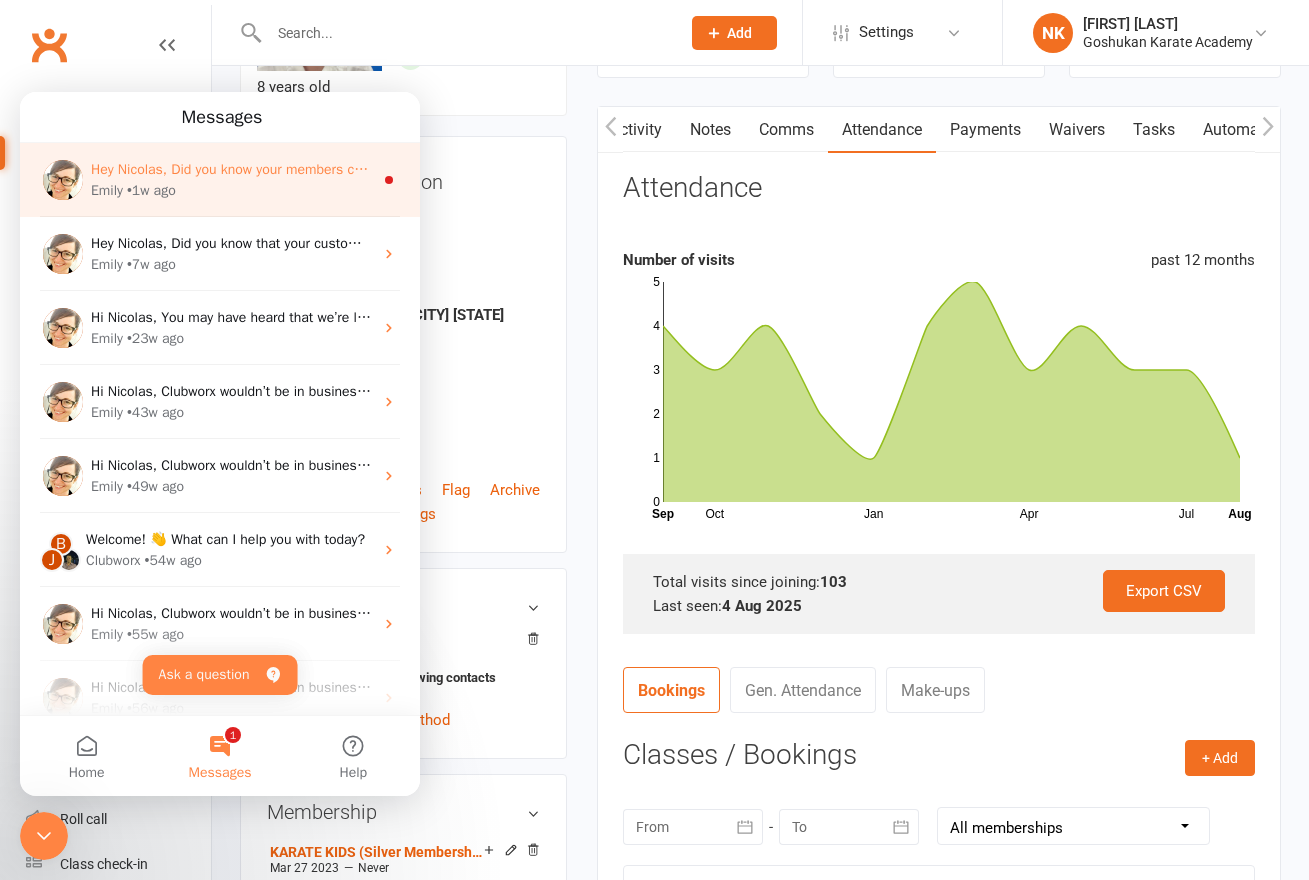 click on "Hey Nicolas,   Did you know your members can retry a failed payment from the Clubworx member app?    Let your members retry when they know the funds are available! 💰⏰   Find out more here, or make a time to discuss using the app with us 😊.    Best, Emily Smart | Clubworx Emily •  1w ago" at bounding box center [220, 180] 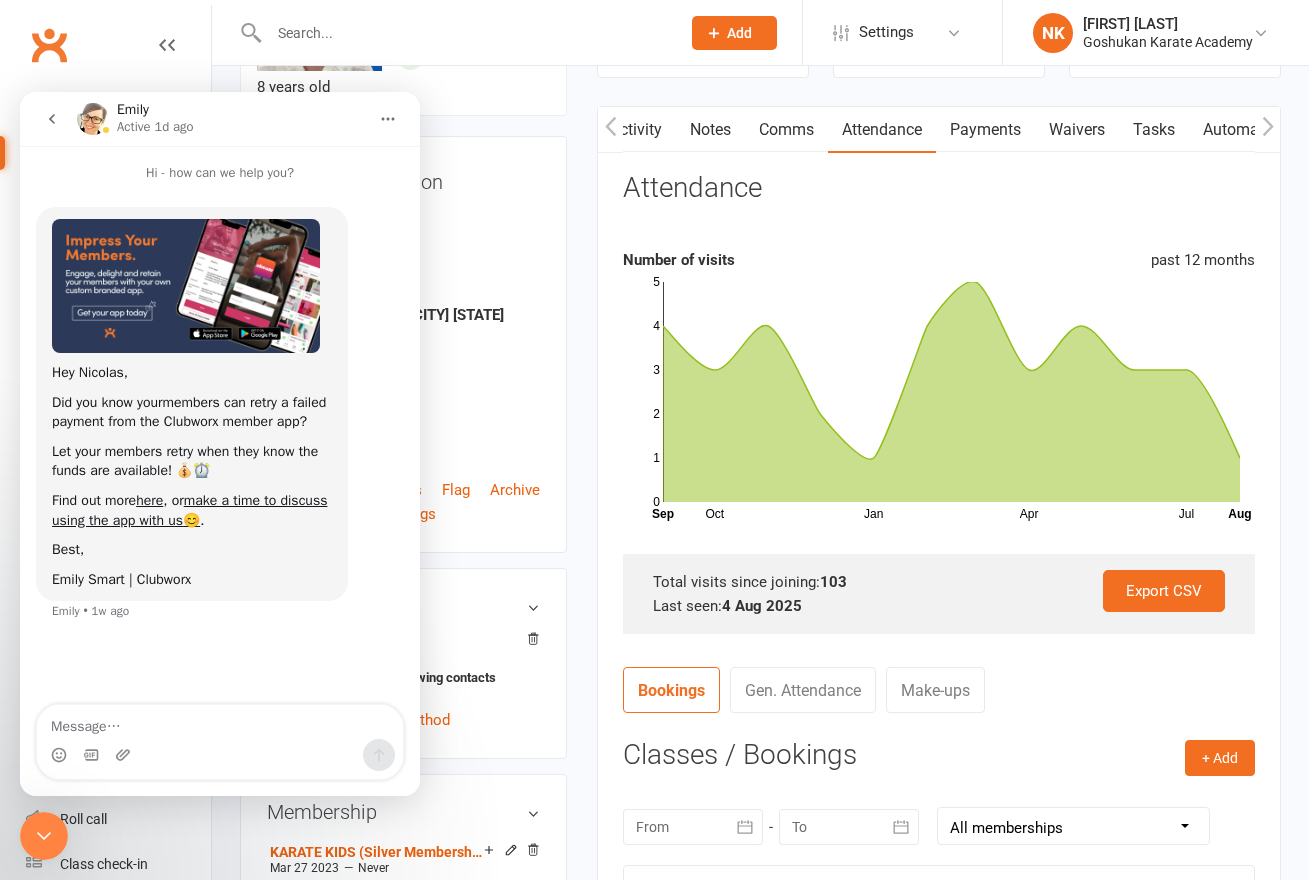 click on "Hey Nicolas,   Did you know your  members can retry a failed payment from the Clubworx member app?    Let your members retry when they know the funds are available! 💰⏰   Find out more  here , or  make a time to discuss using the app with us  😊 .    Best, Emily Smart | Clubworx Emily    •   1w ago" at bounding box center [220, 414] 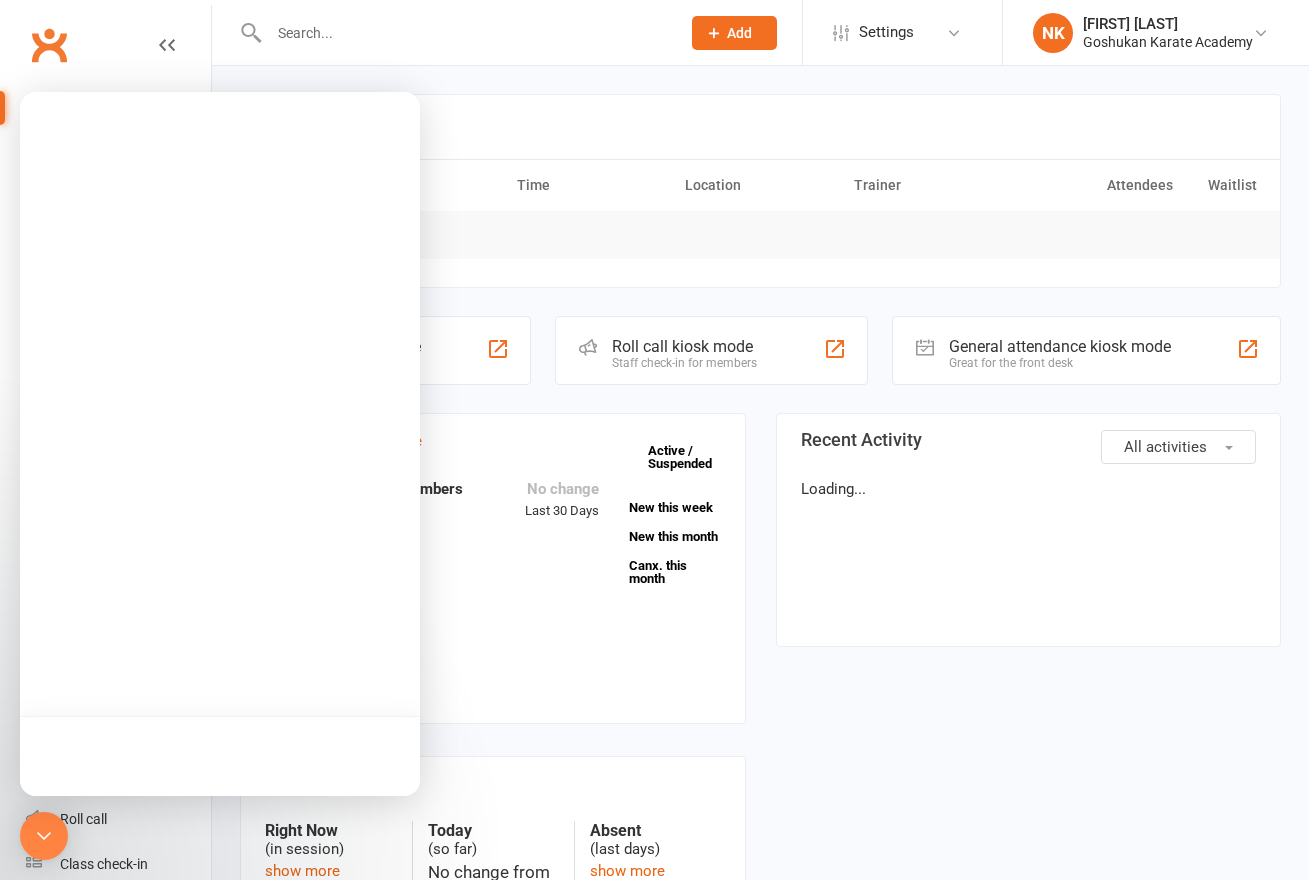 scroll, scrollTop: 0, scrollLeft: 0, axis: both 